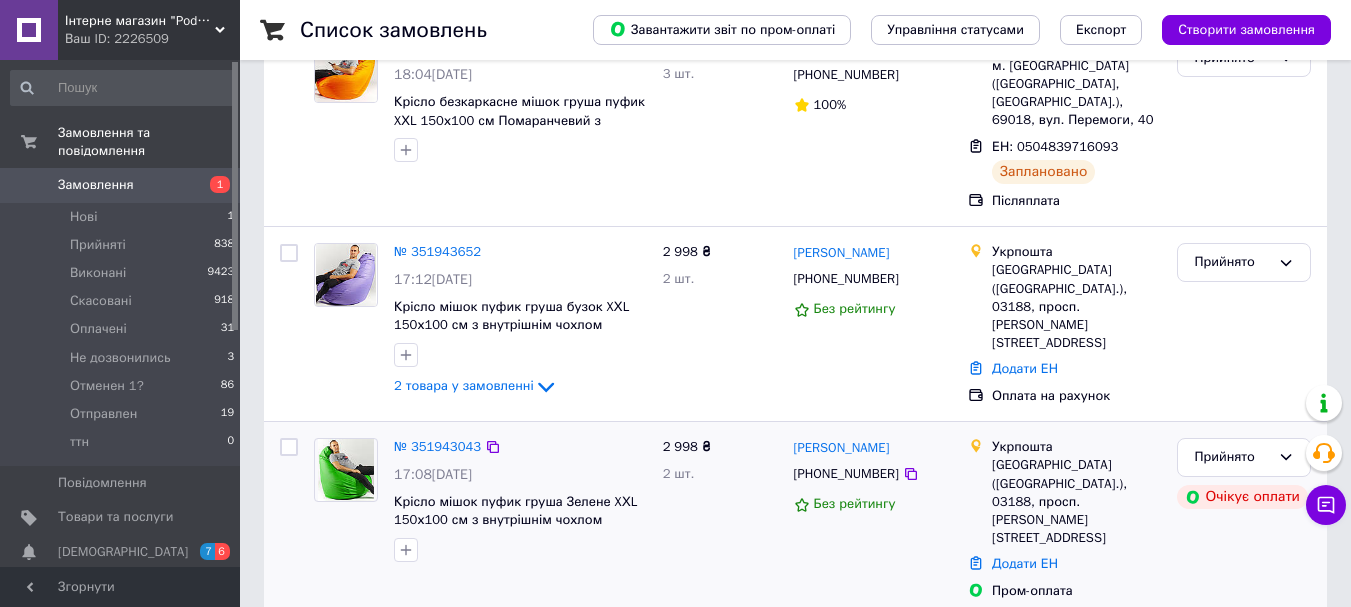 scroll, scrollTop: 300, scrollLeft: 0, axis: vertical 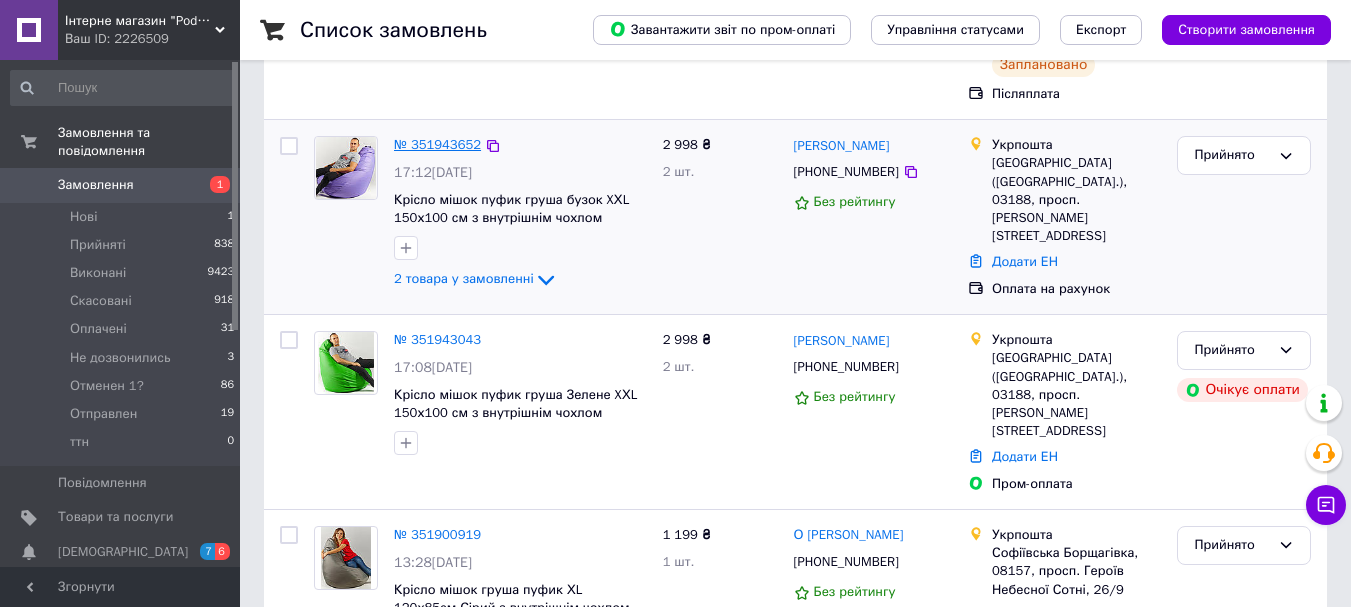 click on "№ 351943652" at bounding box center (437, 144) 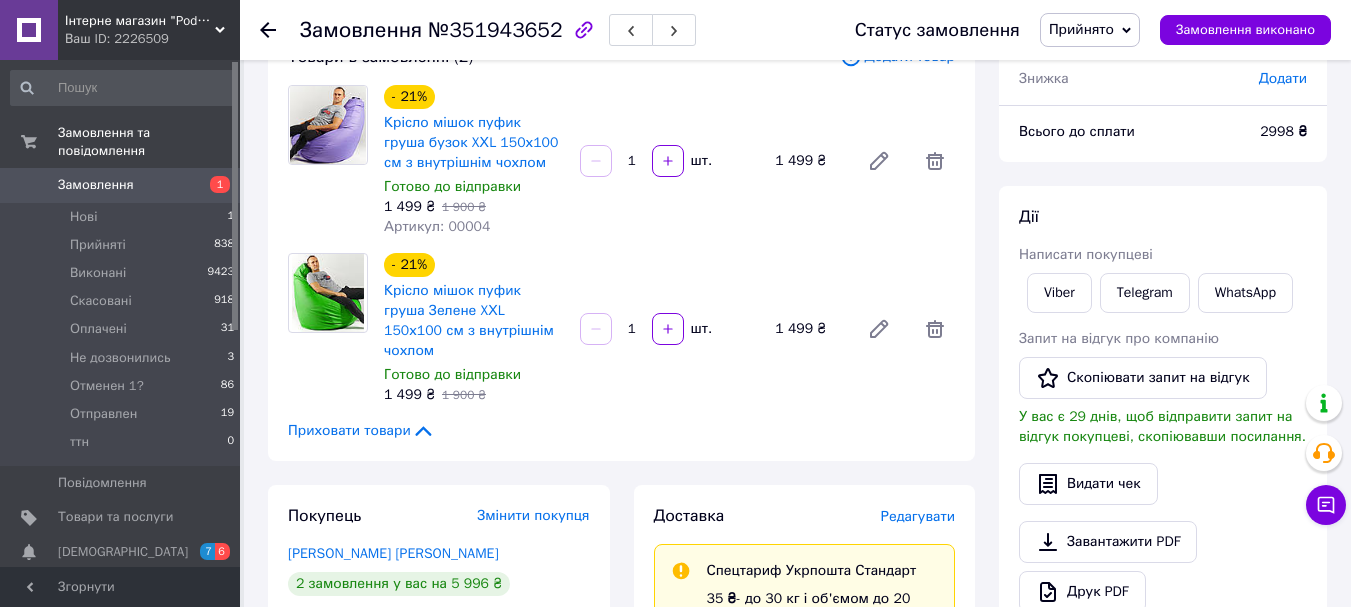 scroll, scrollTop: 100, scrollLeft: 0, axis: vertical 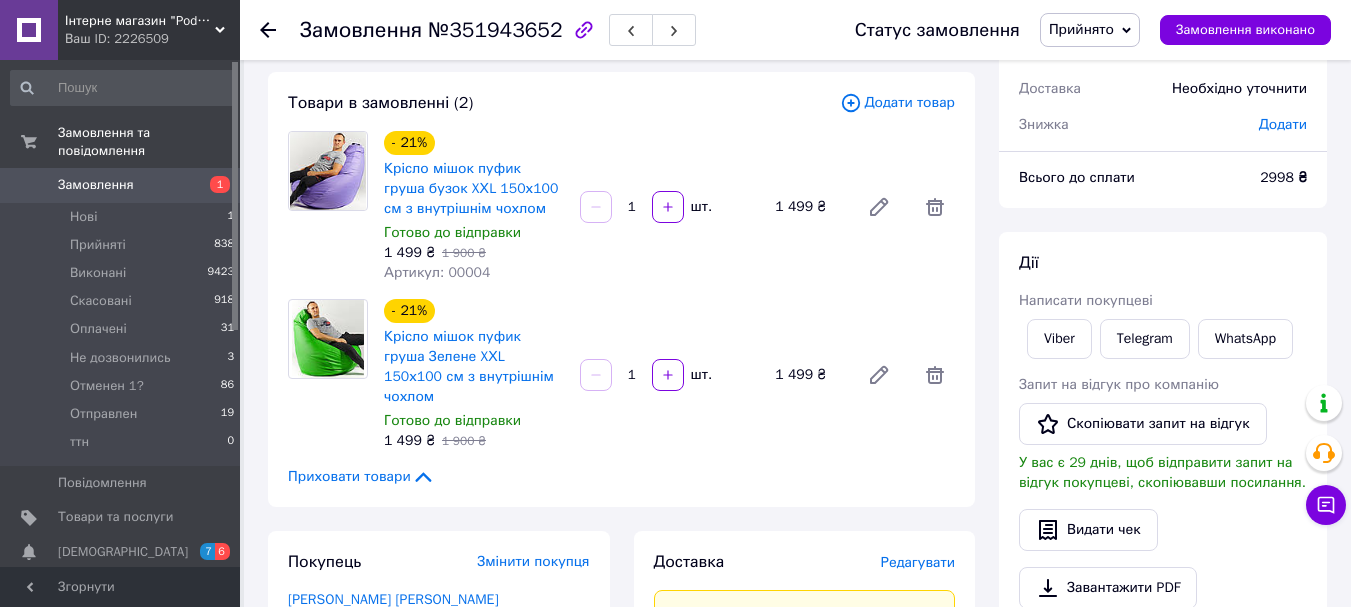 click on "Замовлення" at bounding box center [121, 185] 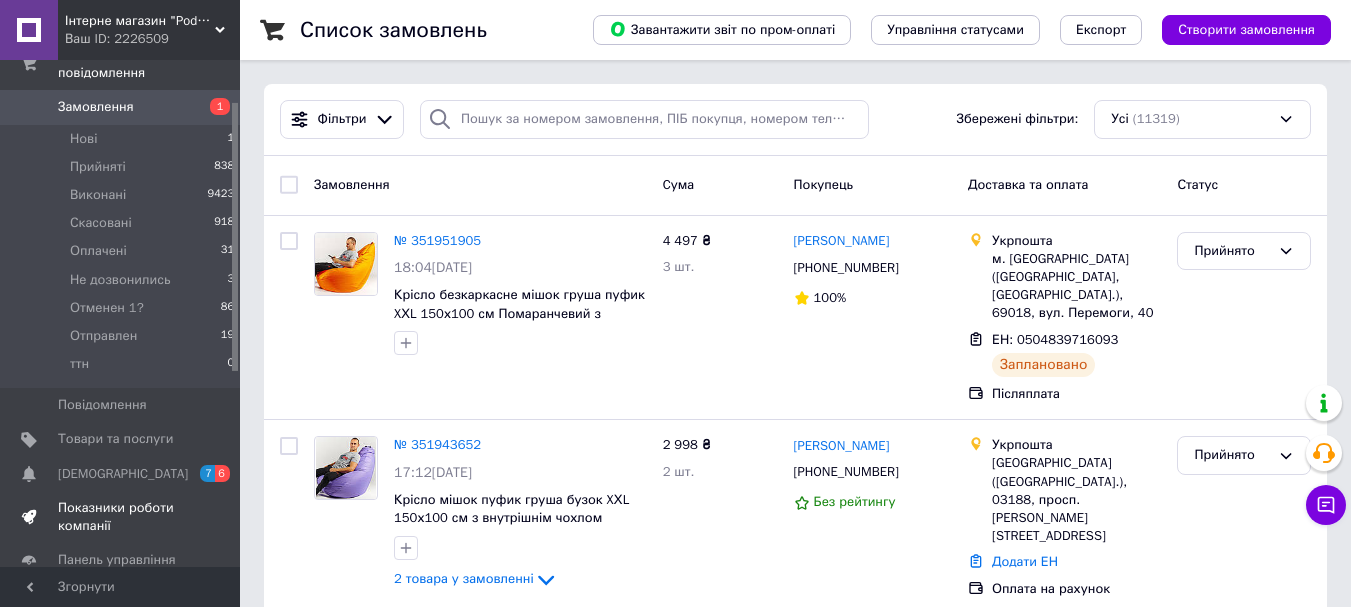 scroll, scrollTop: 100, scrollLeft: 0, axis: vertical 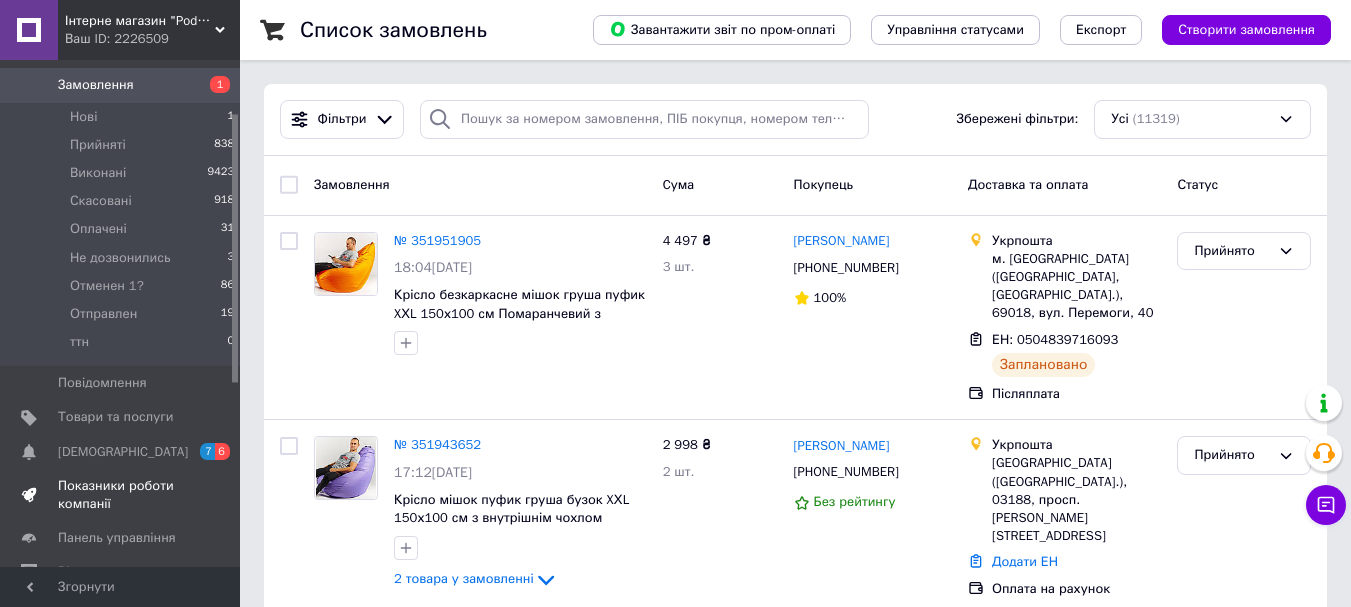 click on "Показники роботи компанії" at bounding box center [121, 495] 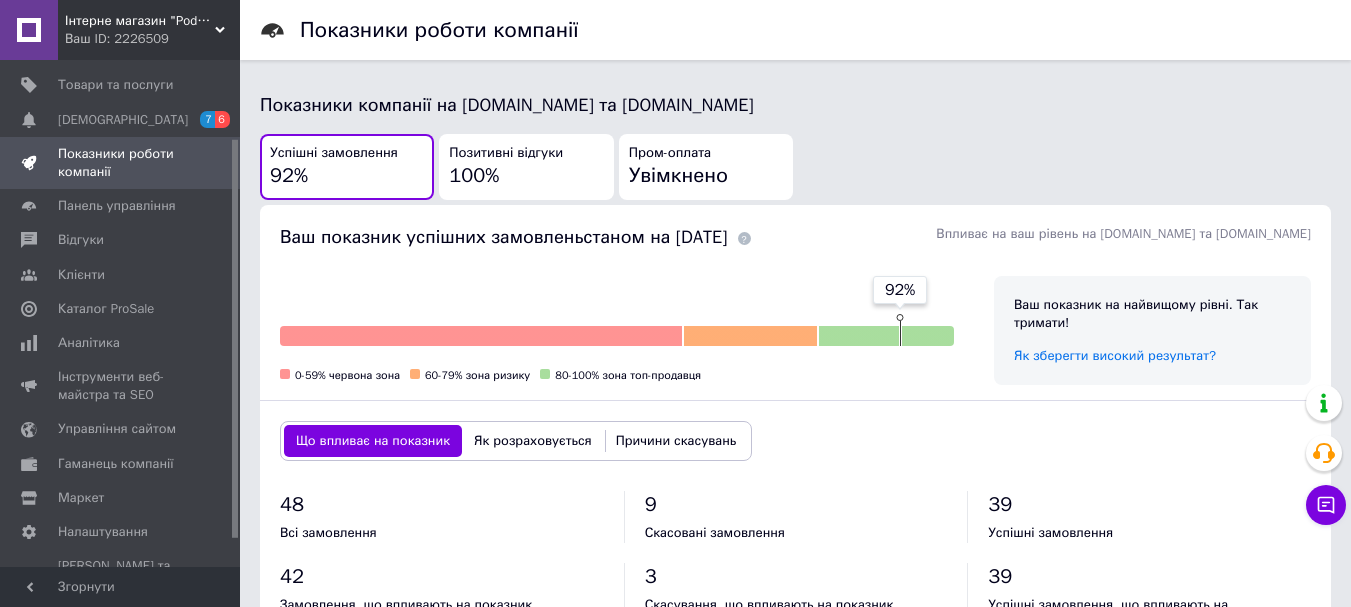 scroll, scrollTop: 600, scrollLeft: 0, axis: vertical 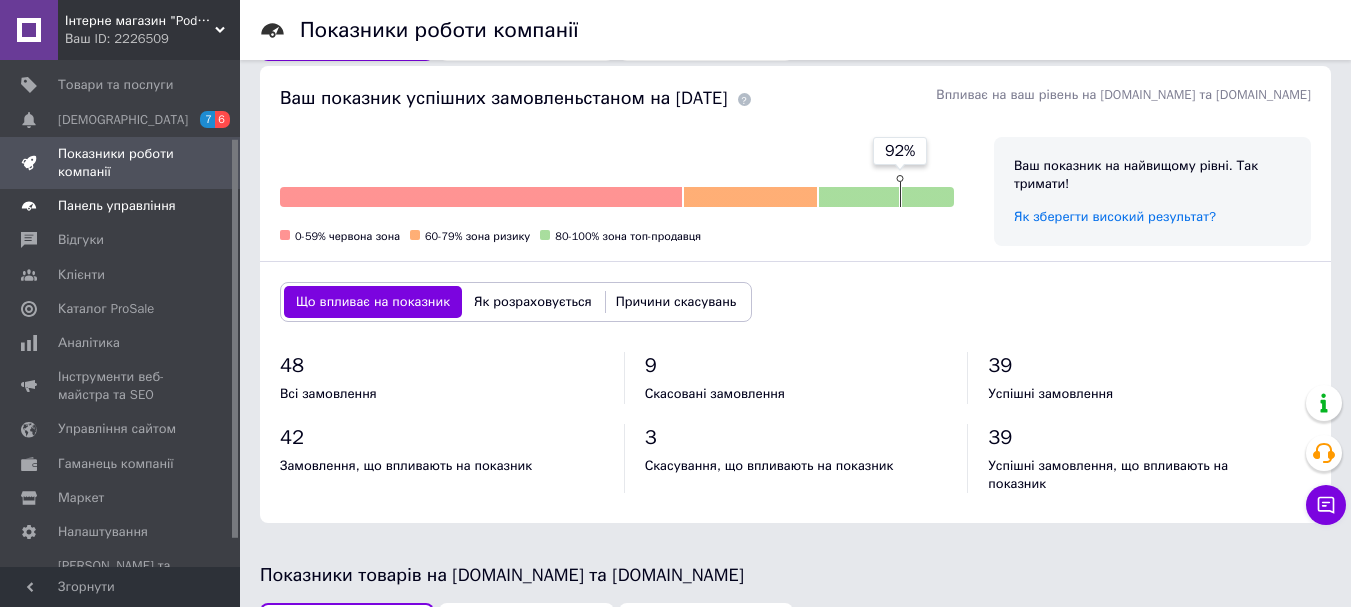 click on "Панель управління" at bounding box center [117, 206] 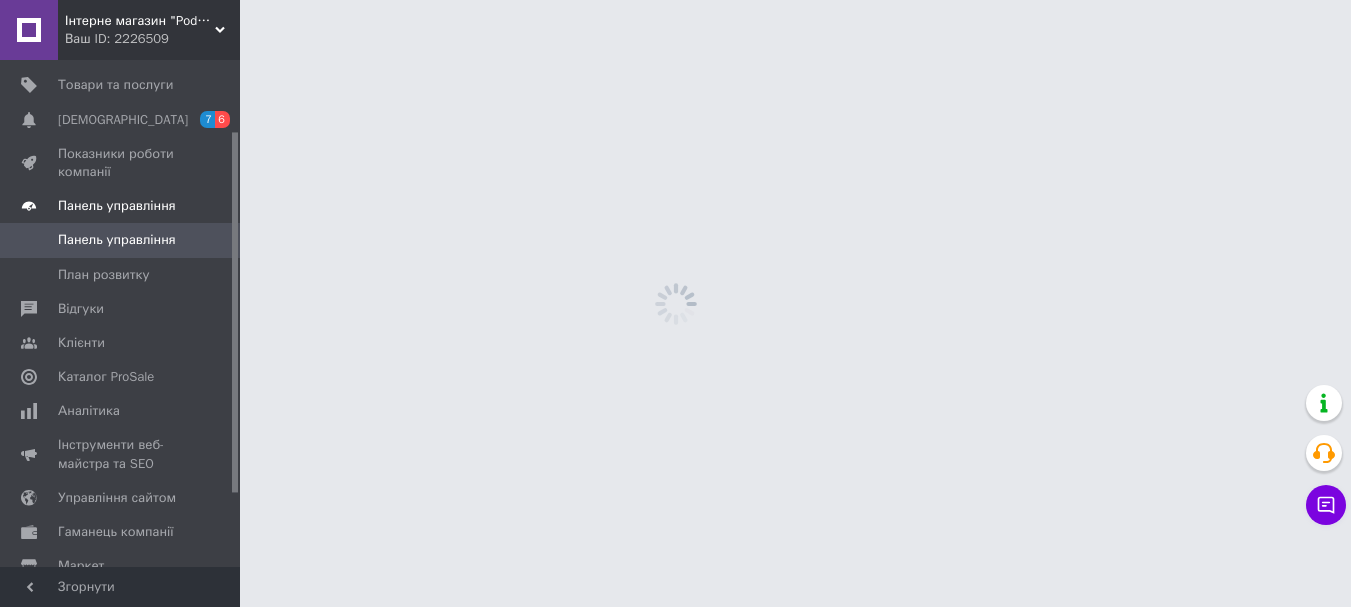 scroll, scrollTop: 0, scrollLeft: 0, axis: both 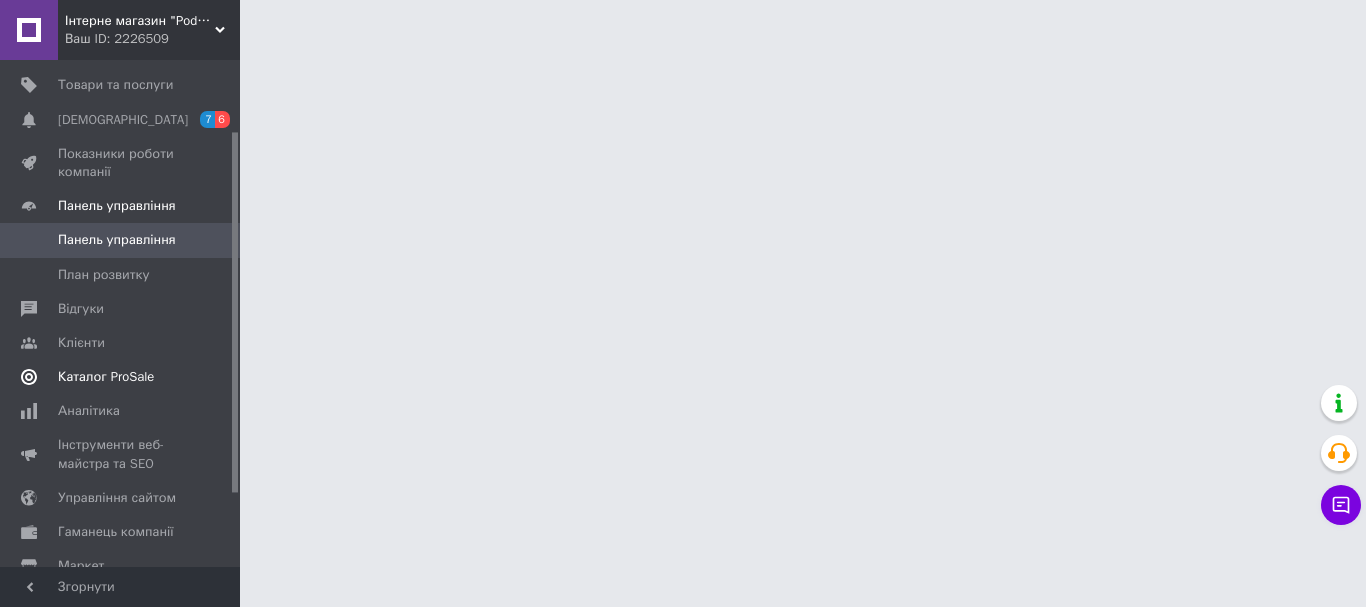 click on "Каталог ProSale" at bounding box center (106, 377) 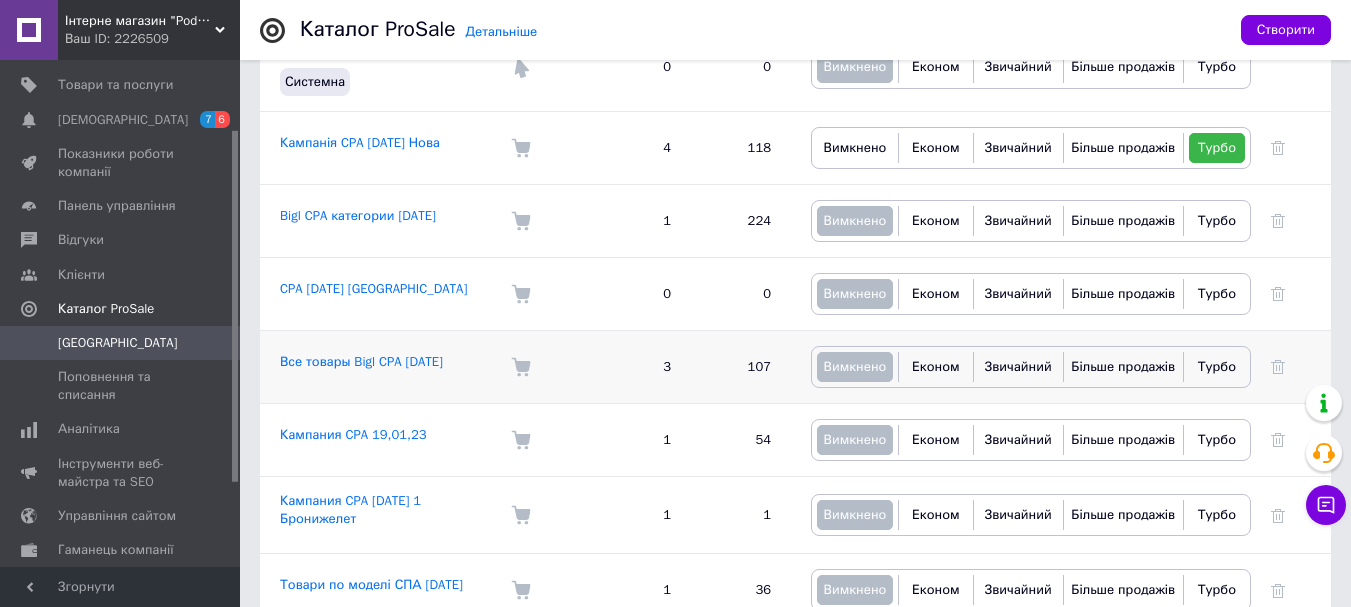scroll, scrollTop: 373, scrollLeft: 0, axis: vertical 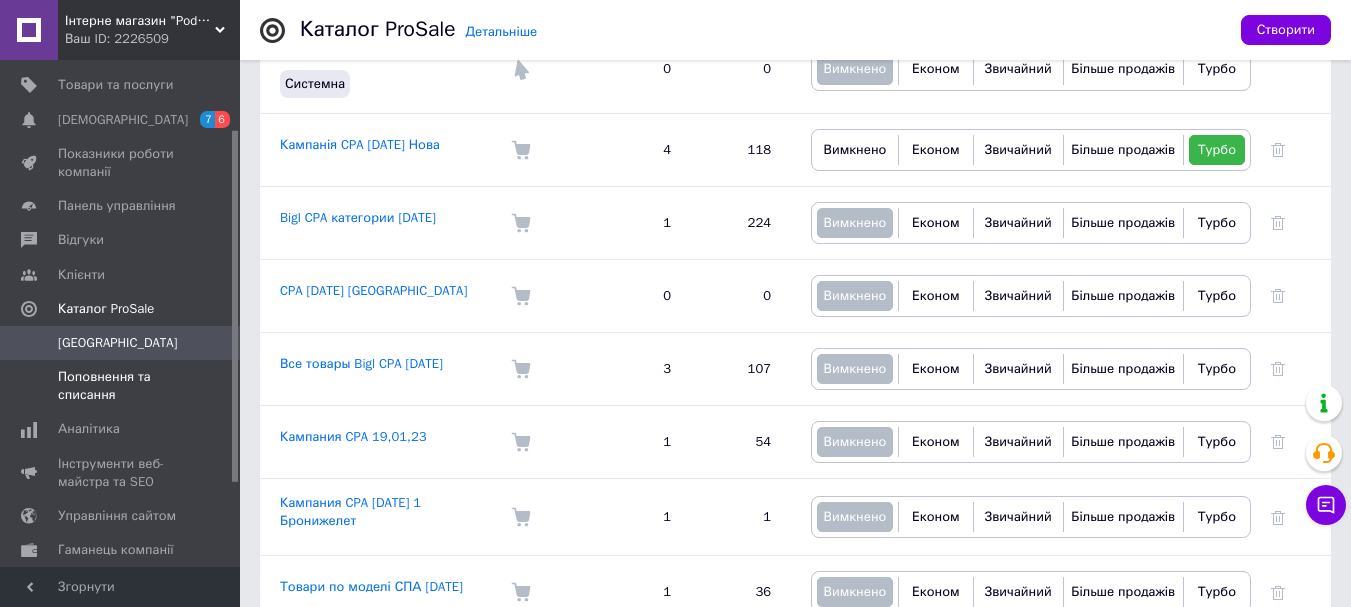 click on "Поповнення та списання" at bounding box center [121, 386] 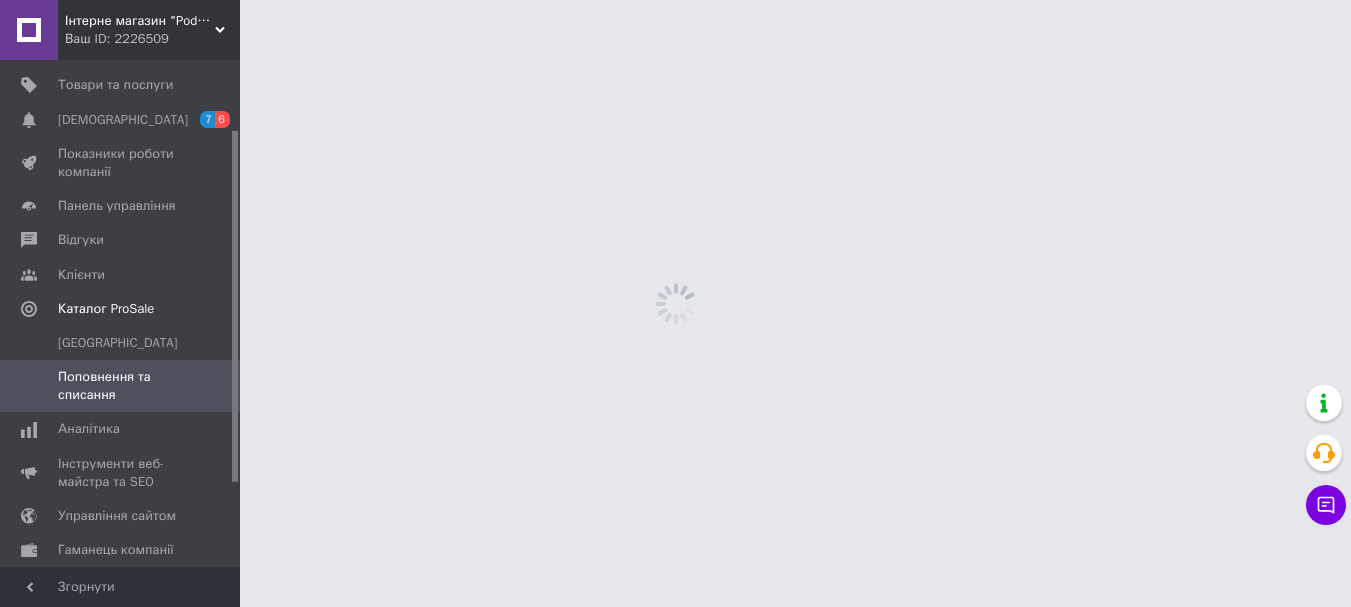 scroll, scrollTop: 0, scrollLeft: 0, axis: both 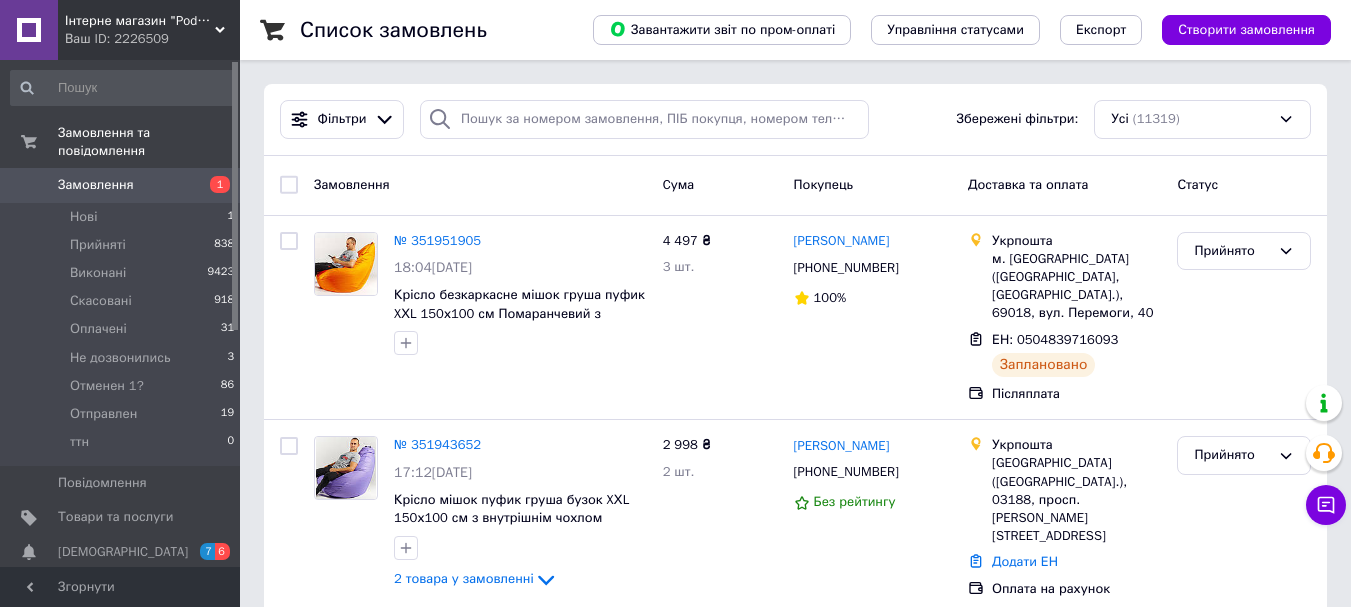 click on "Створити замовлення" at bounding box center [1246, 30] 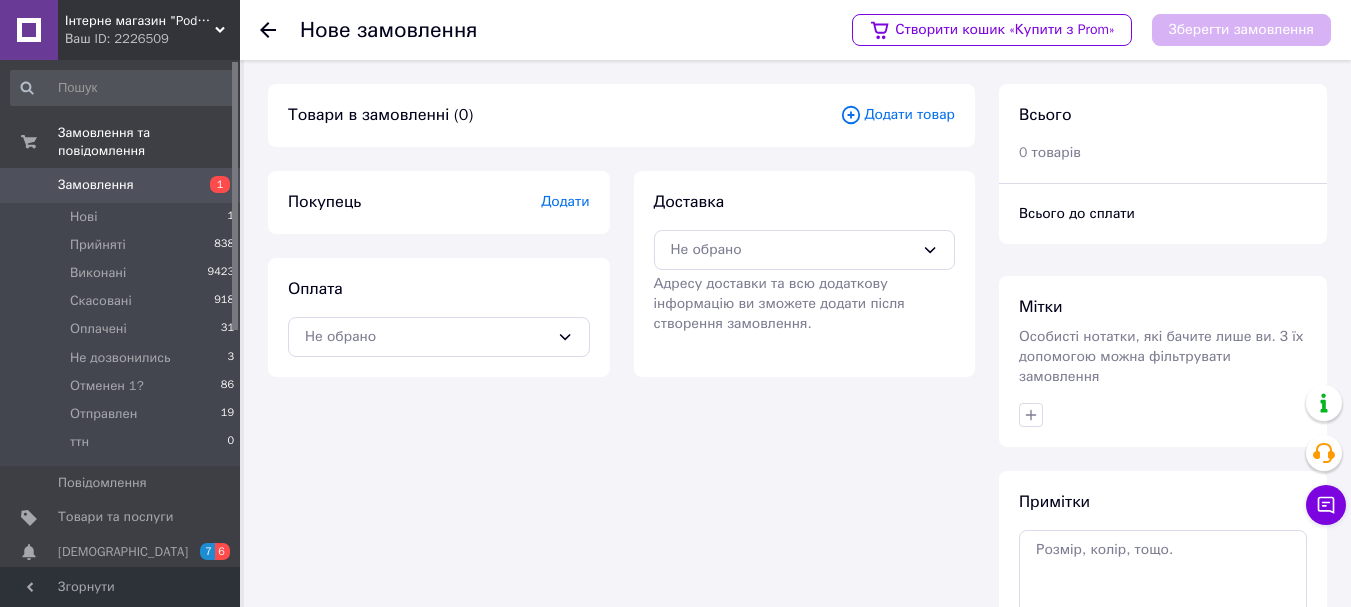 click on "Додати товар" at bounding box center [897, 115] 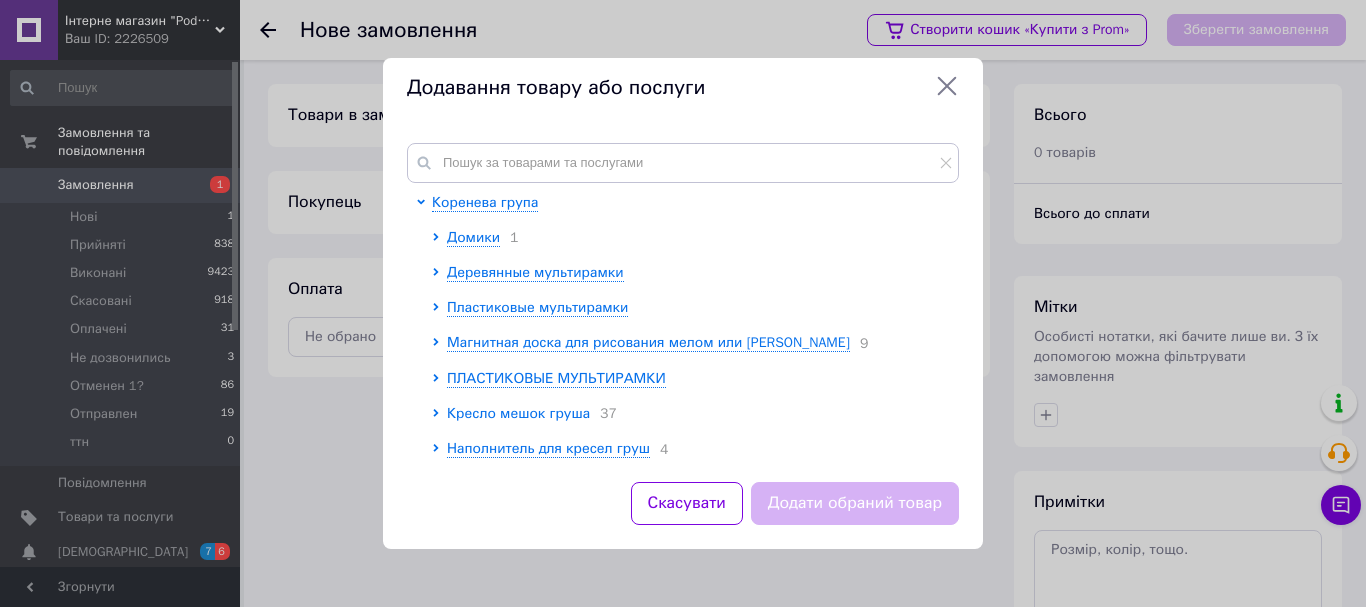 click on "Кресло мешок груша" at bounding box center [518, 413] 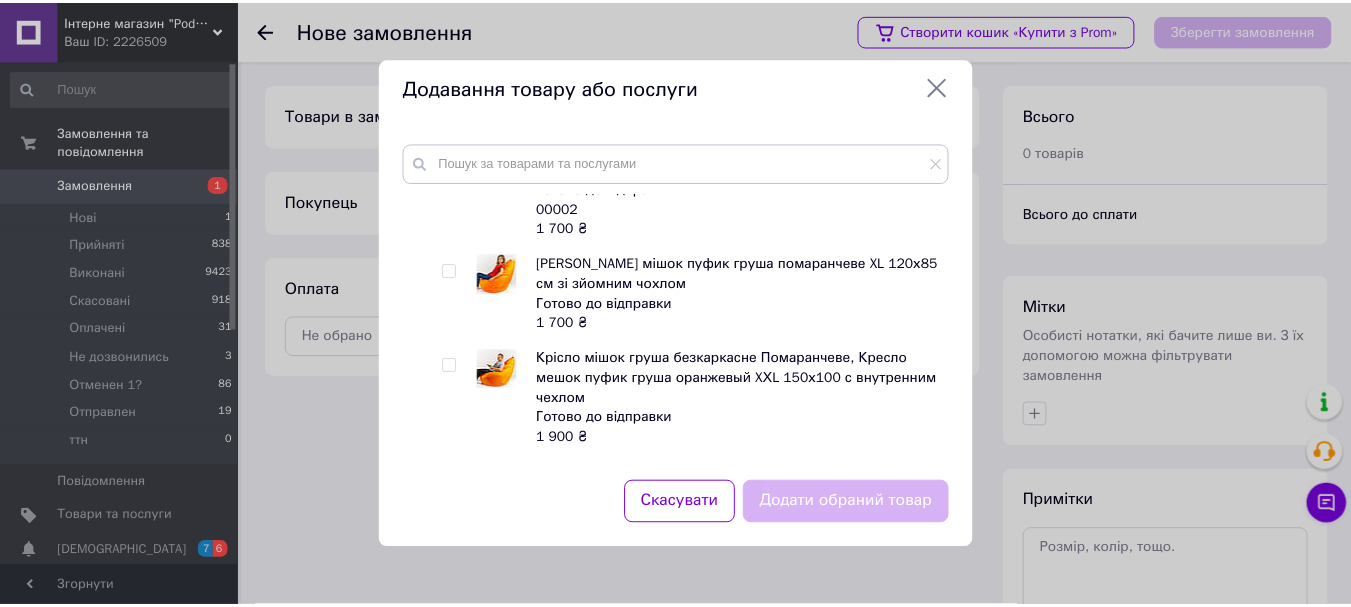 scroll, scrollTop: 1800, scrollLeft: 0, axis: vertical 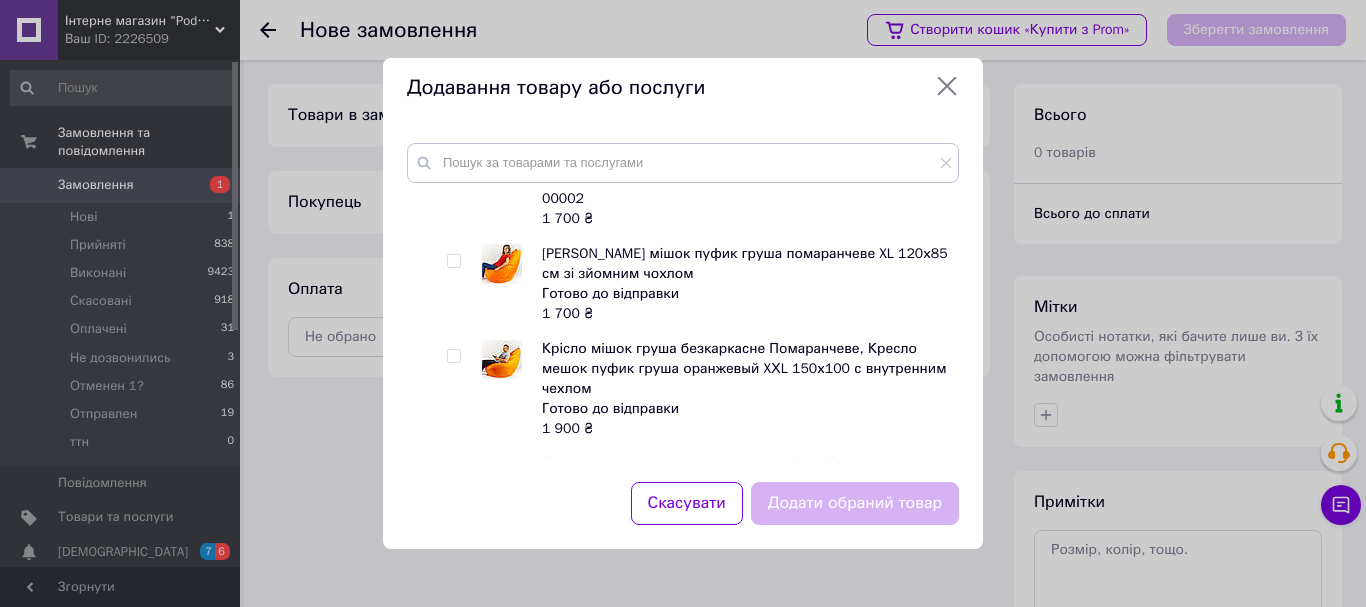 click at bounding box center [453, 356] 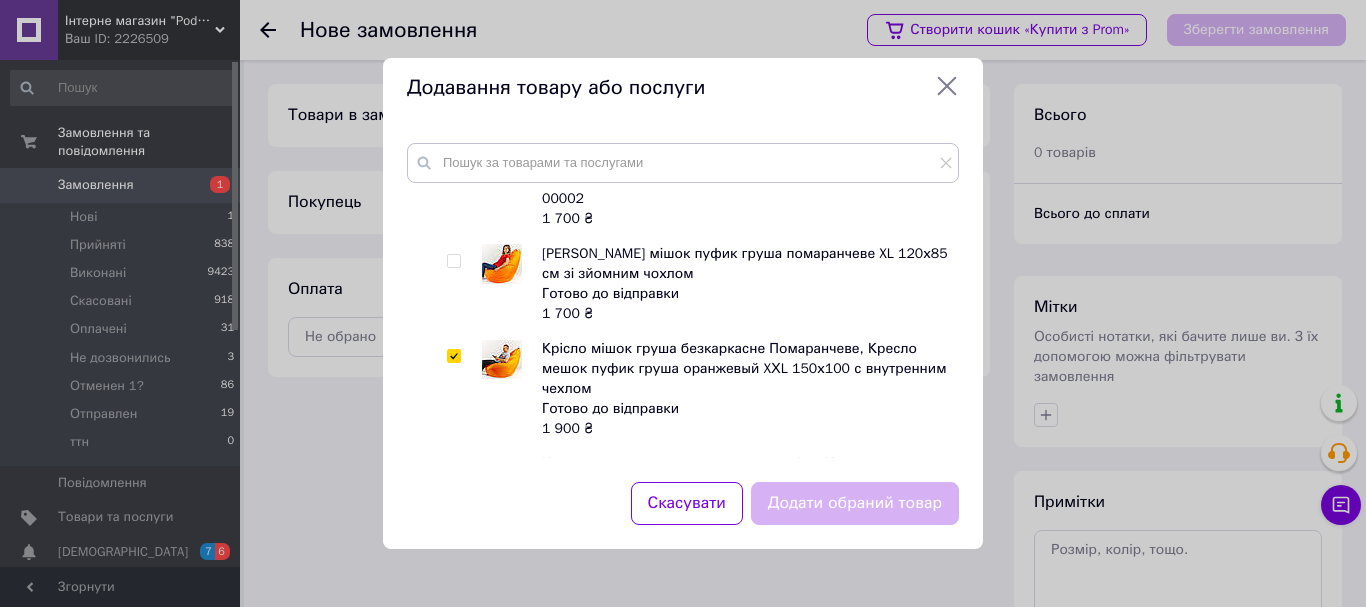 checkbox on "true" 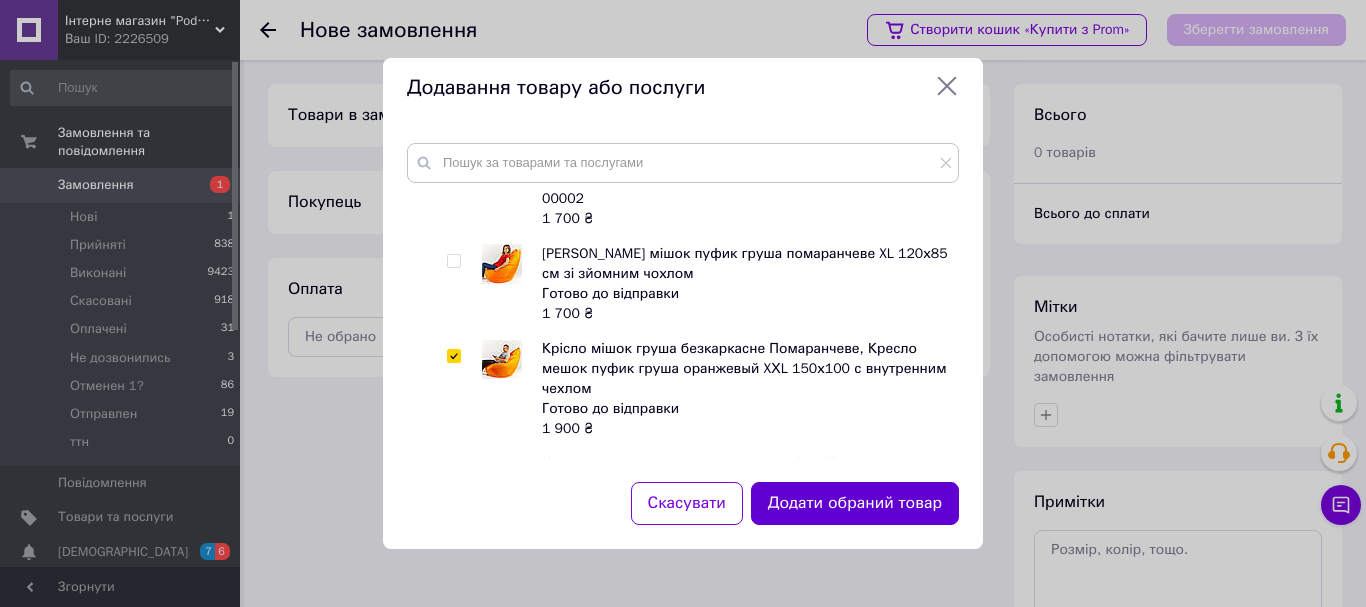 click on "Додати обраний товар" at bounding box center [855, 503] 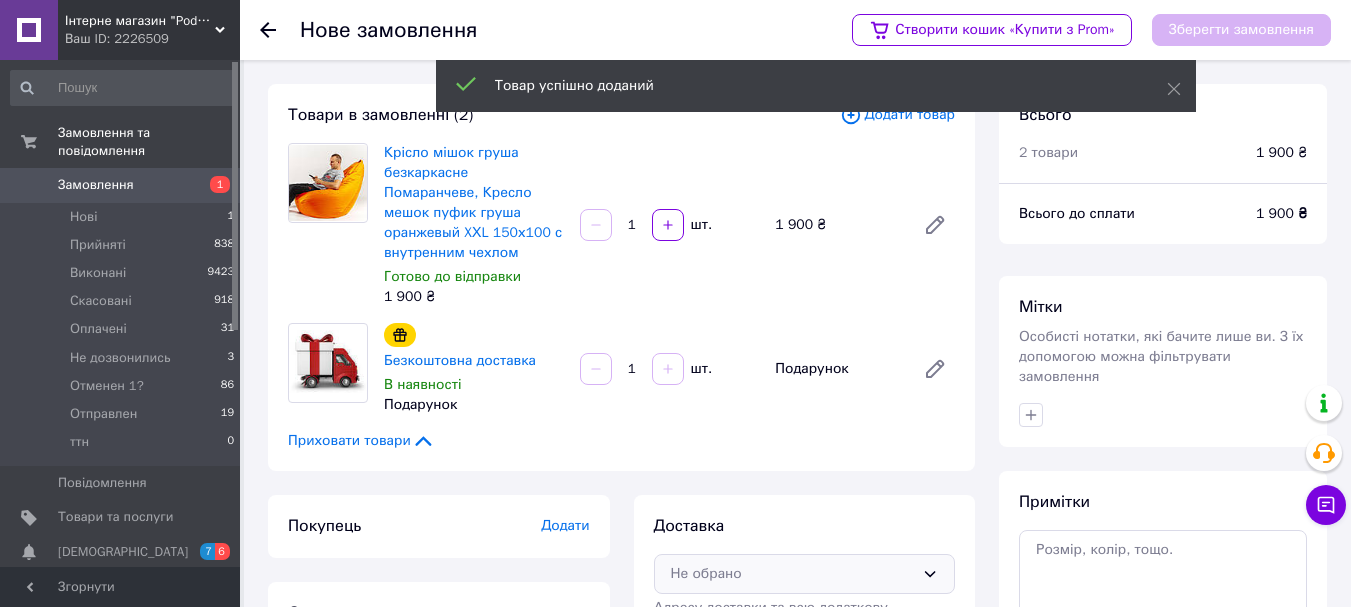 click on "Не обрано" at bounding box center (793, 574) 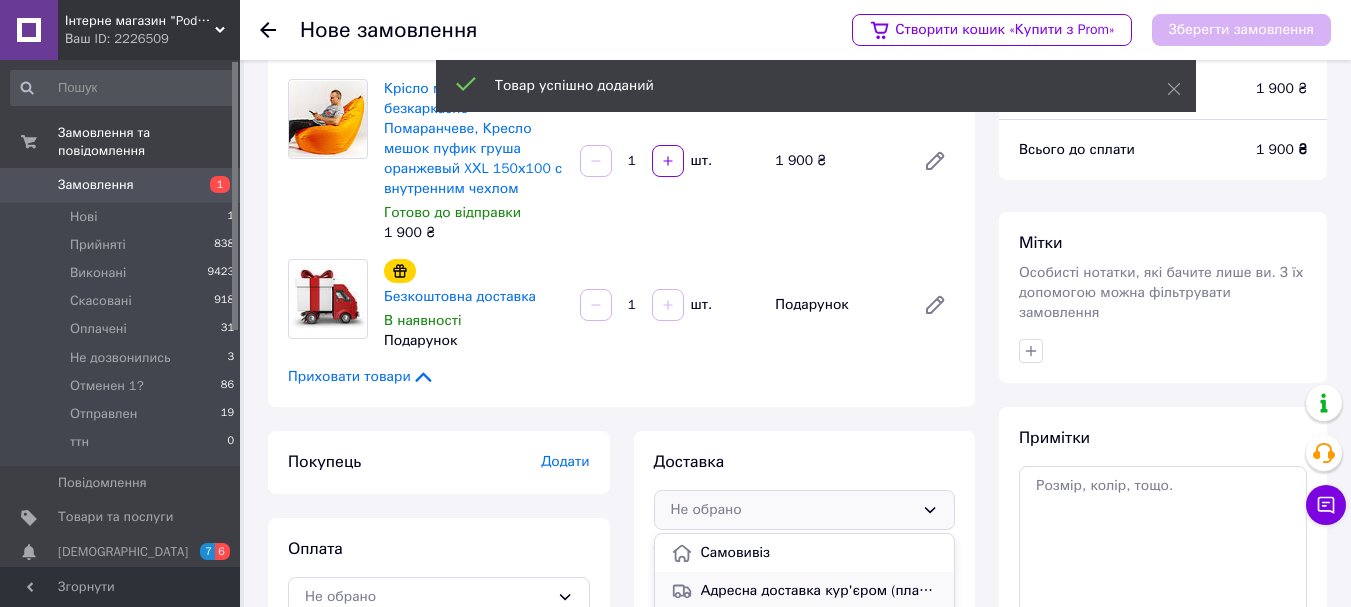 scroll, scrollTop: 100, scrollLeft: 0, axis: vertical 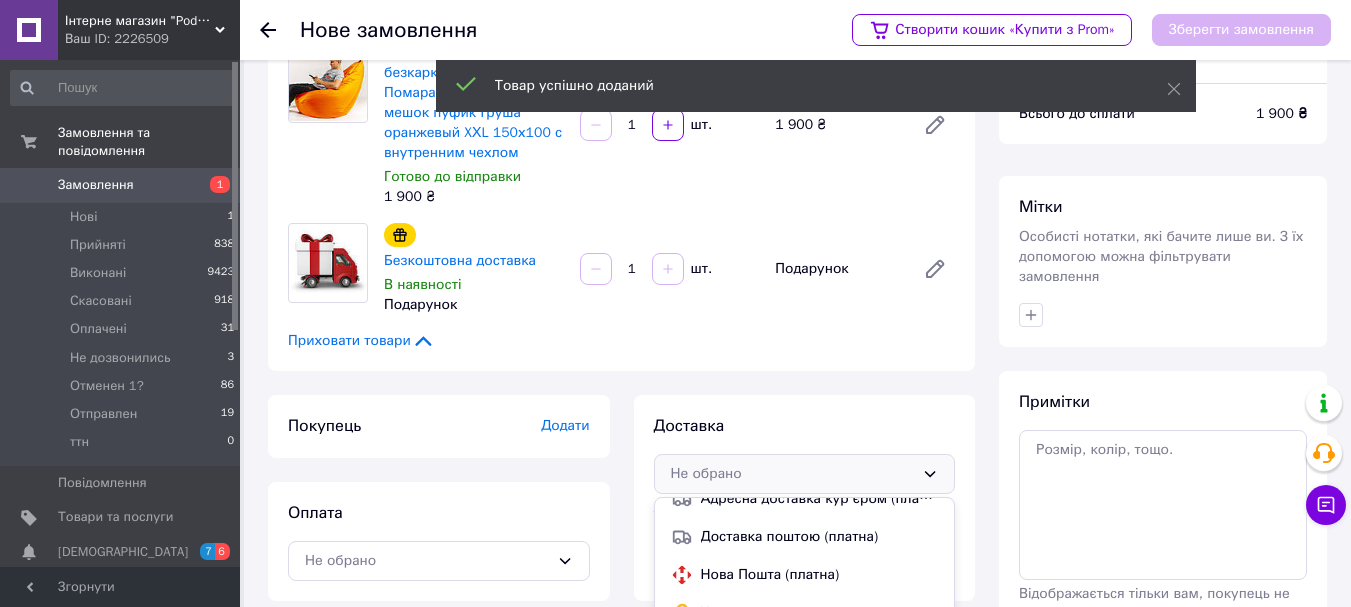 drag, startPoint x: 734, startPoint y: 589, endPoint x: 722, endPoint y: 579, distance: 15.6205 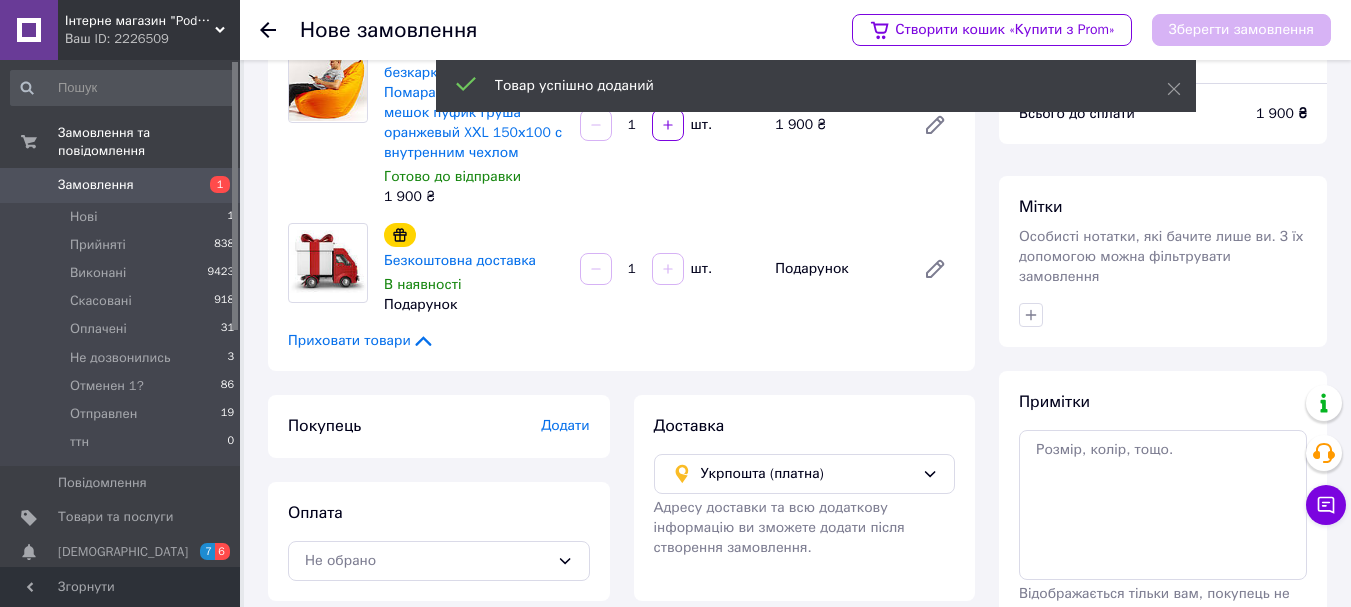 click on "Додати" at bounding box center (565, 425) 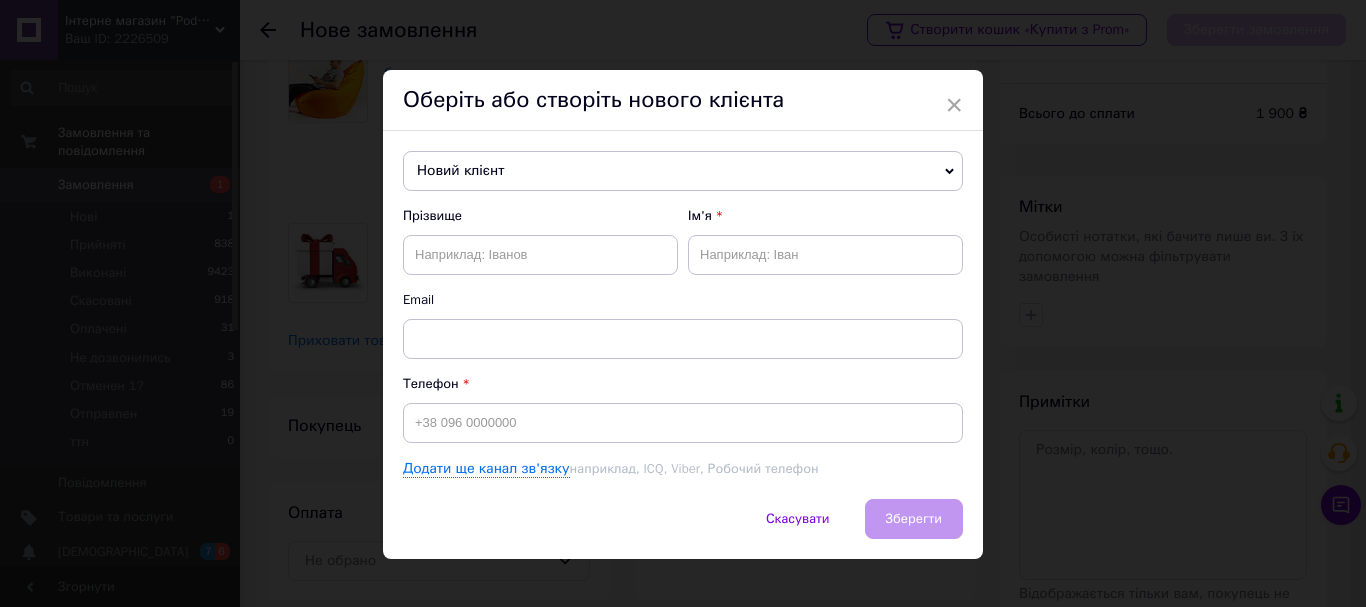 click on "Новий клієнт" at bounding box center (683, 171) 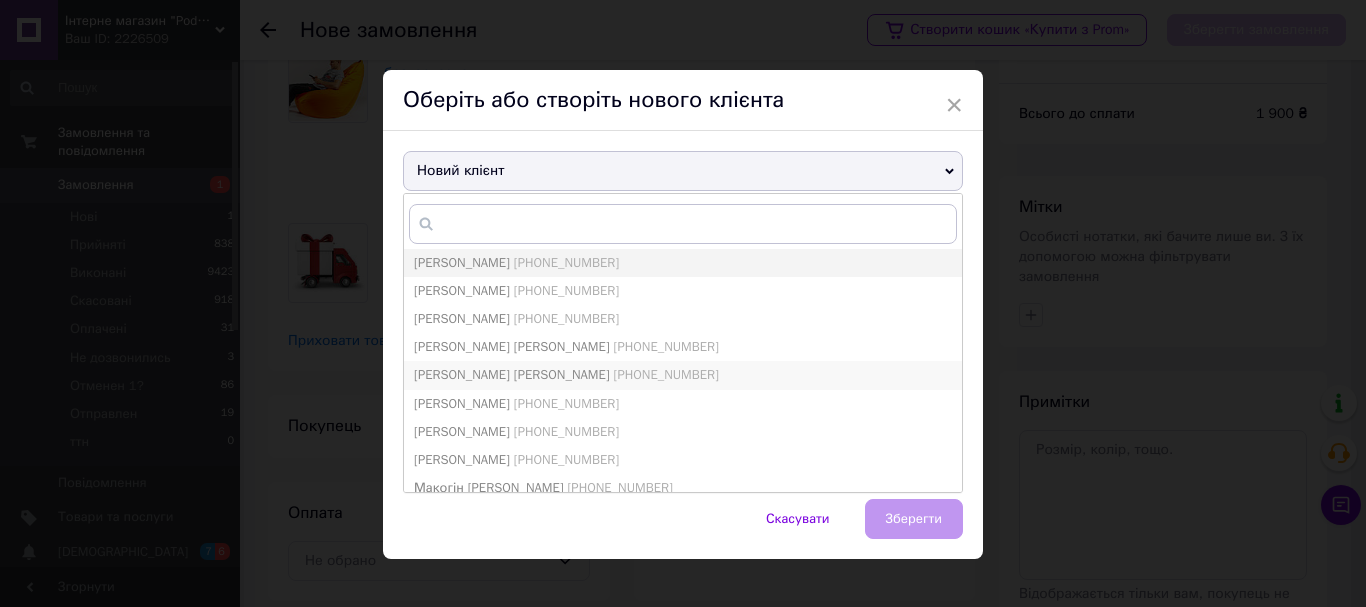 click on "[PERSON_NAME] [PERSON_NAME]" at bounding box center [512, 374] 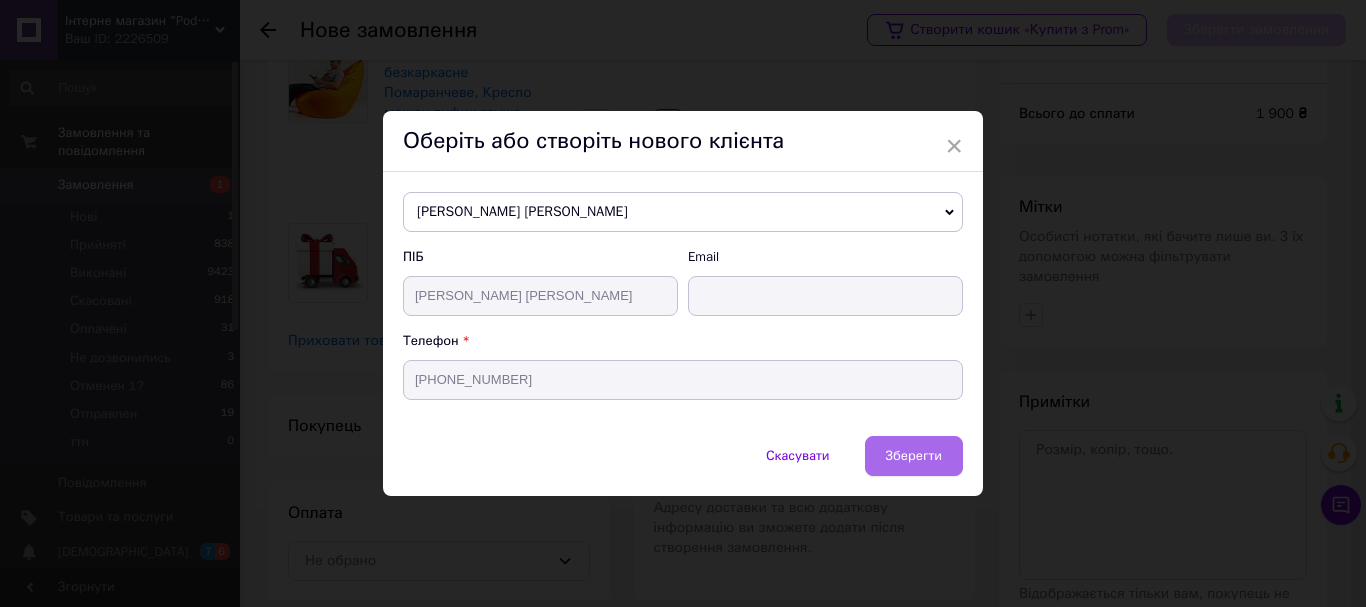 click on "Зберегти" at bounding box center [914, 455] 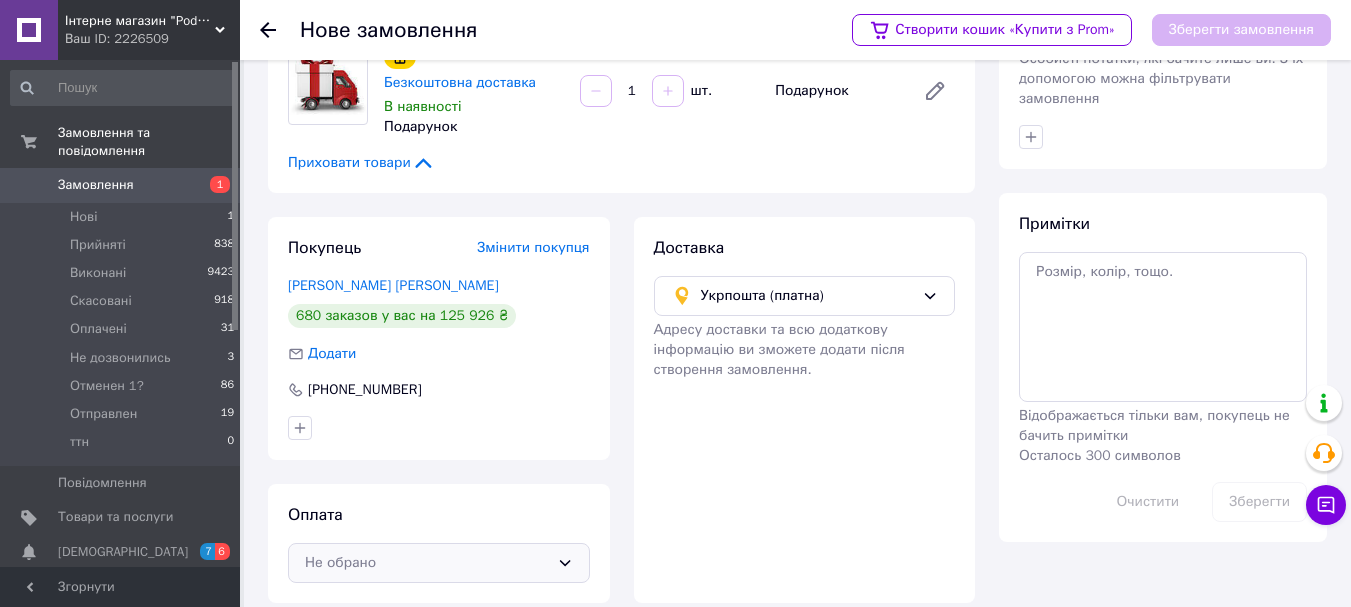 click on "Не обрано" at bounding box center (427, 563) 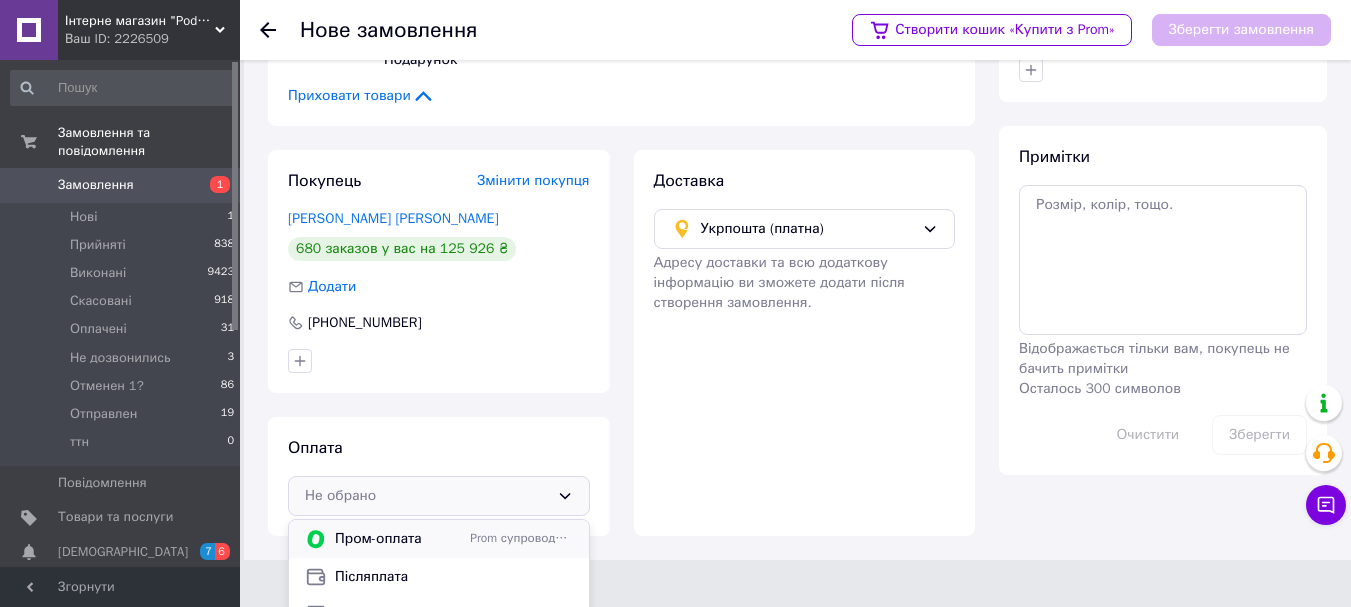scroll, scrollTop: 411, scrollLeft: 0, axis: vertical 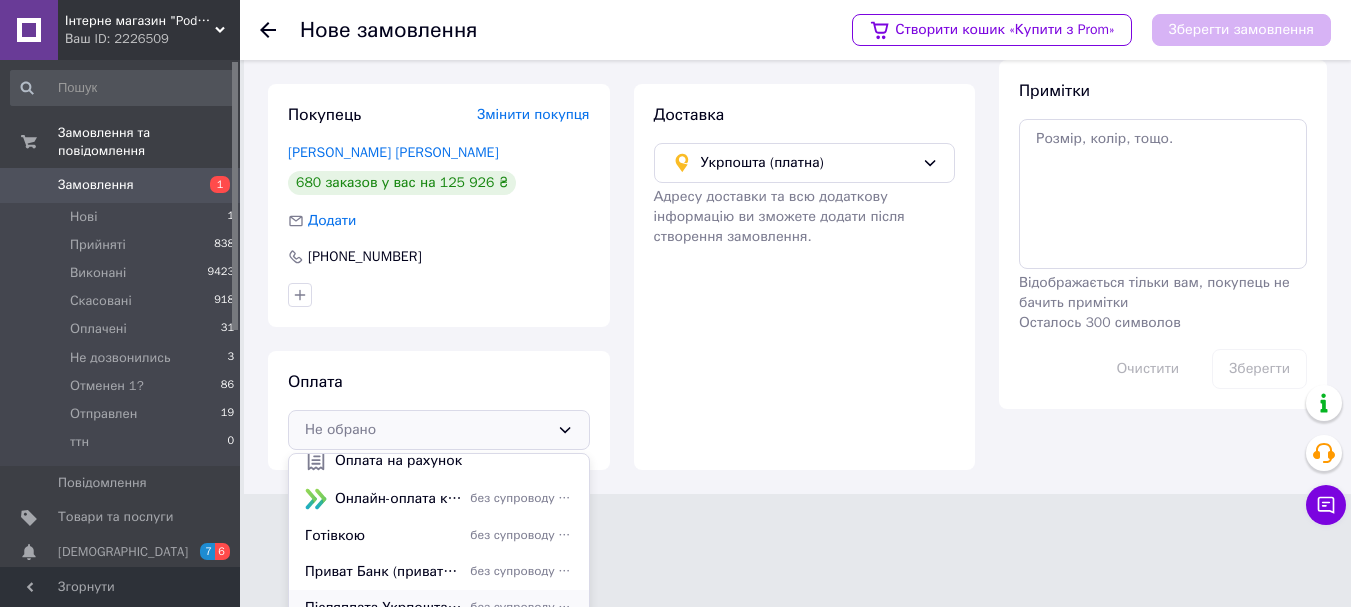 click on "Післяплата Укрпошта 20 грн+1%" at bounding box center (383, 608) 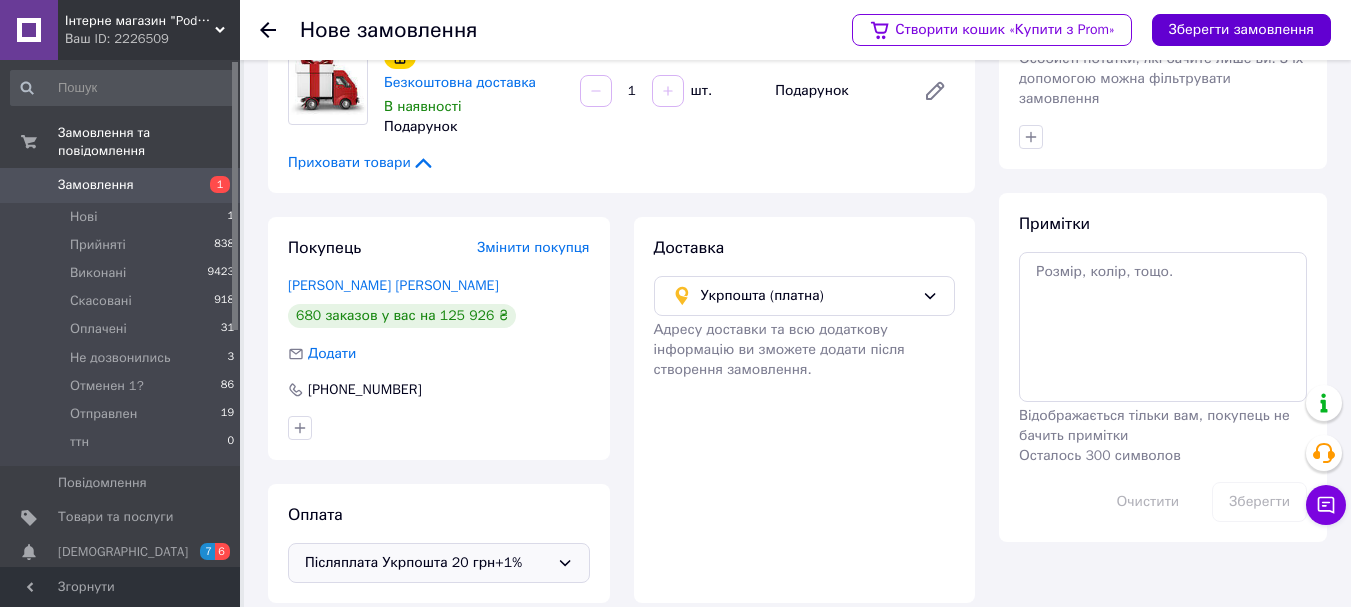 click on "Зберегти замовлення" at bounding box center (1241, 30) 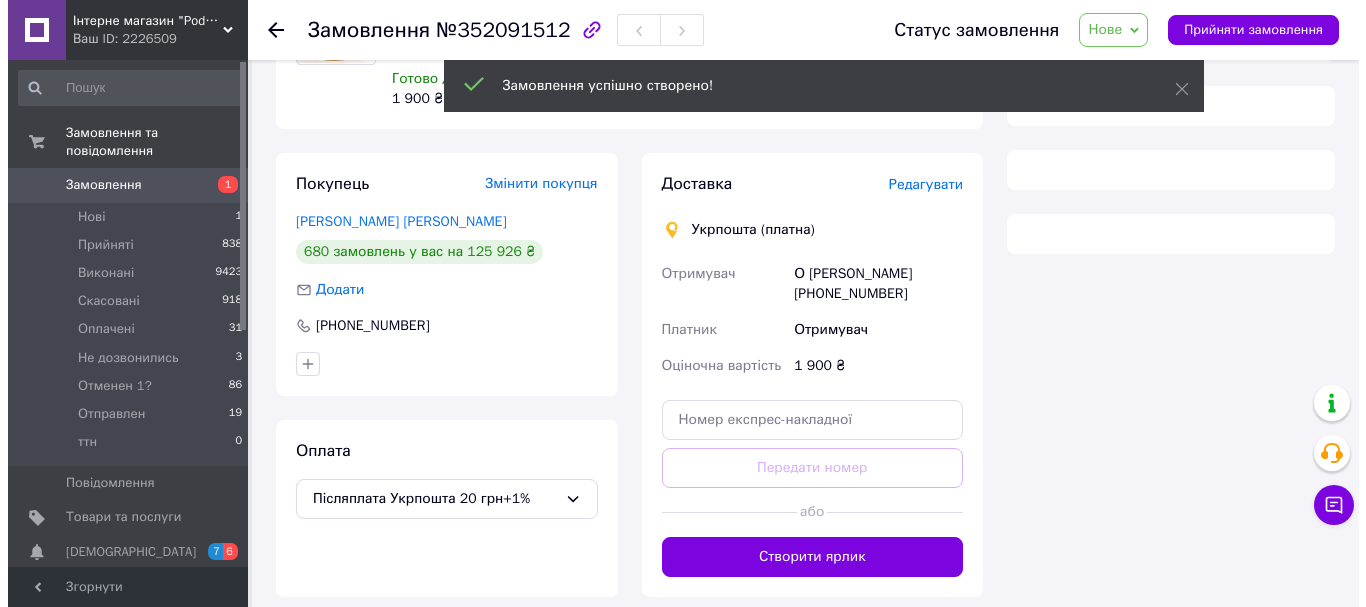 scroll, scrollTop: 278, scrollLeft: 0, axis: vertical 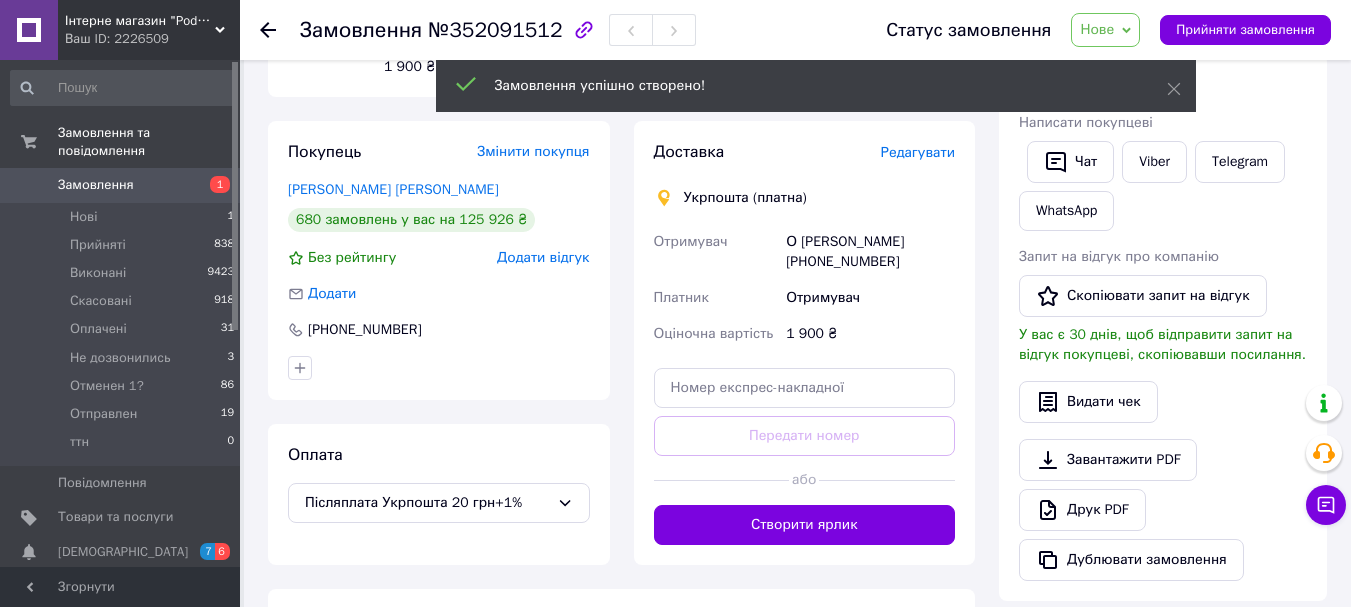 drag, startPoint x: 1169, startPoint y: 89, endPoint x: 1129, endPoint y: 5, distance: 93.03763 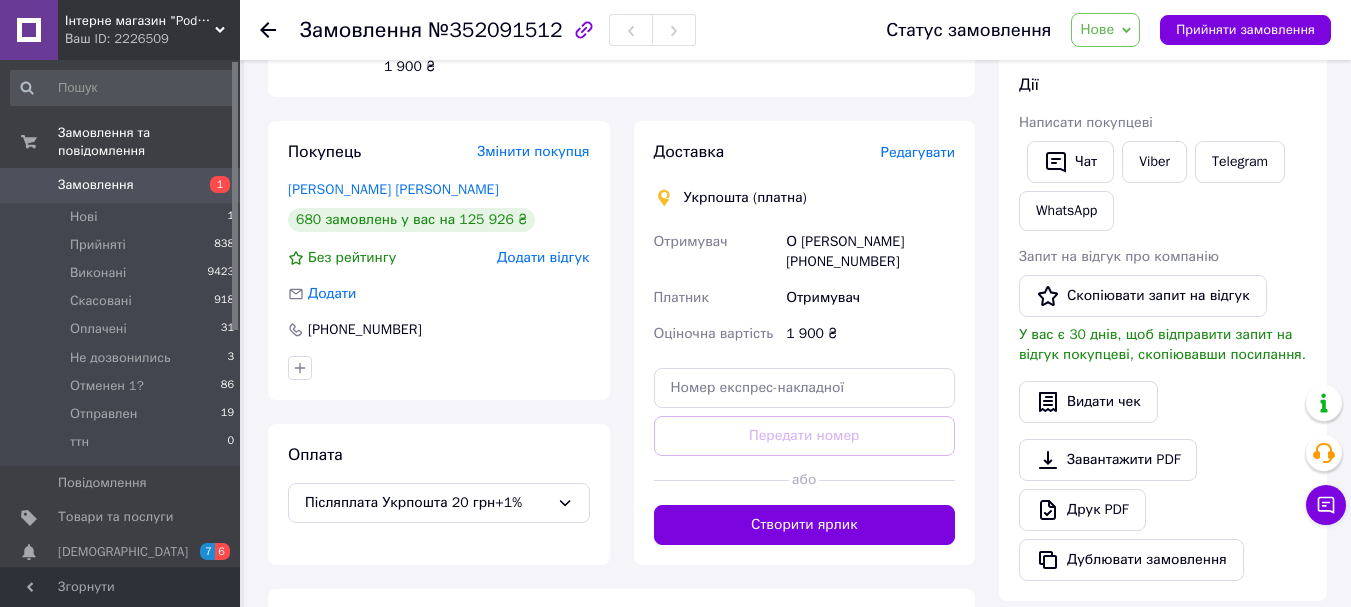 click on "Нове" at bounding box center (1097, 29) 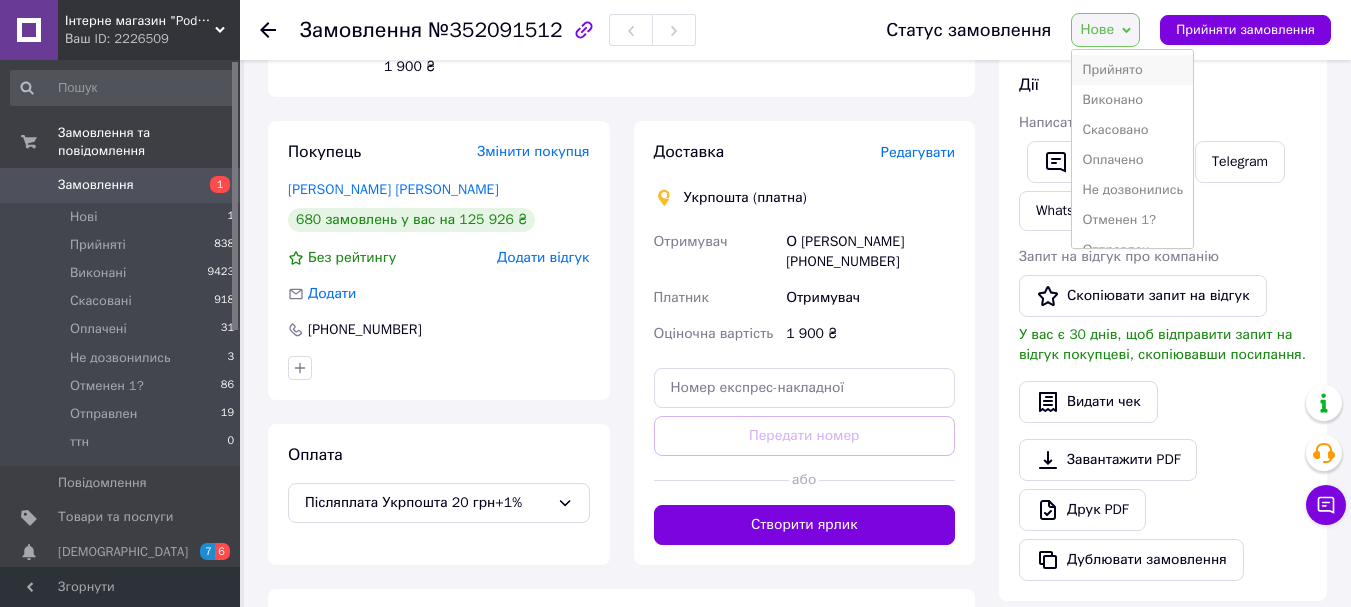 click on "Прийнято" at bounding box center (1132, 70) 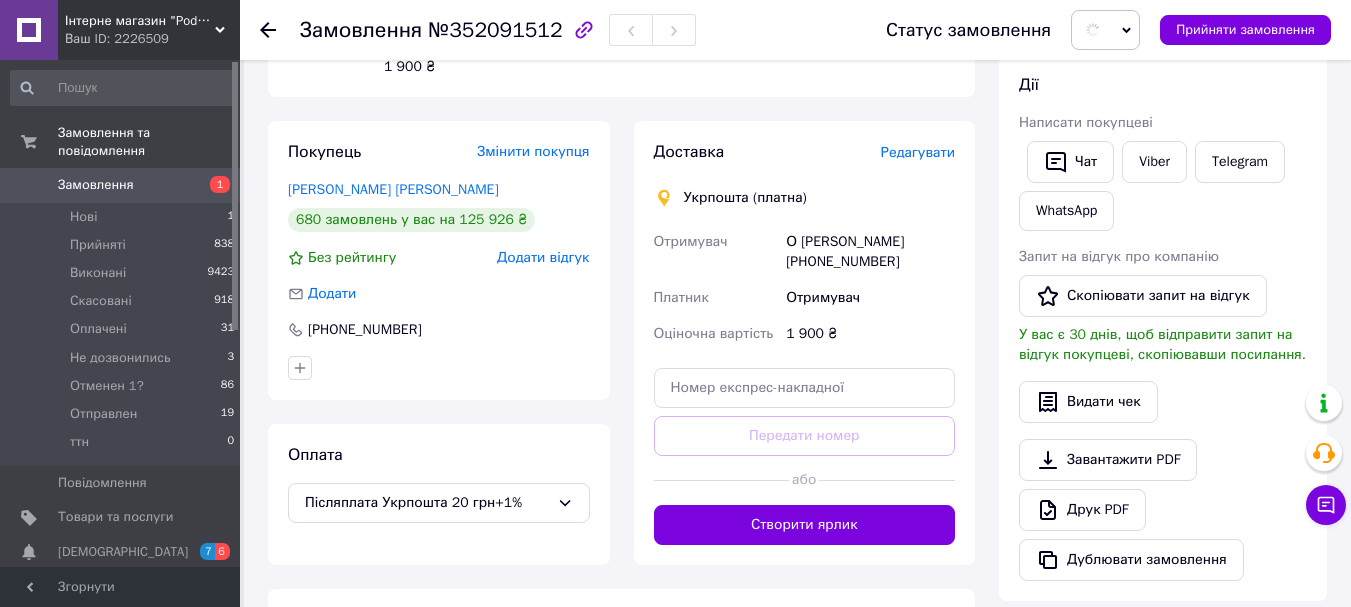 click on "Редагувати" at bounding box center [918, 152] 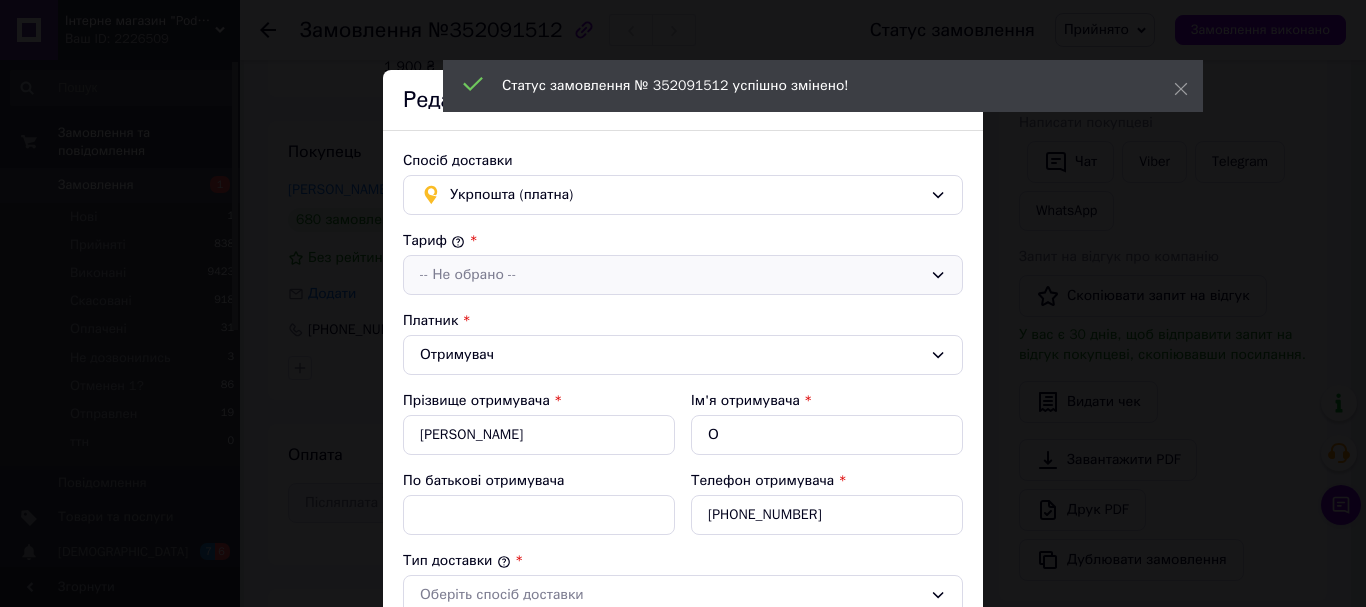 click on "-- Не обрано --" at bounding box center (671, 275) 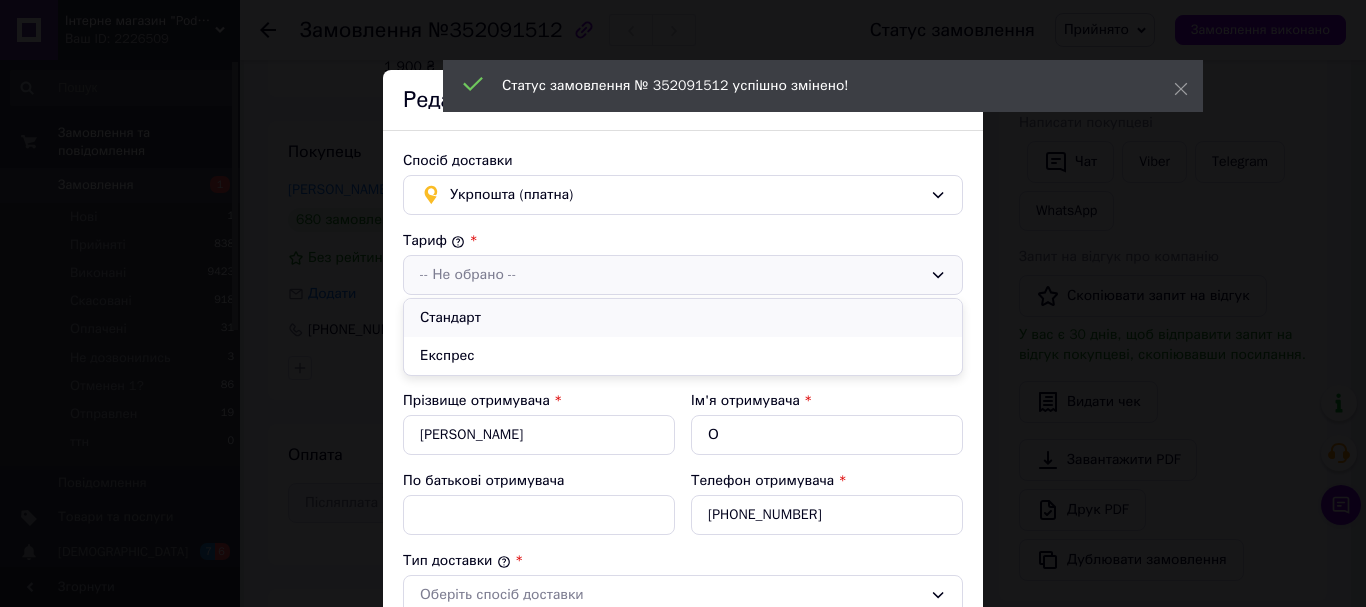 click on "Стандарт" at bounding box center (683, 318) 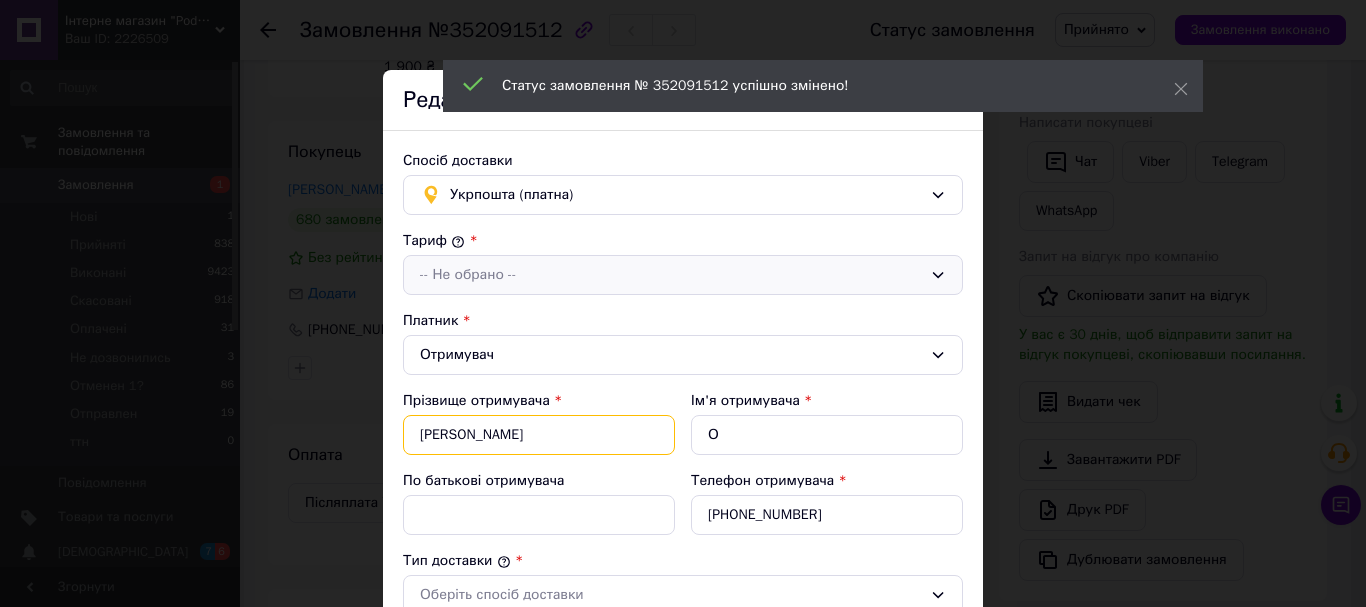 drag, startPoint x: 509, startPoint y: 432, endPoint x: 411, endPoint y: 439, distance: 98.24968 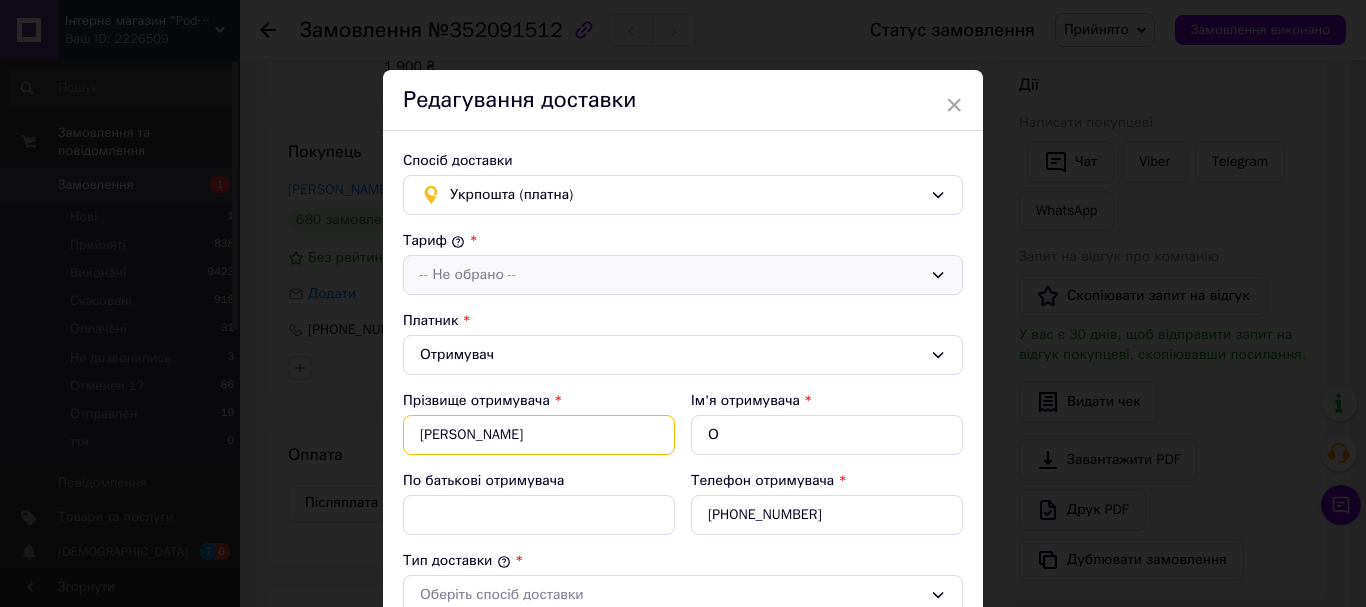 paste on "ероніка Карась" 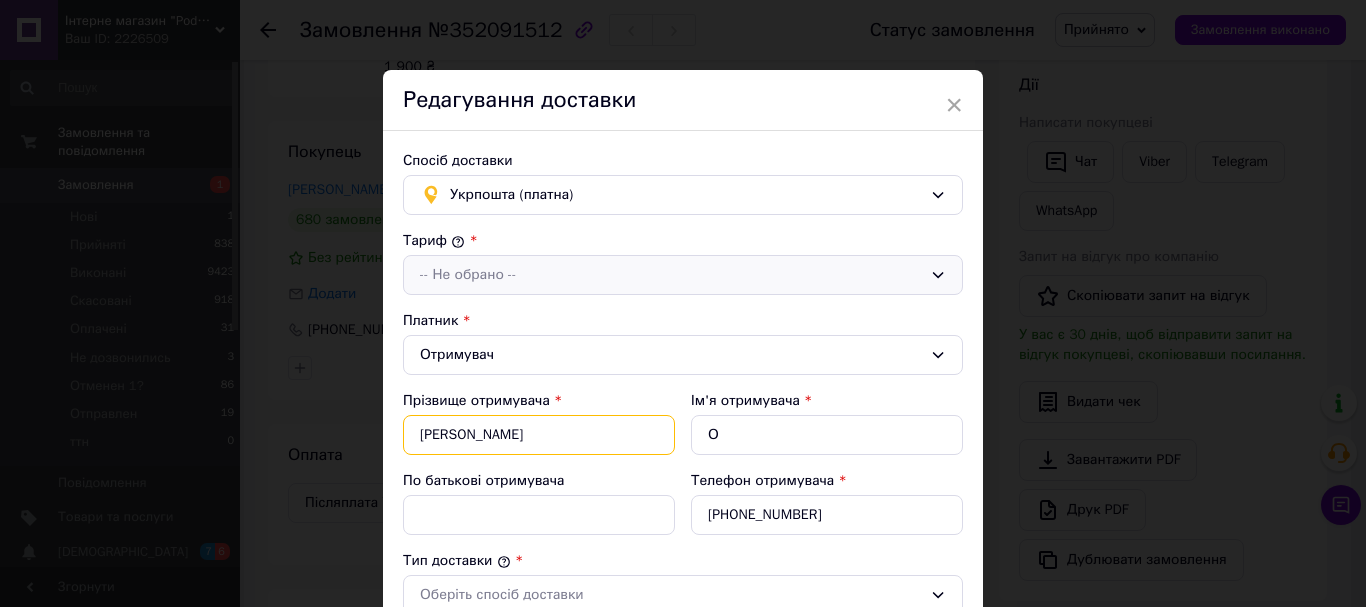 drag, startPoint x: 479, startPoint y: 437, endPoint x: 390, endPoint y: 443, distance: 89.20202 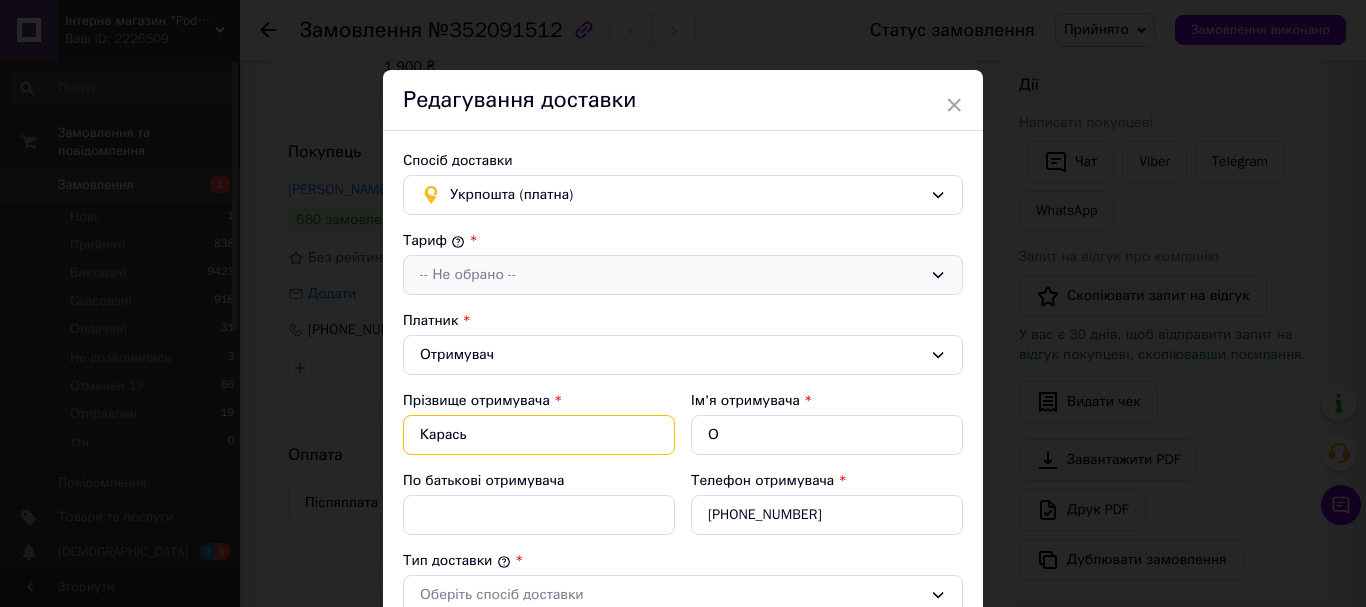 type on "Карась" 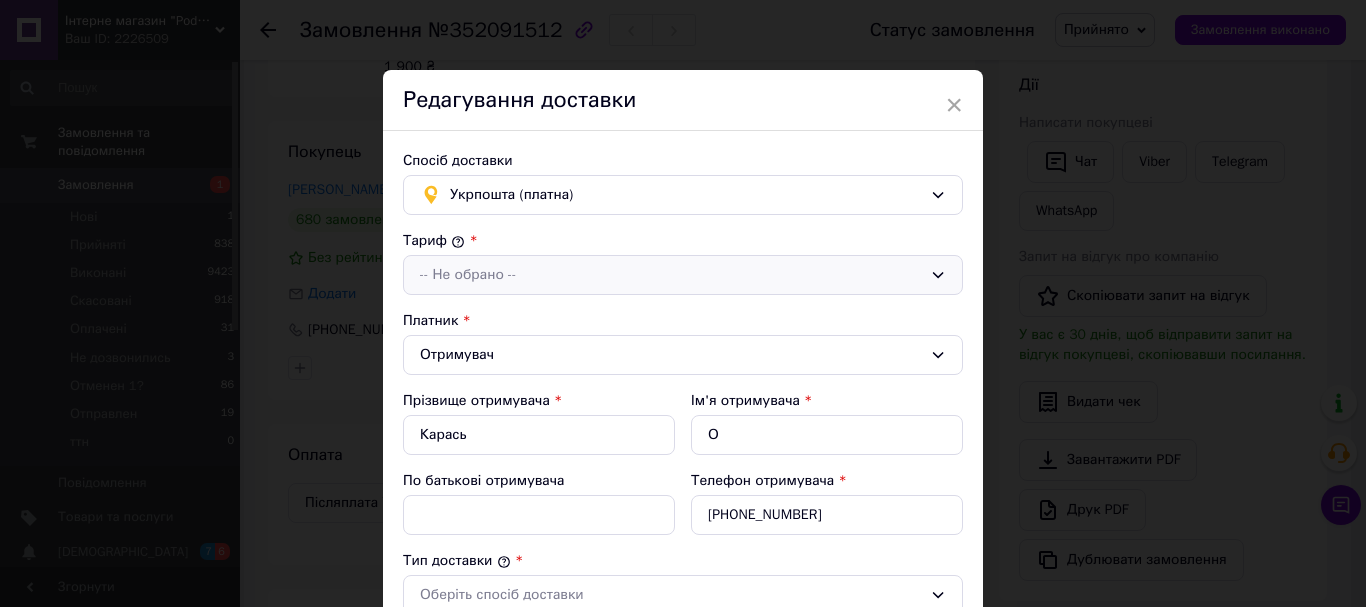 click on "-- Не обрано --" at bounding box center (671, 275) 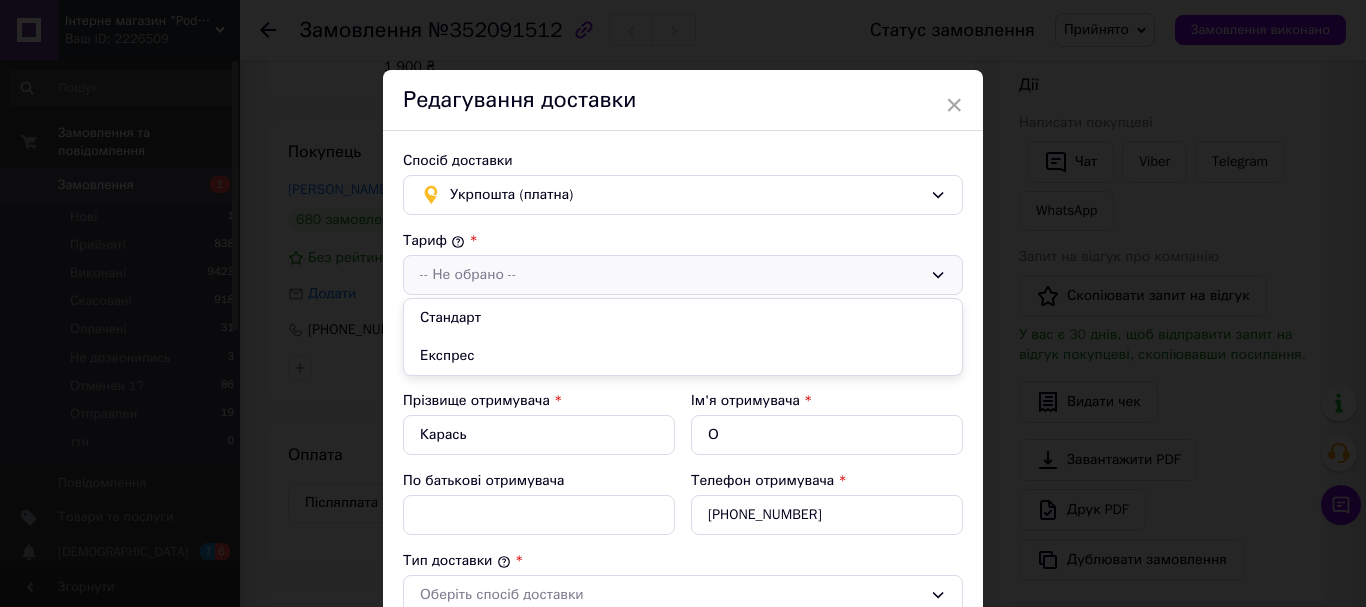 drag, startPoint x: 499, startPoint y: 311, endPoint x: 556, endPoint y: 331, distance: 60.40695 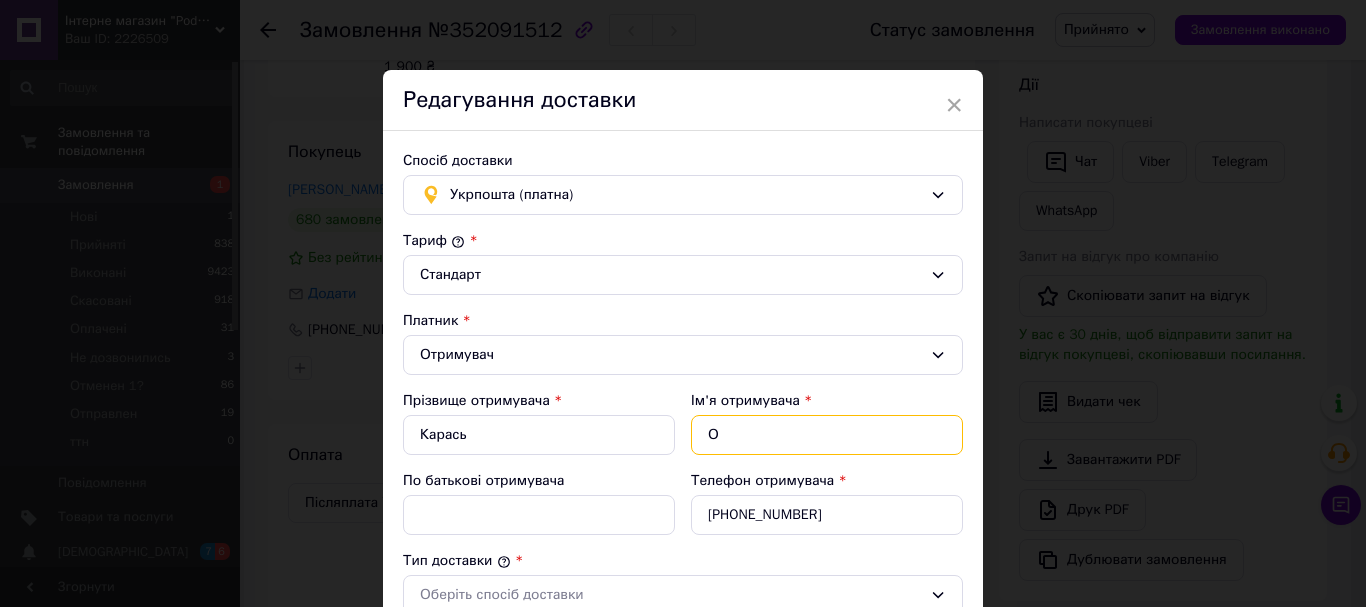 drag, startPoint x: 735, startPoint y: 427, endPoint x: 697, endPoint y: 435, distance: 38.832977 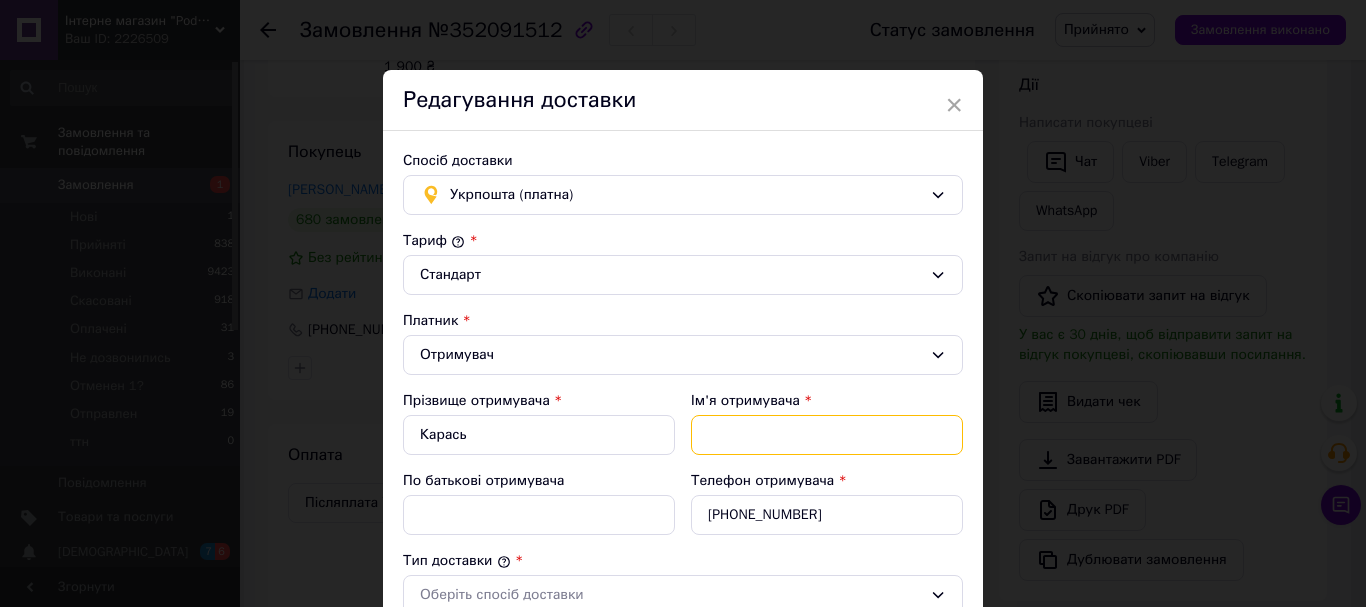 paste on "Вероніка Карась" 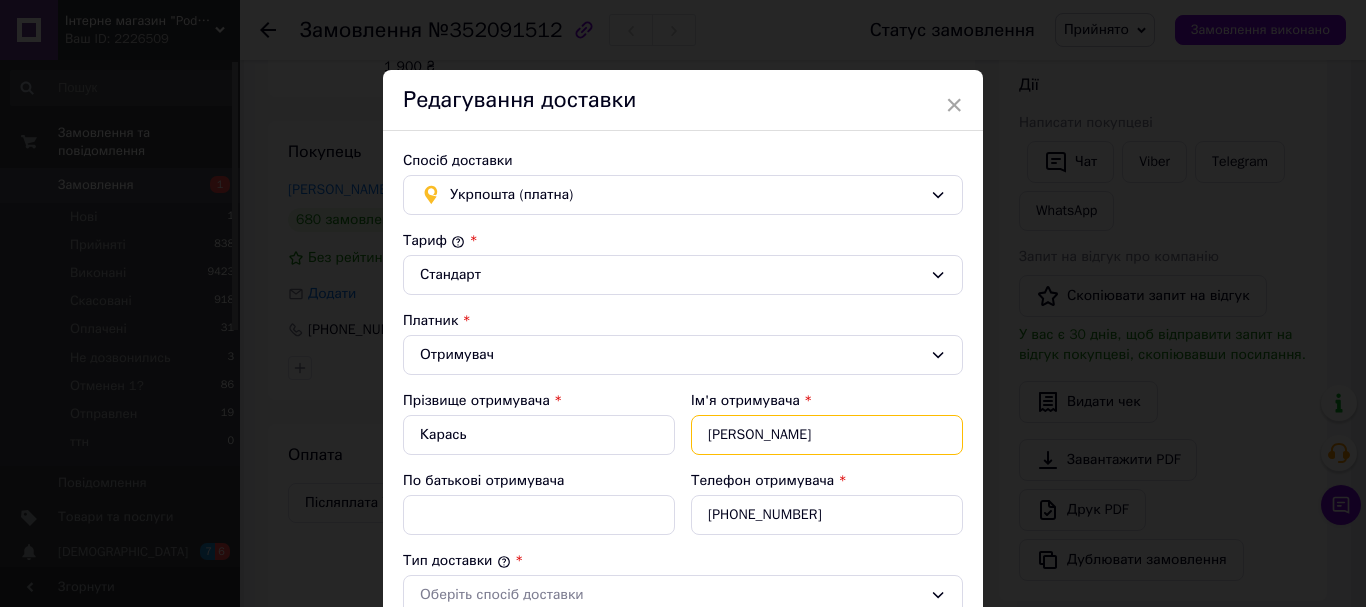 drag, startPoint x: 766, startPoint y: 438, endPoint x: 901, endPoint y: 443, distance: 135.09256 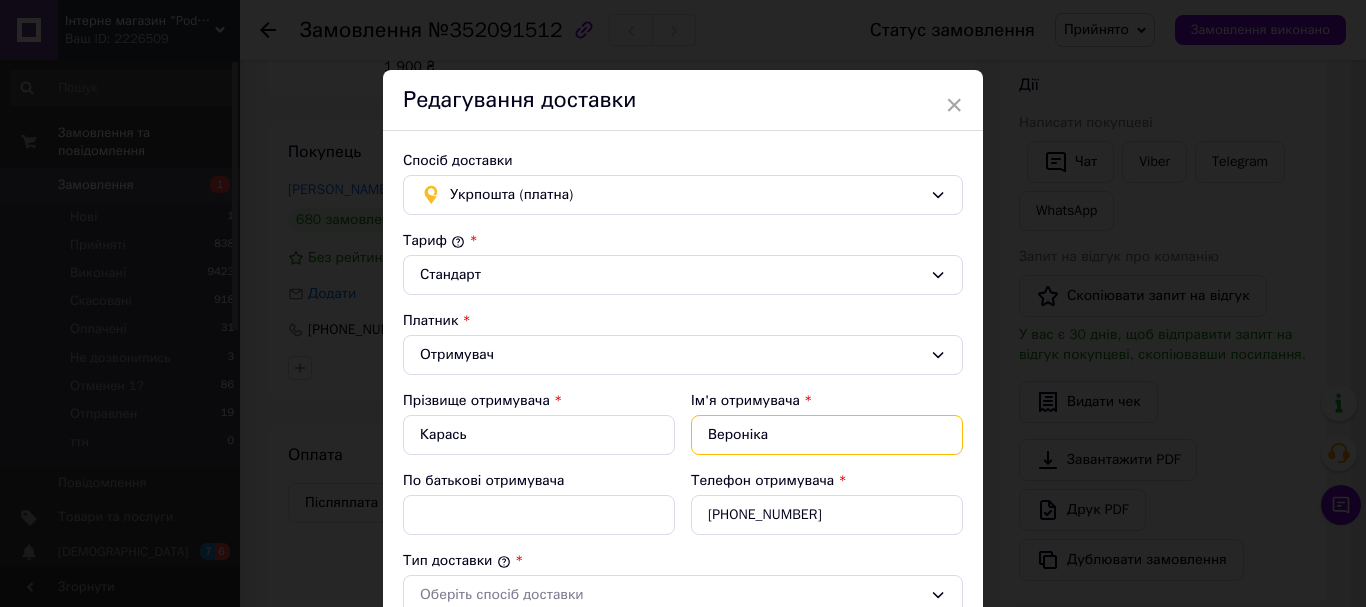 type on "Вероніка" 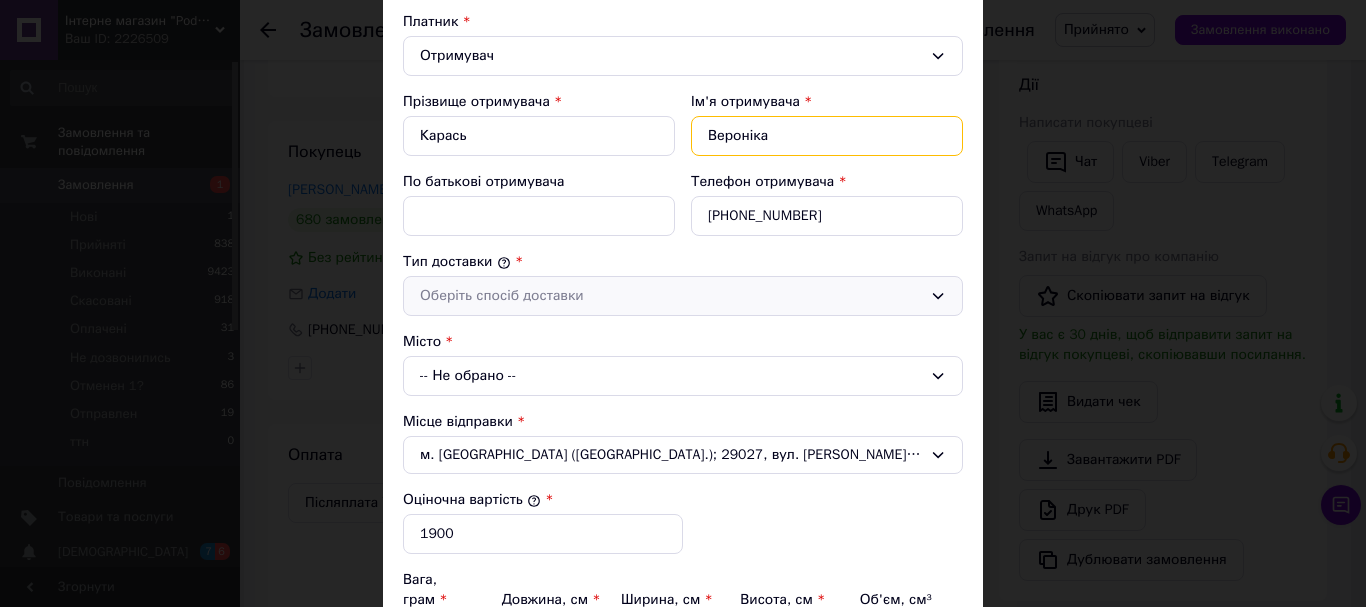scroll, scrollTop: 300, scrollLeft: 0, axis: vertical 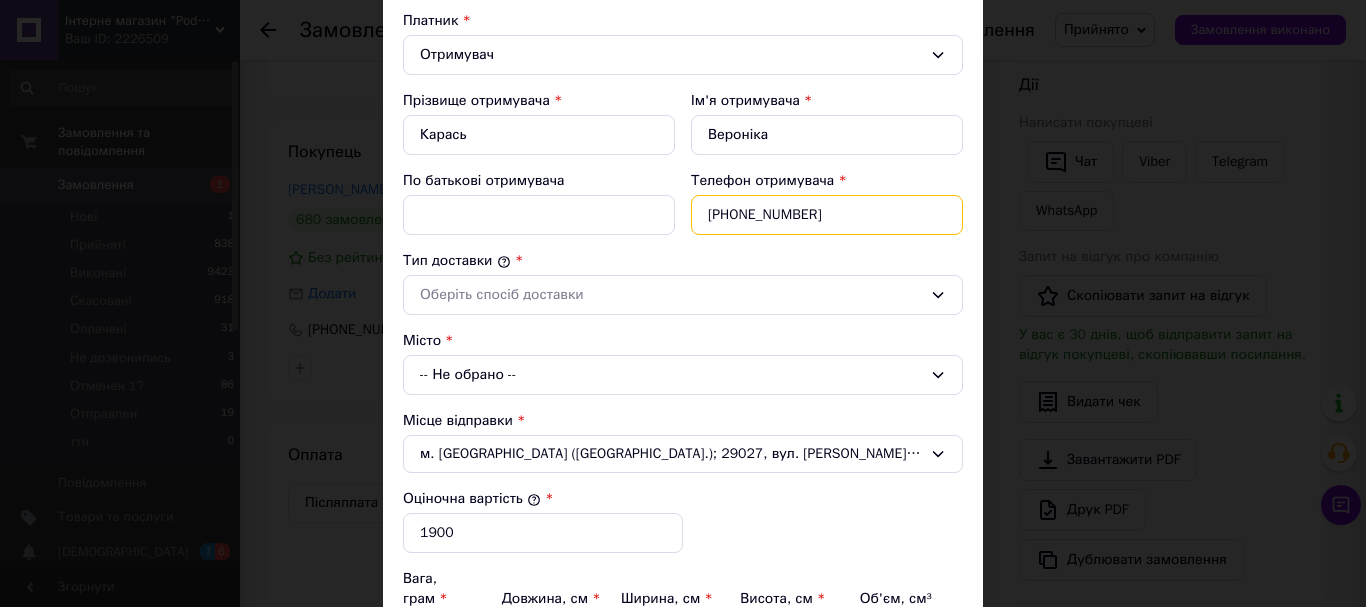 drag, startPoint x: 848, startPoint y: 206, endPoint x: 705, endPoint y: 223, distance: 144.00694 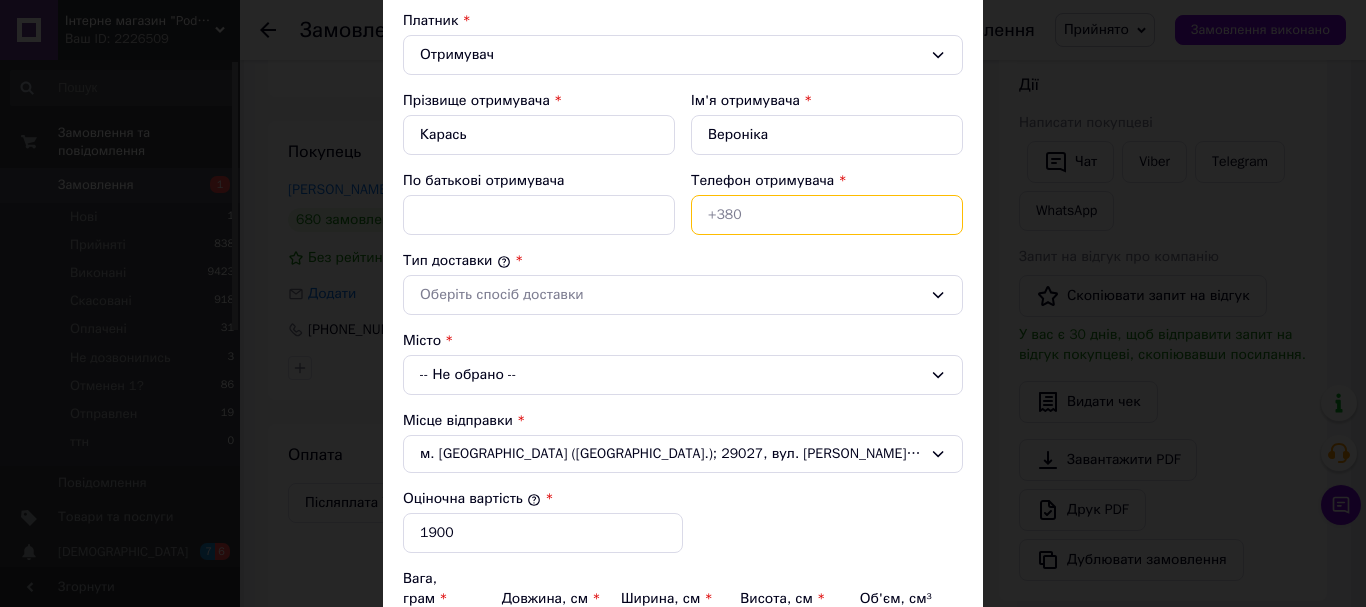 paste on "+380506619238" 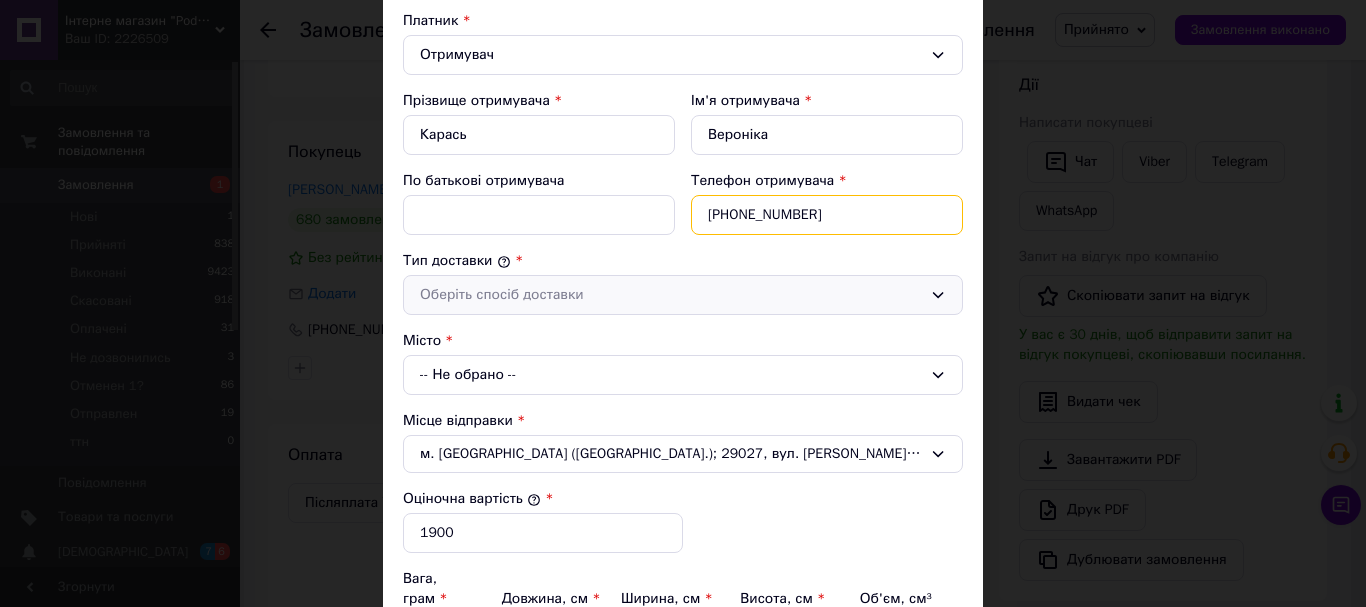 type on "+380506619238" 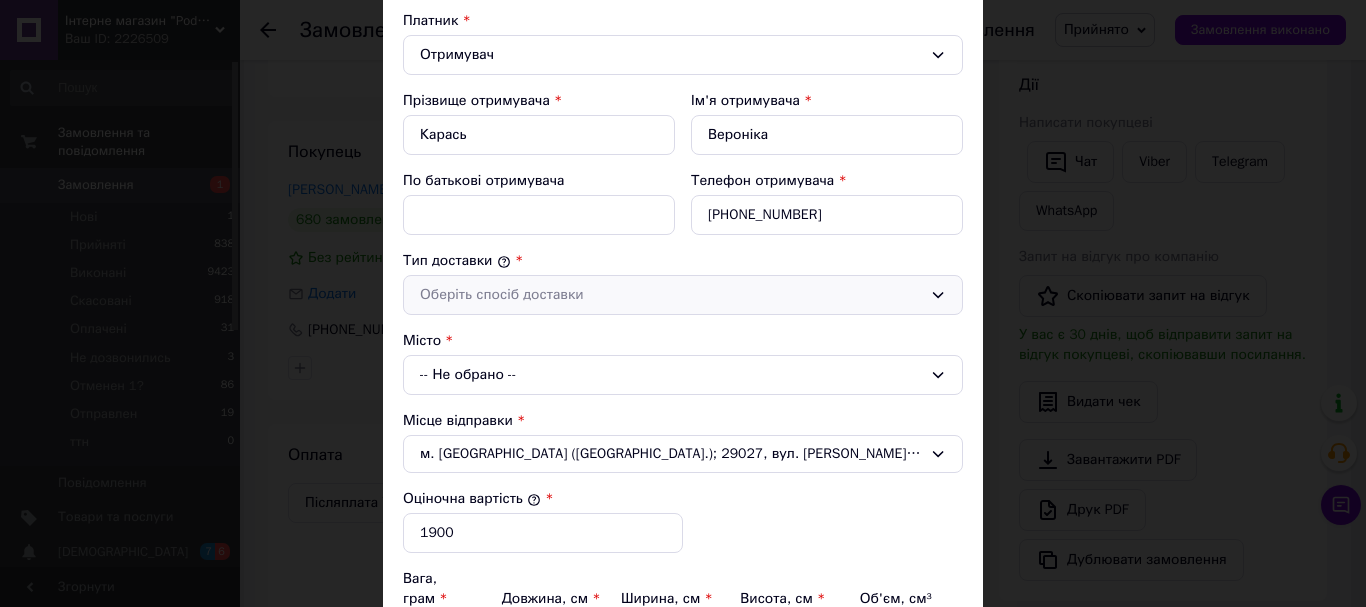 click on "Оберіть спосіб доставки" at bounding box center [671, 295] 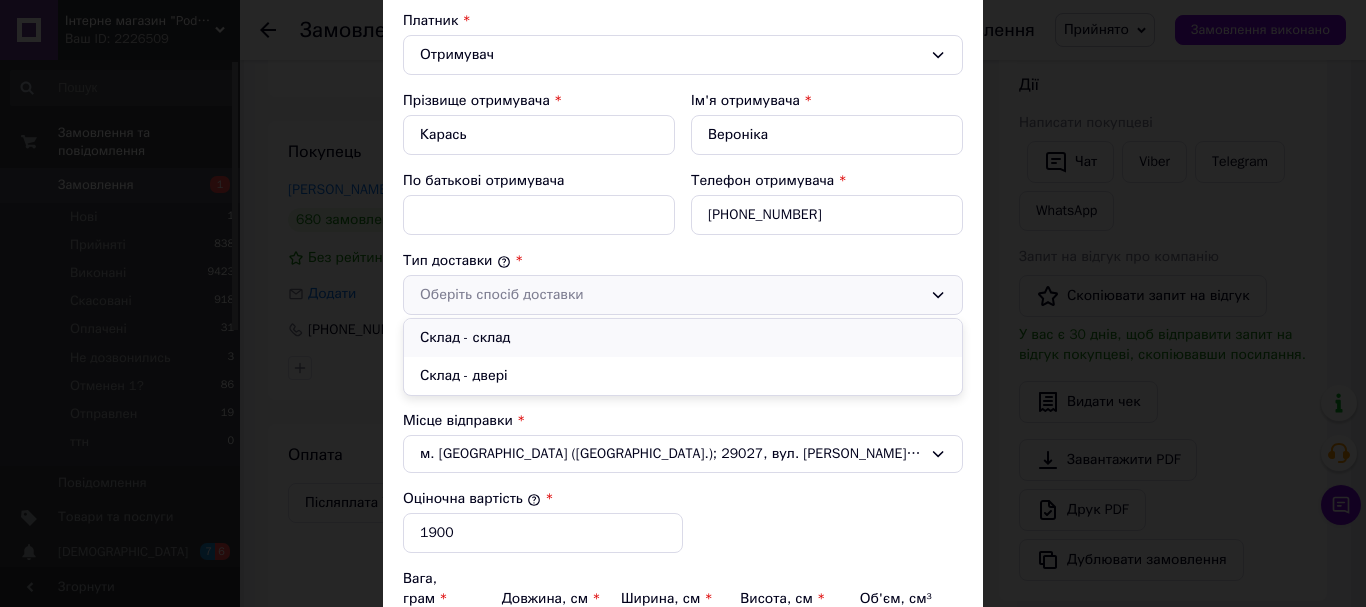 click on "Склад - склад" at bounding box center (683, 338) 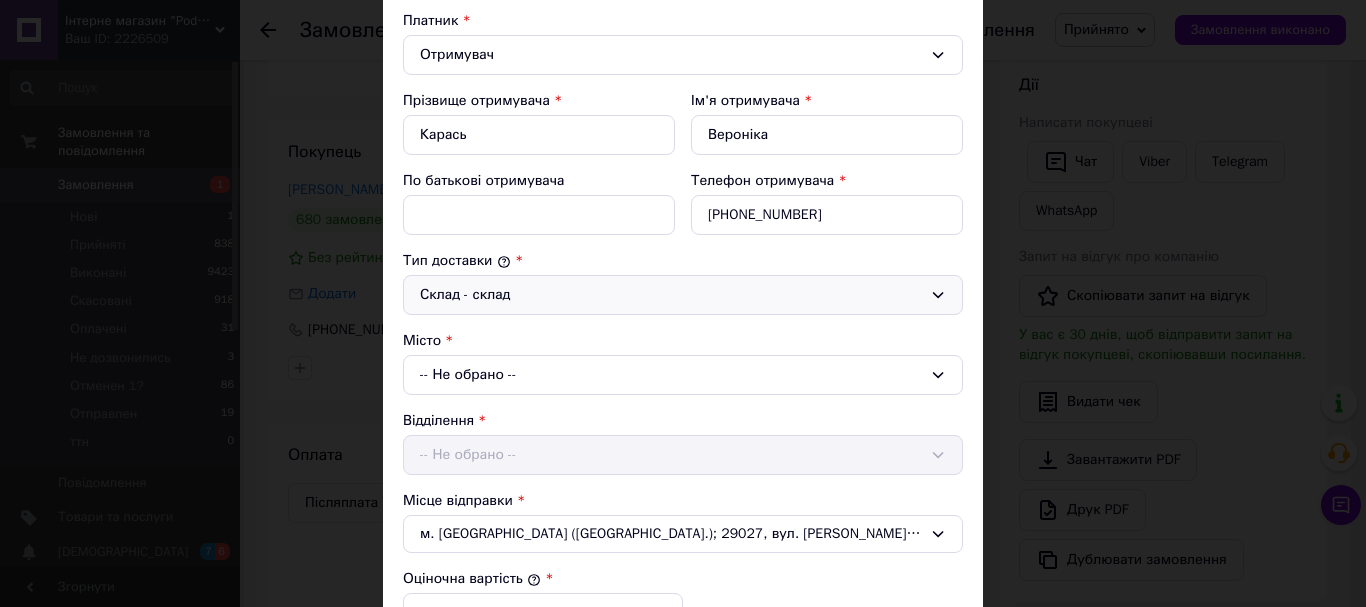 click on "-- Не обрано --" at bounding box center (683, 375) 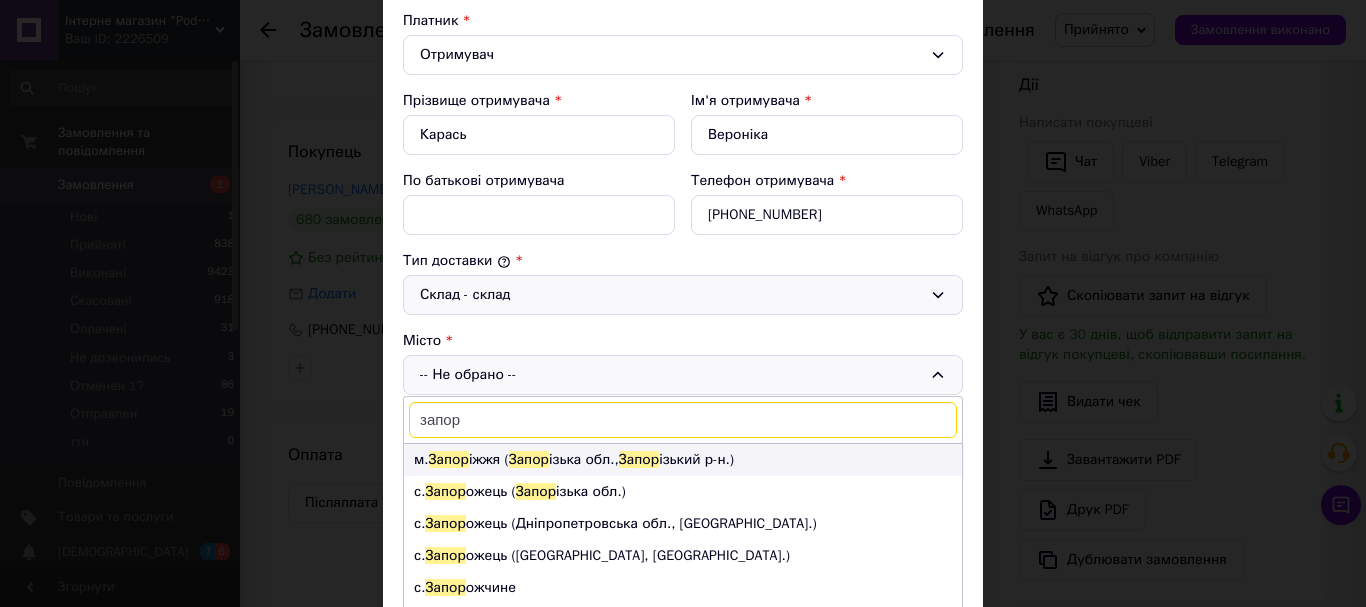 type on "запор" 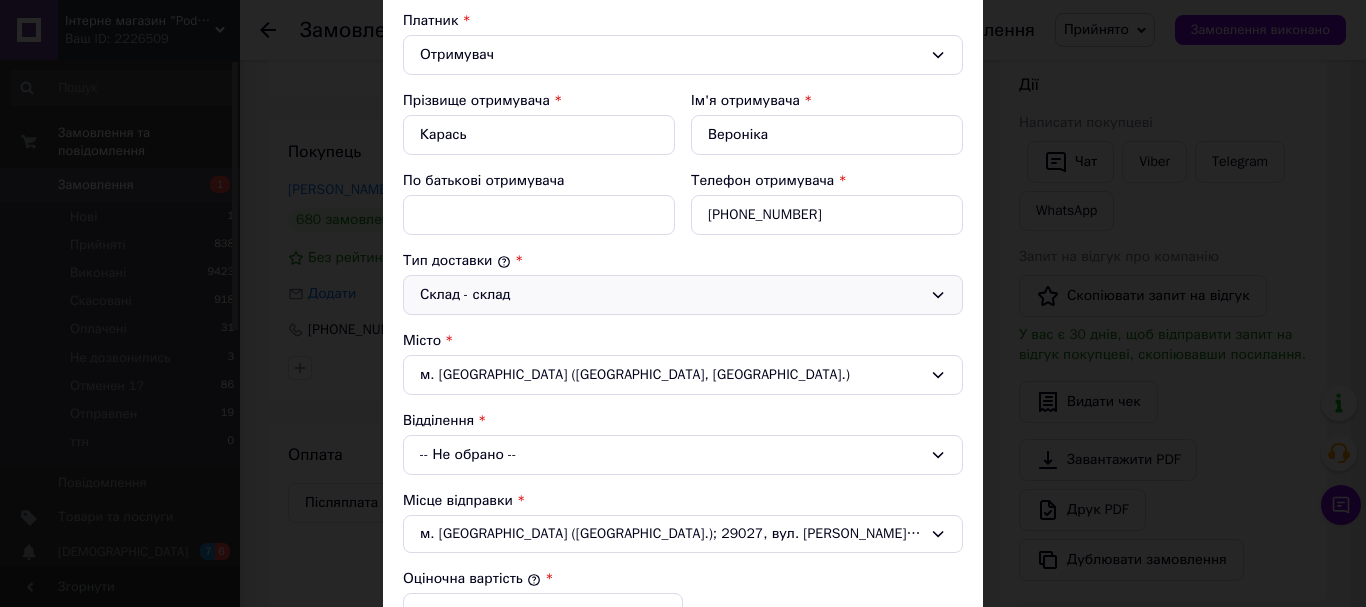 click on "-- Не обрано --" at bounding box center (683, 455) 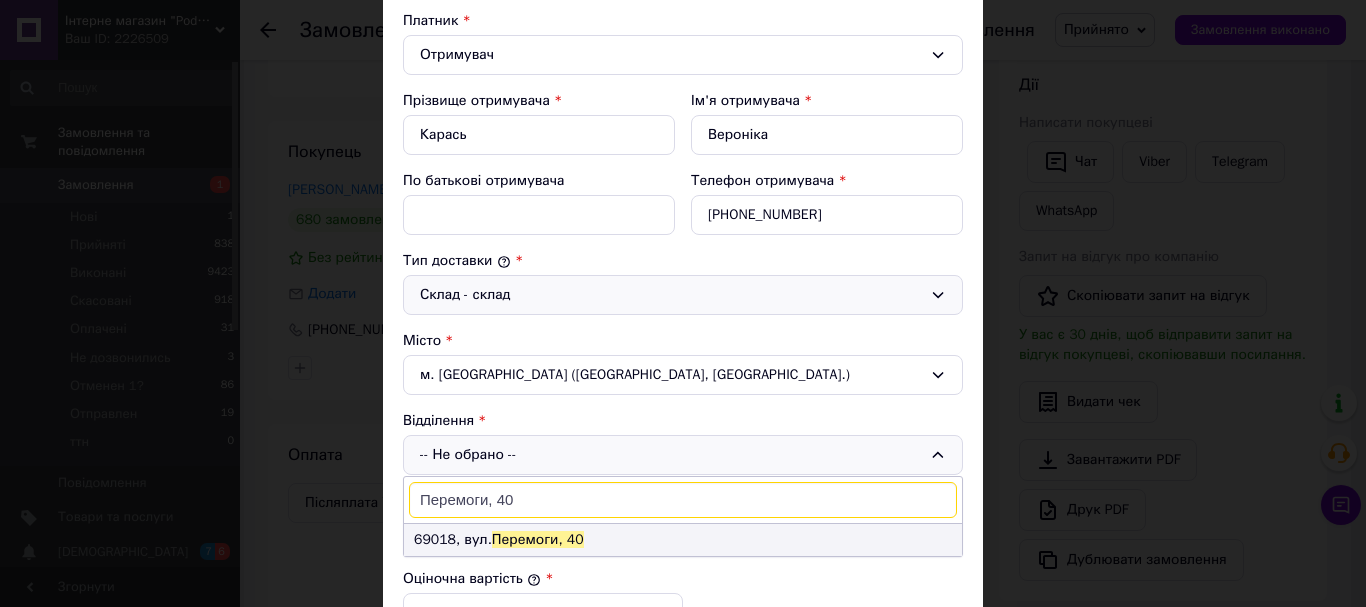 type on "Перемоги, 40" 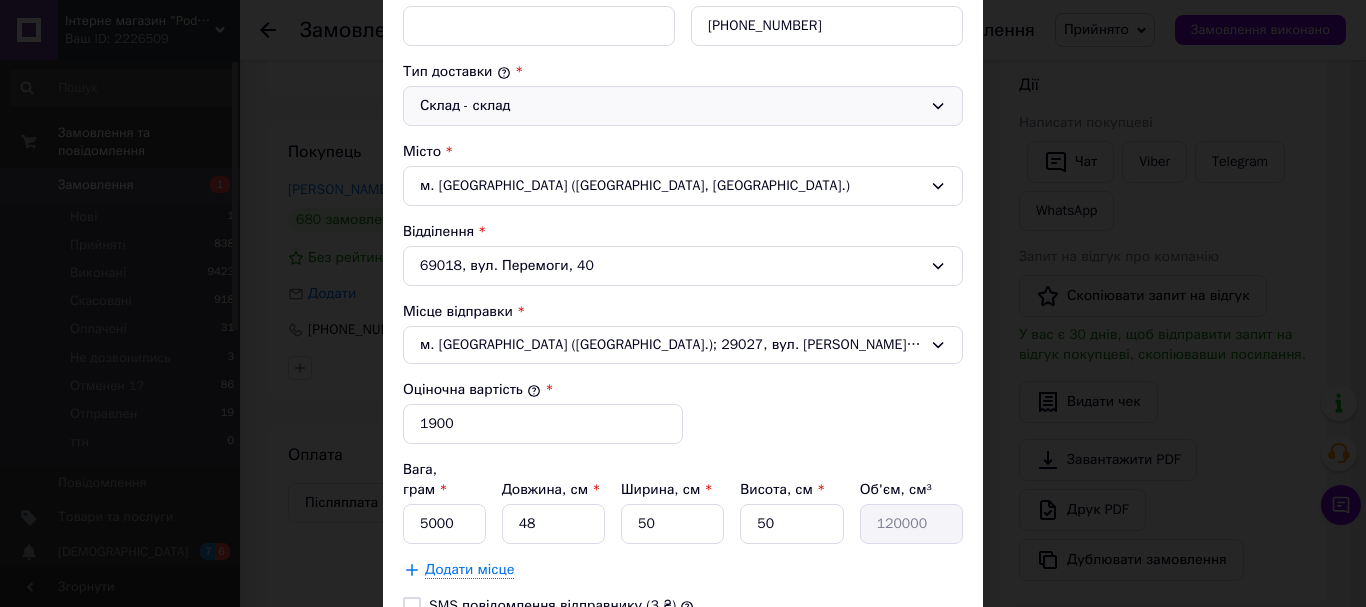scroll, scrollTop: 600, scrollLeft: 0, axis: vertical 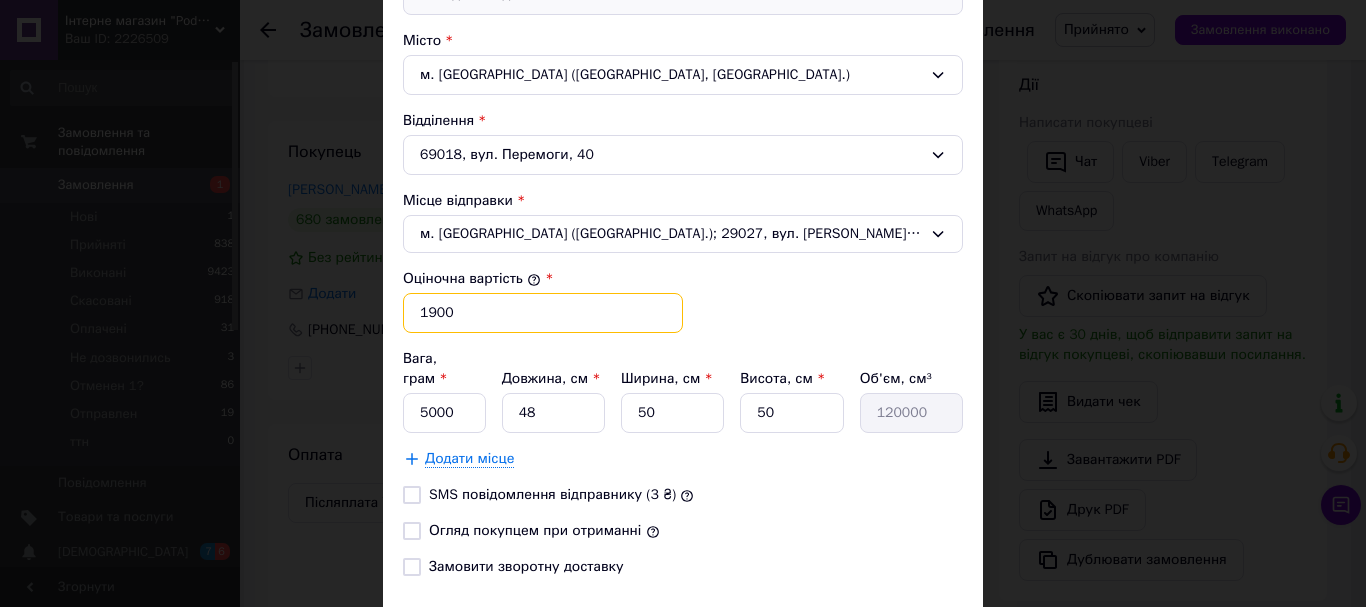 click on "1900" at bounding box center (543, 313) 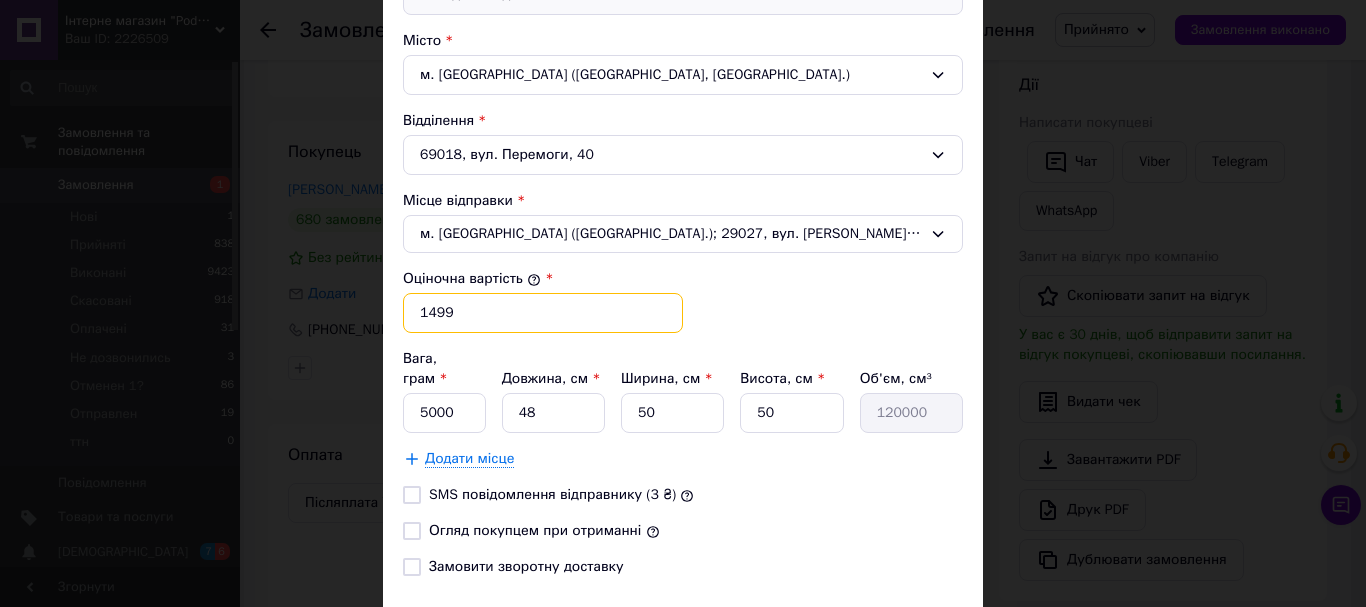 type on "1499" 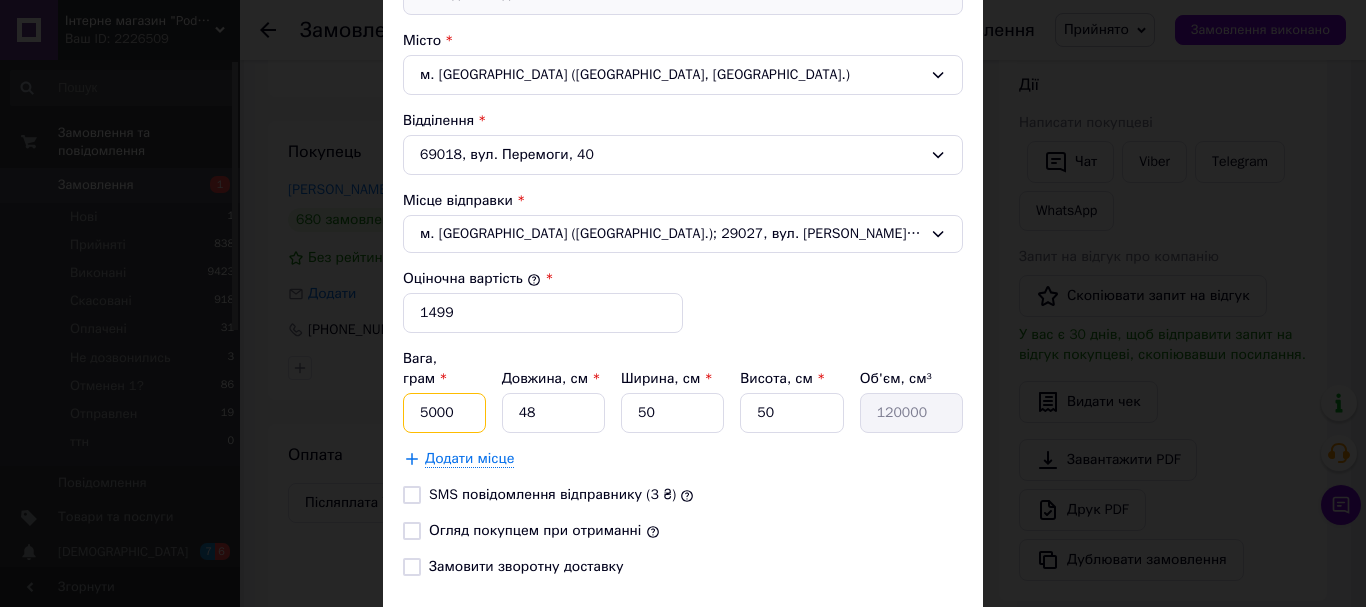 click on "5000" at bounding box center [444, 413] 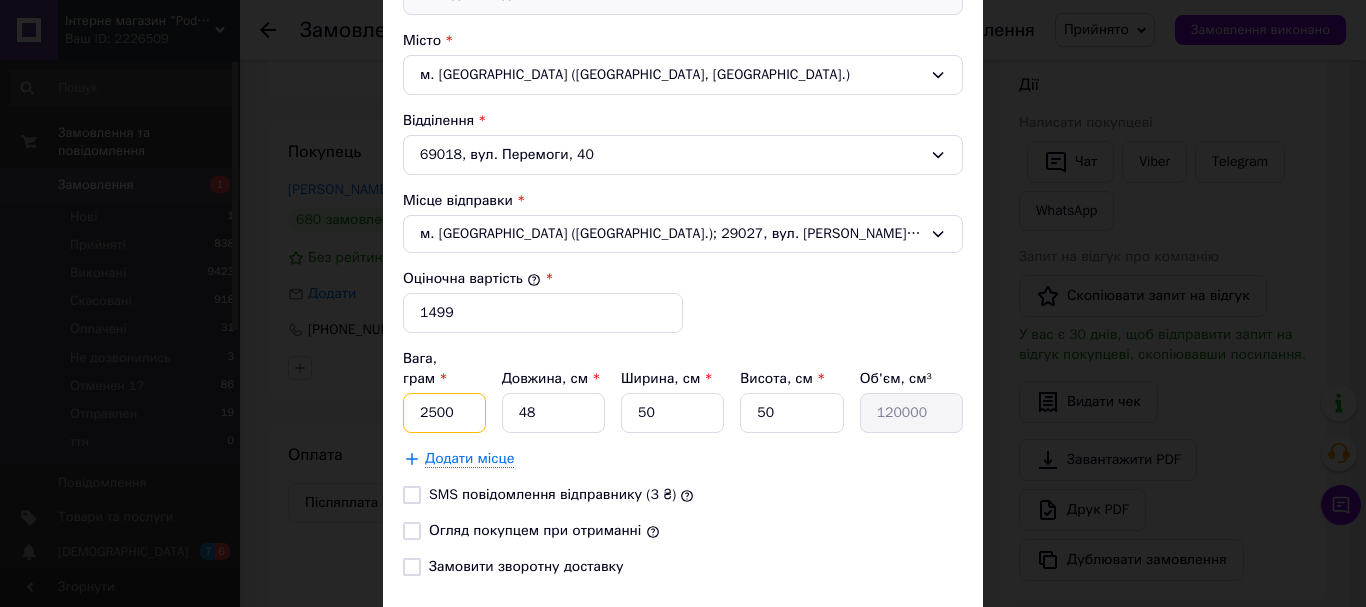 type on "2500" 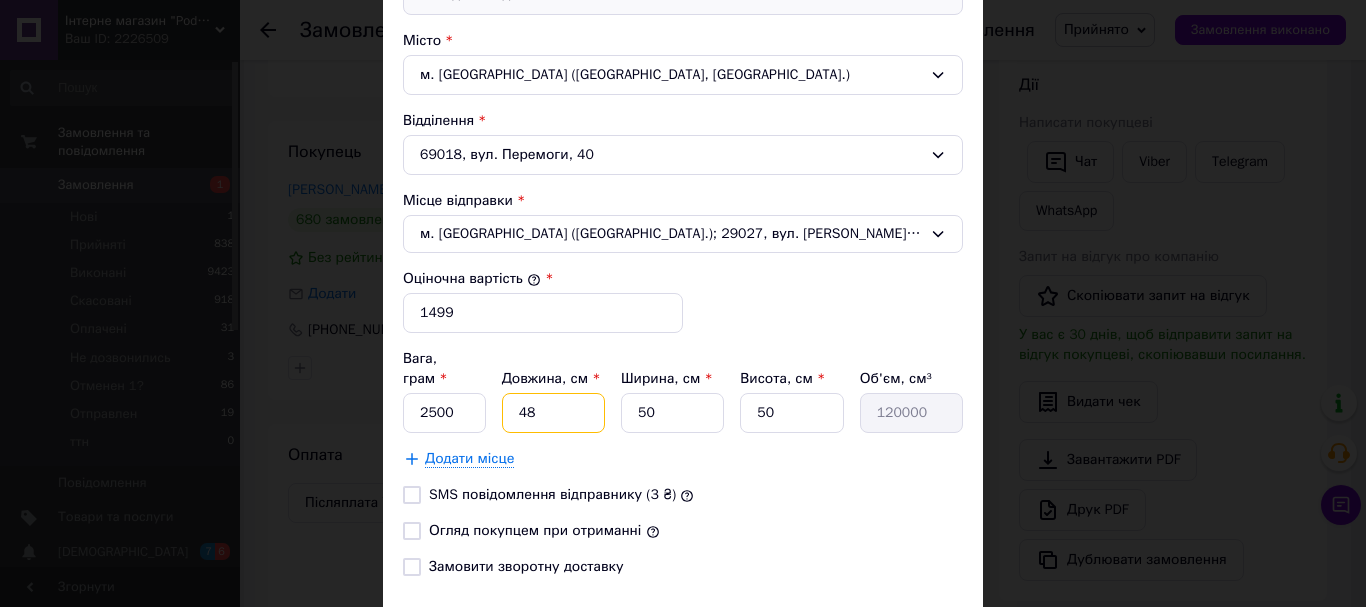 click on "48" at bounding box center [553, 413] 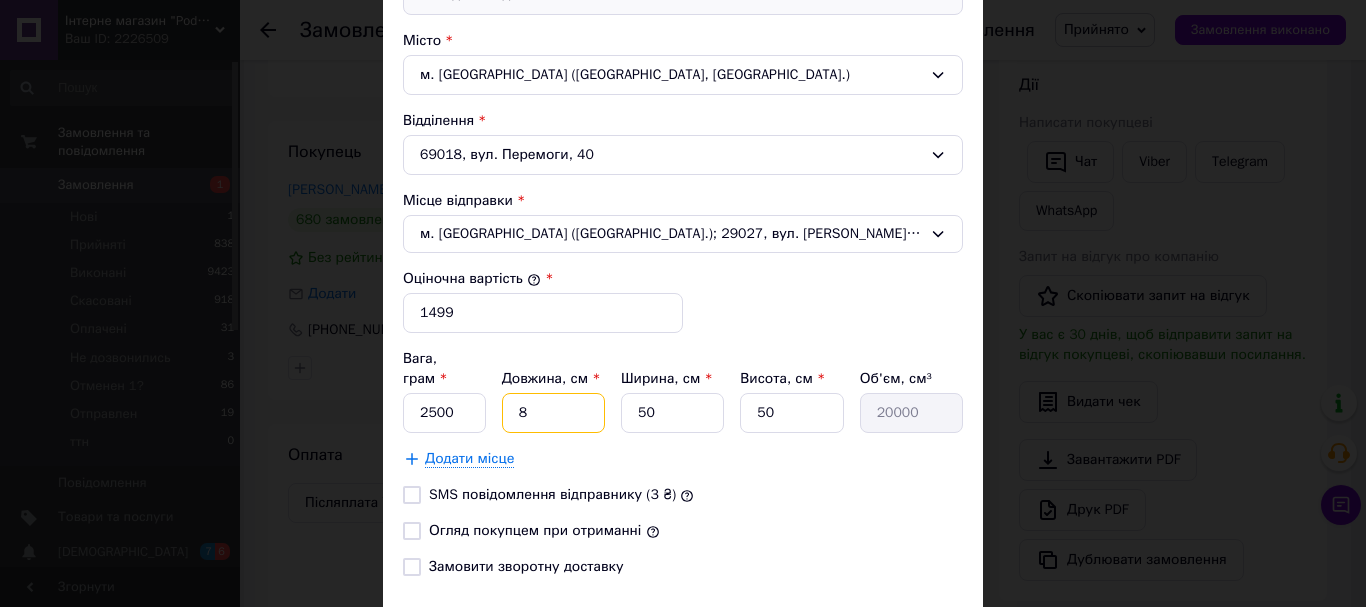 click on "8" at bounding box center (553, 413) 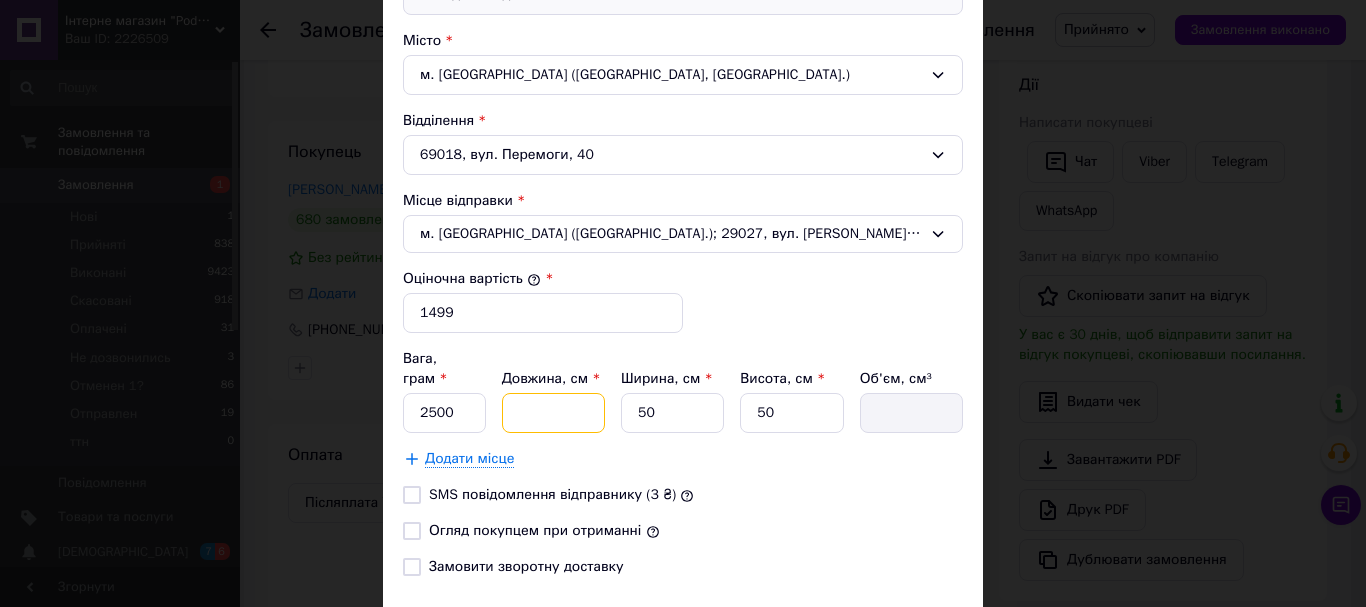 type on "6" 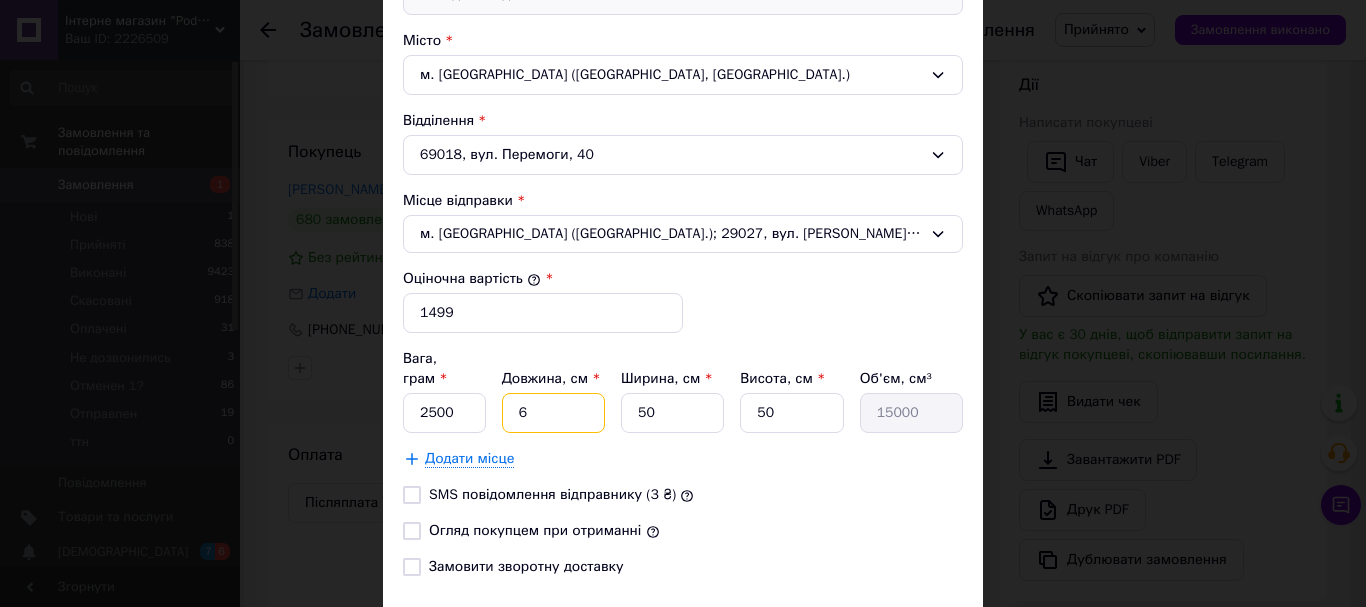 type on "60" 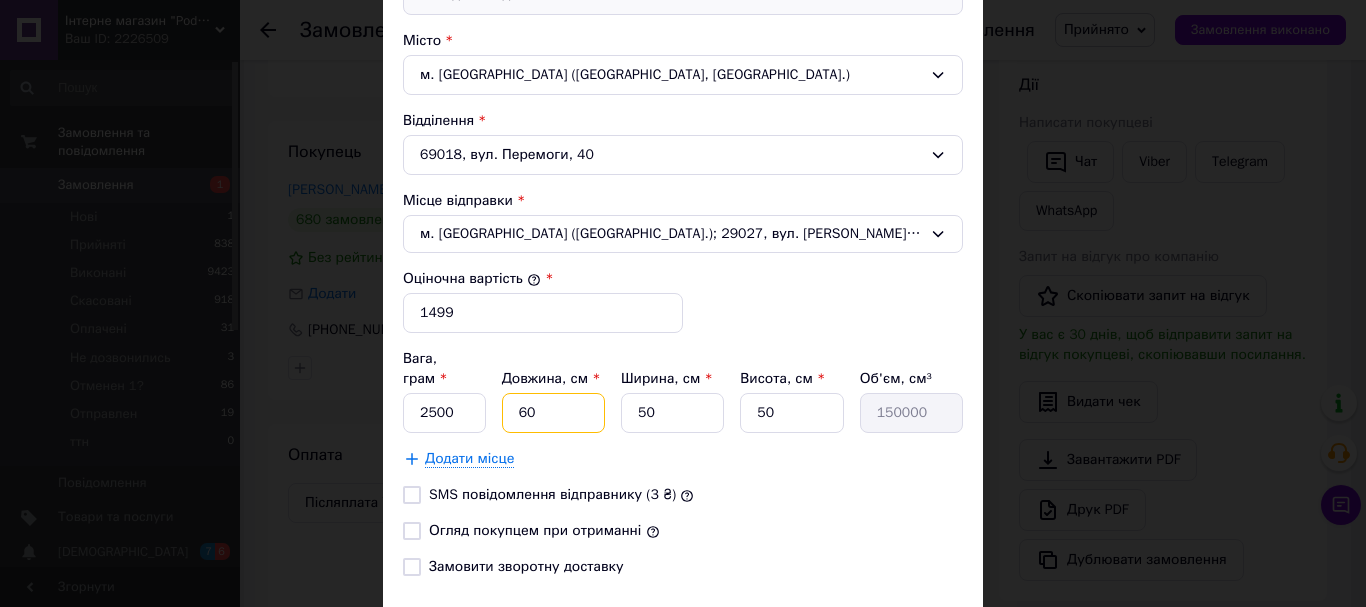 type on "60" 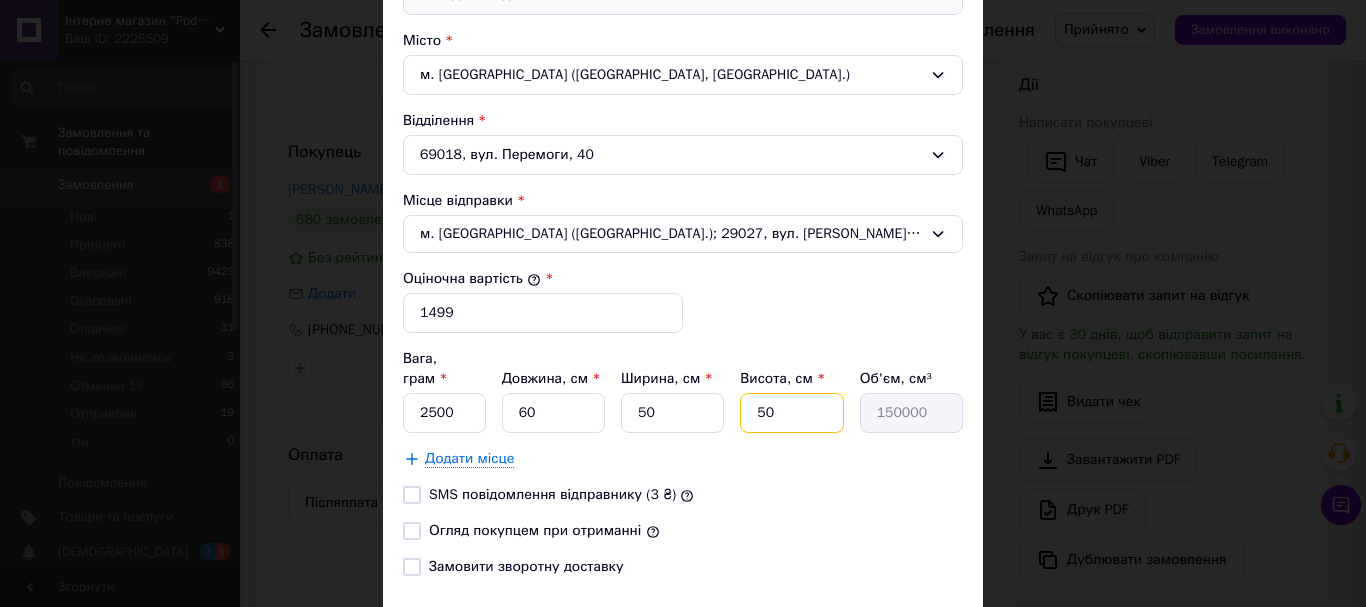 click on "50" at bounding box center (791, 413) 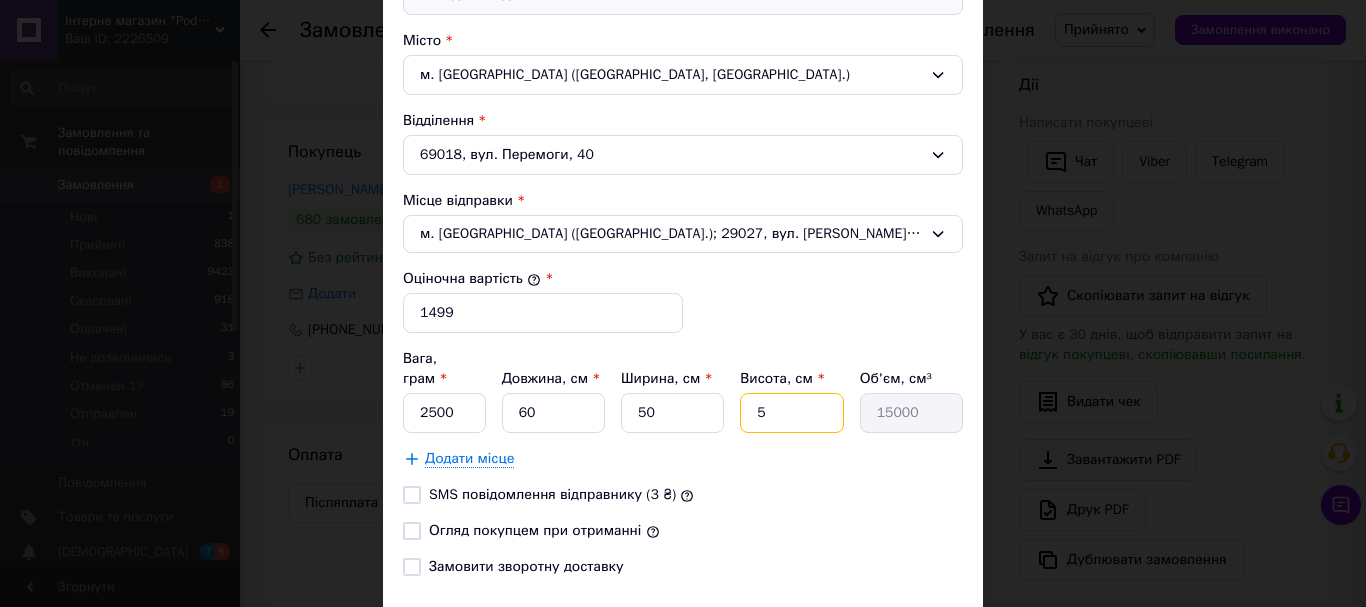 type 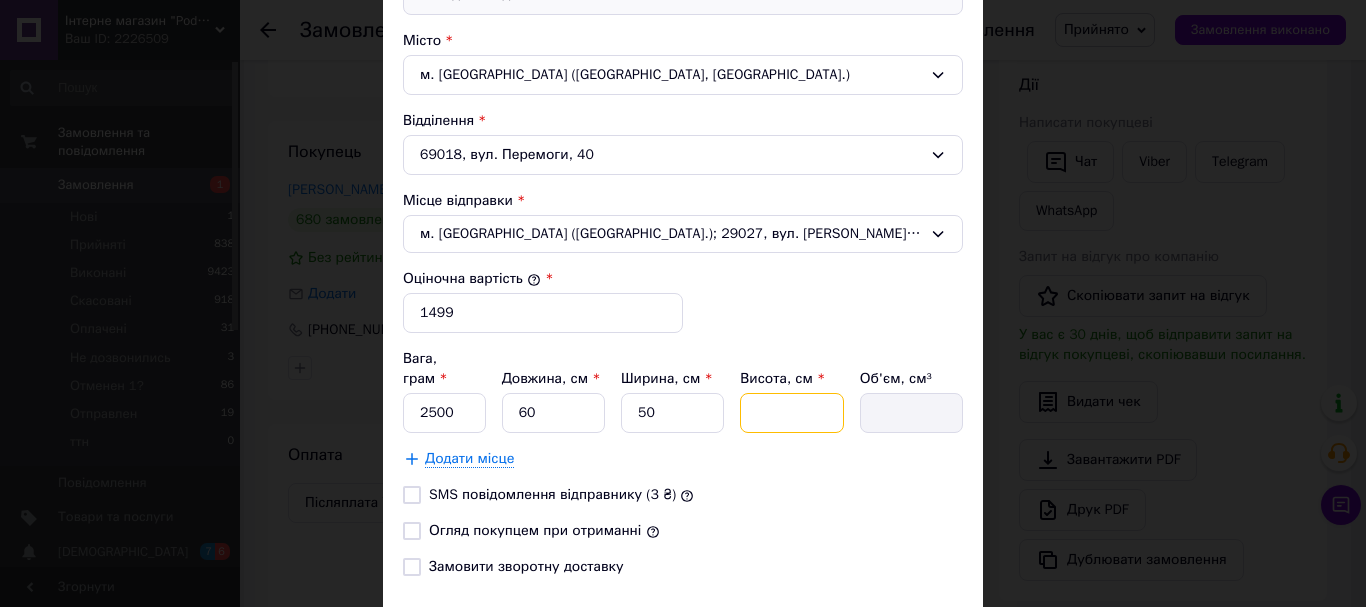 type on "4" 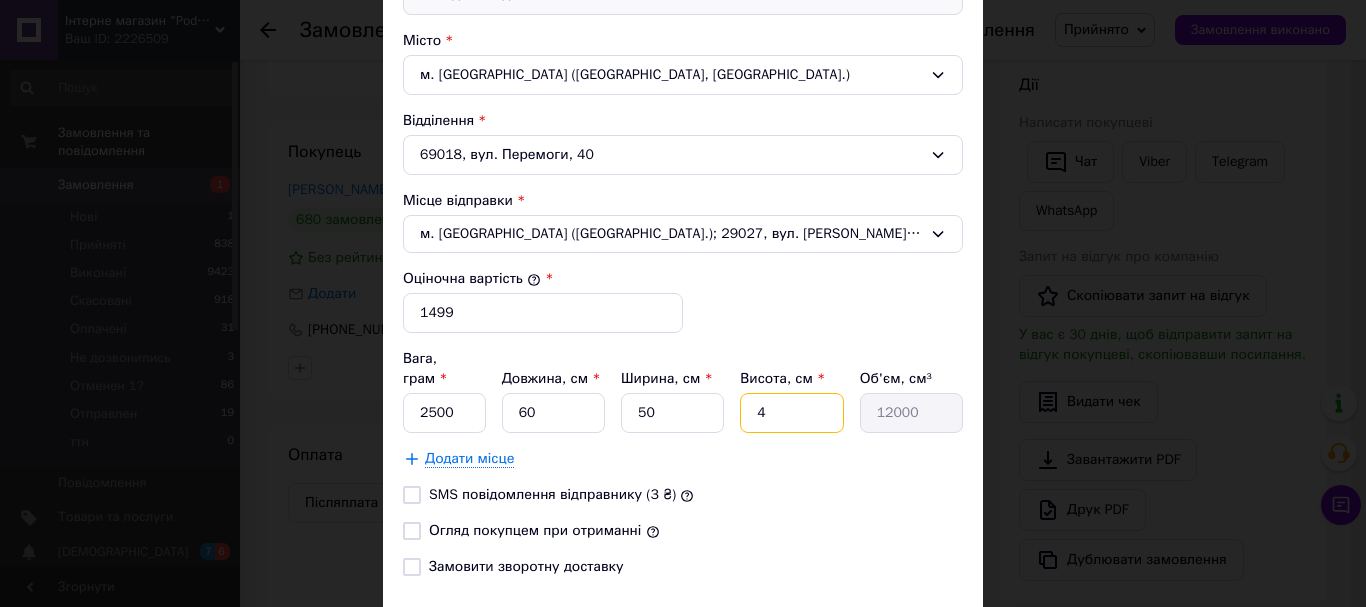 type on "40" 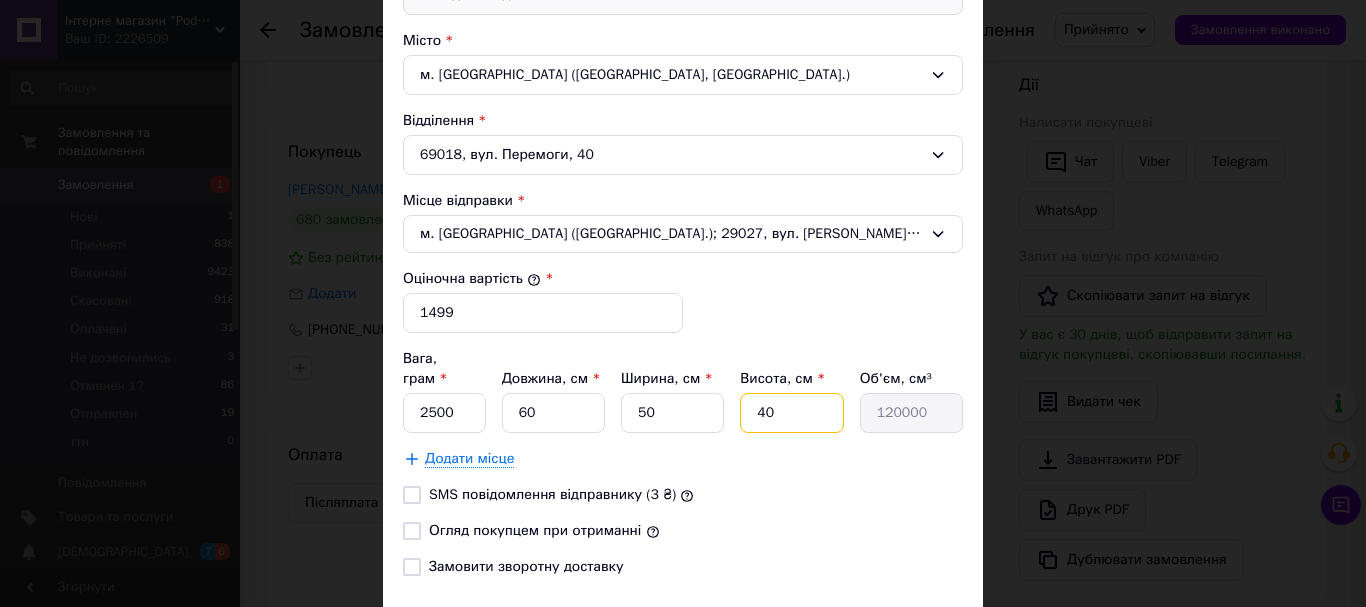 type on "40" 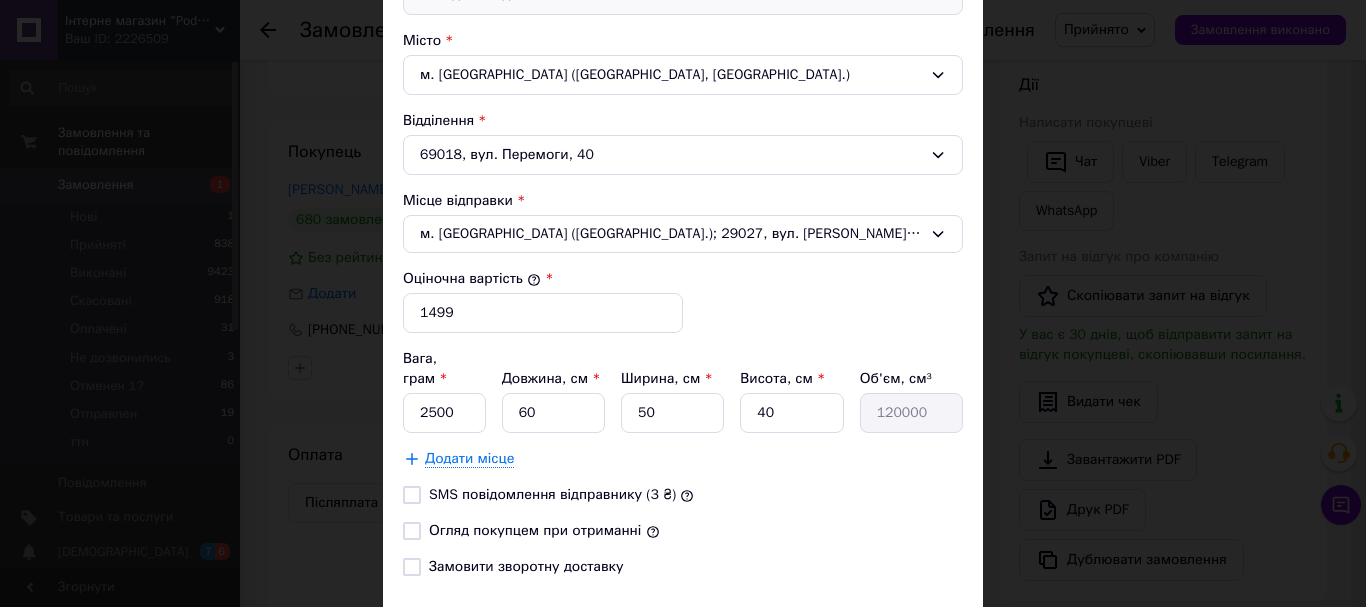 click on "Огляд покупцем при отриманні" at bounding box center [412, 531] 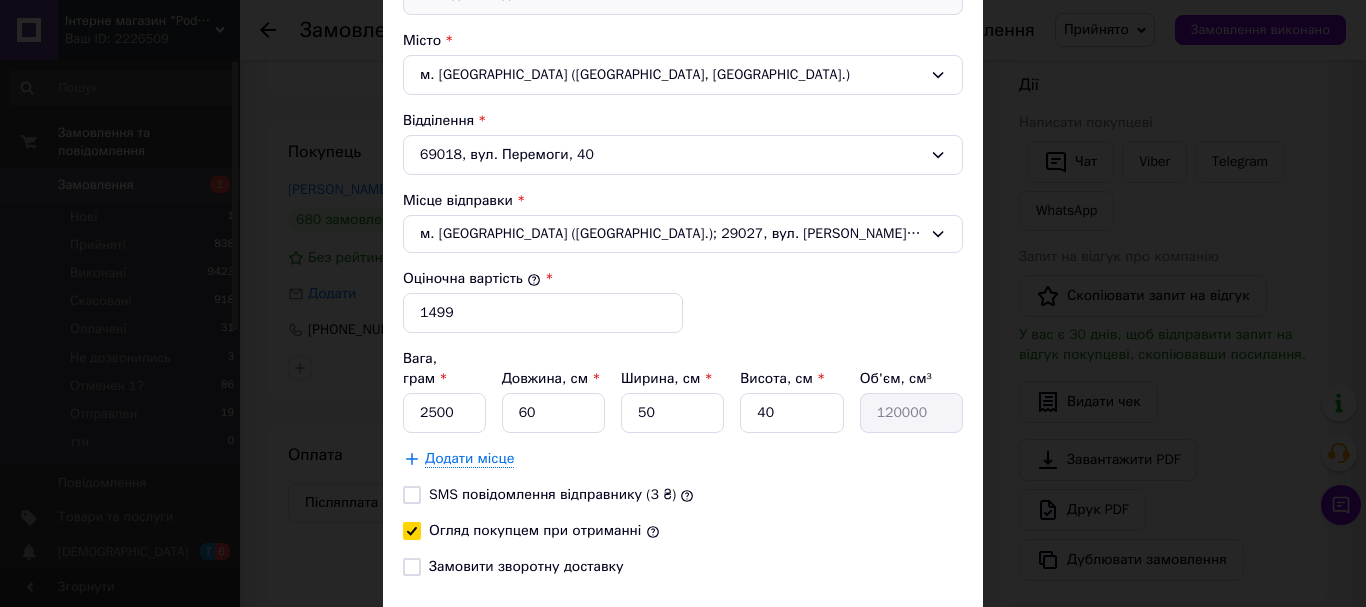 click on "Замовити зворотну доставку" at bounding box center (412, 567) 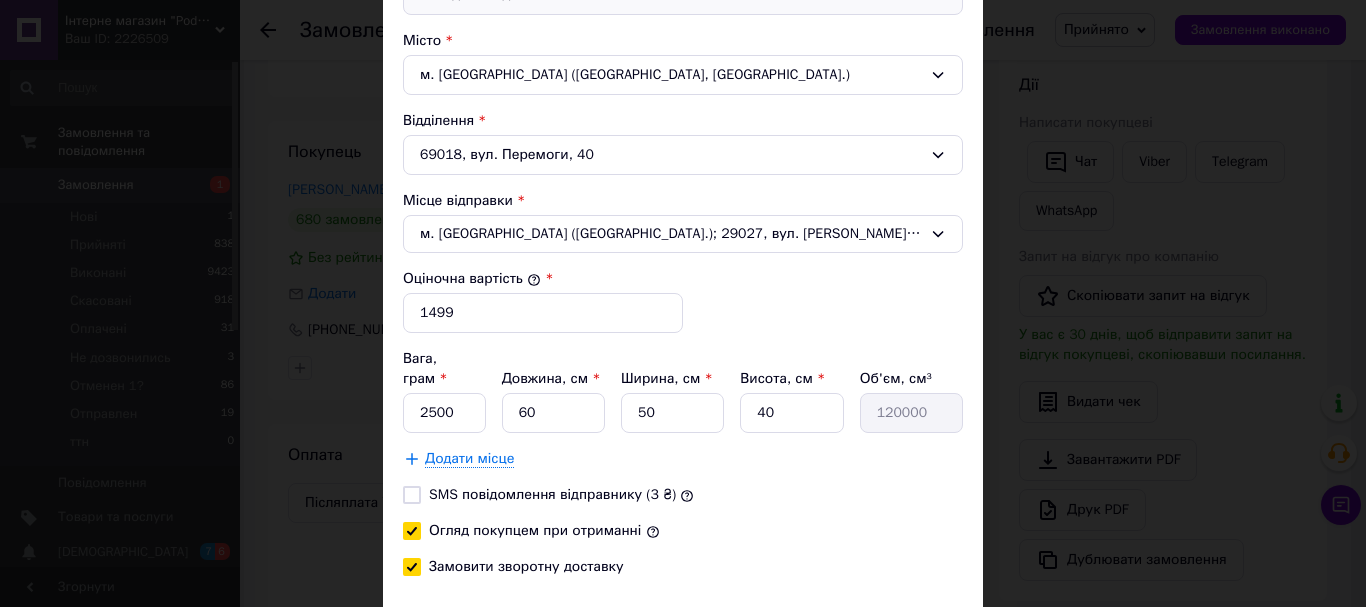 checkbox on "true" 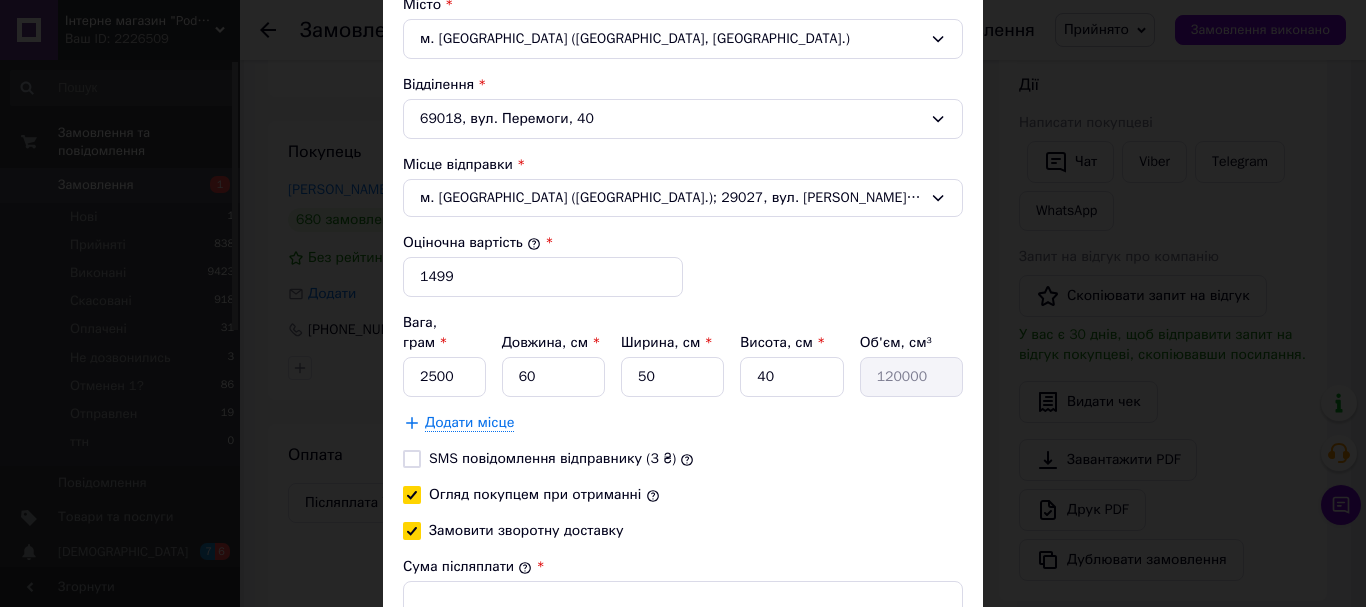 scroll, scrollTop: 700, scrollLeft: 0, axis: vertical 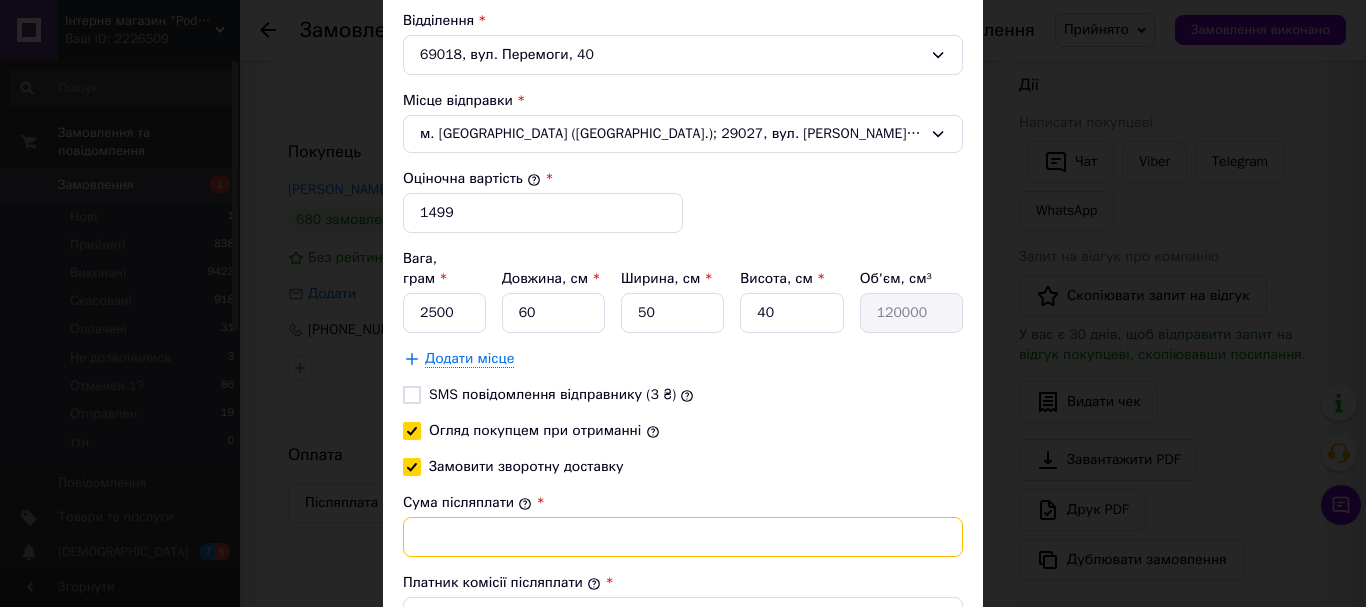 click on "Сума післяплати" at bounding box center (683, 537) 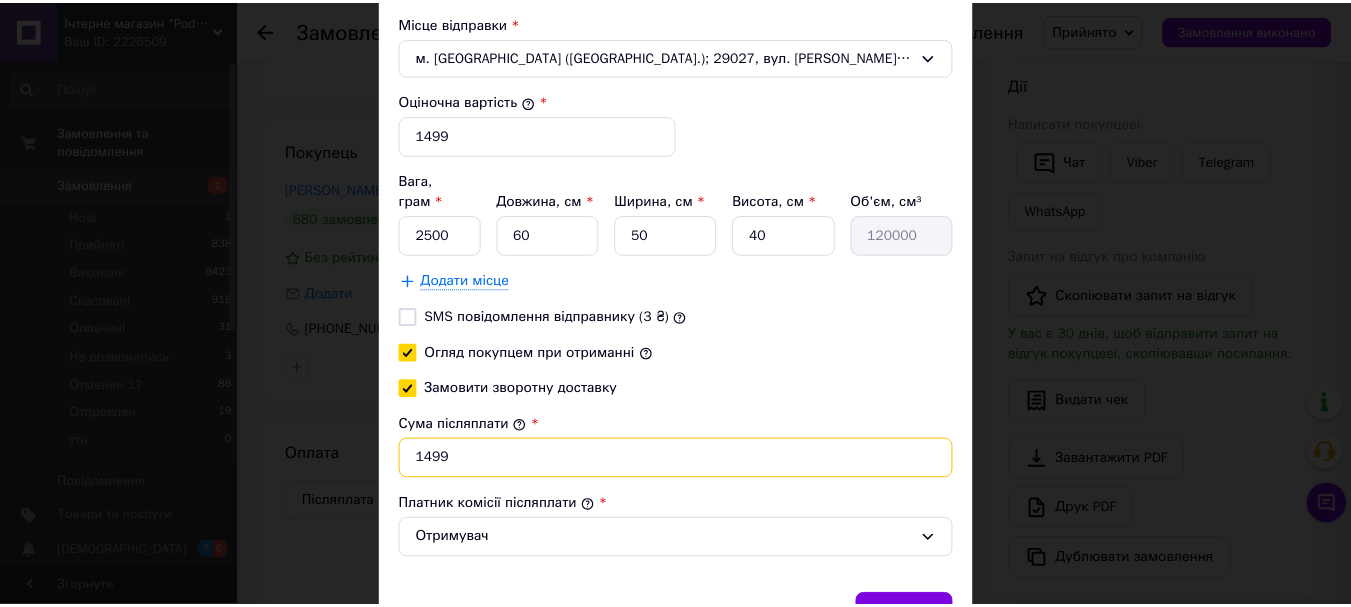 scroll, scrollTop: 876, scrollLeft: 0, axis: vertical 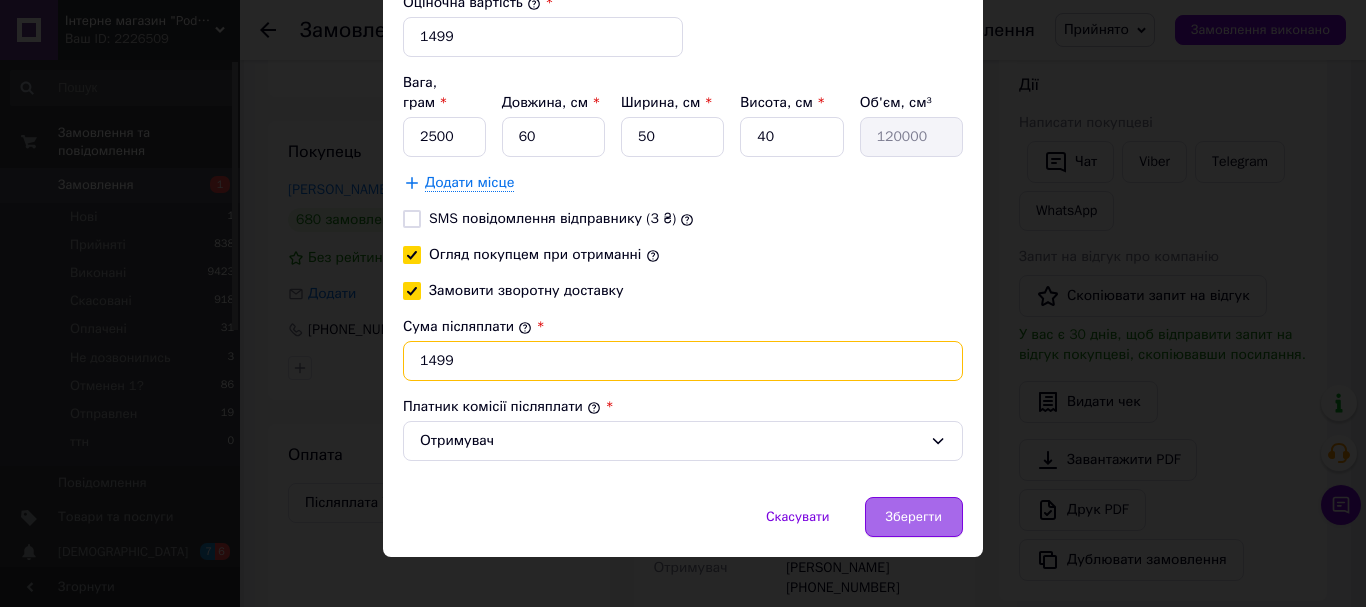 type on "1499" 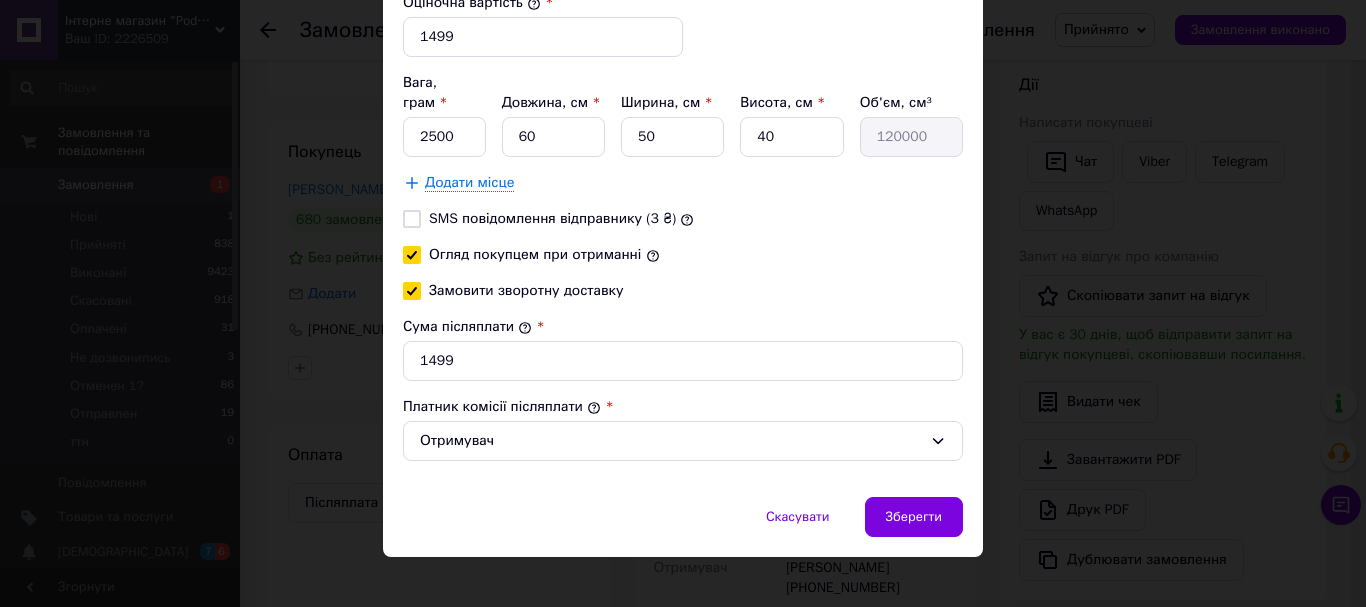 drag, startPoint x: 913, startPoint y: 498, endPoint x: 1009, endPoint y: 284, distance: 234.54637 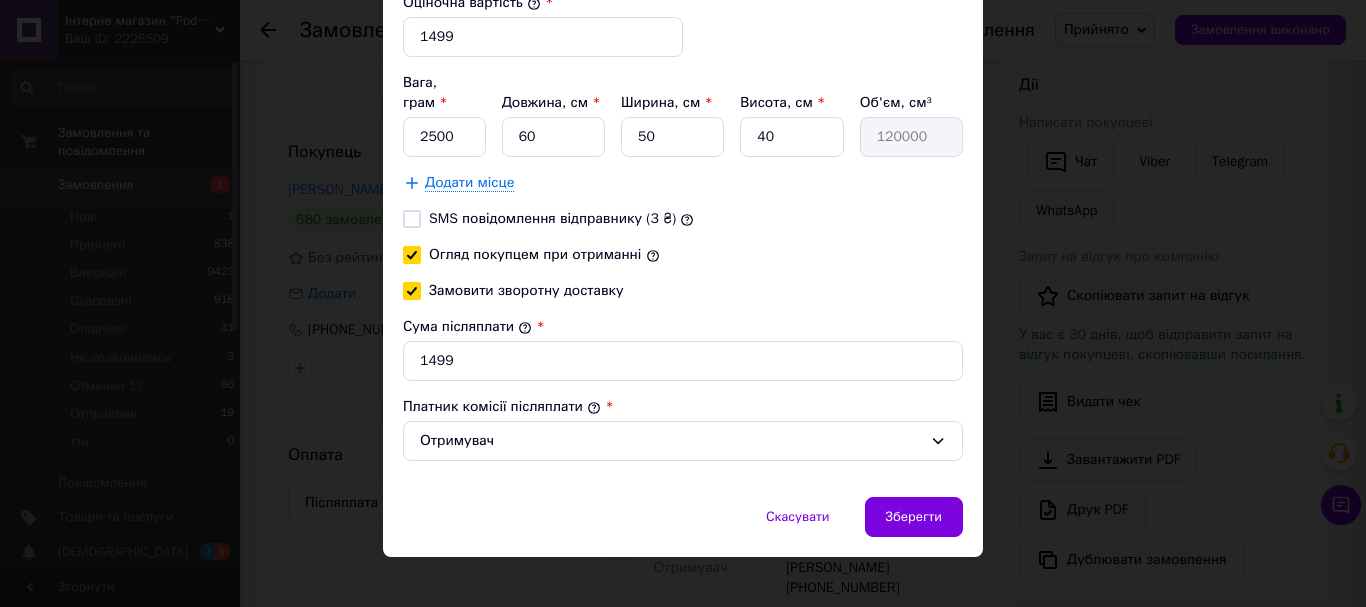 click on "Зберегти" at bounding box center [914, 517] 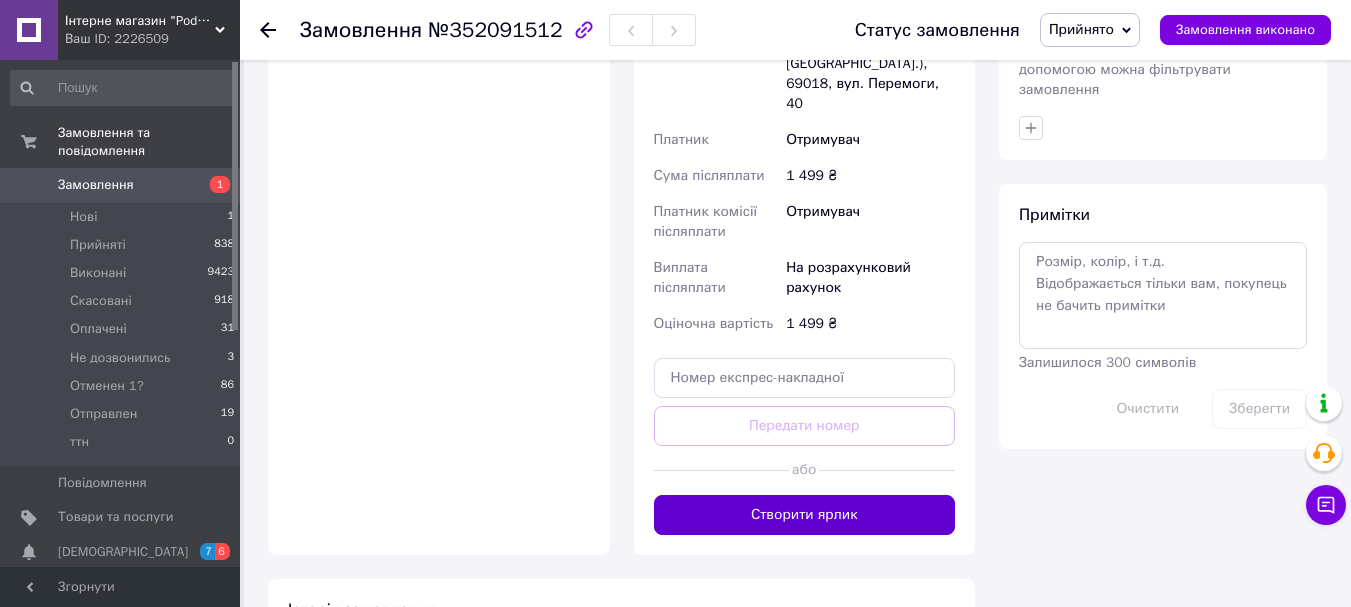 click on "Створити ярлик" at bounding box center (805, 515) 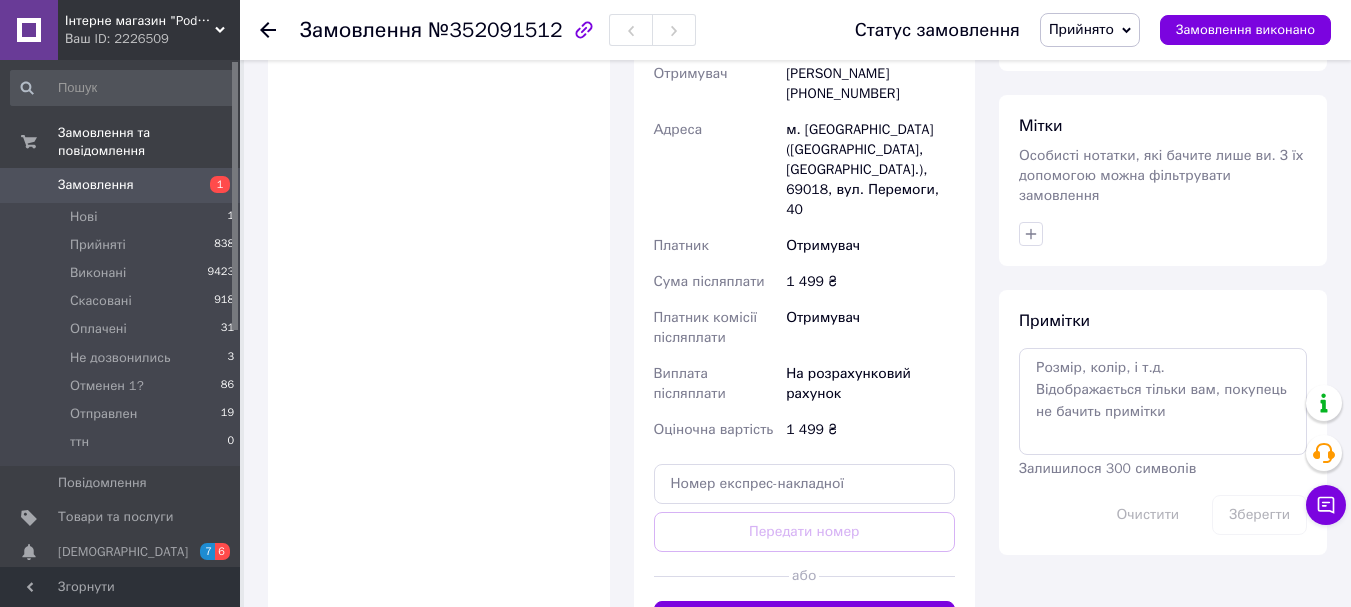 scroll, scrollTop: 378, scrollLeft: 0, axis: vertical 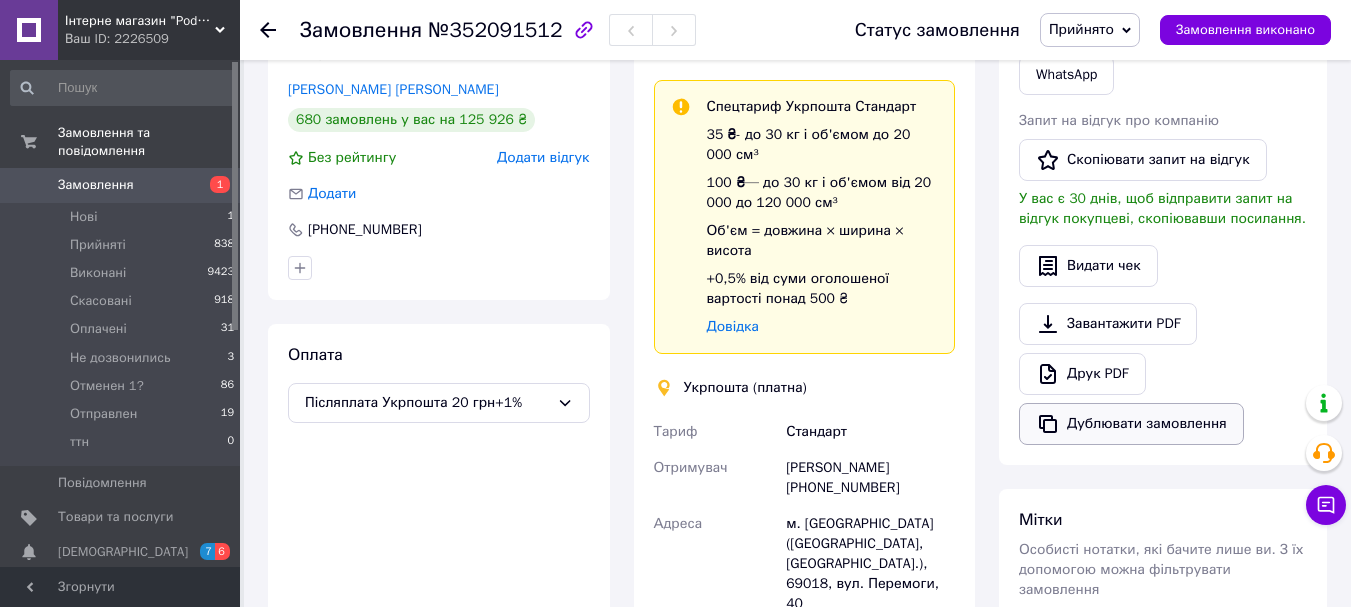 click on "Дублювати замовлення" at bounding box center [1131, 424] 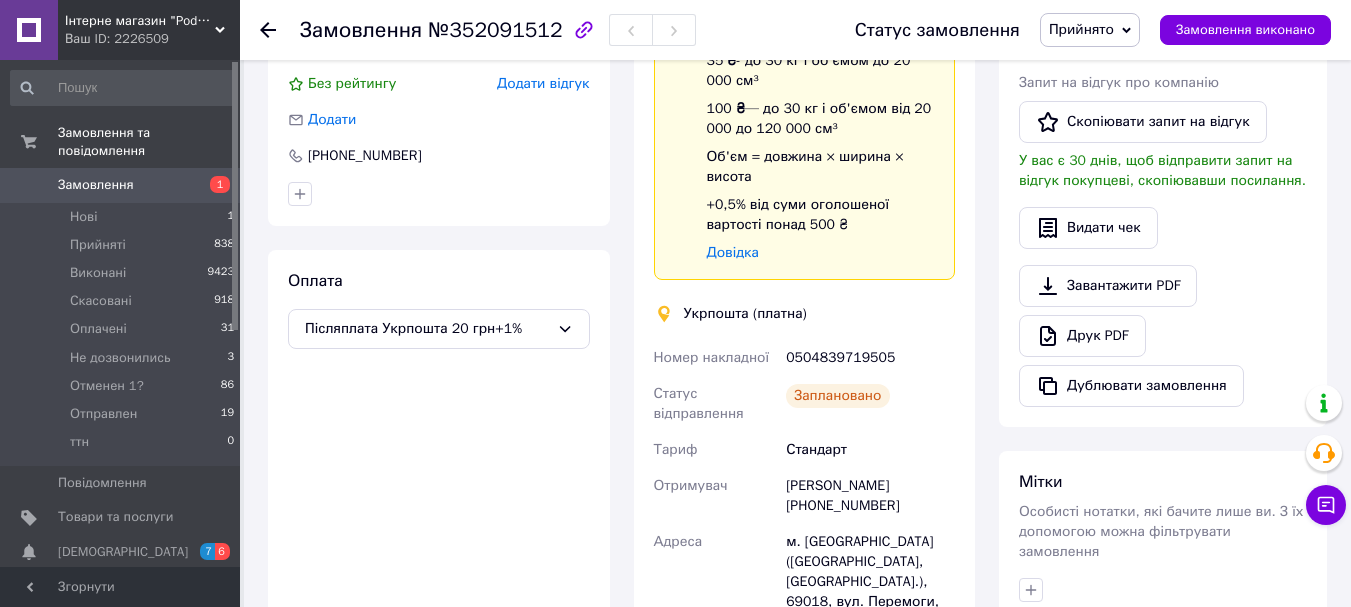 scroll, scrollTop: 576, scrollLeft: 0, axis: vertical 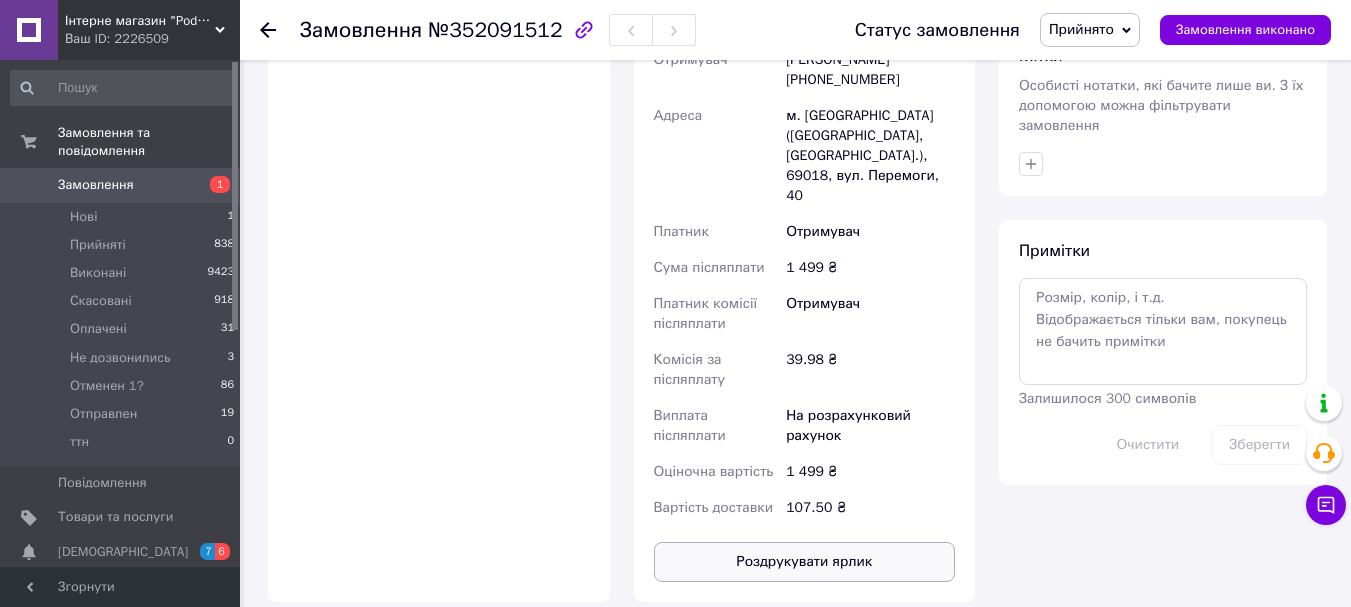 click on "Роздрукувати ярлик" at bounding box center (805, 562) 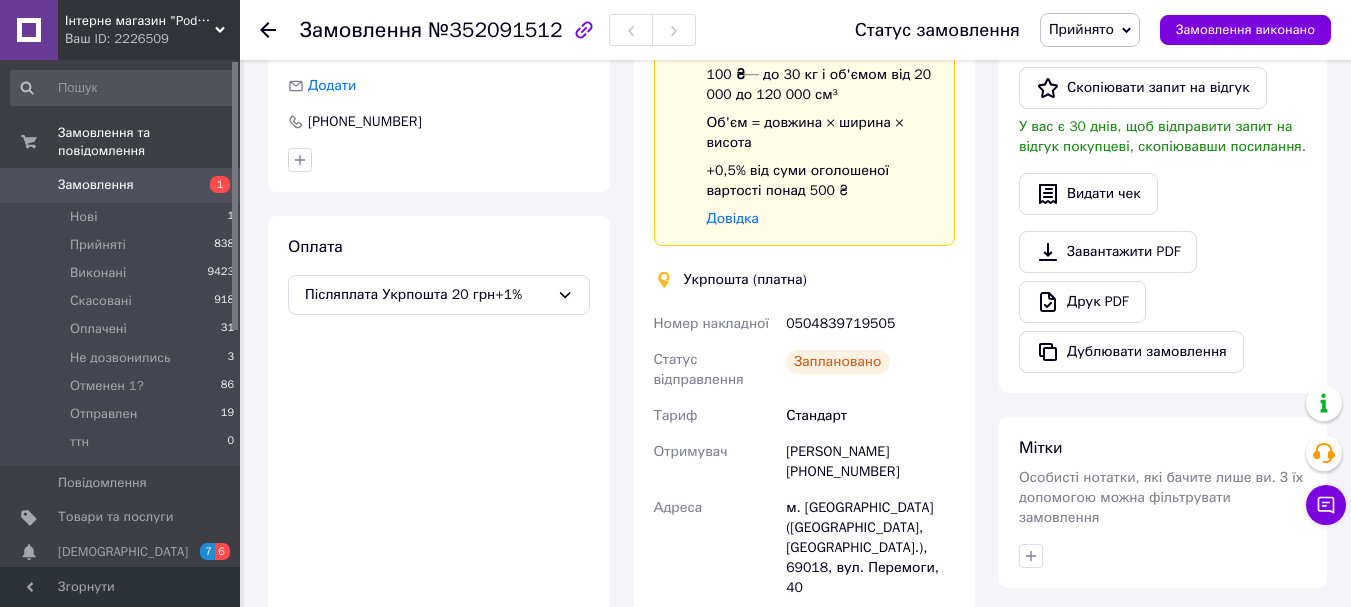 scroll, scrollTop: 478, scrollLeft: 0, axis: vertical 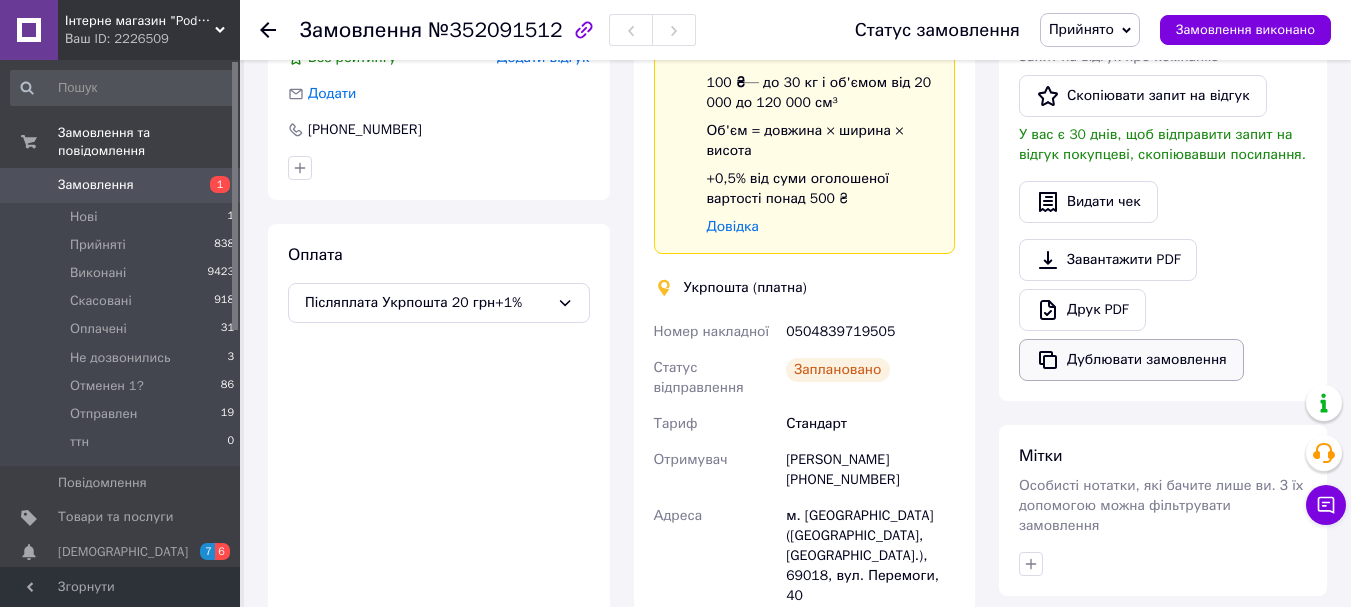 click on "Дублювати замовлення" at bounding box center [1131, 360] 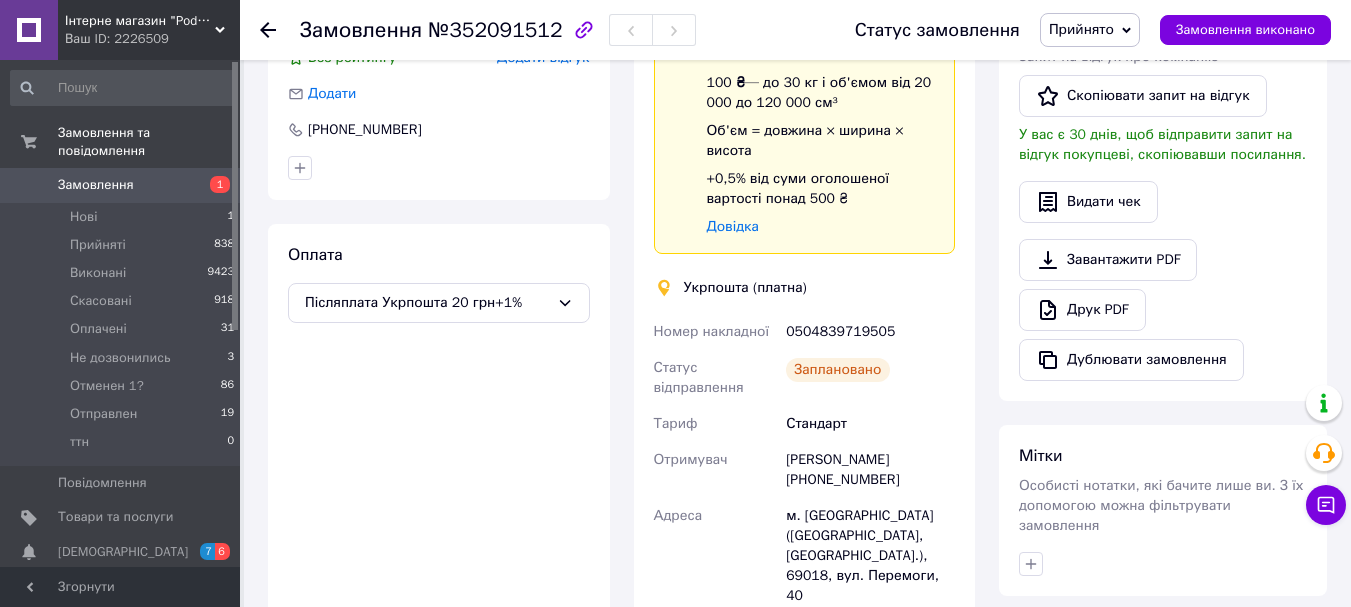 click on "Замовлення 1" at bounding box center [123, 185] 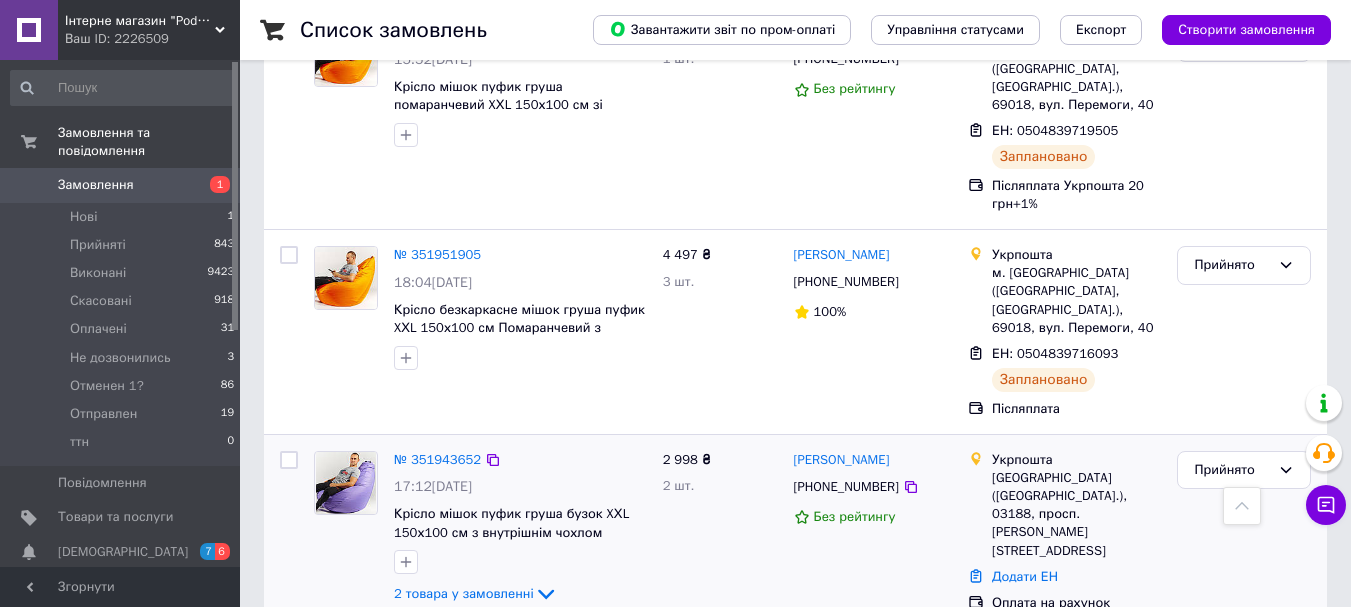 scroll, scrollTop: 1300, scrollLeft: 0, axis: vertical 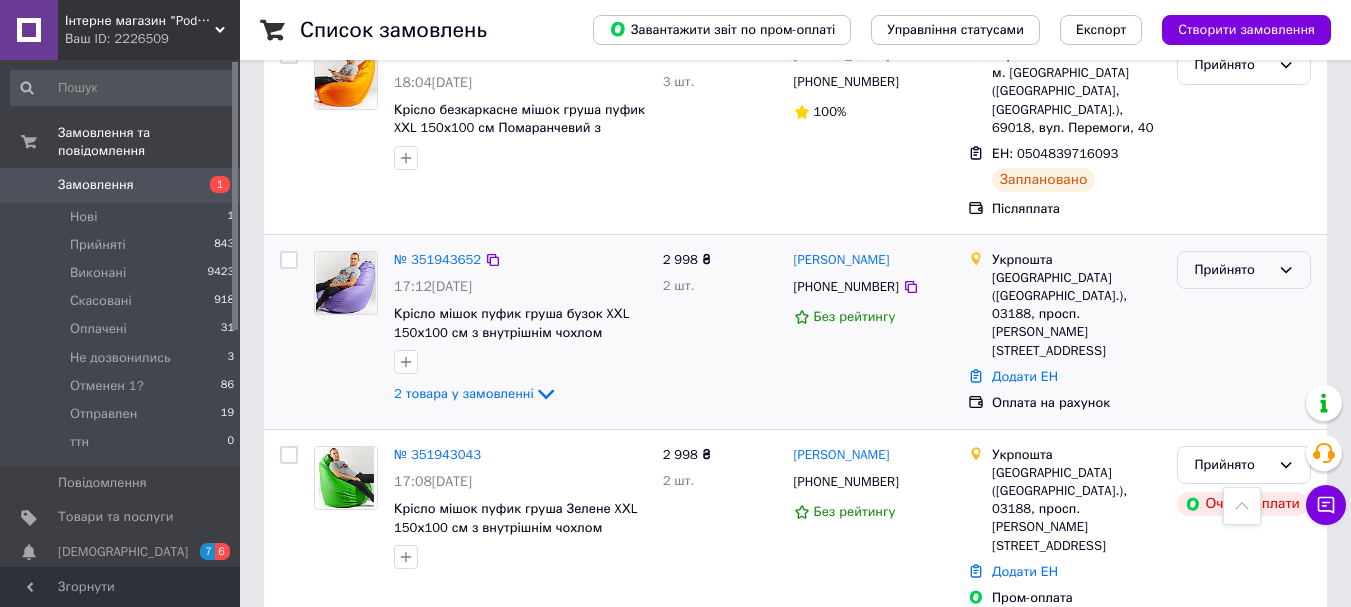 click on "Прийнято" at bounding box center (1232, 270) 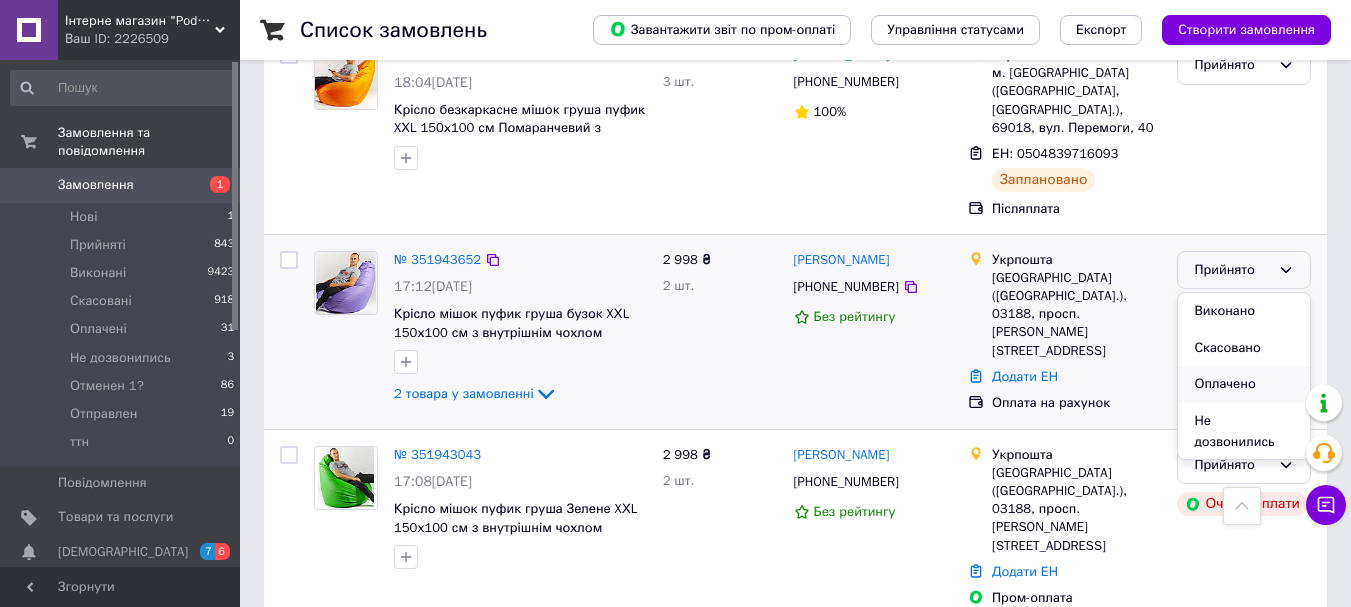 click on "Оплачено" at bounding box center [1244, 384] 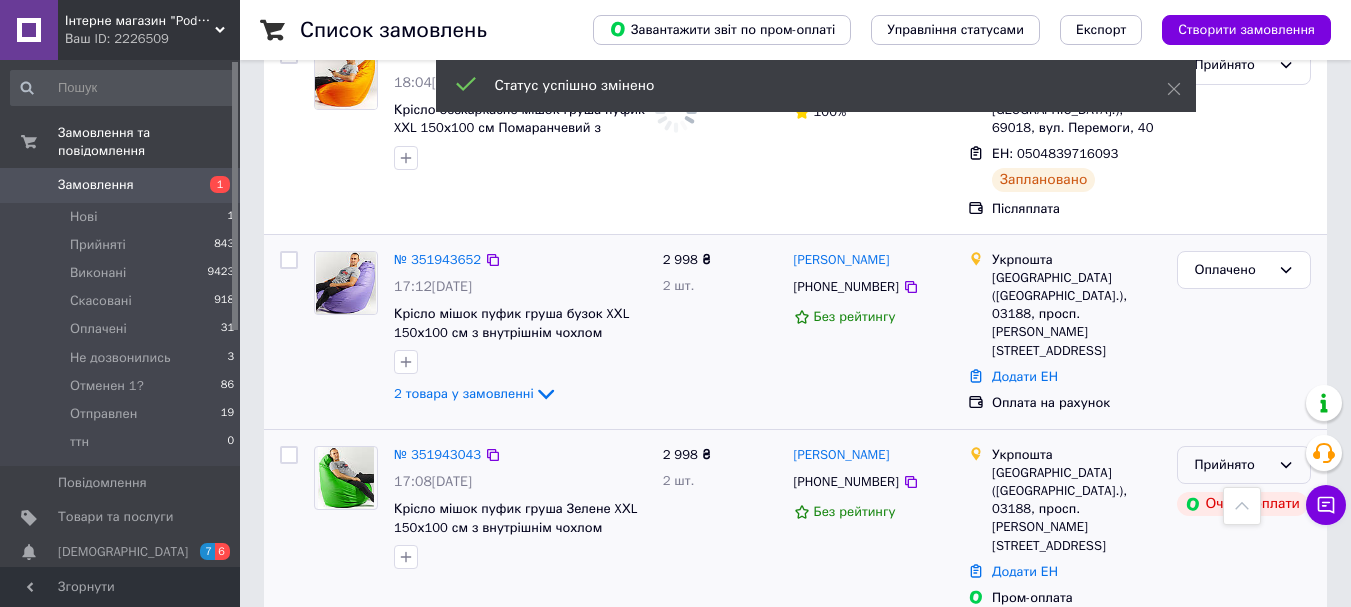 click on "Прийнято" at bounding box center (1232, 465) 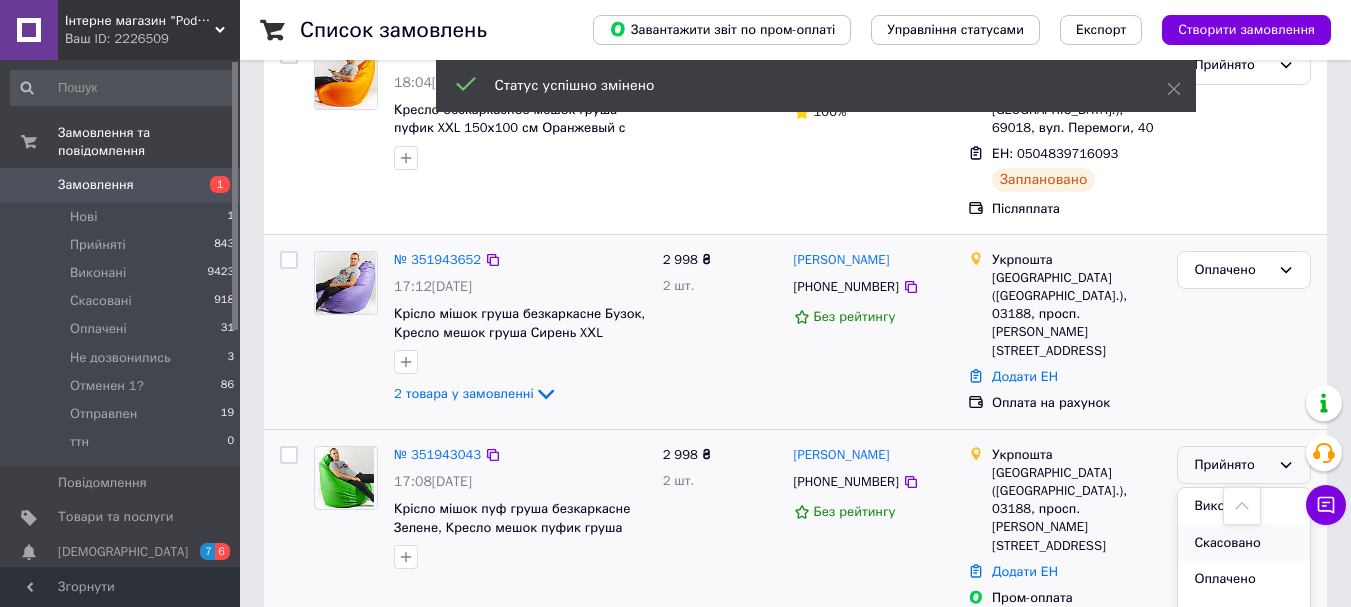 click on "Скасовано" at bounding box center (1244, 543) 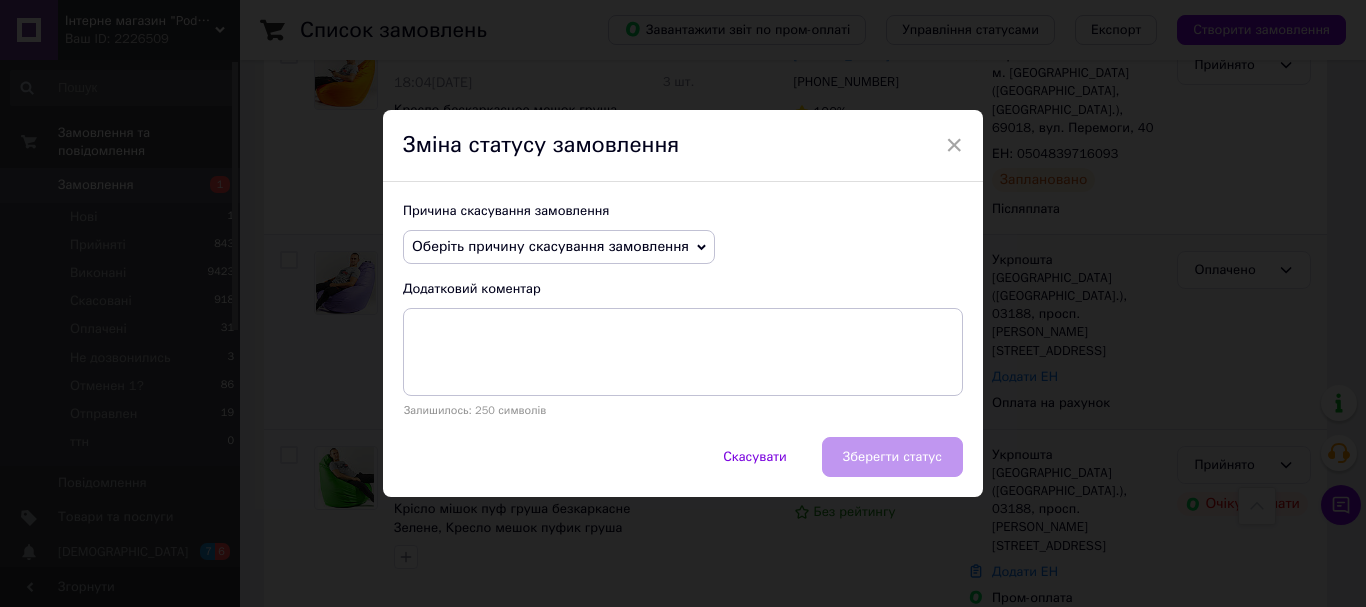 click on "Оберіть причину скасування замовлення" at bounding box center [550, 246] 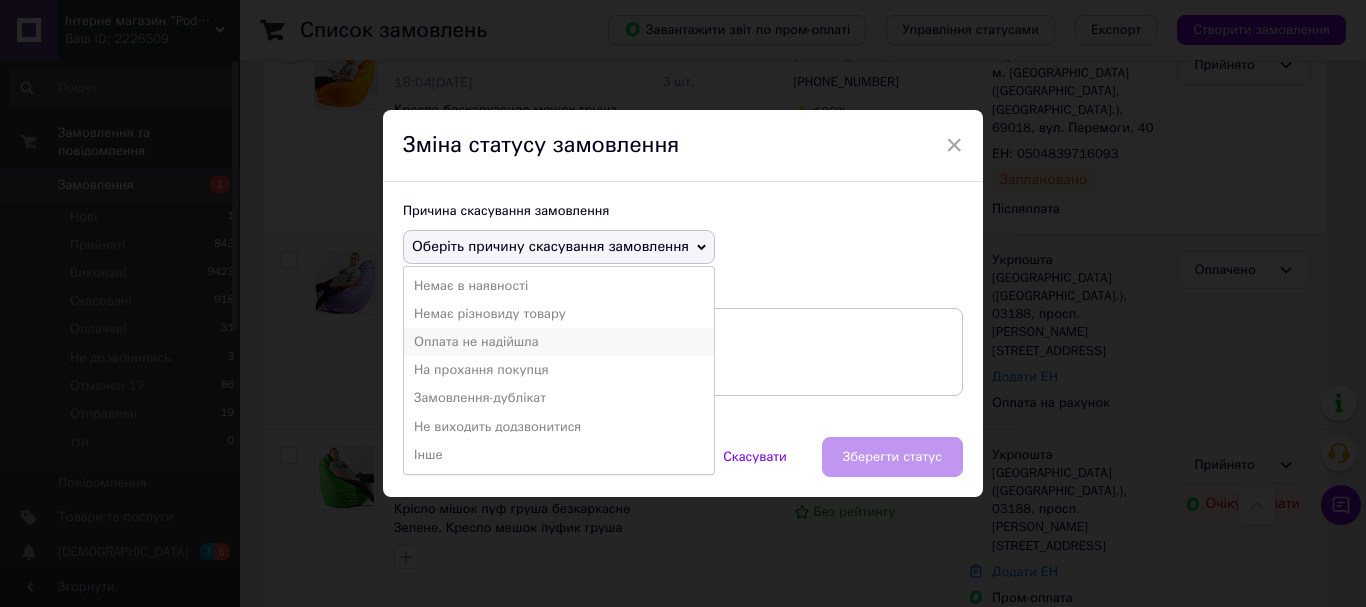 click on "Оплата не надійшла" at bounding box center [559, 342] 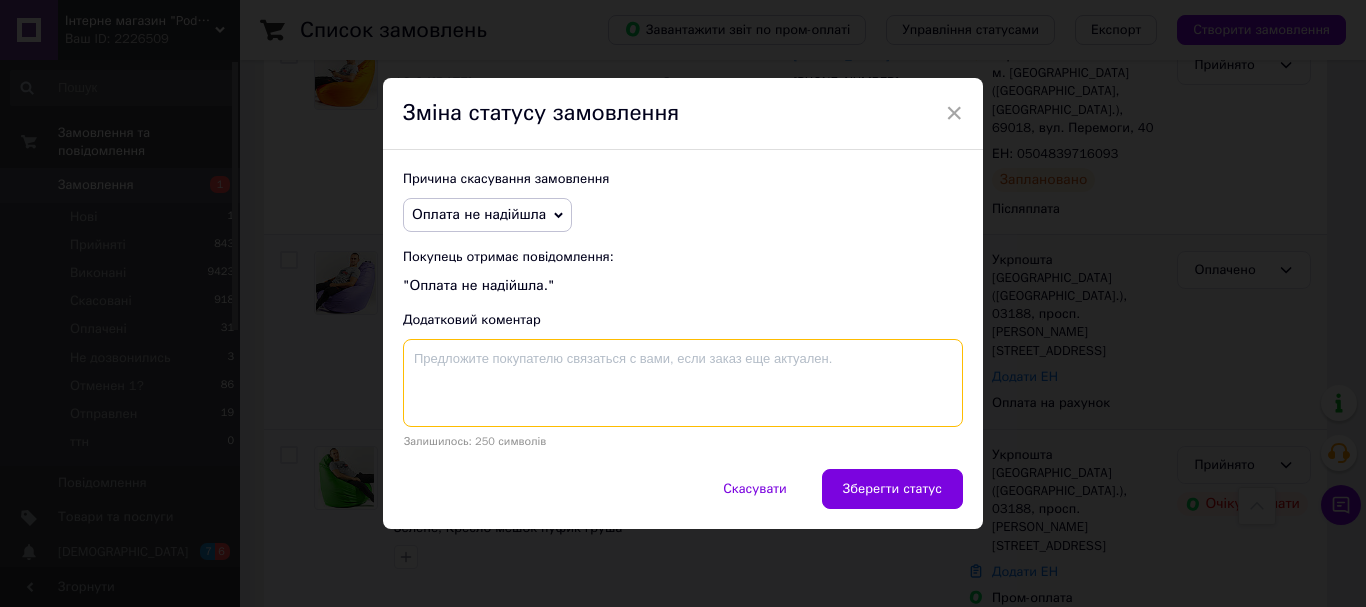 click at bounding box center (683, 383) 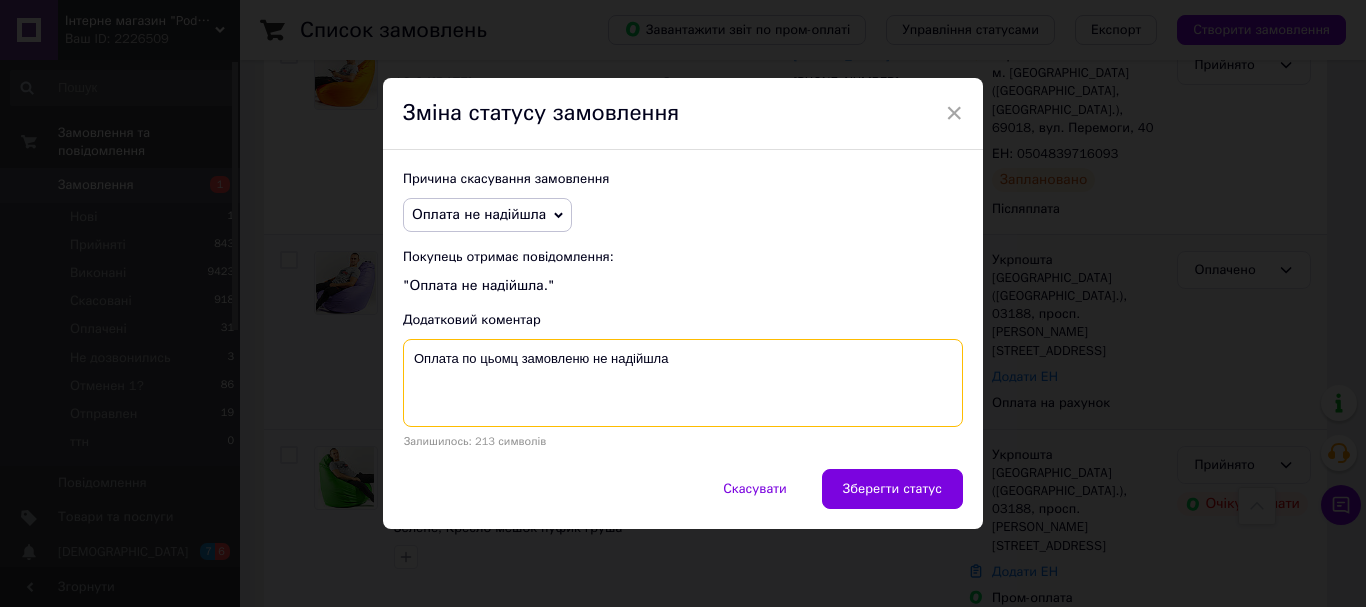 click on "Оплата по цьомц замовленю не надійшла" at bounding box center [683, 383] 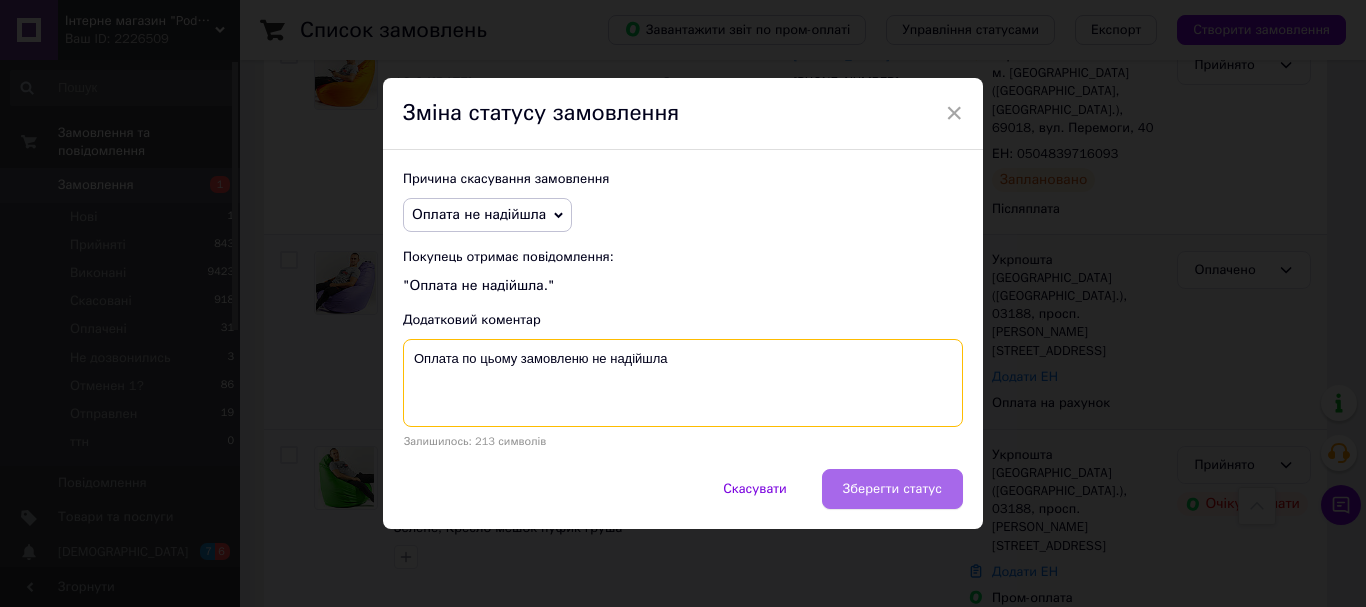 type on "Оплата по цьому замовленю не надійшла" 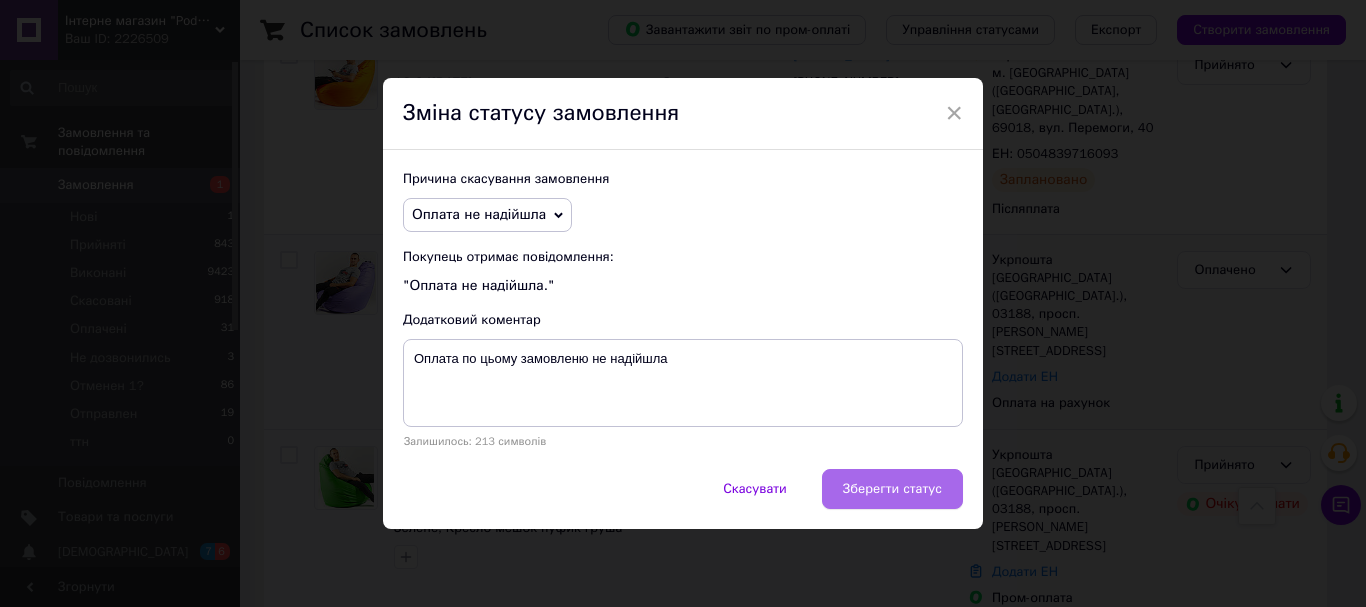 click on "Зберегти статус" at bounding box center (892, 489) 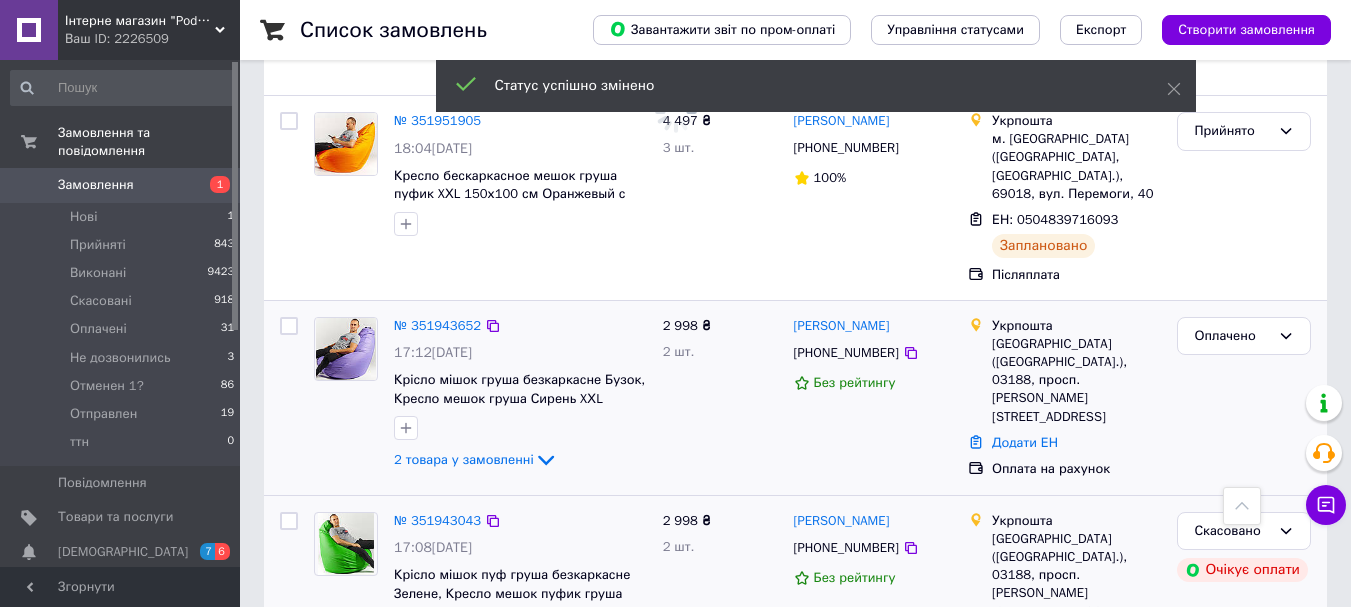 scroll, scrollTop: 1200, scrollLeft: 0, axis: vertical 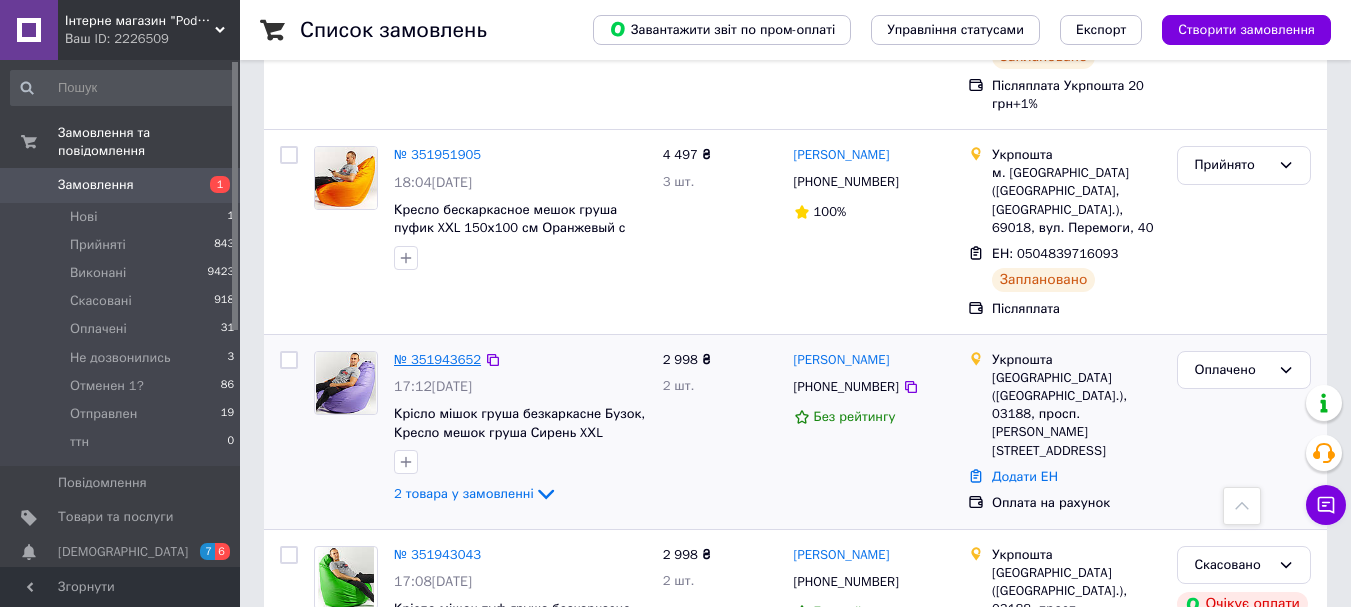 click on "№ 351943652" at bounding box center (437, 359) 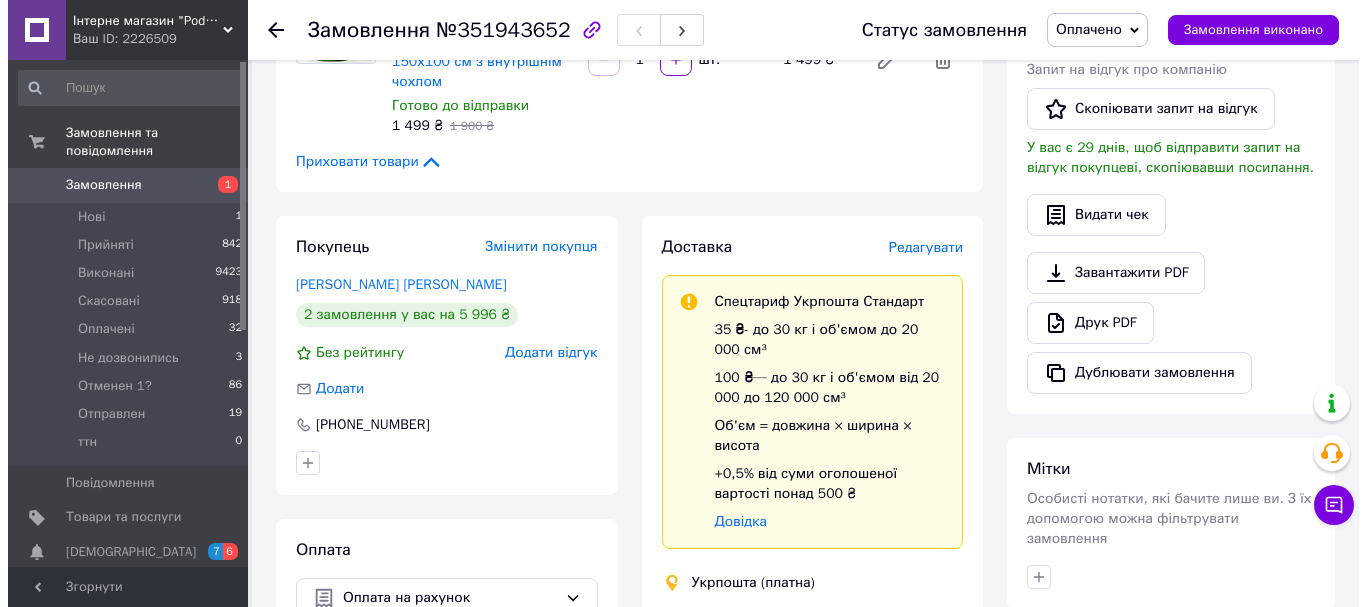 scroll, scrollTop: 374, scrollLeft: 0, axis: vertical 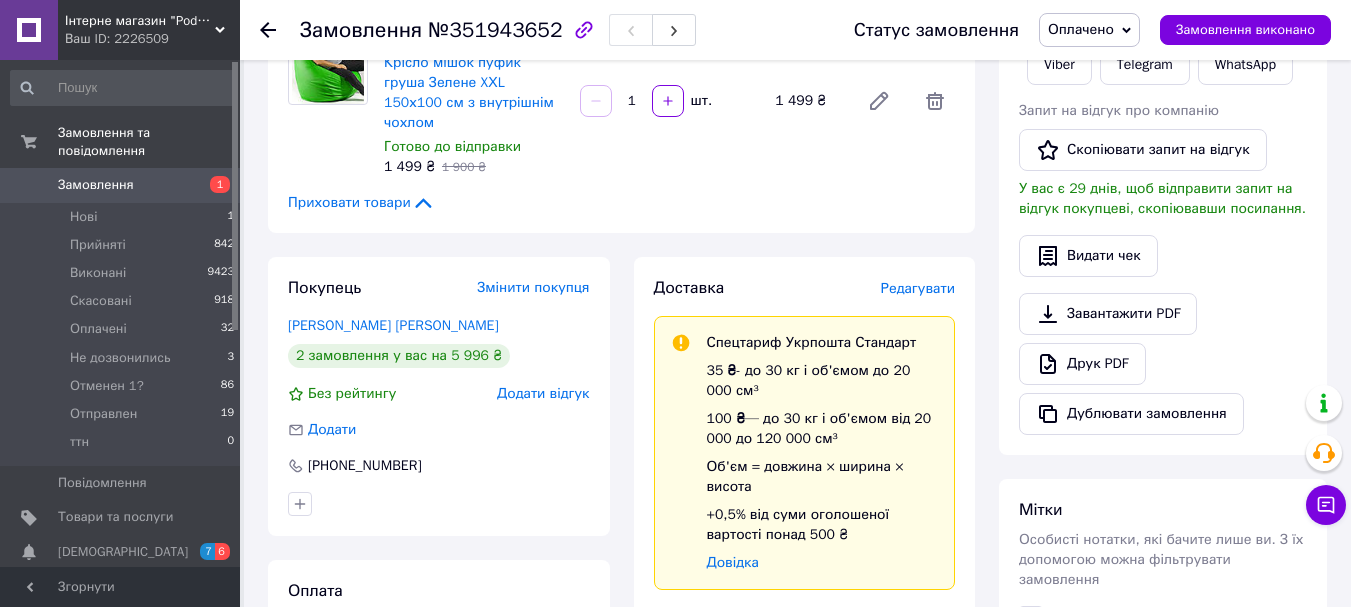 click on "Редагувати" at bounding box center (918, 288) 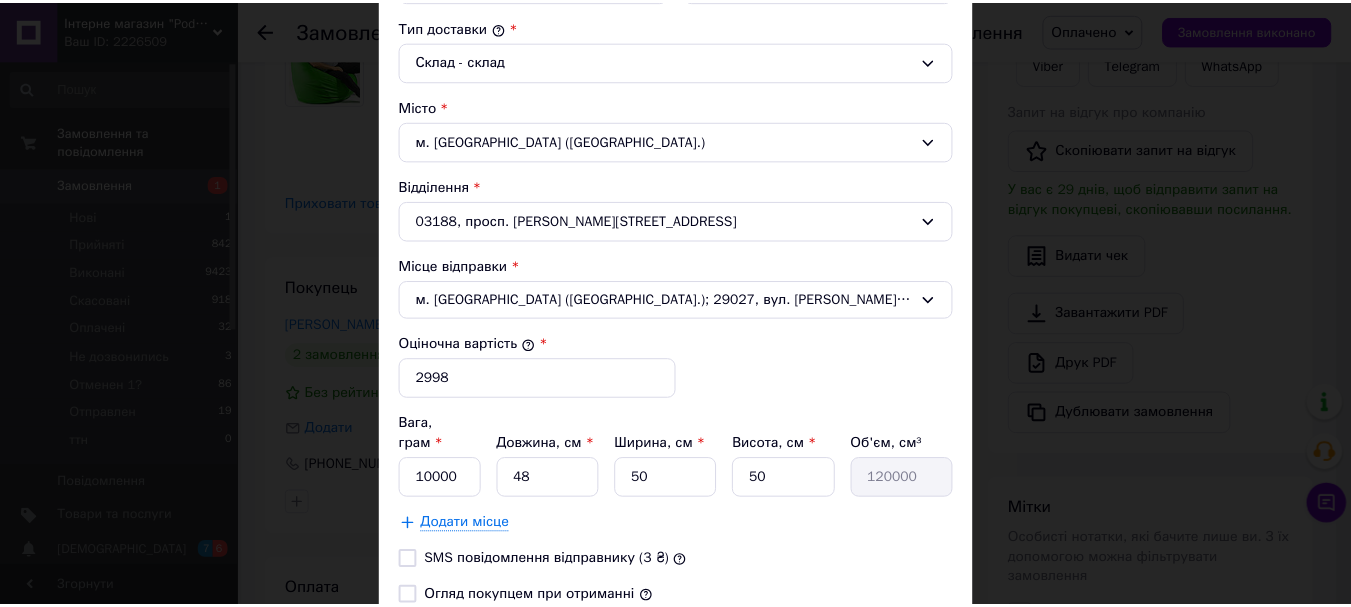 scroll, scrollTop: 700, scrollLeft: 0, axis: vertical 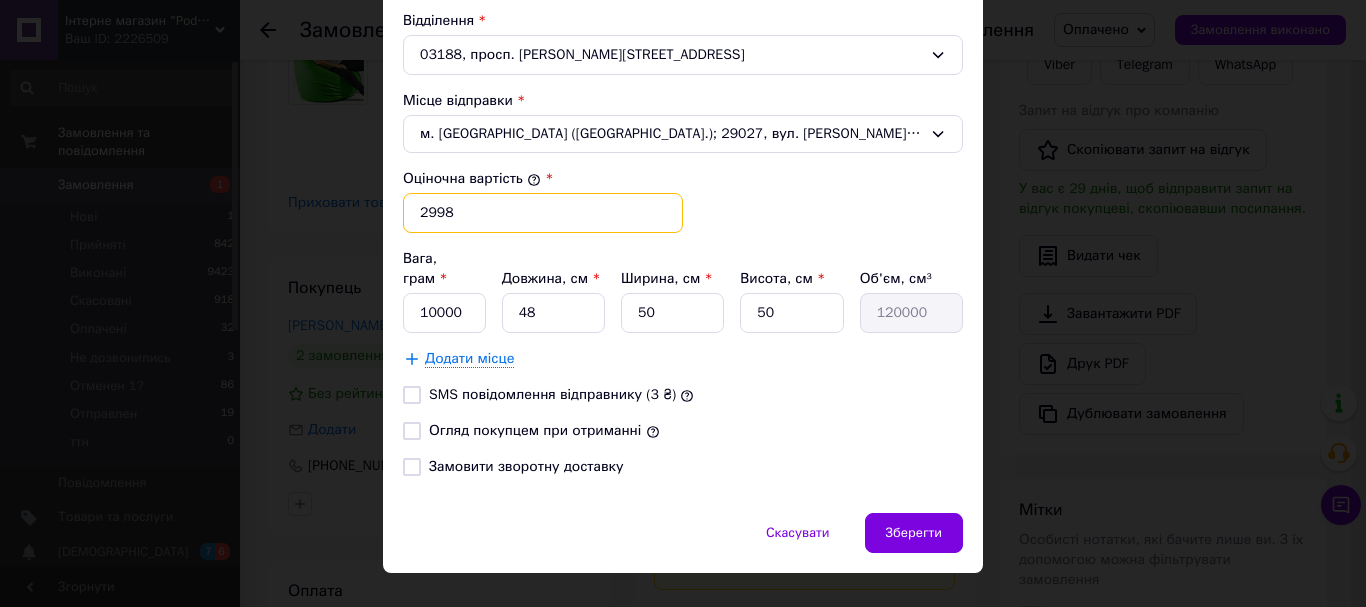 click on "2998" at bounding box center [543, 213] 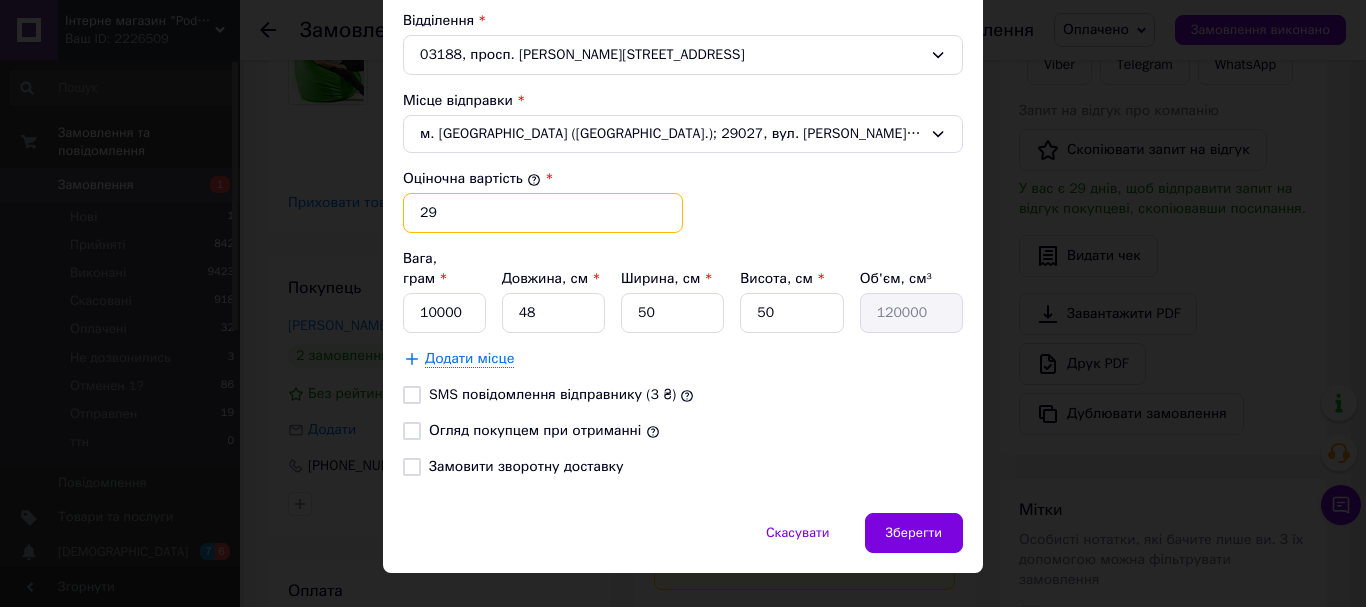 type on "2" 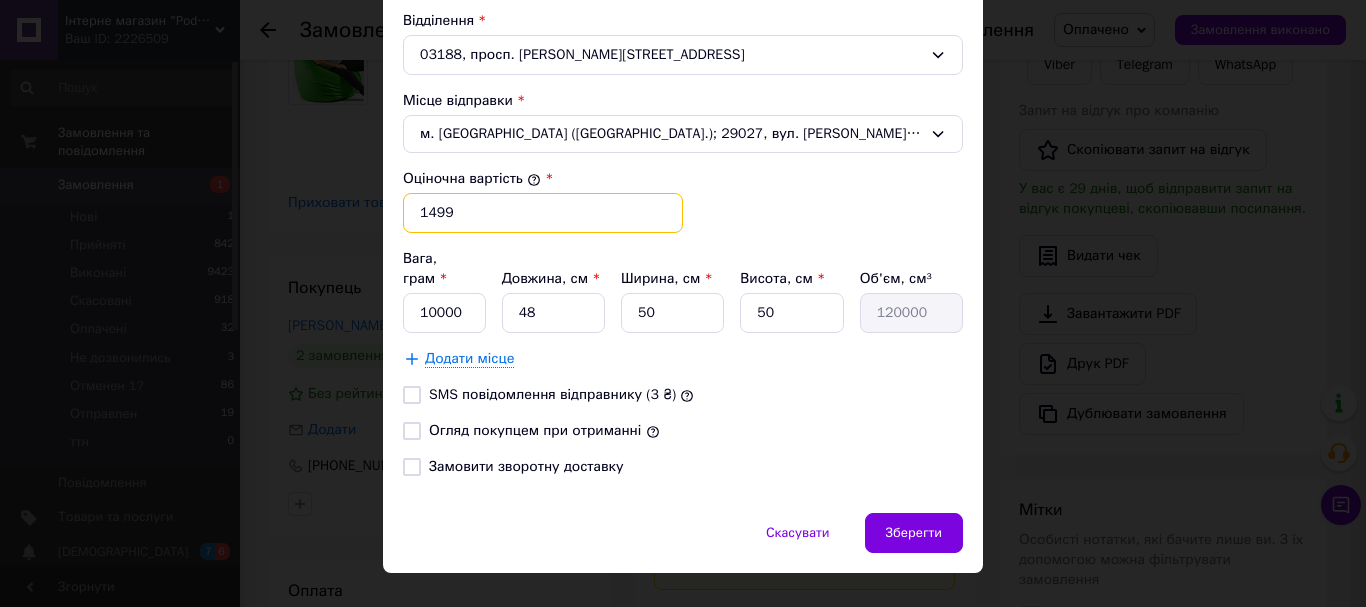 type on "1499" 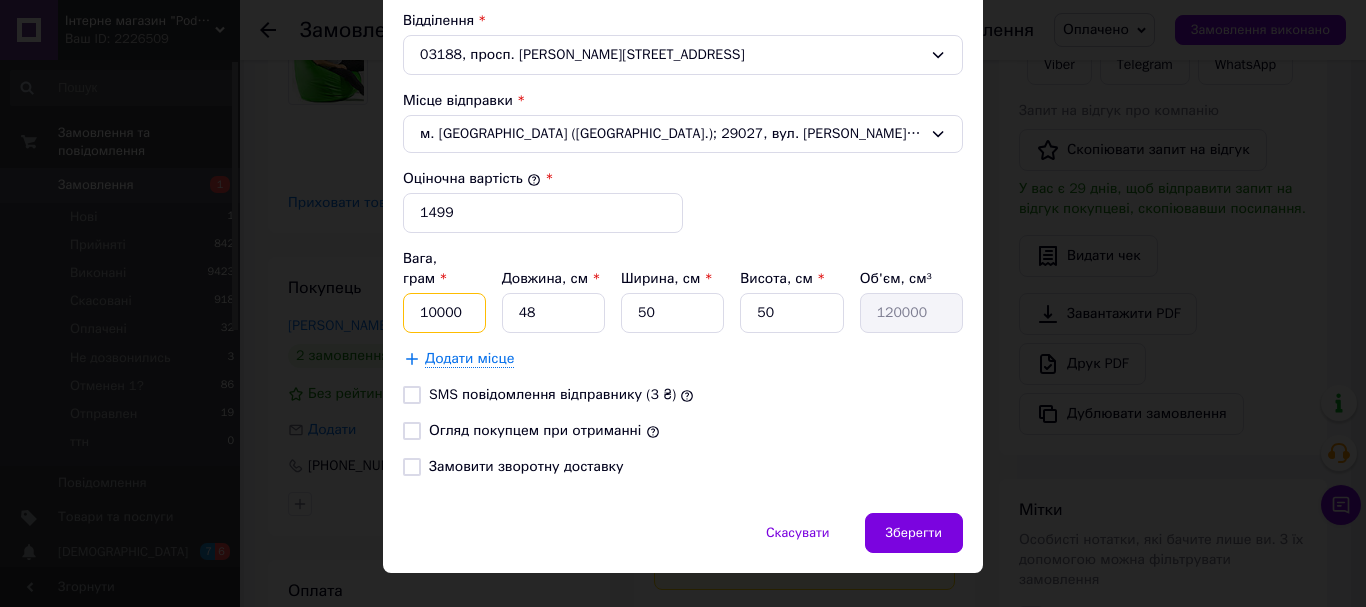 click on "10000" at bounding box center [444, 313] 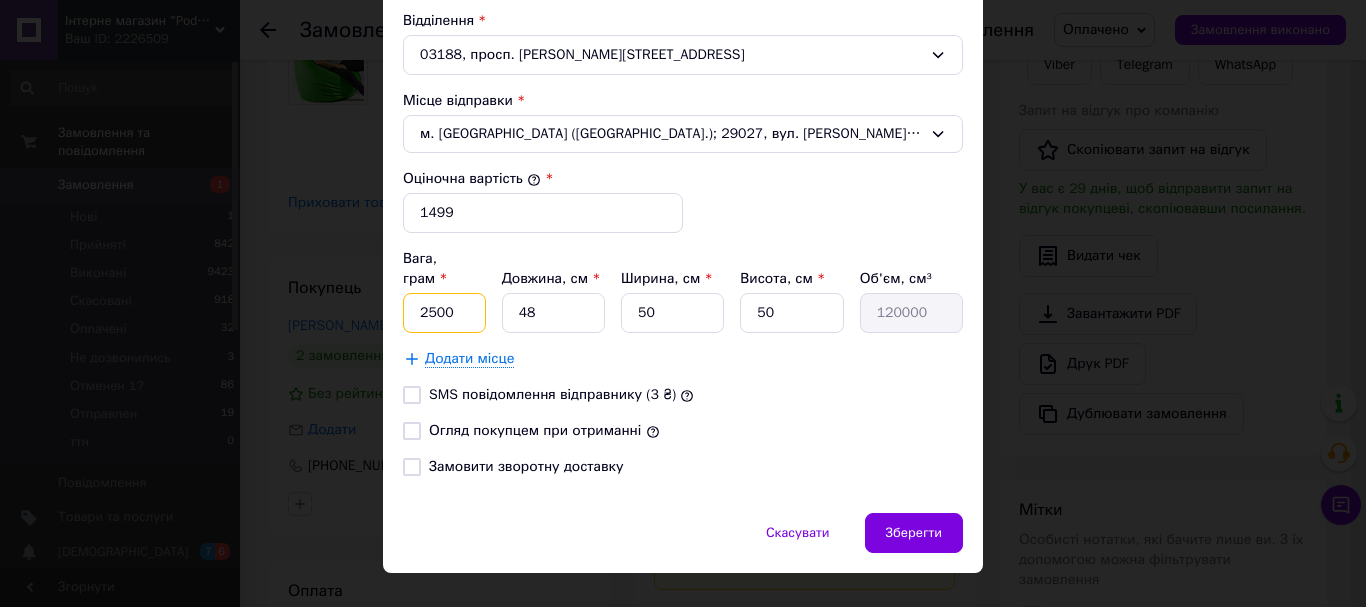 type on "2500" 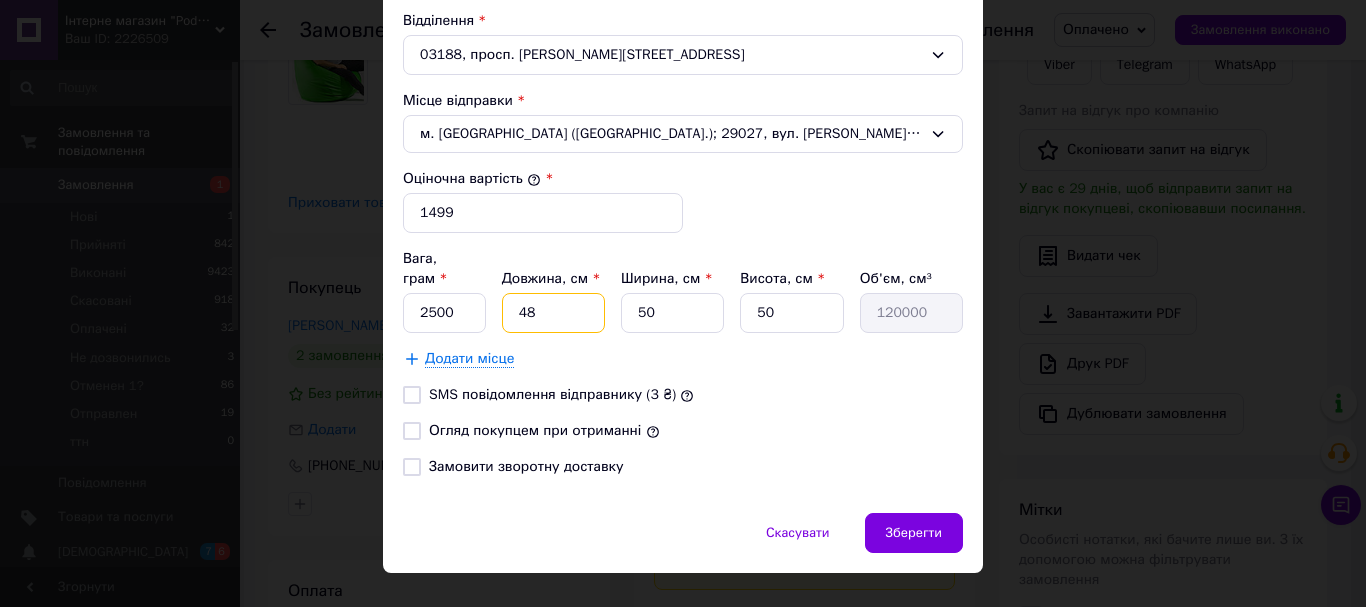 click on "48" at bounding box center (553, 313) 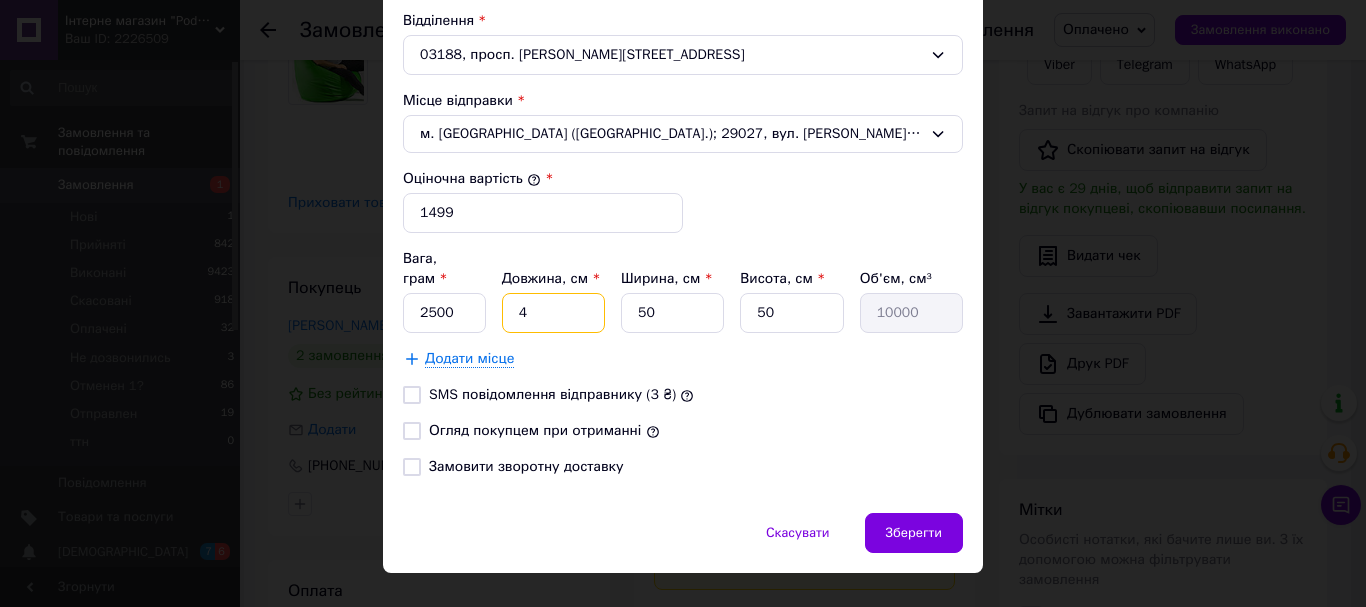 type 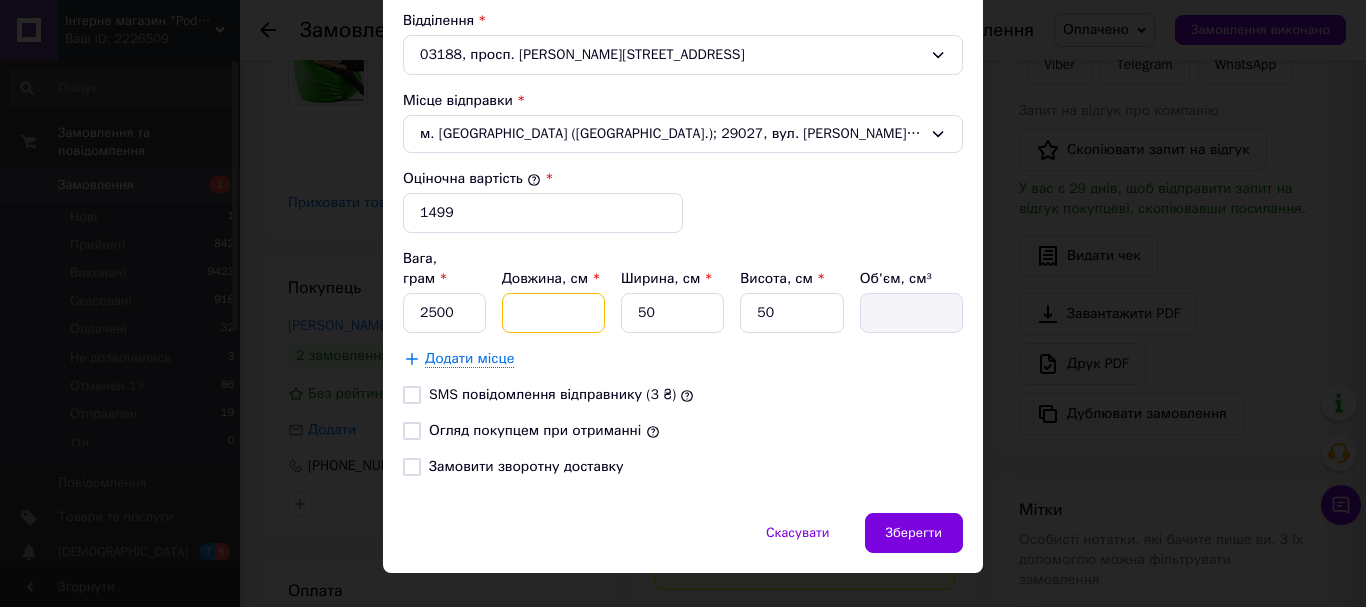 type on "6" 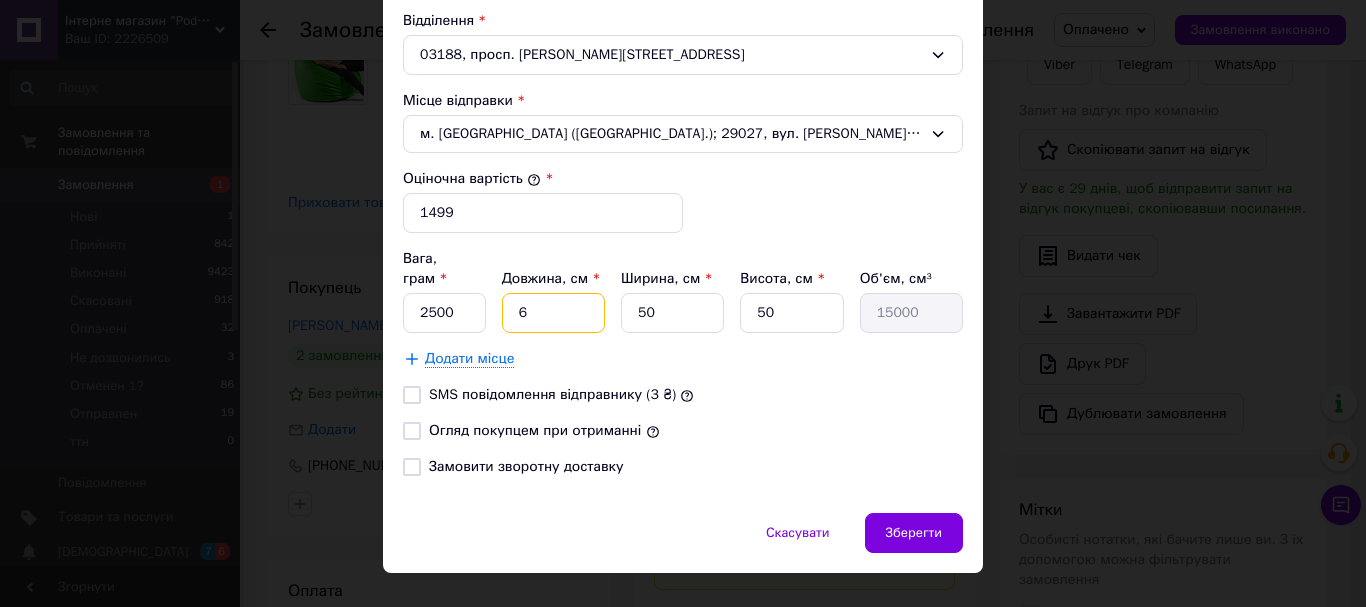 type on "60" 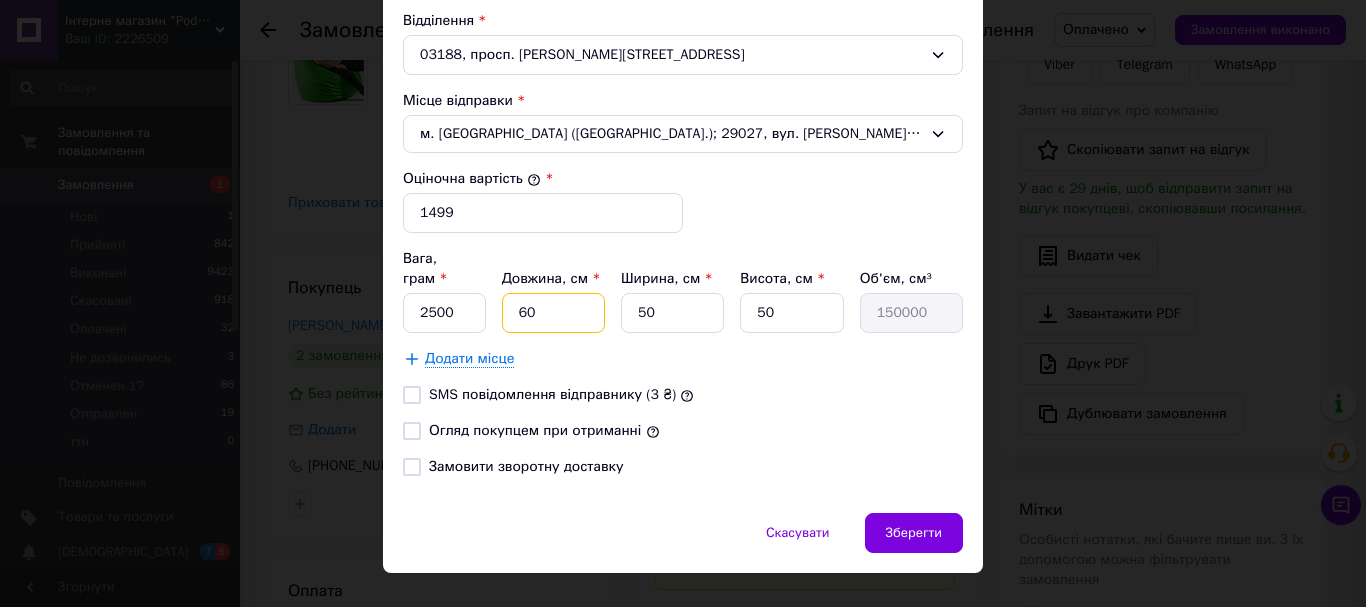 type on "60" 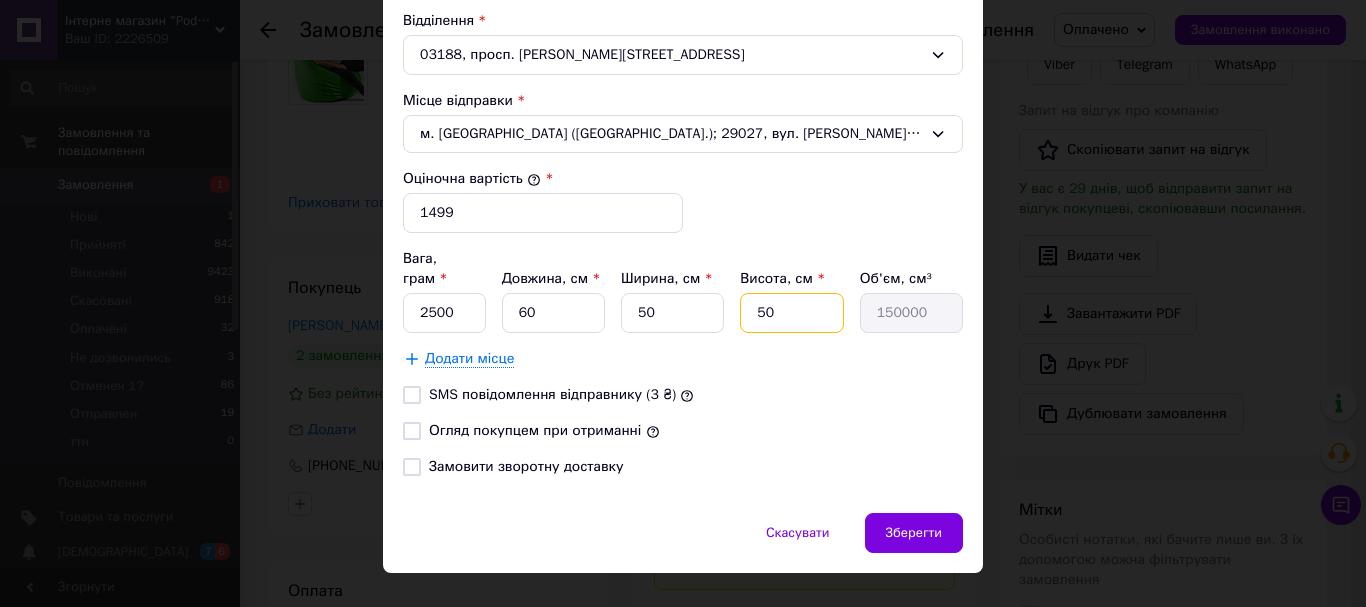 click on "50" at bounding box center [791, 313] 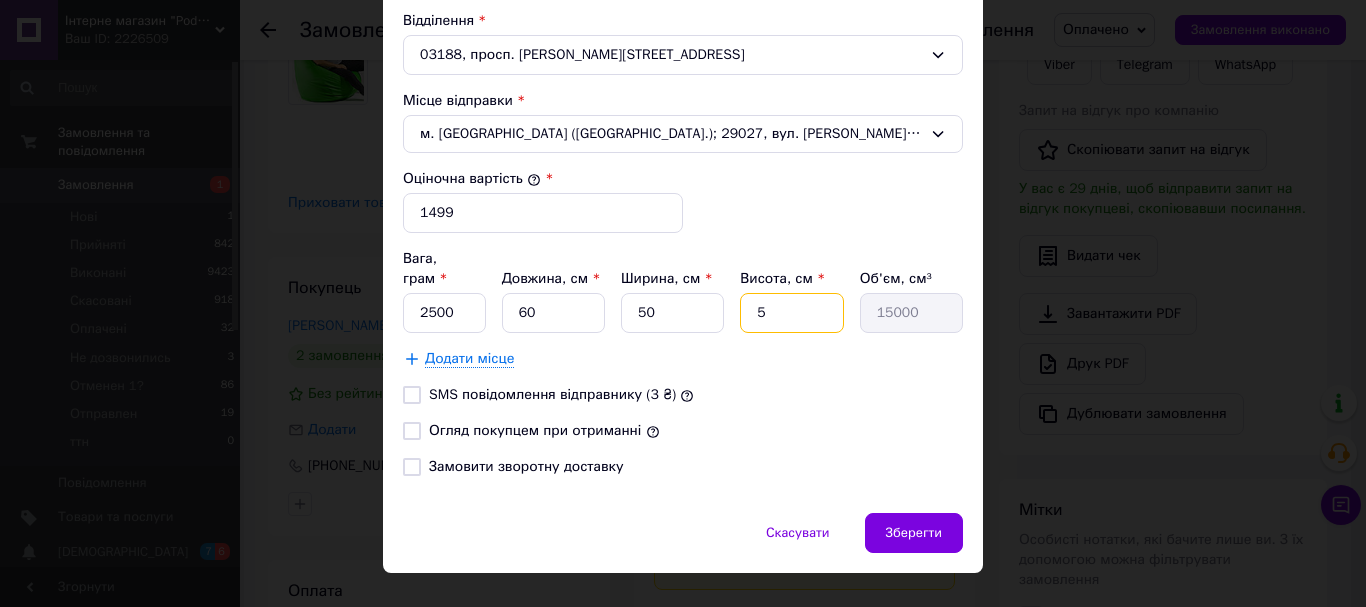 type 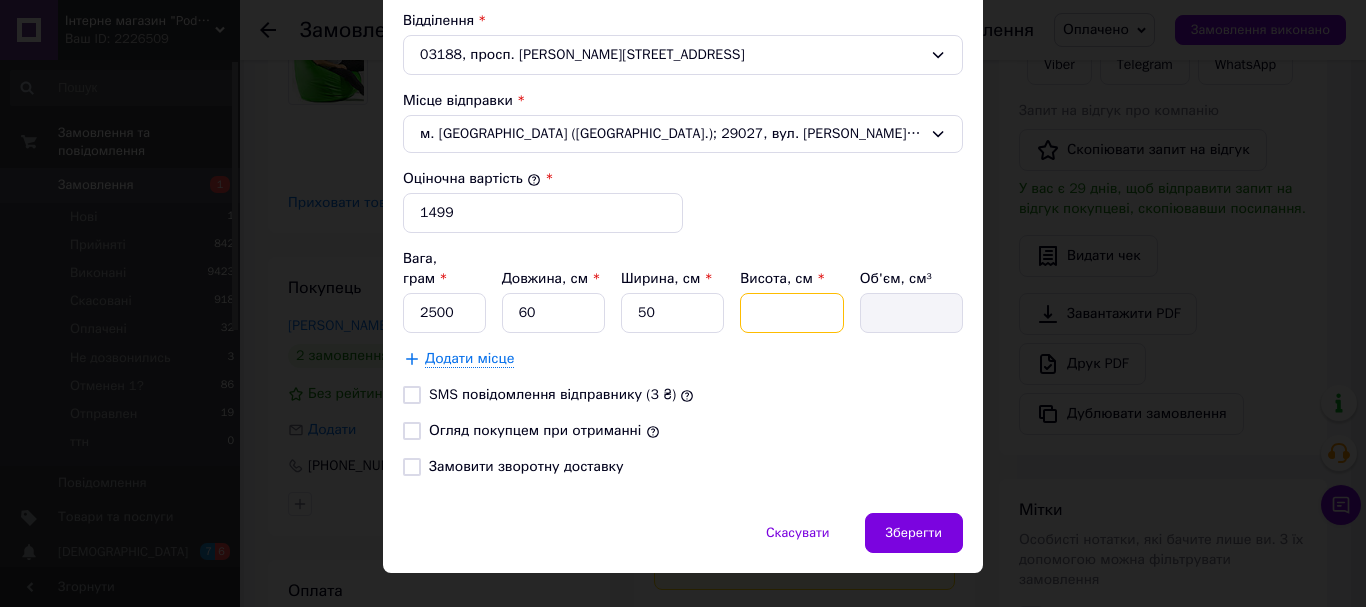 type on "4" 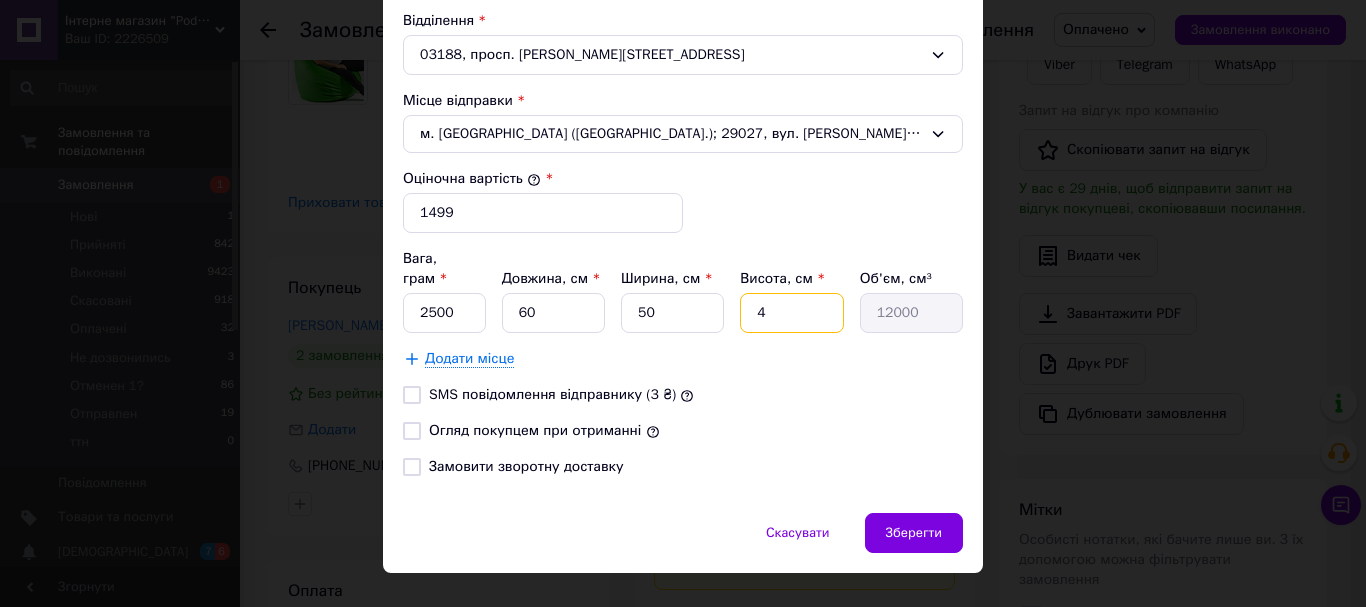 type on "40" 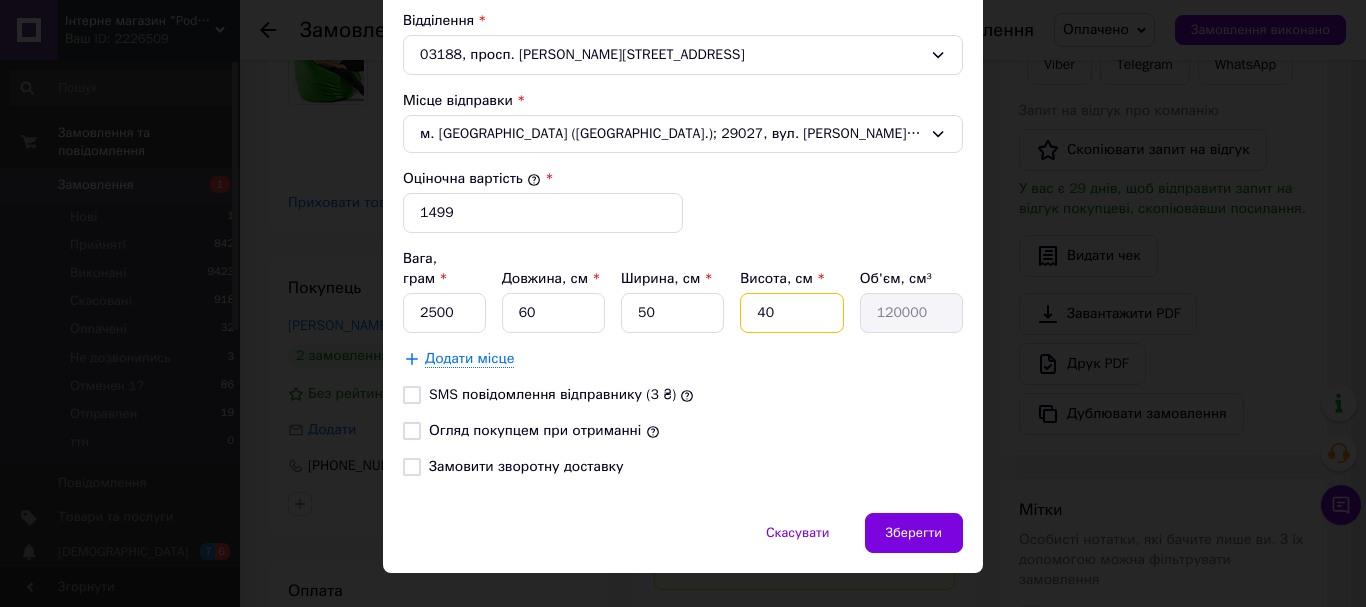 type on "40" 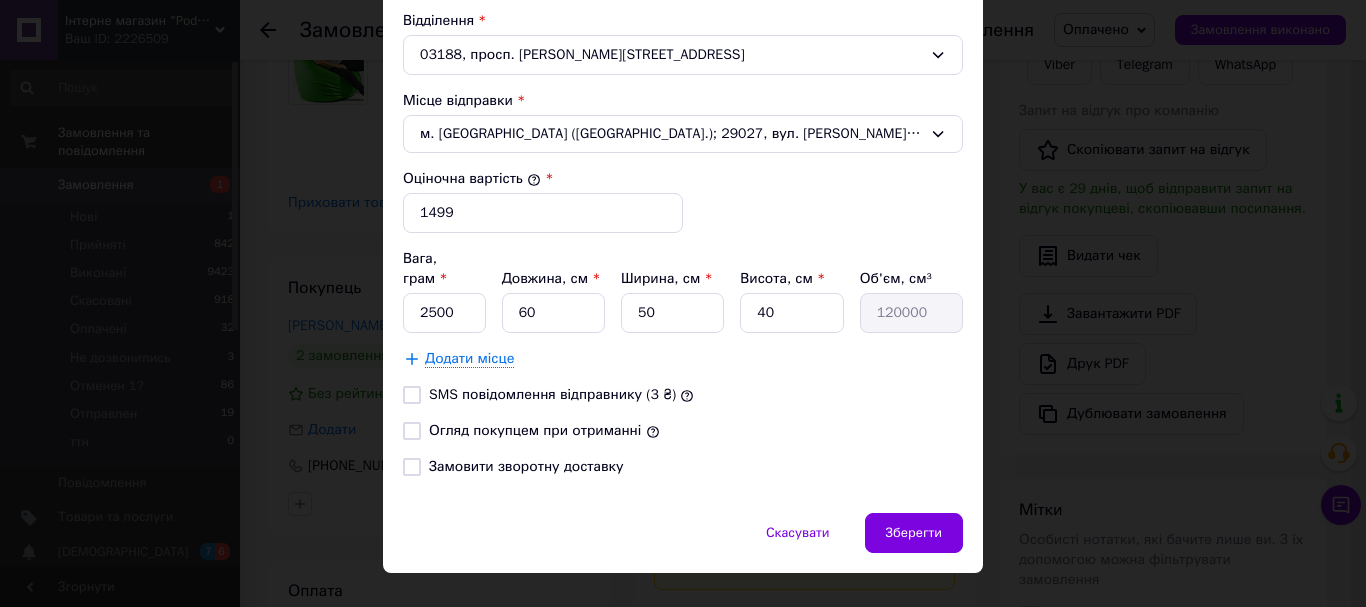 click on "Огляд покупцем при отриманні" at bounding box center [412, 431] 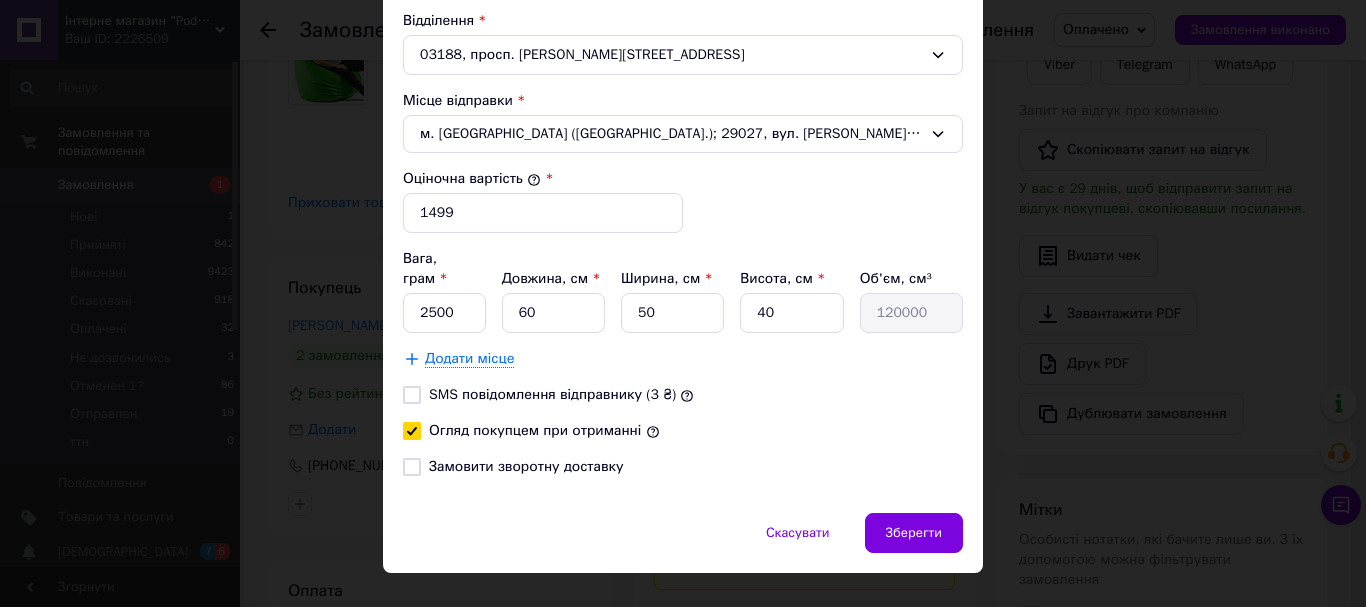 checkbox on "true" 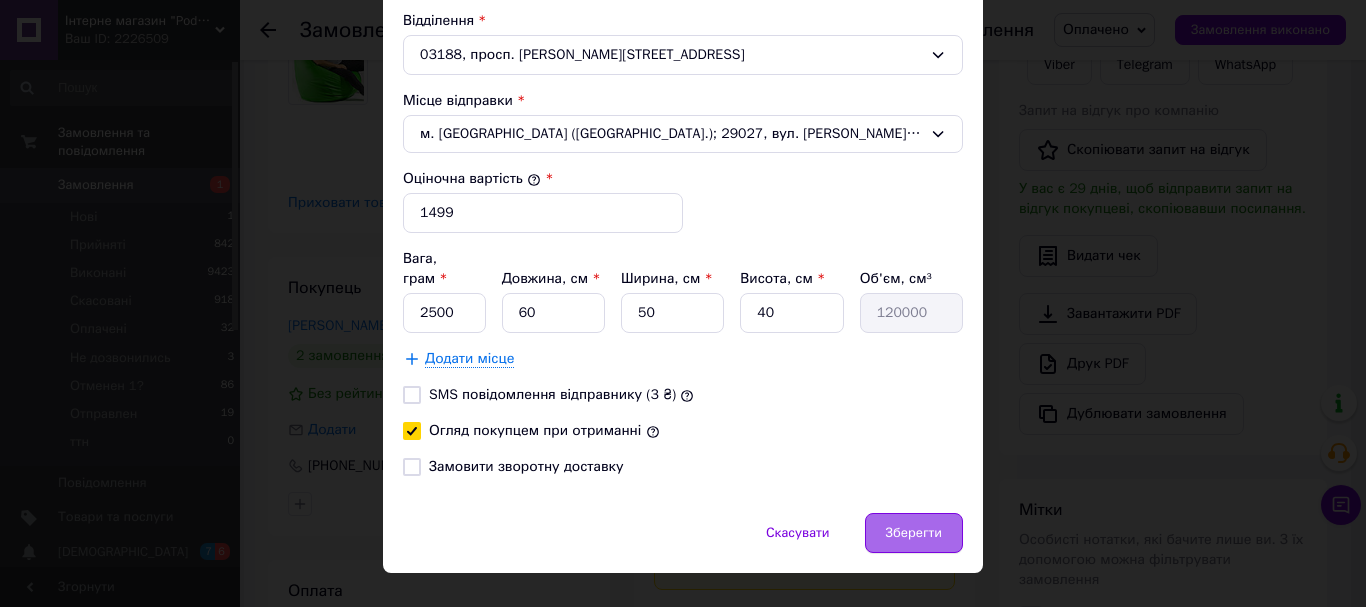 click on "Зберегти" at bounding box center [914, 533] 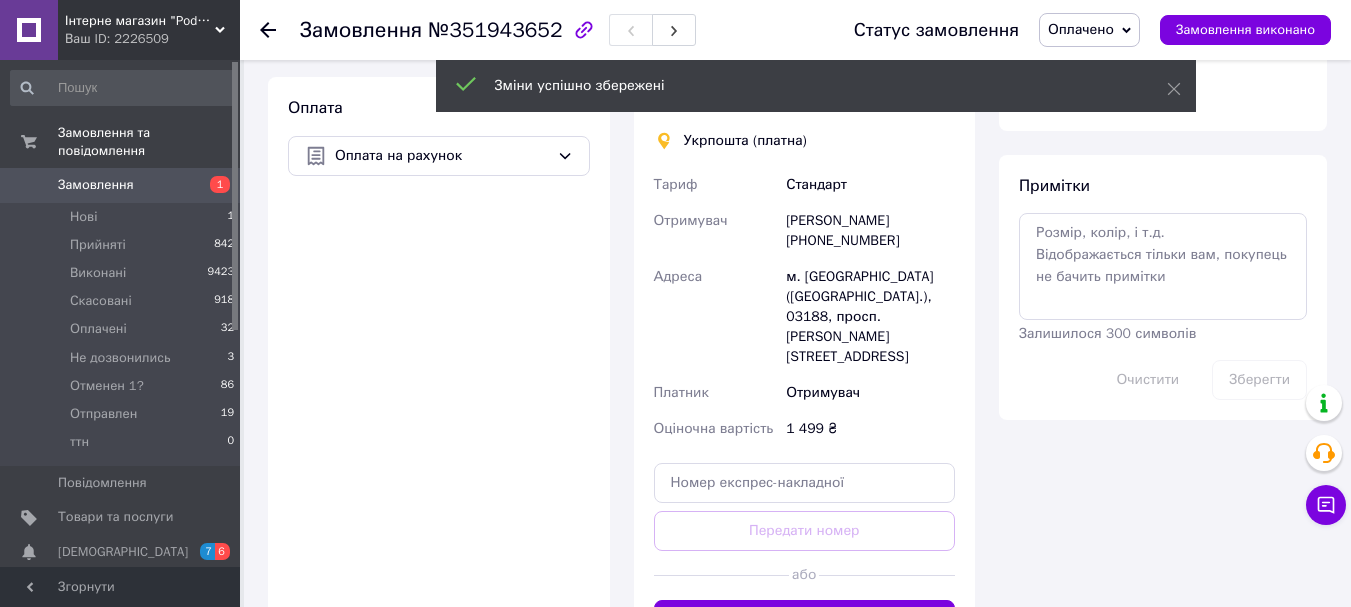scroll, scrollTop: 874, scrollLeft: 0, axis: vertical 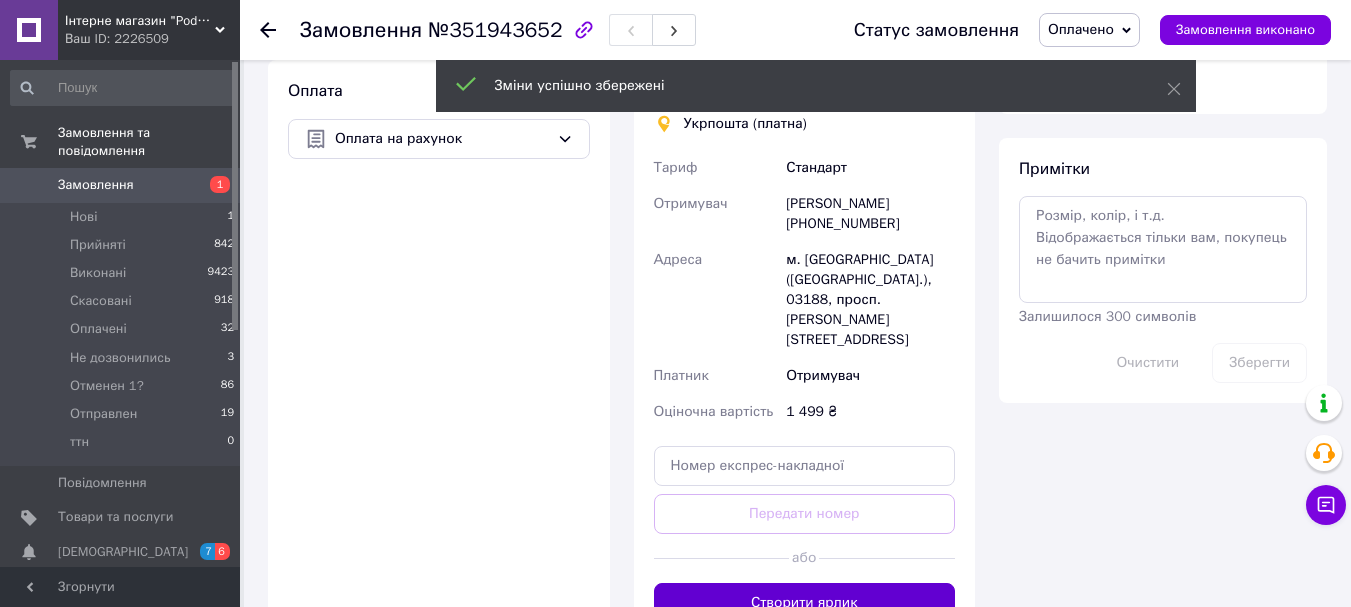 click on "Створити ярлик" at bounding box center (805, 603) 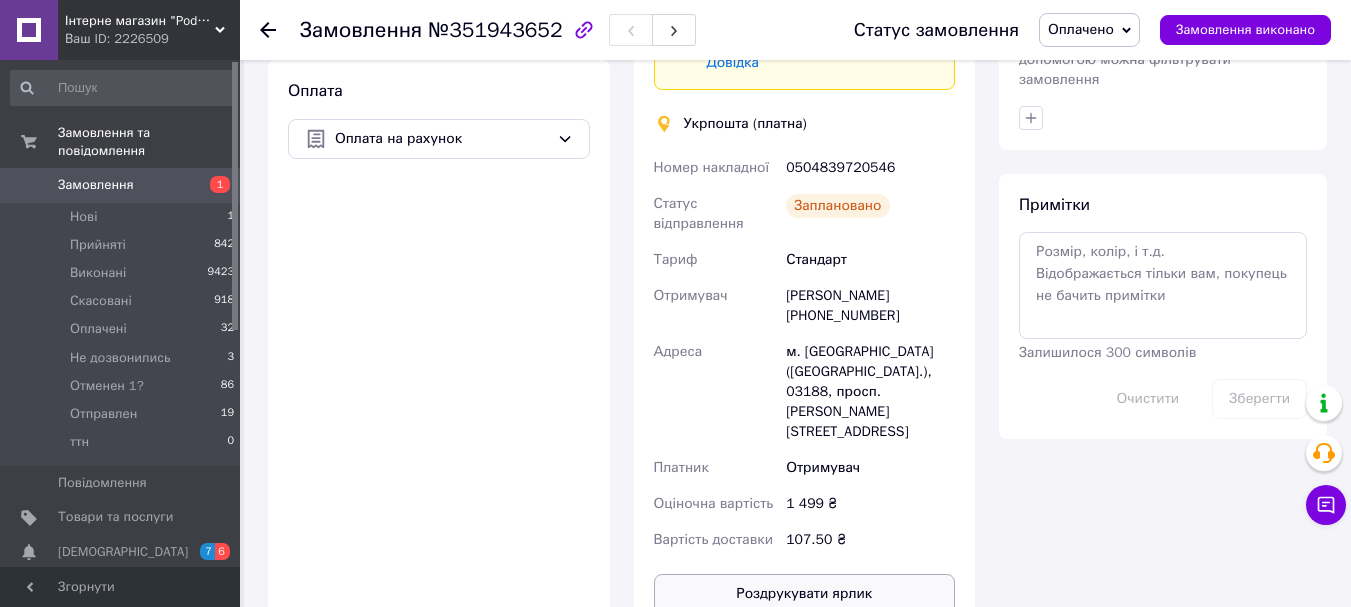 click on "Роздрукувати ярлик" at bounding box center [805, 594] 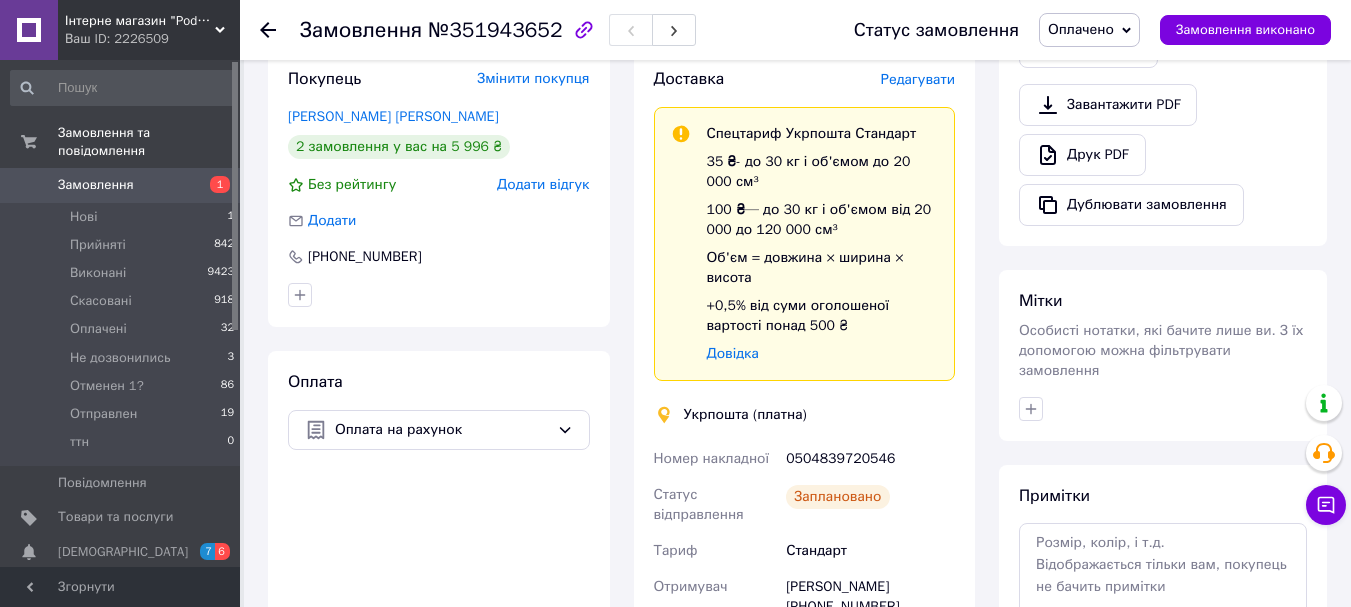 scroll, scrollTop: 574, scrollLeft: 0, axis: vertical 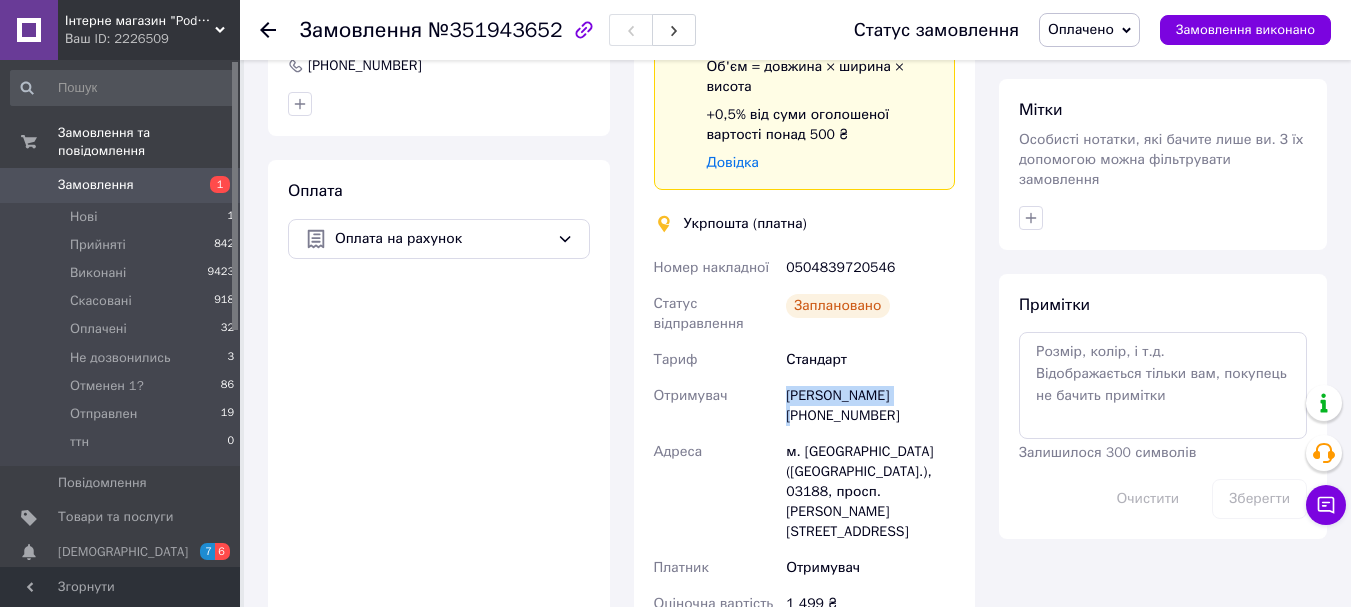 drag, startPoint x: 914, startPoint y: 374, endPoint x: 789, endPoint y: 378, distance: 125.06398 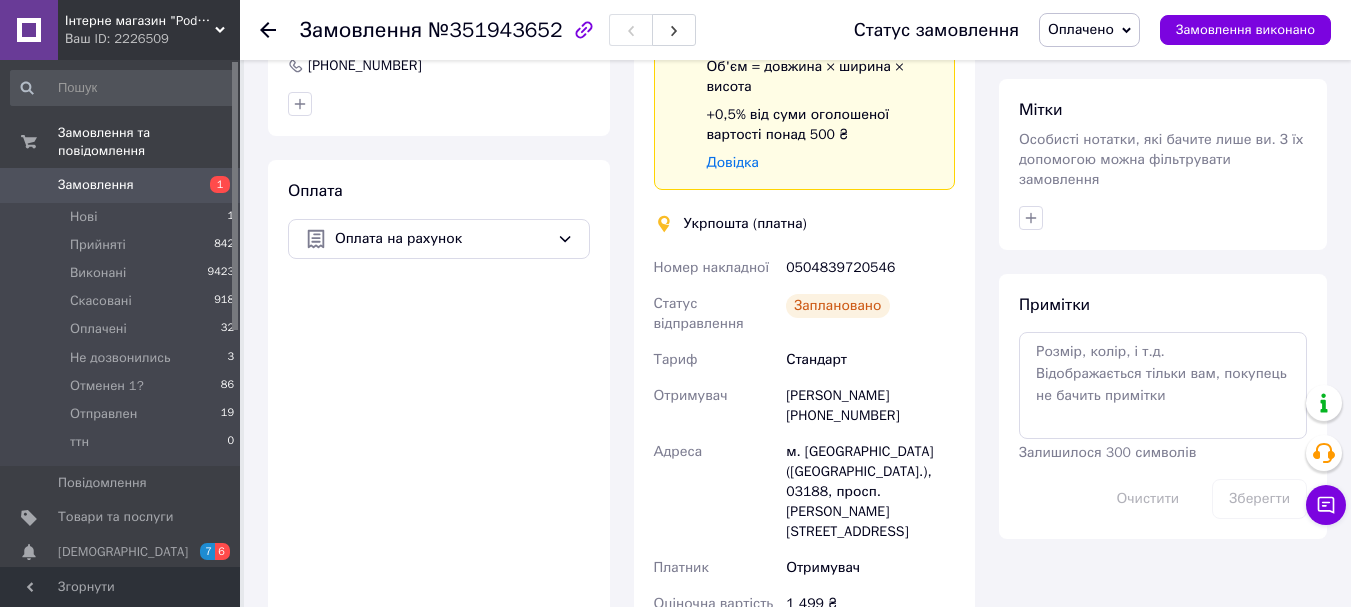 drag, startPoint x: 791, startPoint y: 397, endPoint x: 887, endPoint y: 399, distance: 96.02083 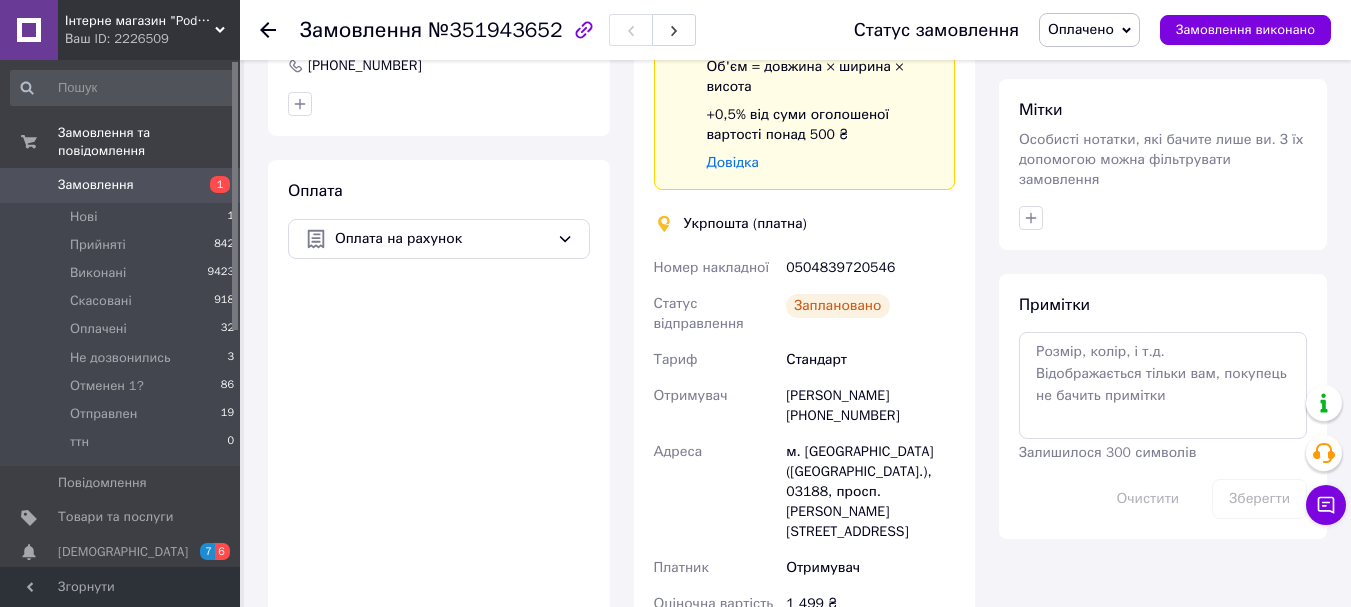 copy on "380966611313" 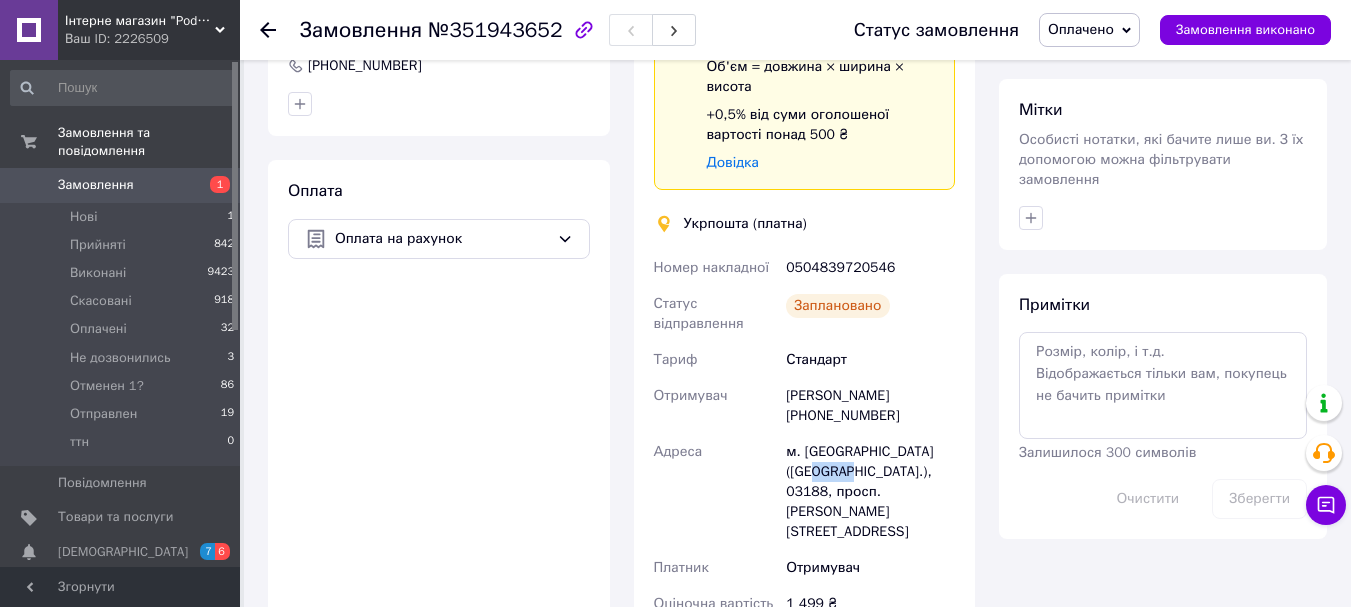 drag, startPoint x: 823, startPoint y: 454, endPoint x: 784, endPoint y: 454, distance: 39 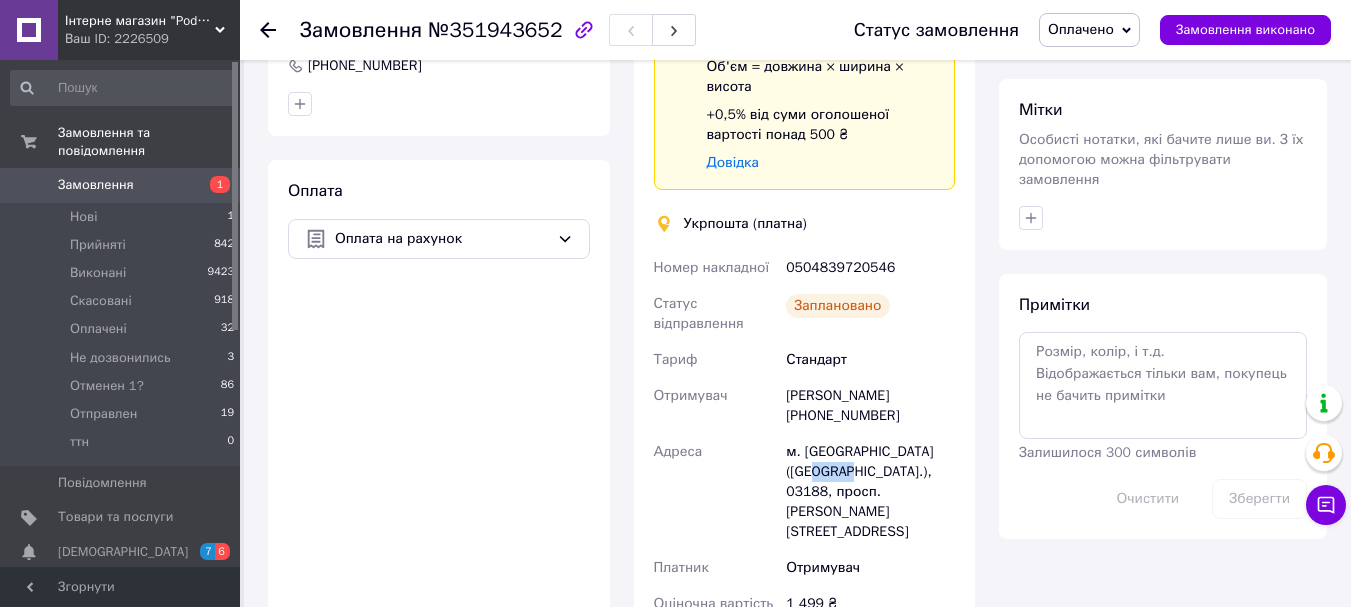 copy on "03188" 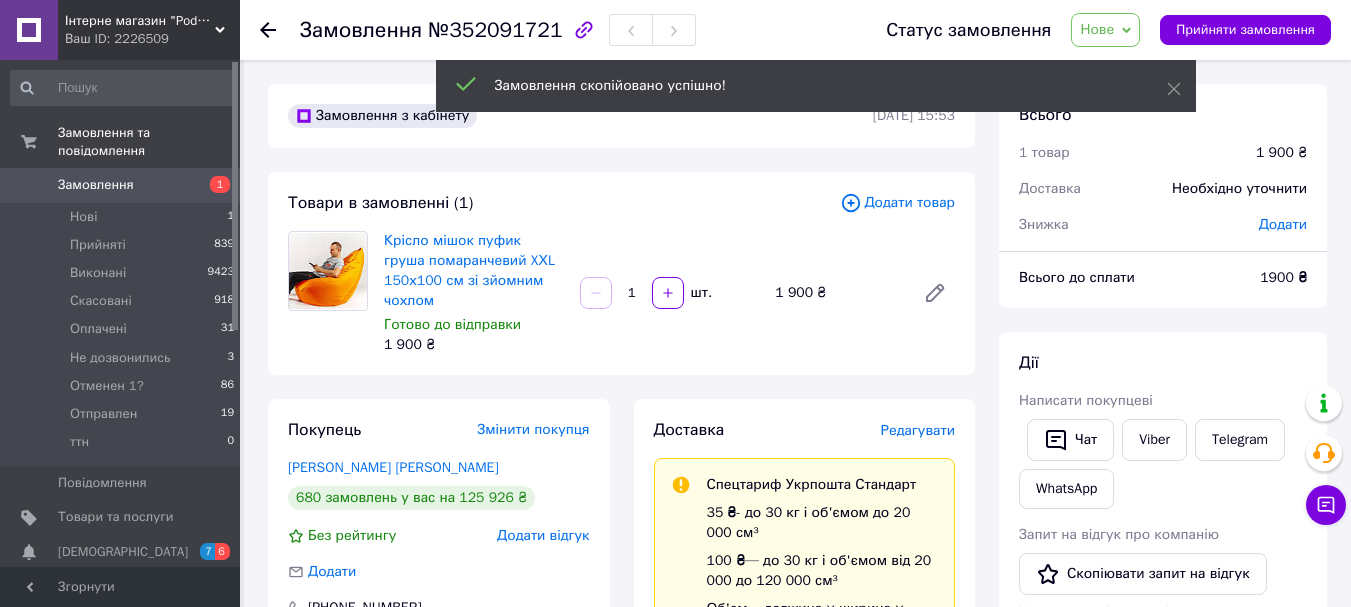 scroll, scrollTop: 0, scrollLeft: 0, axis: both 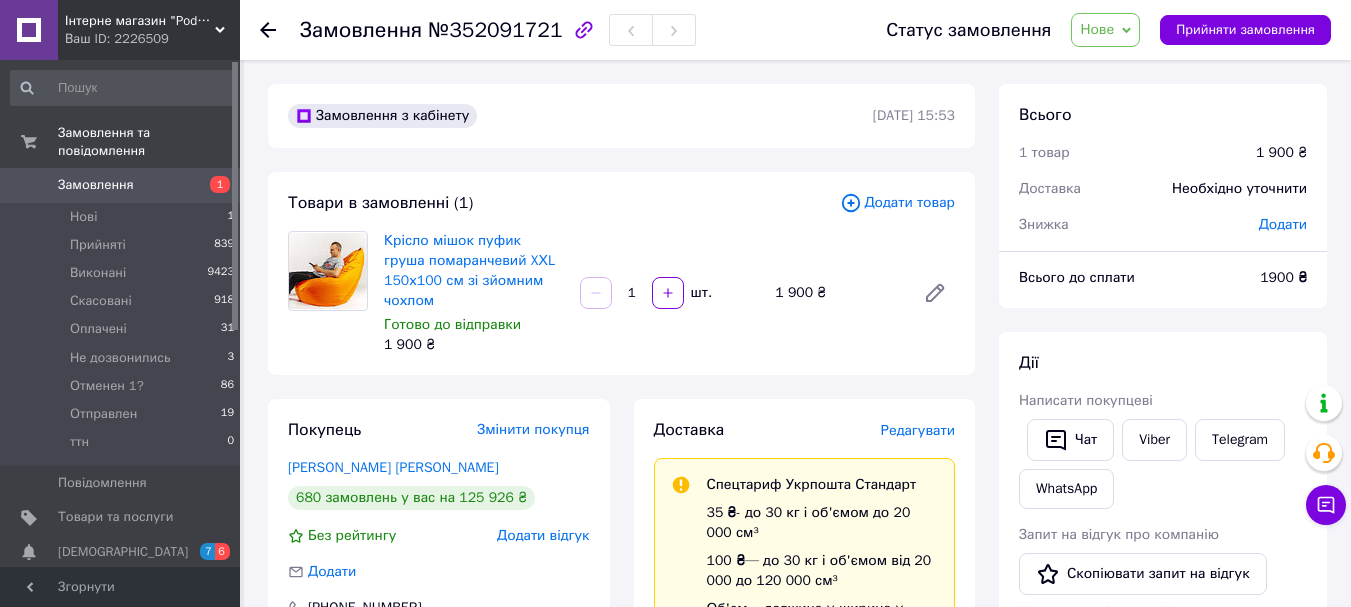 click on "Нове" at bounding box center [1097, 29] 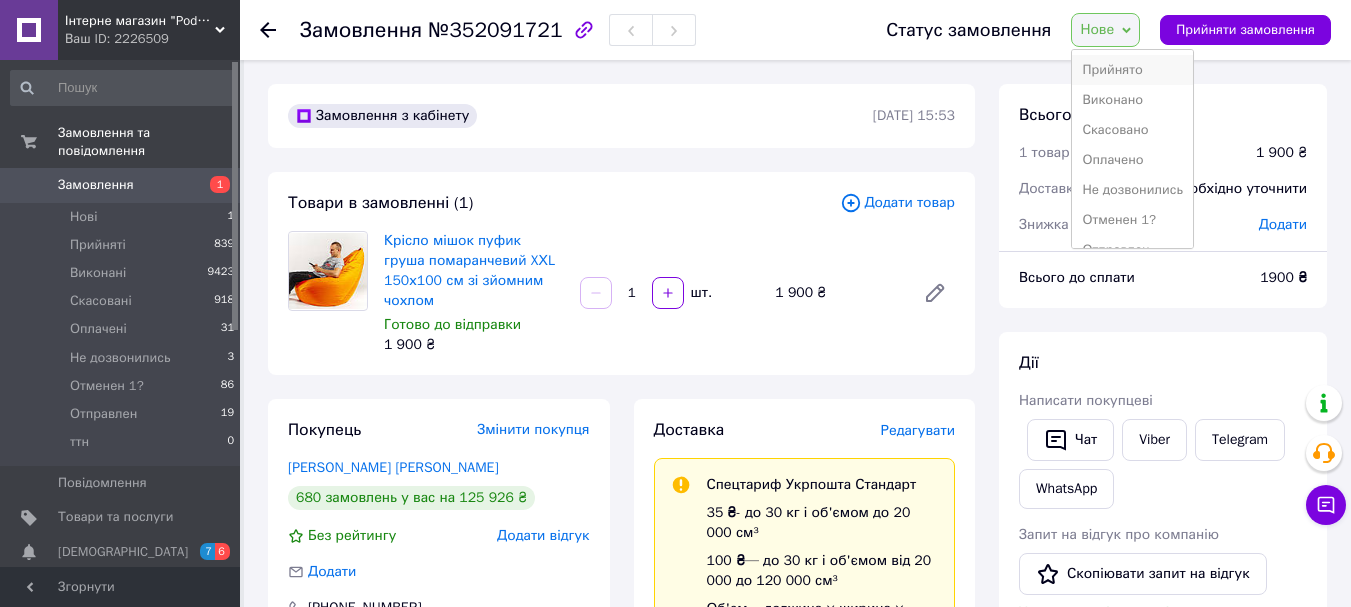 click on "Прийнято" at bounding box center [1132, 70] 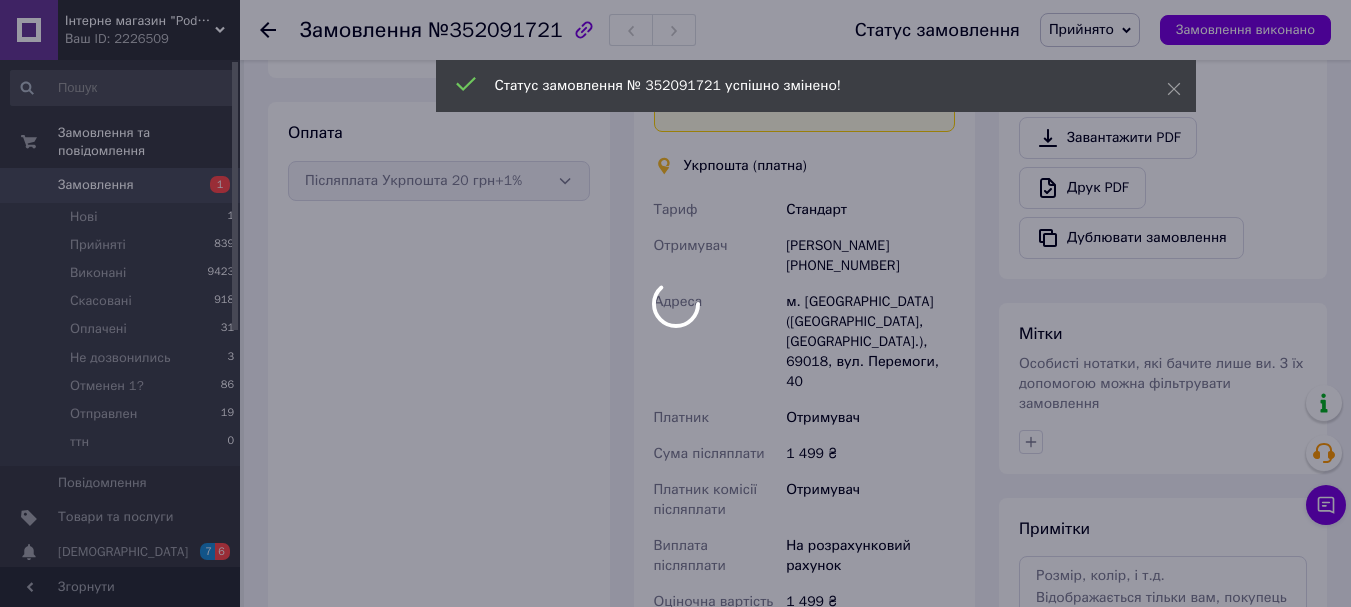scroll, scrollTop: 900, scrollLeft: 0, axis: vertical 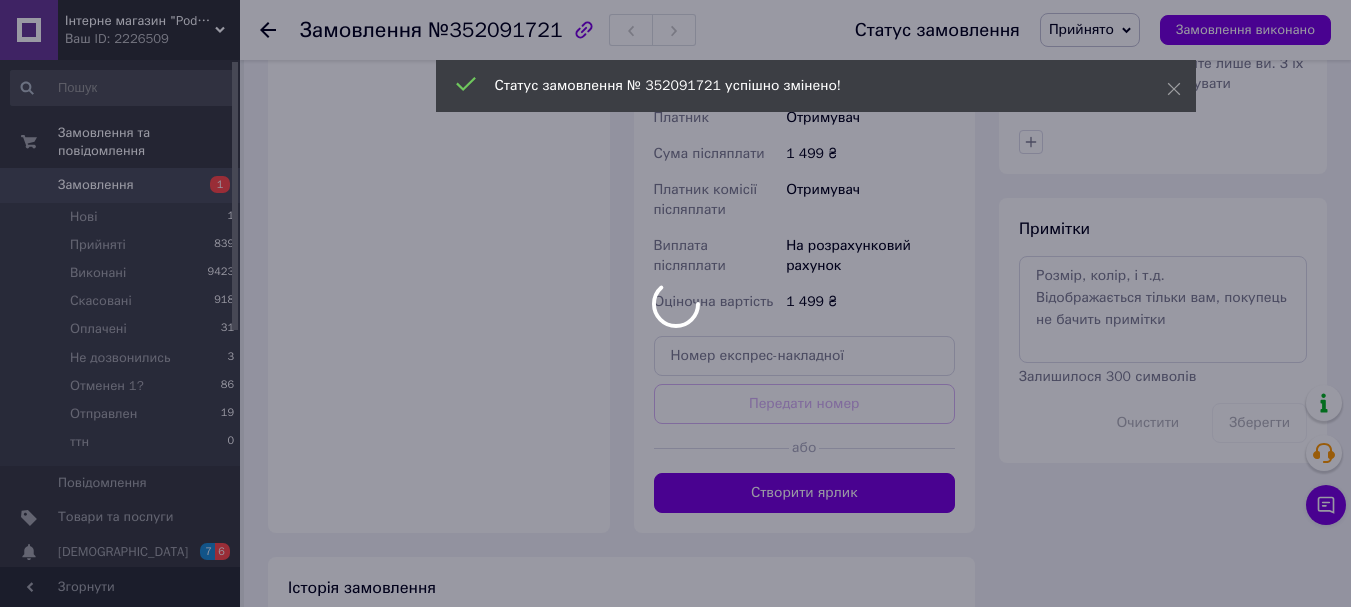click at bounding box center [675, 303] 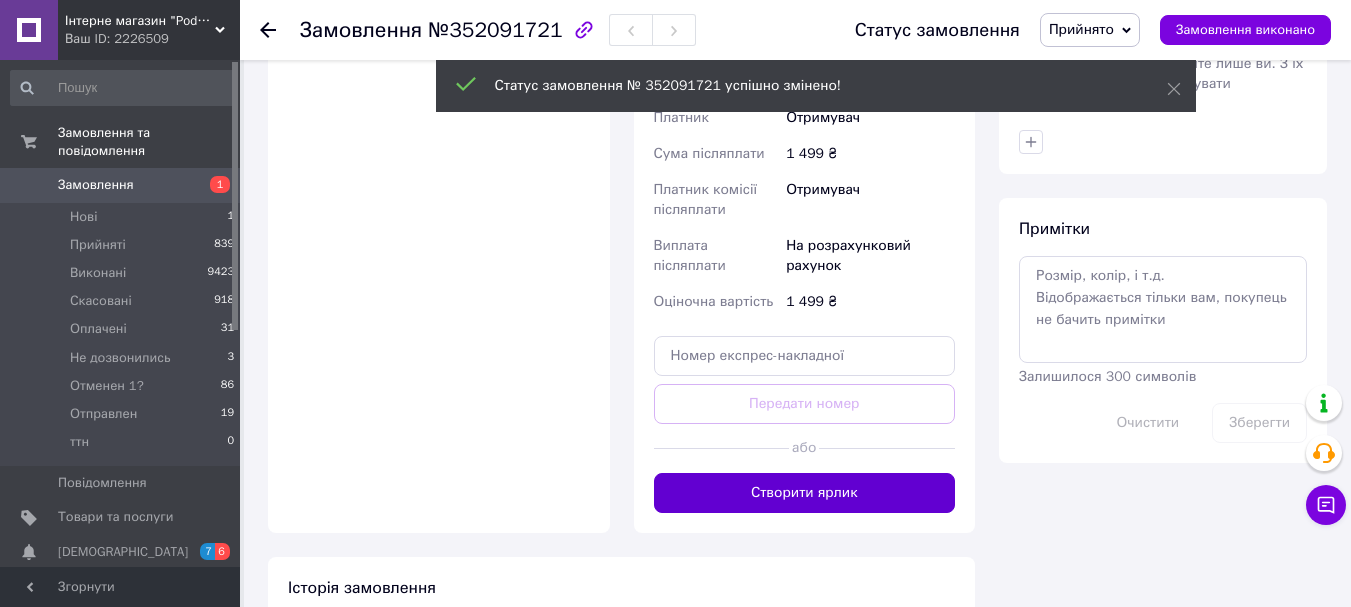 click on "Створити ярлик" at bounding box center (805, 493) 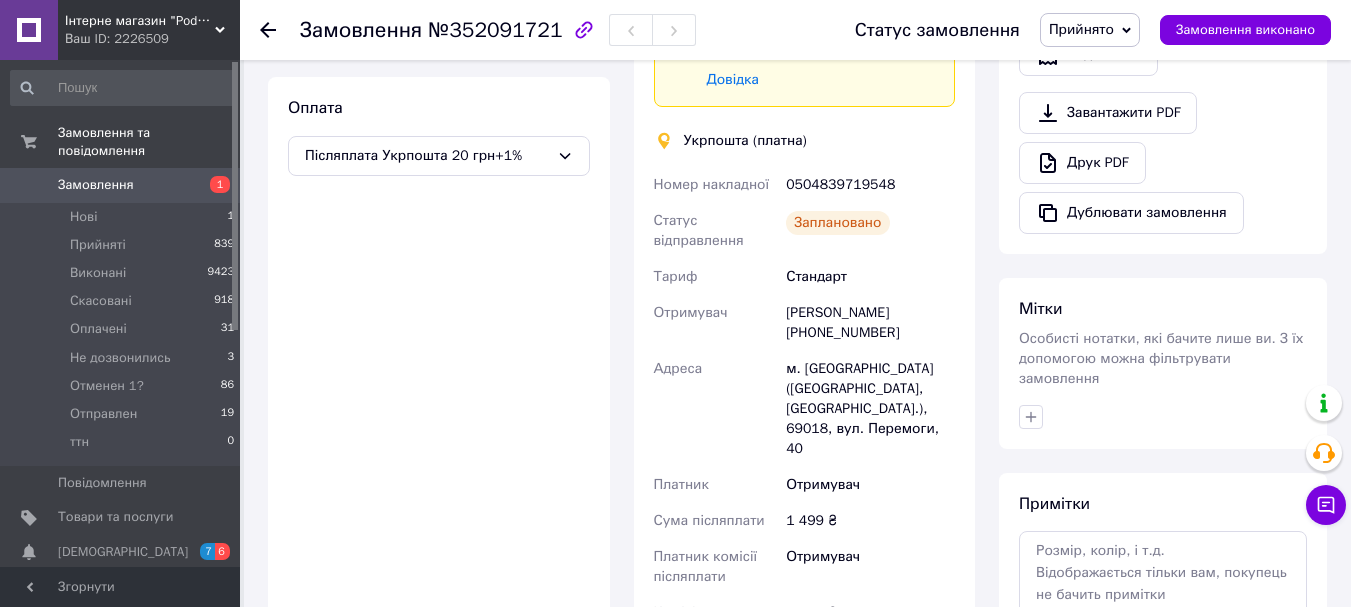 scroll, scrollTop: 800, scrollLeft: 0, axis: vertical 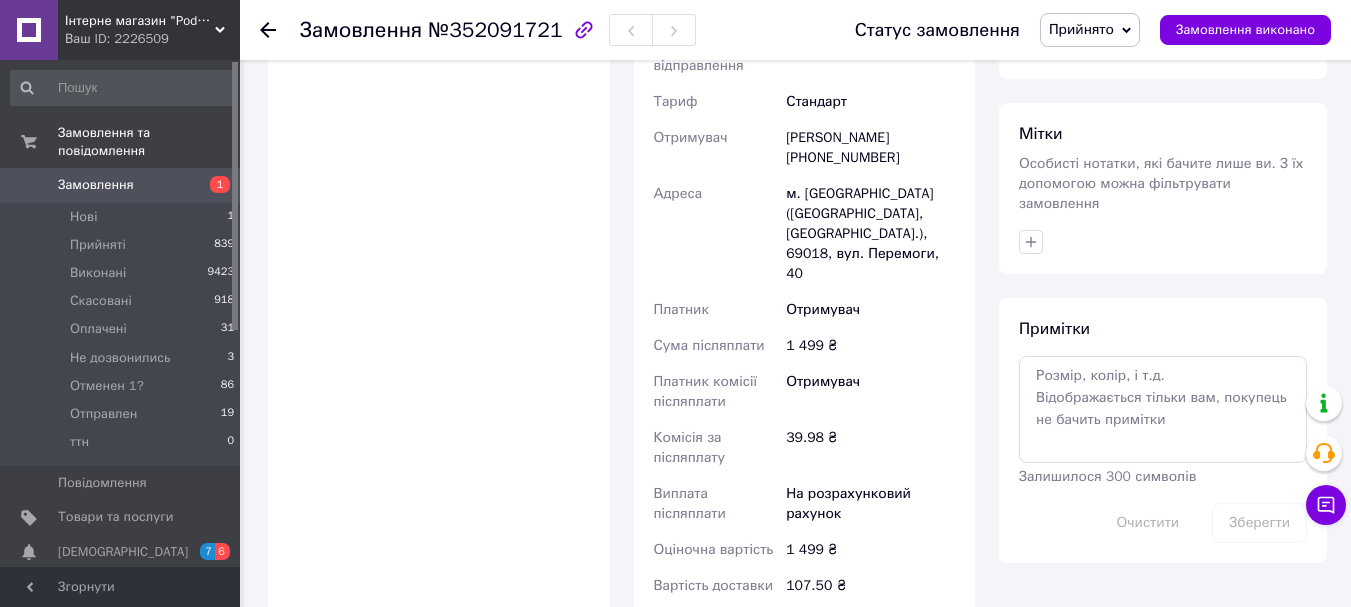 click on "Роздрукувати ярлик" at bounding box center (805, 640) 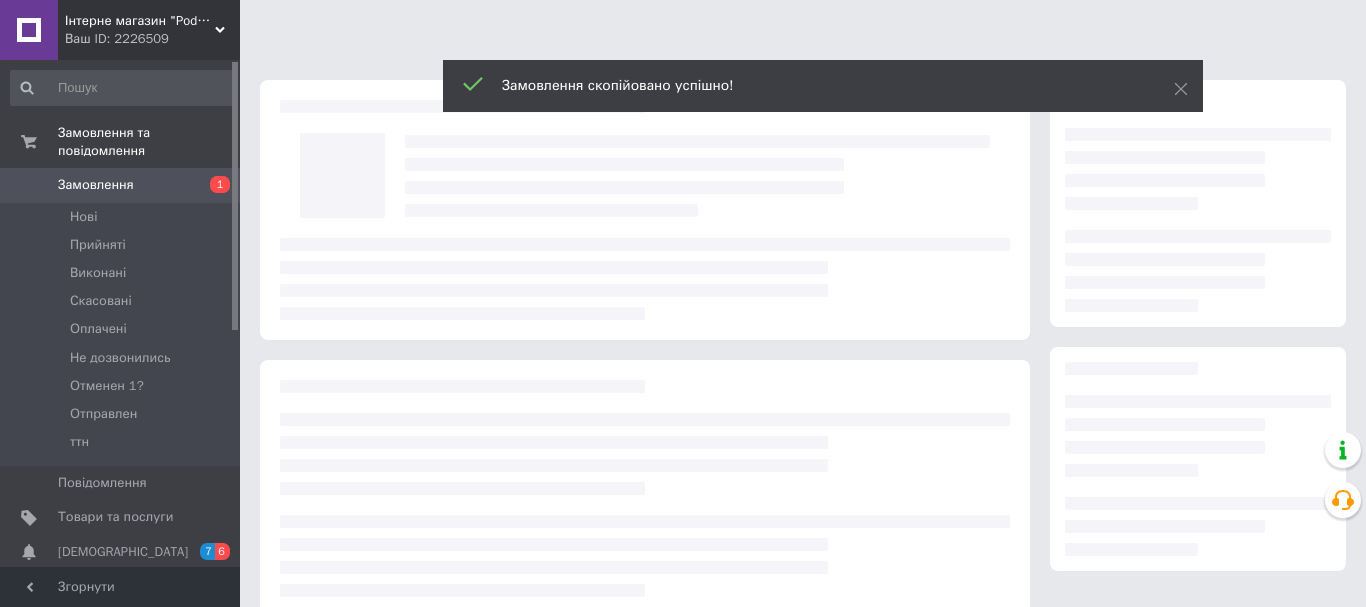 scroll, scrollTop: 0, scrollLeft: 0, axis: both 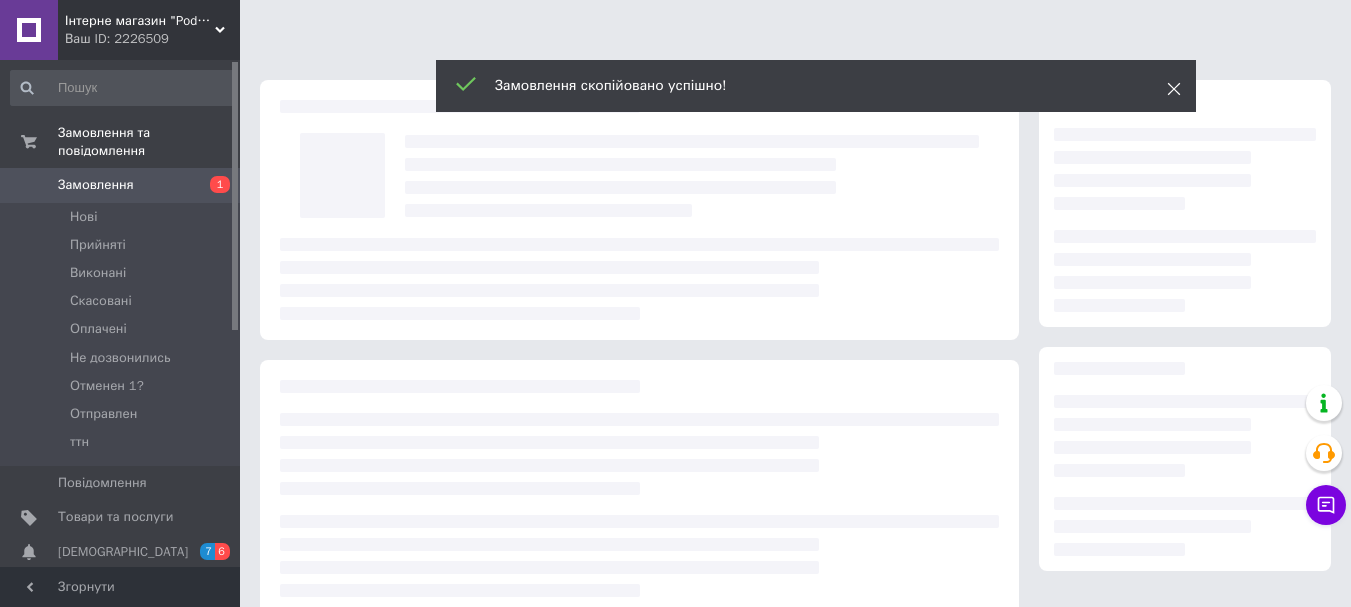 click 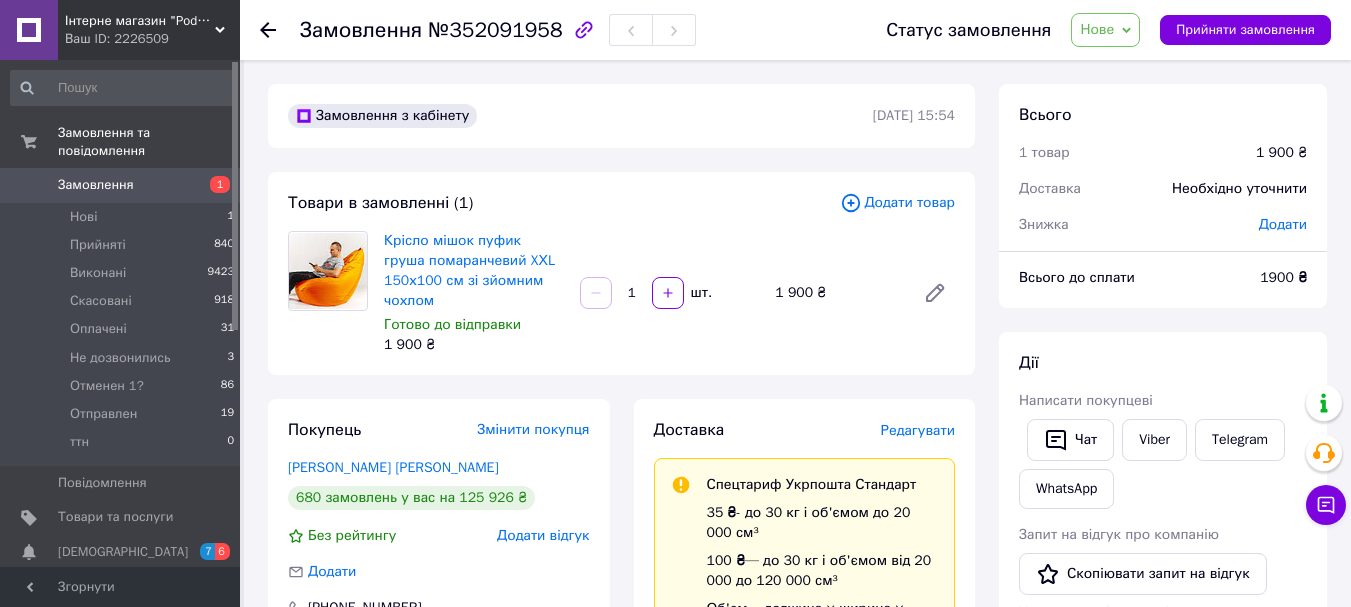 click on "Нове" at bounding box center (1097, 29) 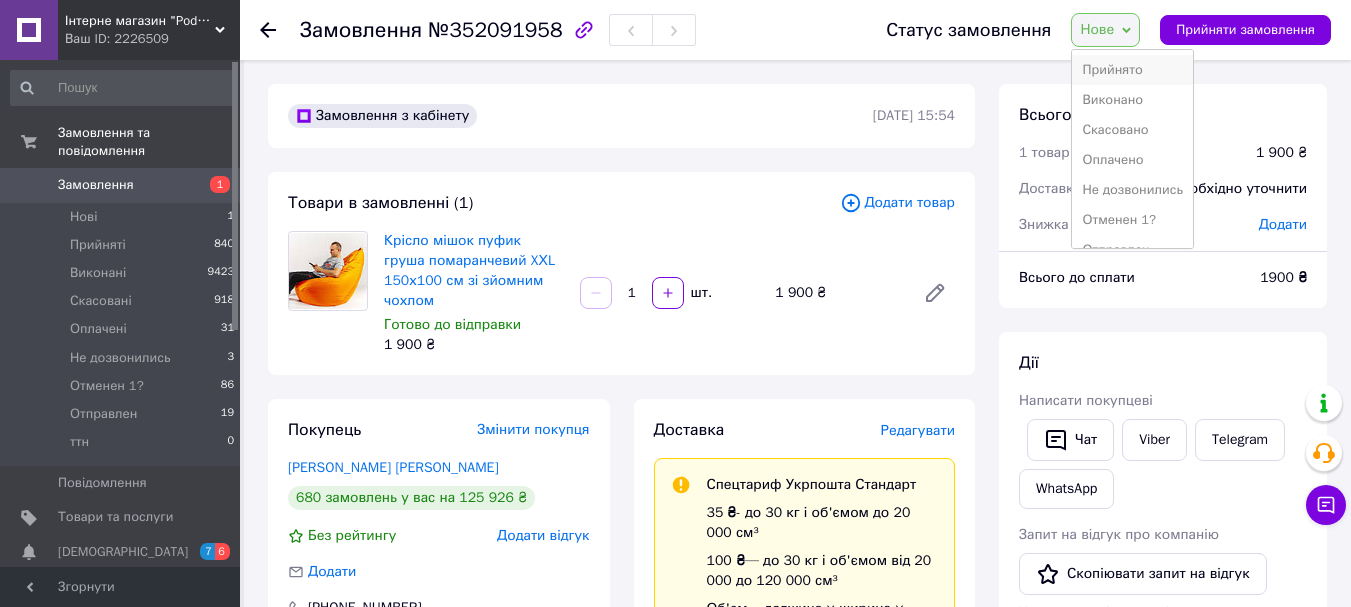 click on "Прийнято" at bounding box center (1132, 70) 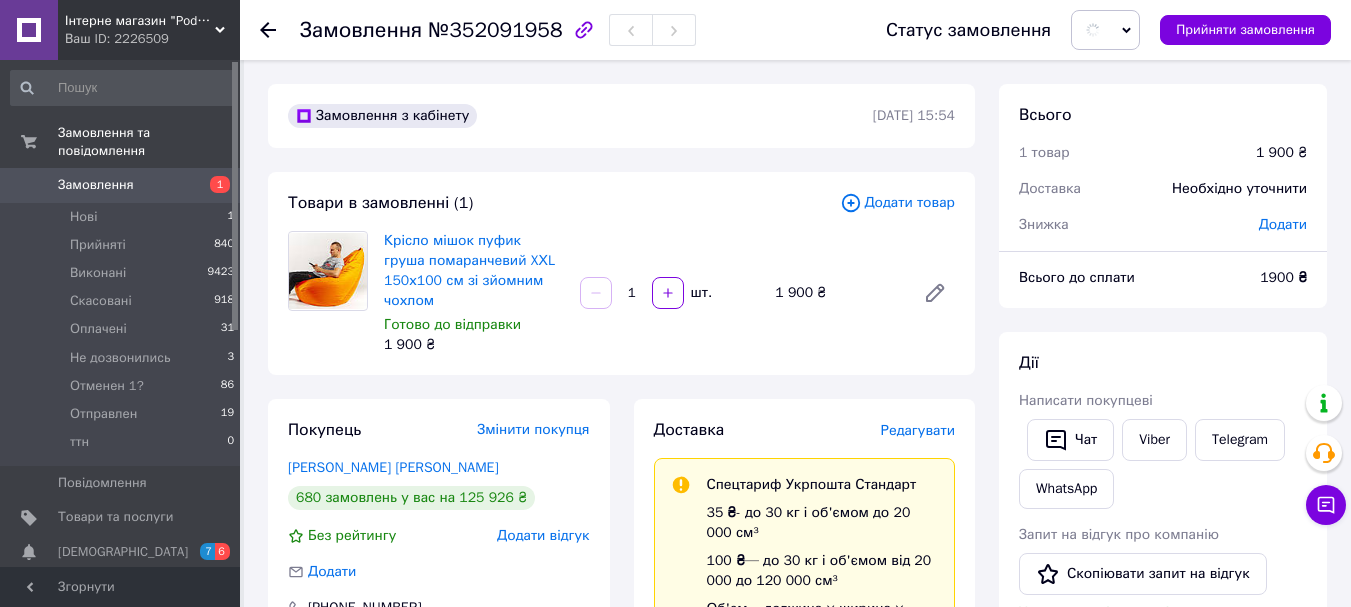 click on "Редагувати" at bounding box center [918, 430] 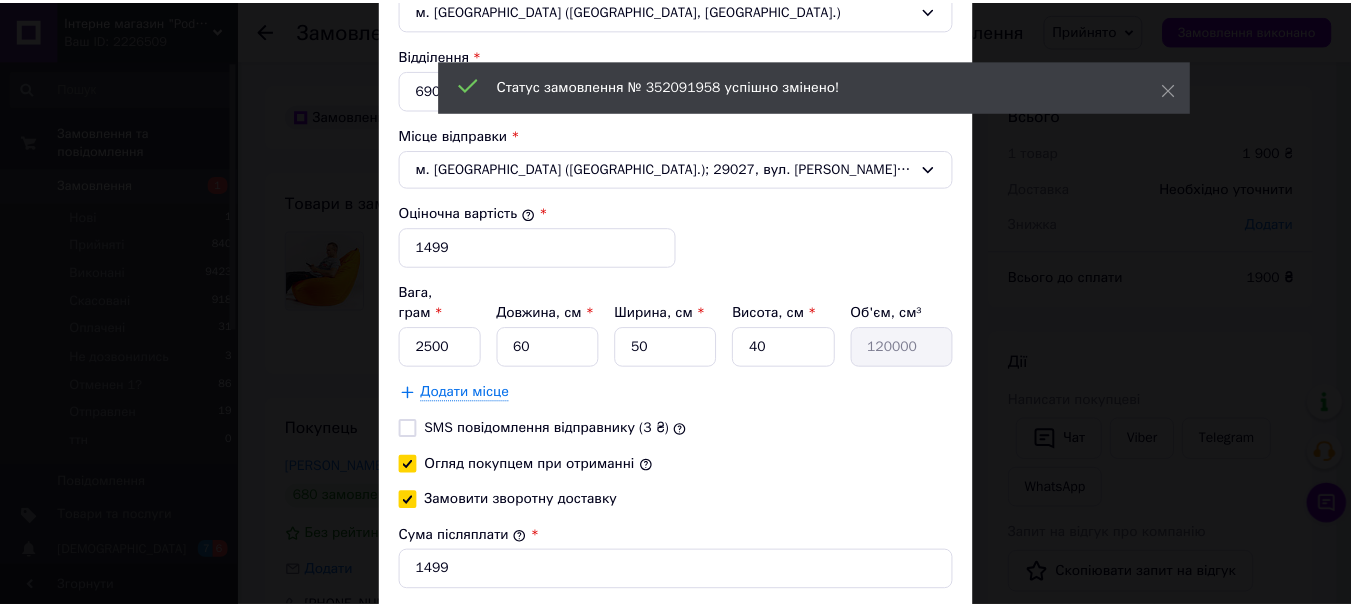 scroll, scrollTop: 700, scrollLeft: 0, axis: vertical 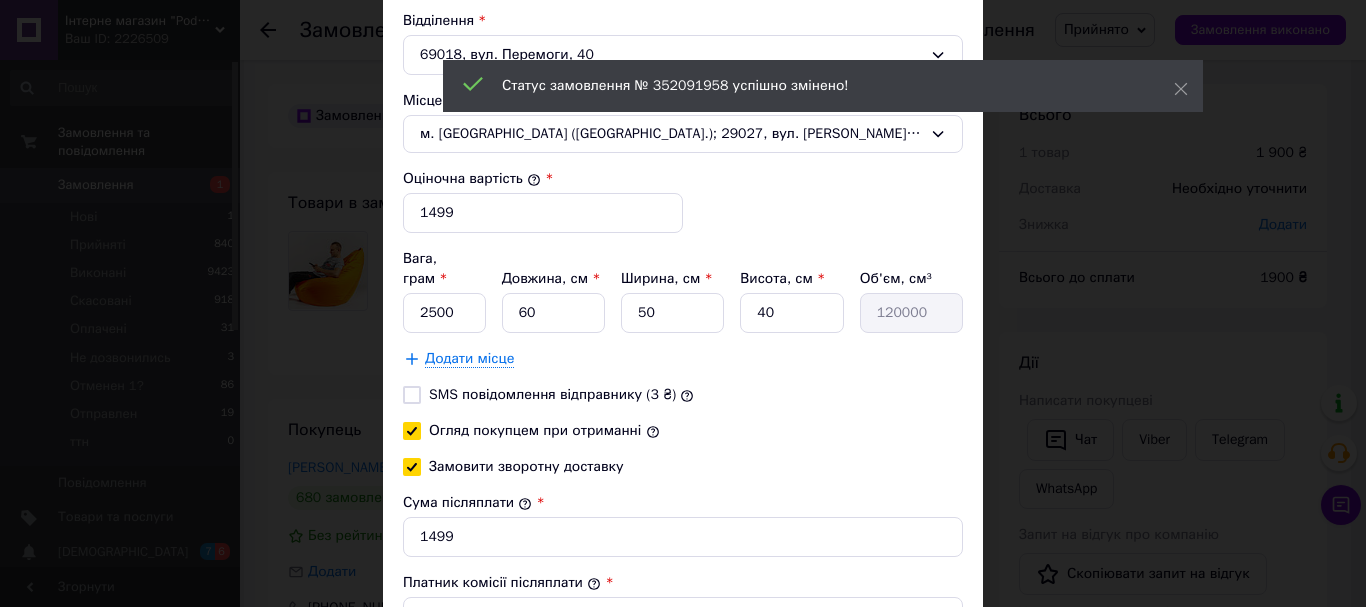 click on "Замовити зворотну доставку" at bounding box center [412, 467] 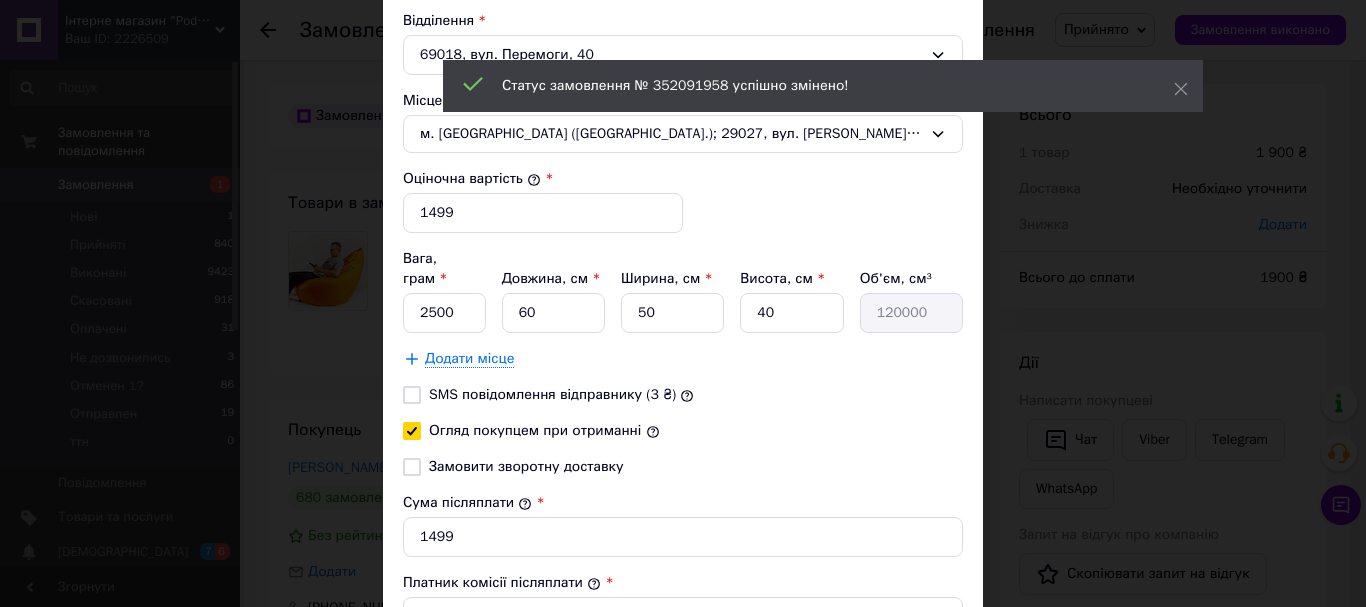 checkbox on "false" 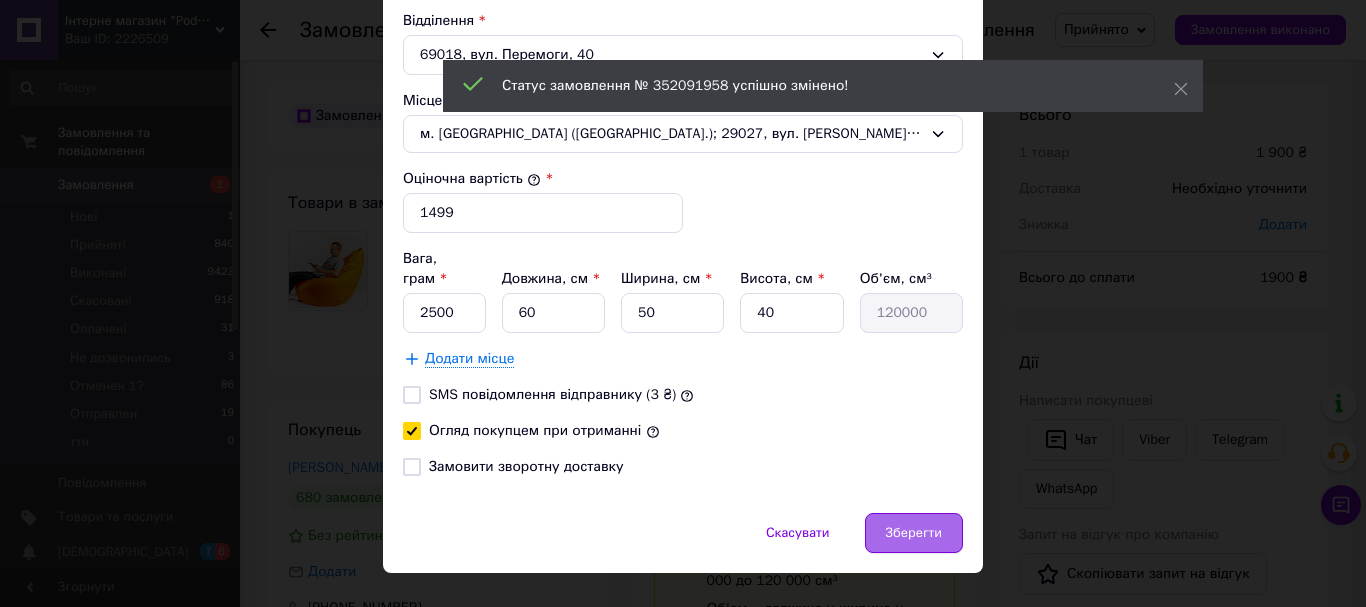 click on "Зберегти" at bounding box center (914, 533) 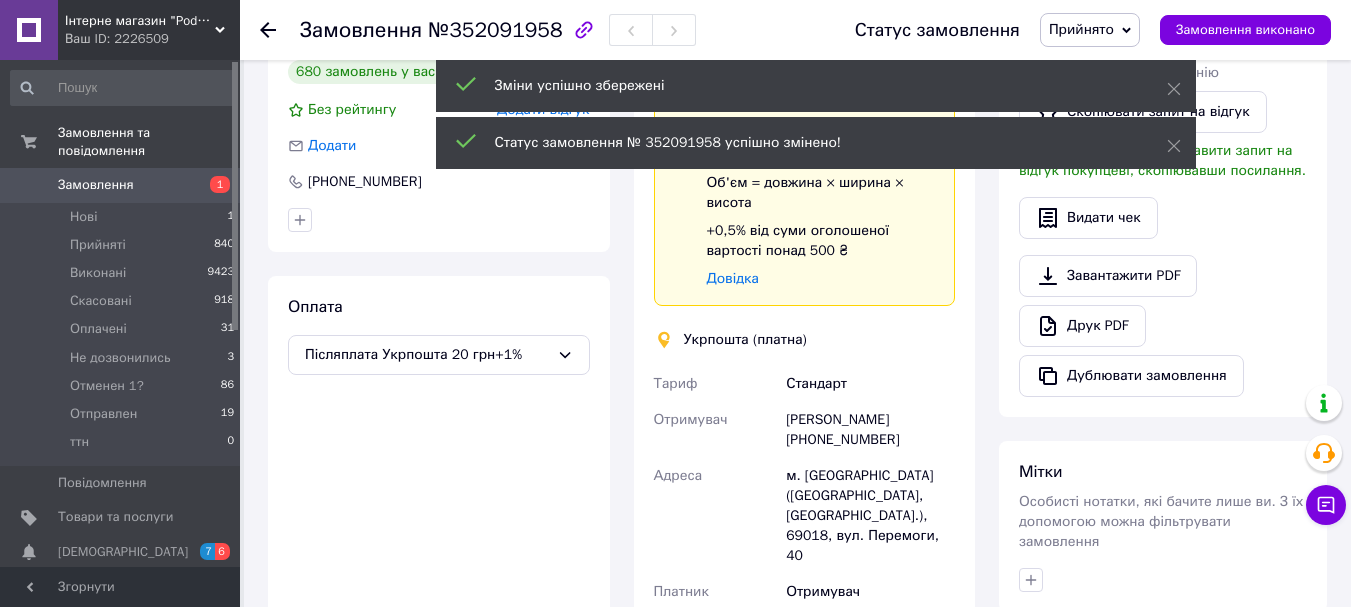 scroll, scrollTop: 800, scrollLeft: 0, axis: vertical 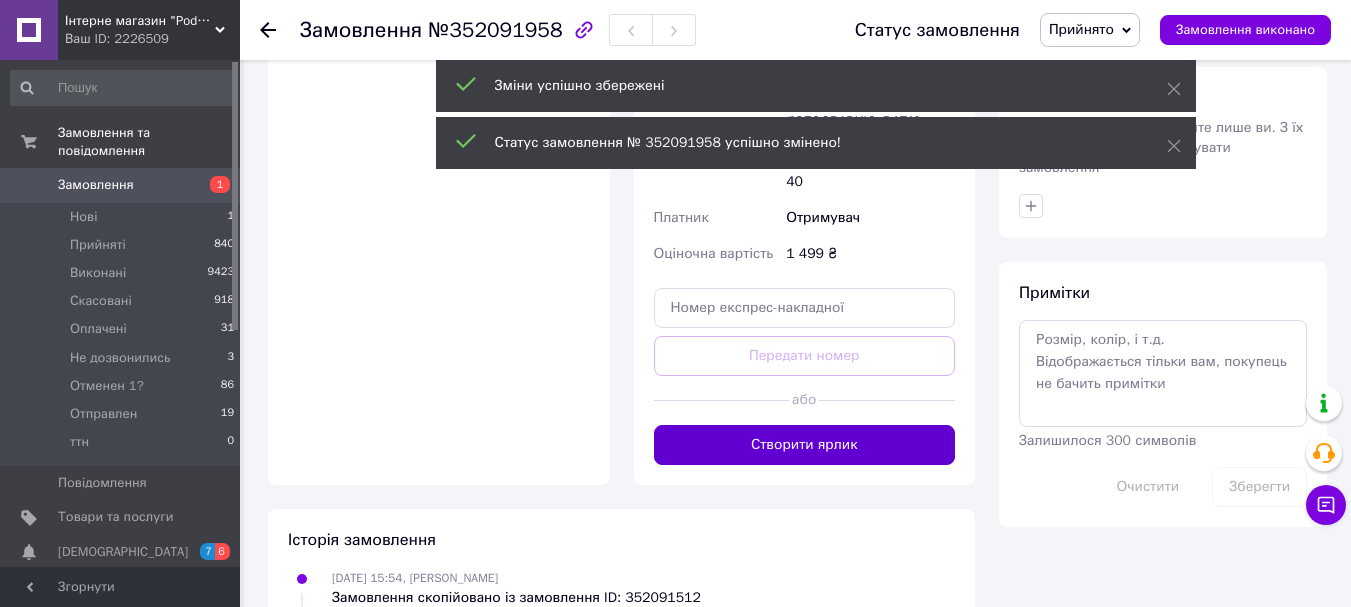click on "Створити ярлик" at bounding box center (805, 445) 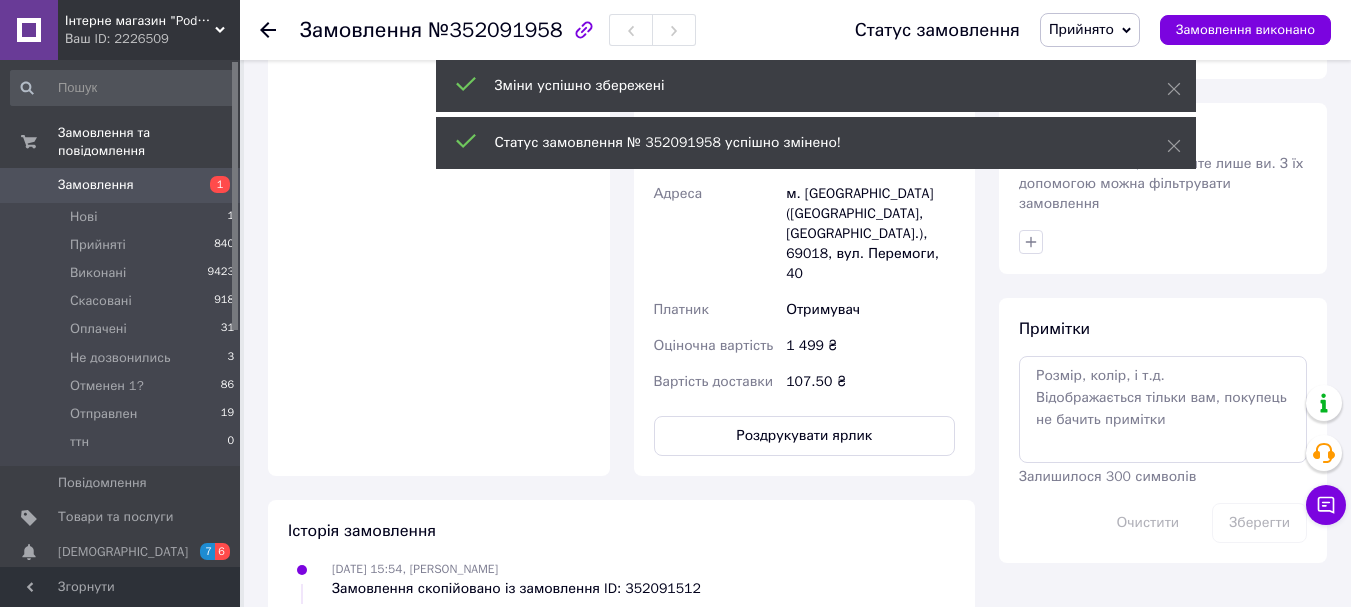 click on "Роздрукувати ярлик" at bounding box center [805, 436] 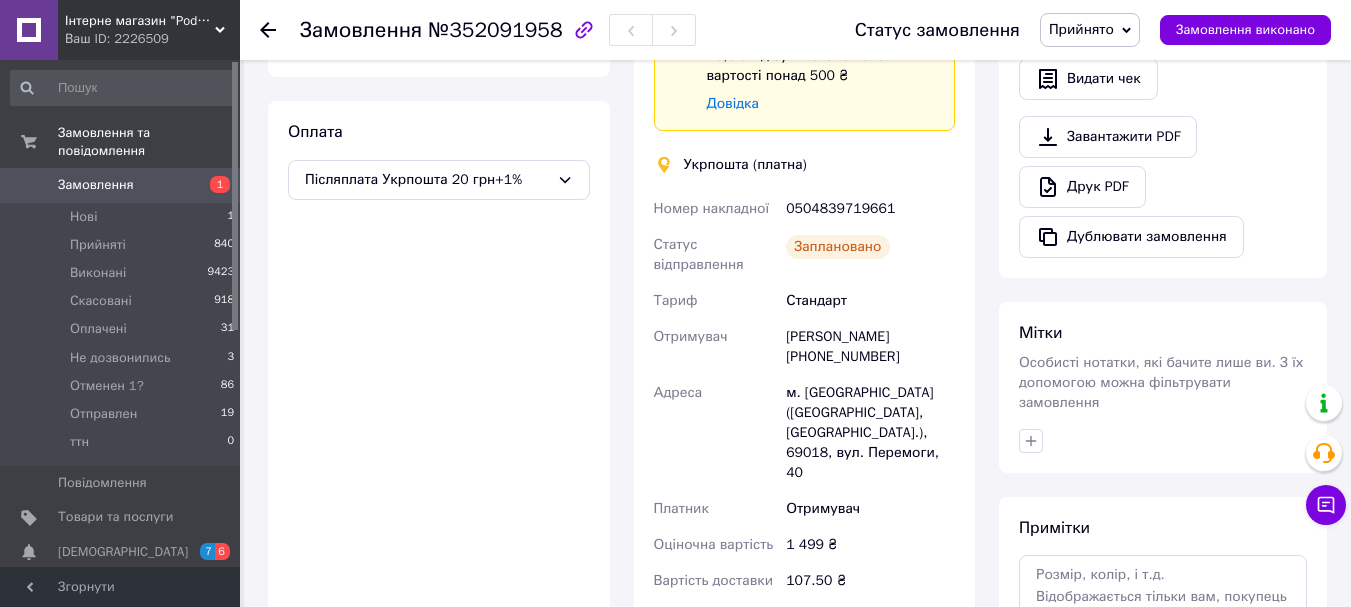 scroll, scrollTop: 600, scrollLeft: 0, axis: vertical 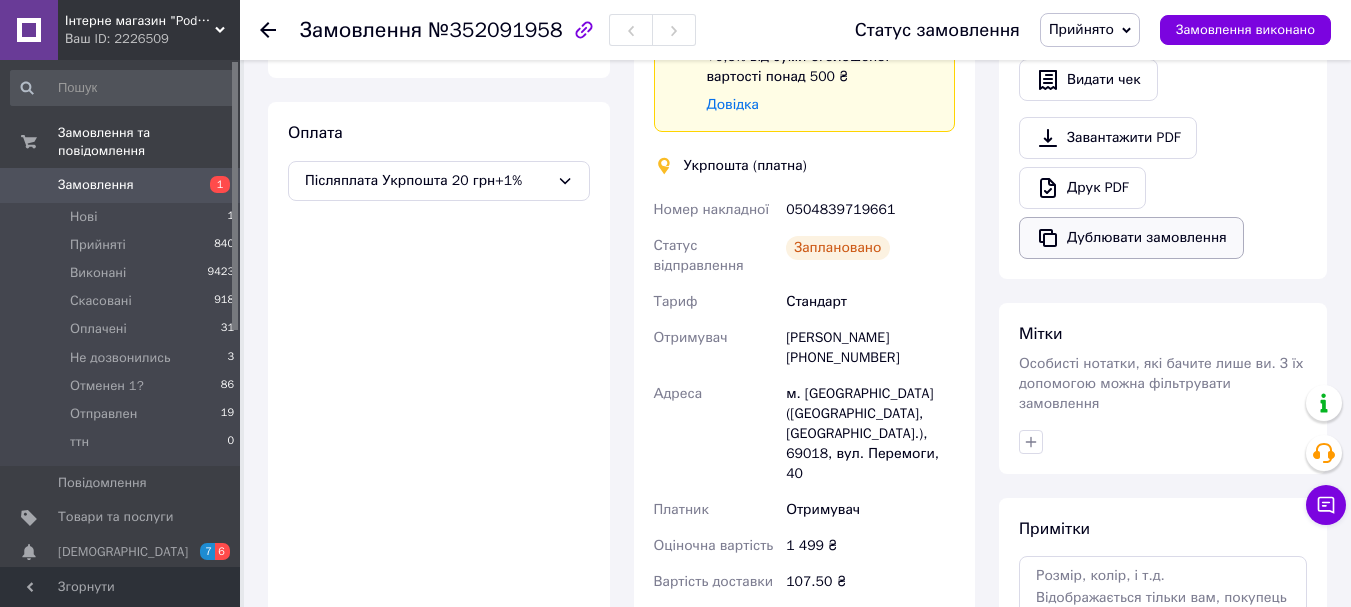 click on "Дублювати замовлення" at bounding box center [1131, 238] 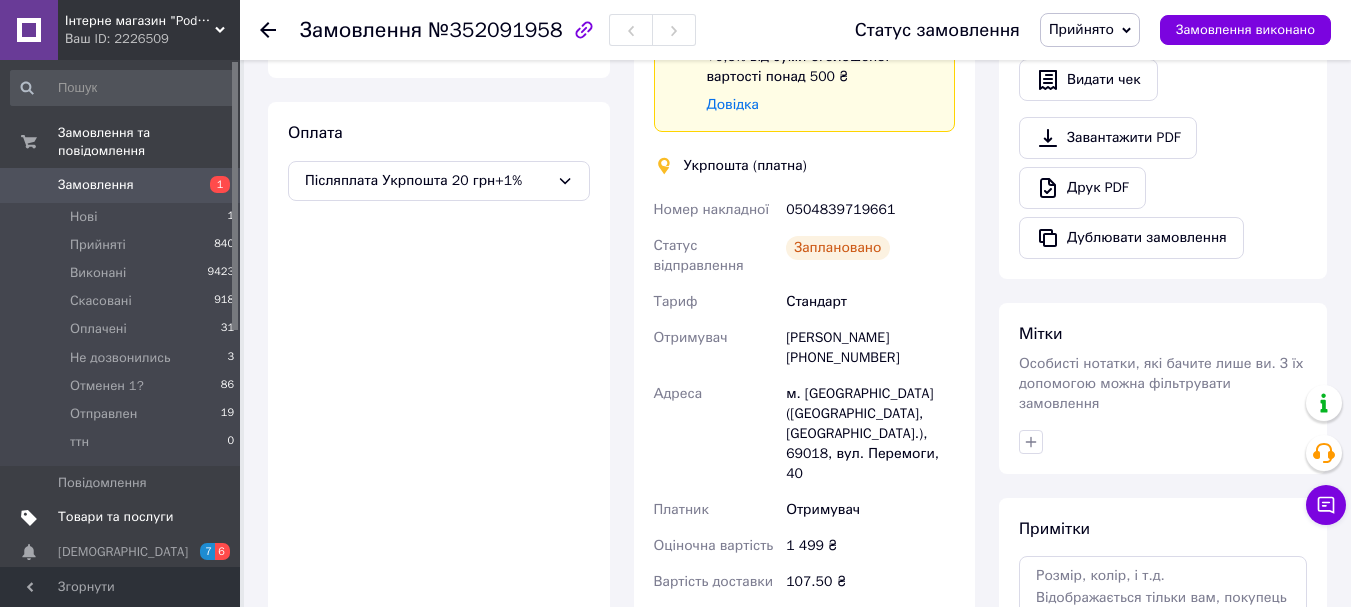 click on "Товари та послуги" at bounding box center [115, 517] 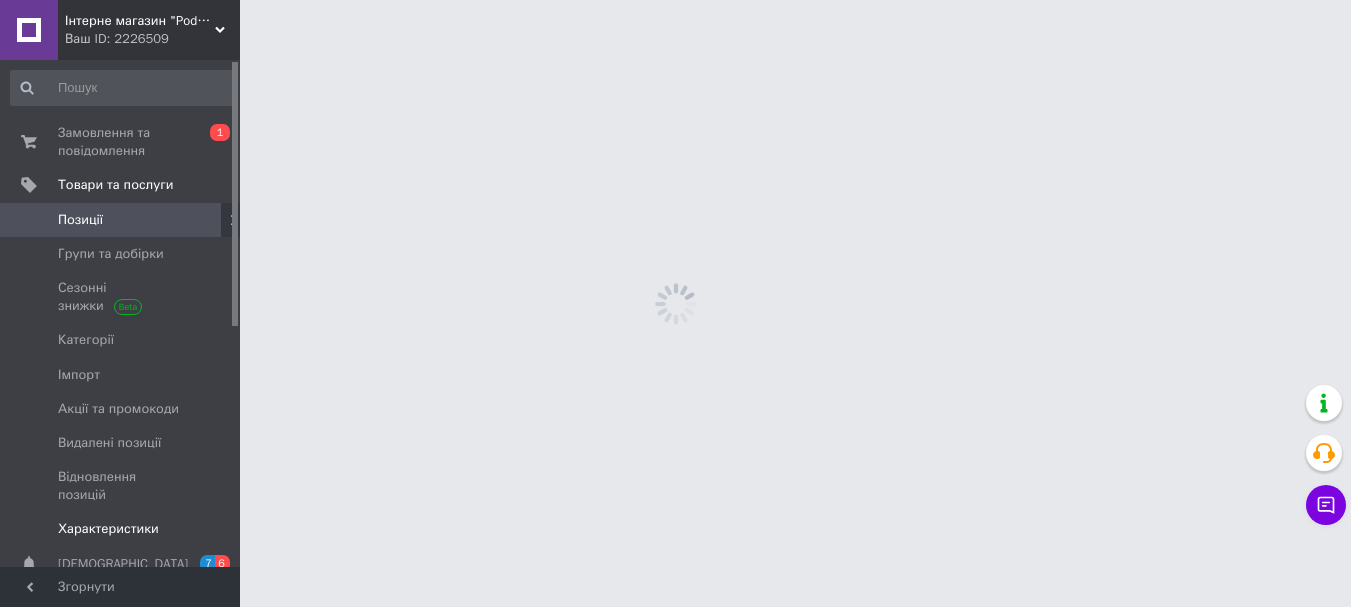 scroll, scrollTop: 0, scrollLeft: 0, axis: both 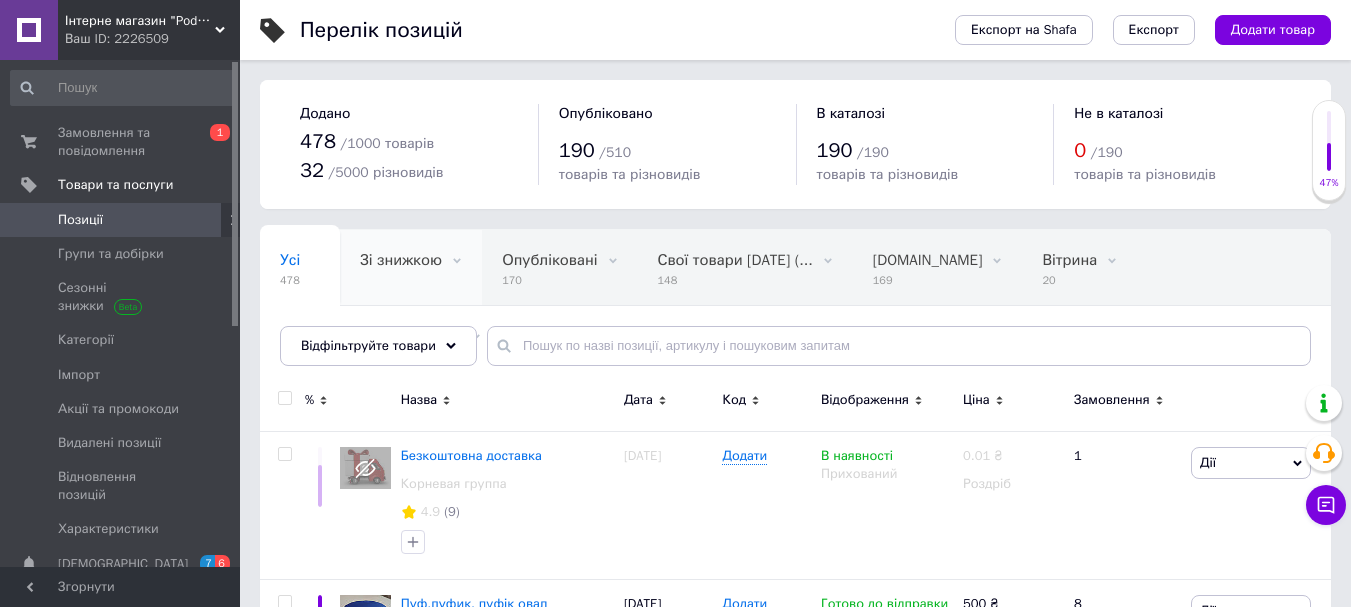 click on "Зі знижкою" at bounding box center (401, 260) 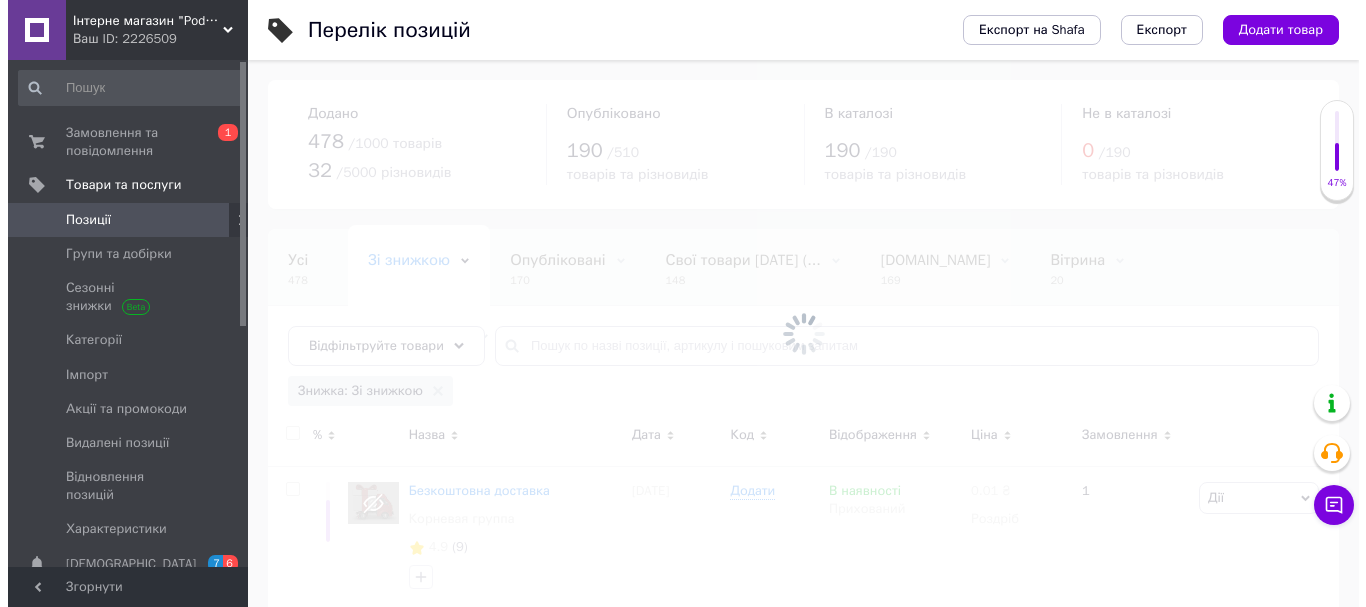 scroll, scrollTop: 0, scrollLeft: 89, axis: horizontal 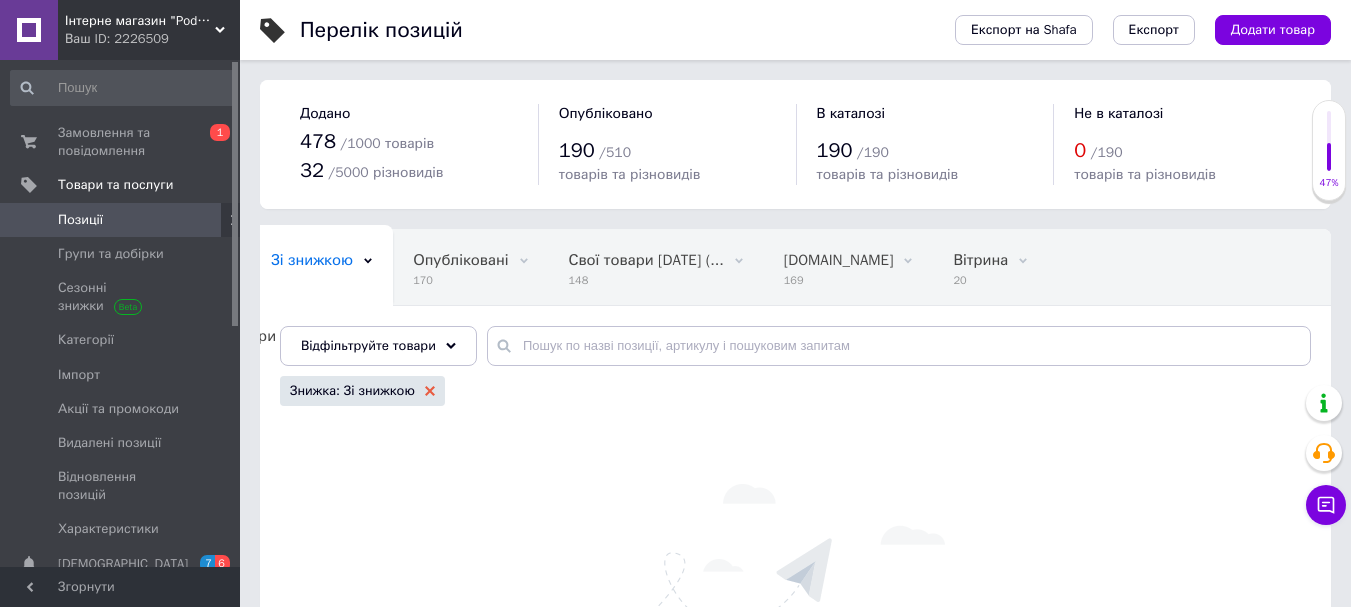click 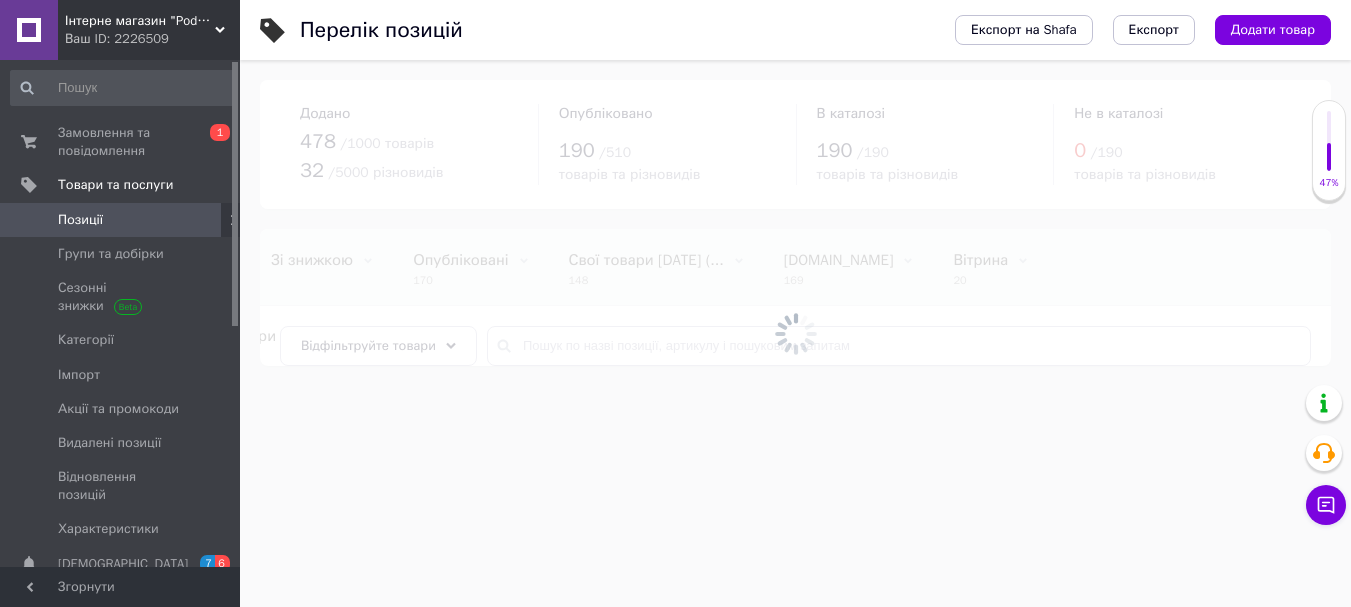 scroll, scrollTop: 0, scrollLeft: 0, axis: both 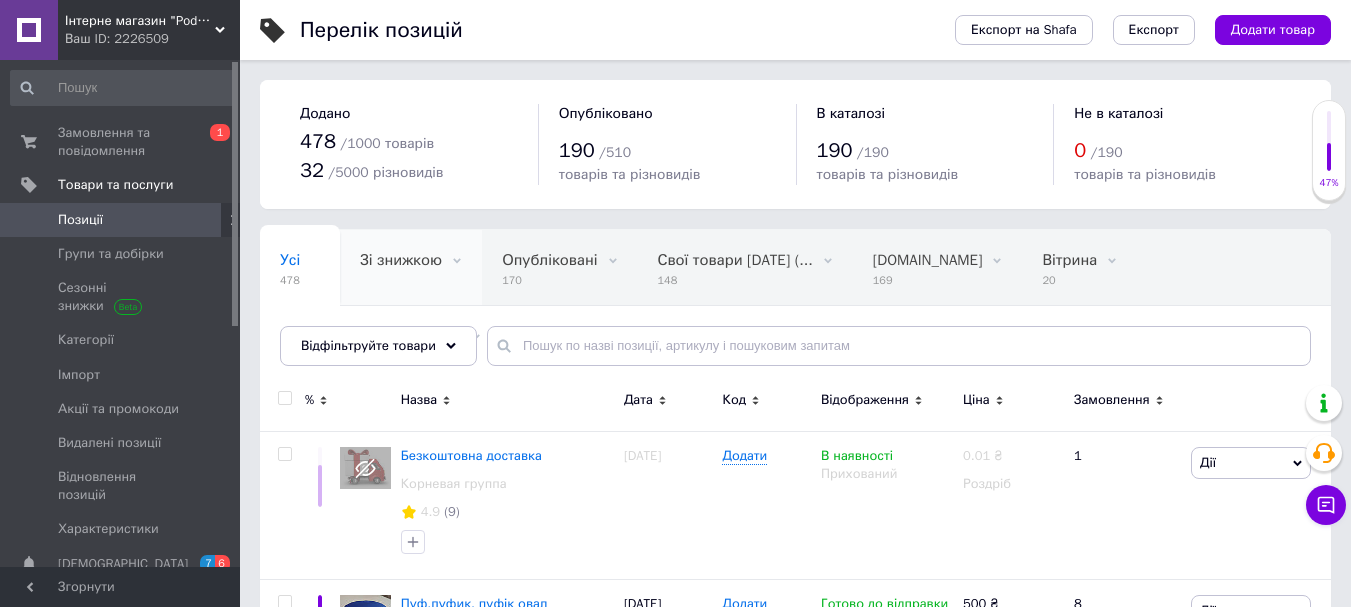 click on "Зі знижкою" at bounding box center (401, 260) 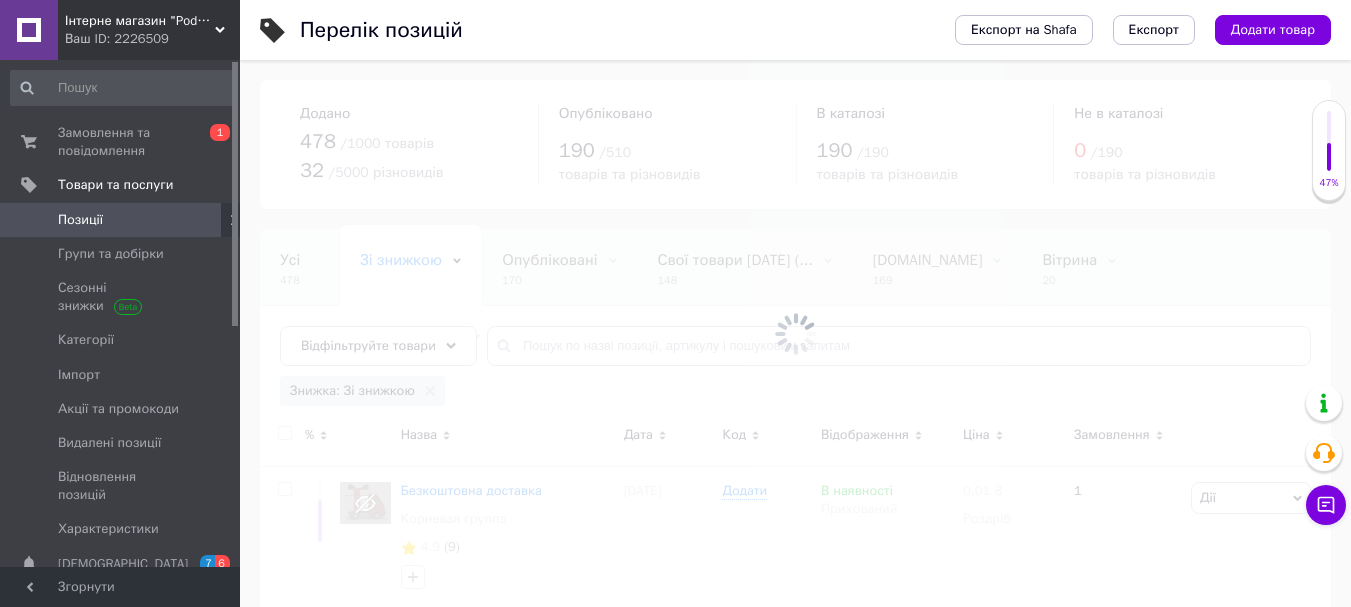 scroll, scrollTop: 0, scrollLeft: 89, axis: horizontal 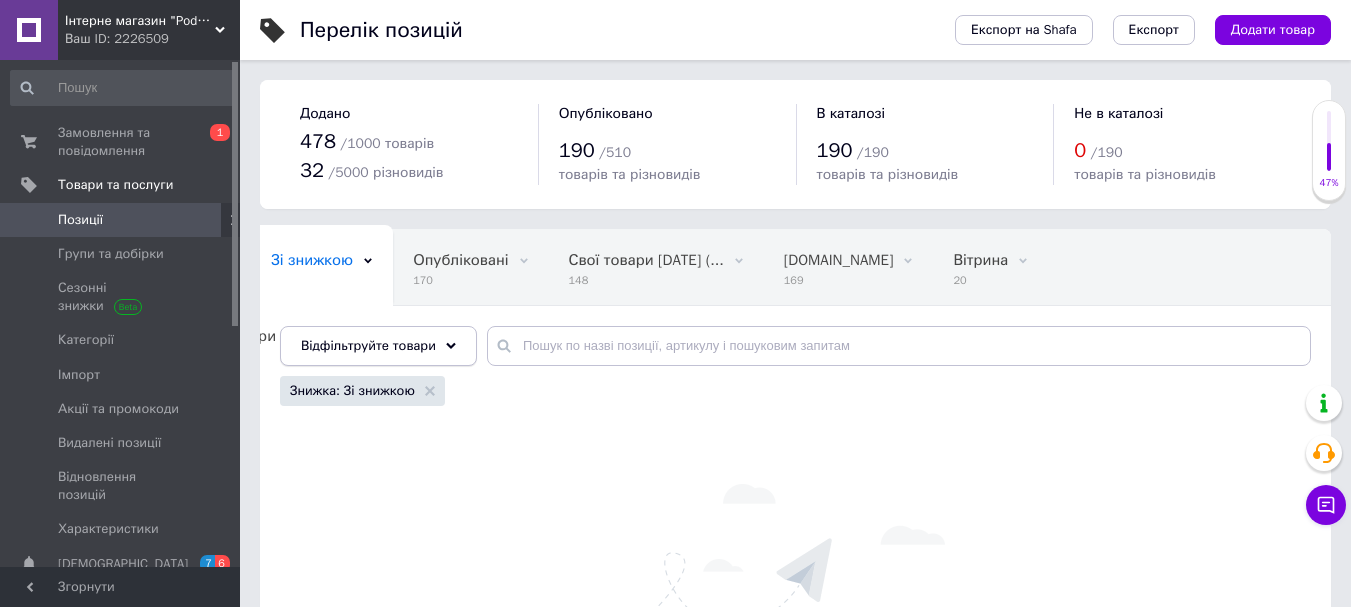 click on "Відфільтруйте товари" at bounding box center [368, 345] 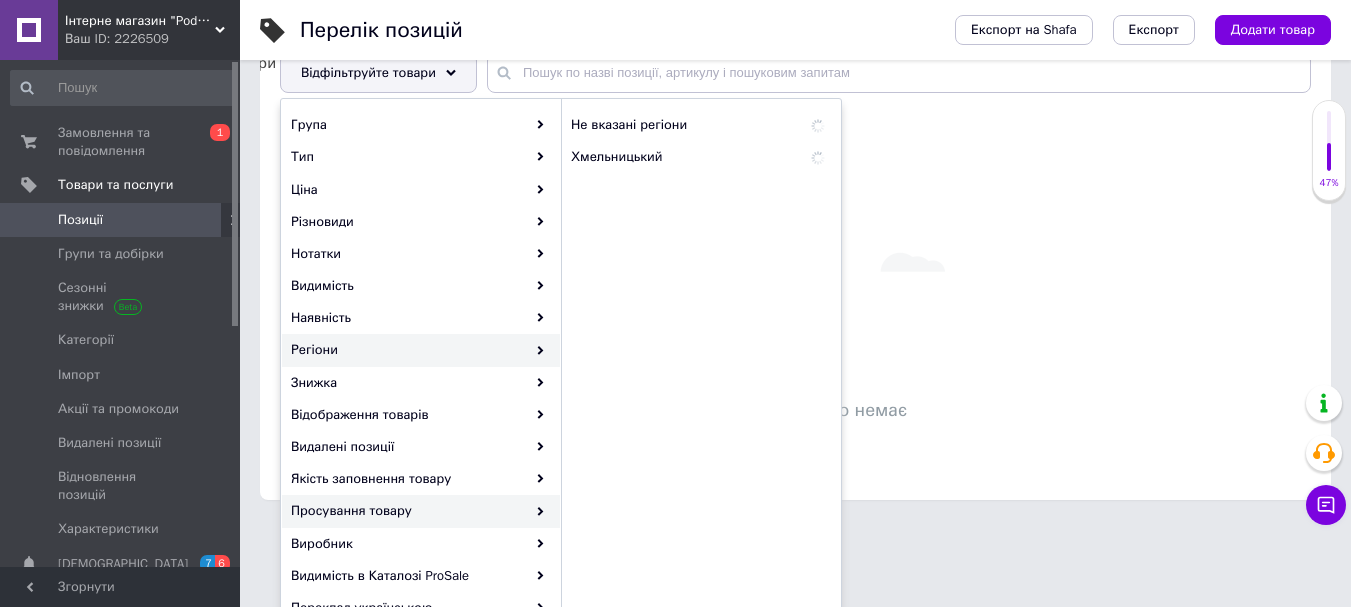 scroll, scrollTop: 300, scrollLeft: 0, axis: vertical 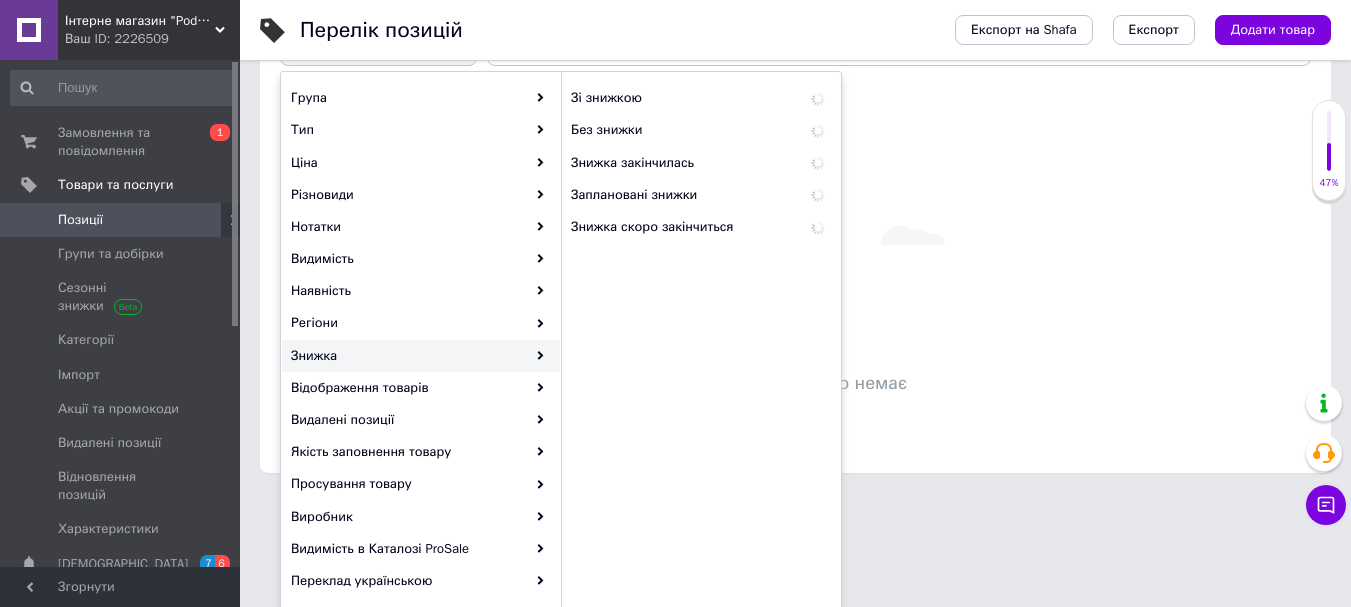 click on "Знижка" at bounding box center [421, 356] 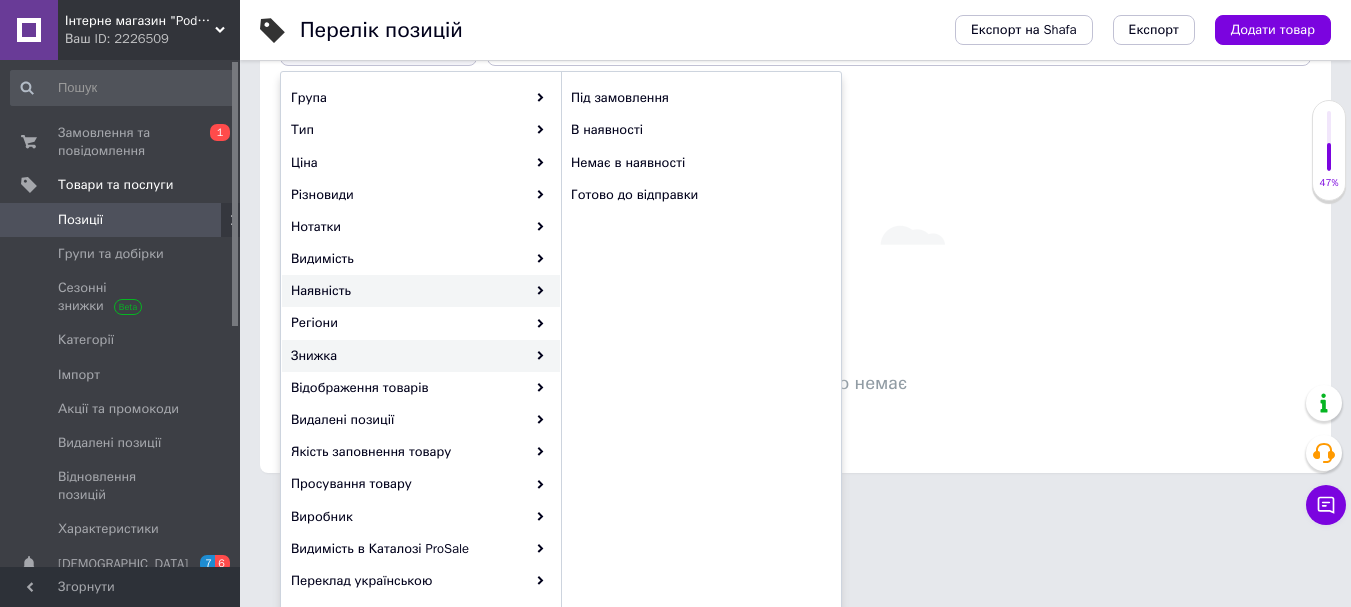 click on "Знижка" at bounding box center (421, 356) 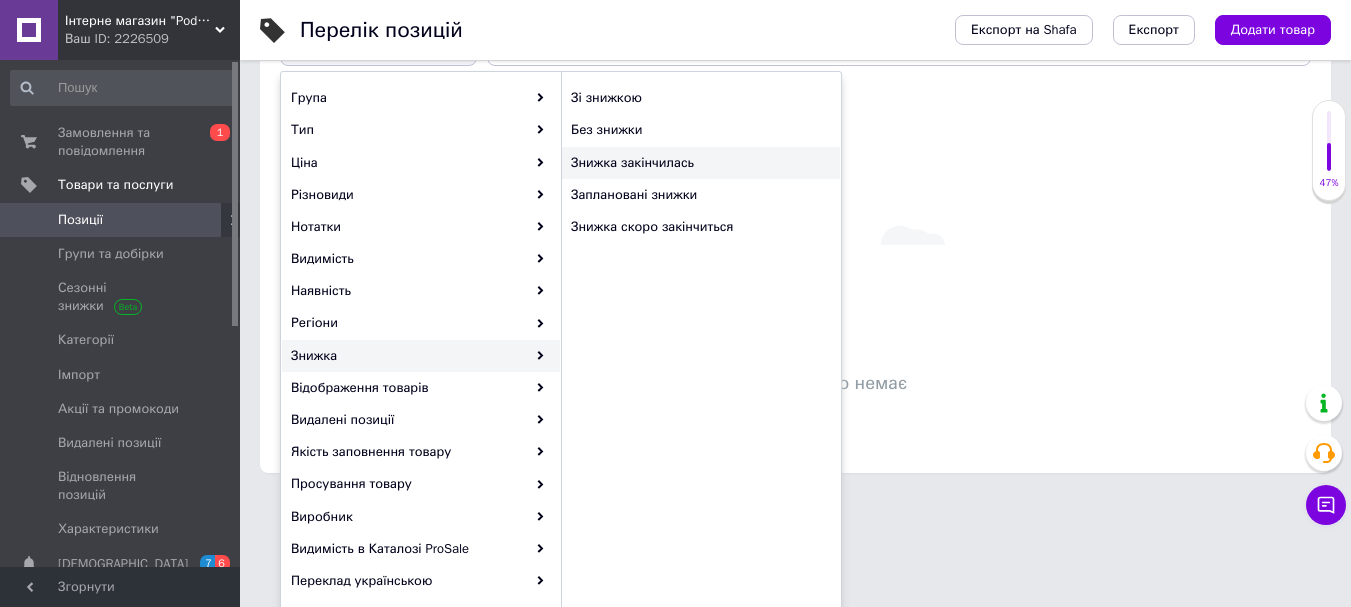 click on "Знижка закінчилась" at bounding box center [689, 163] 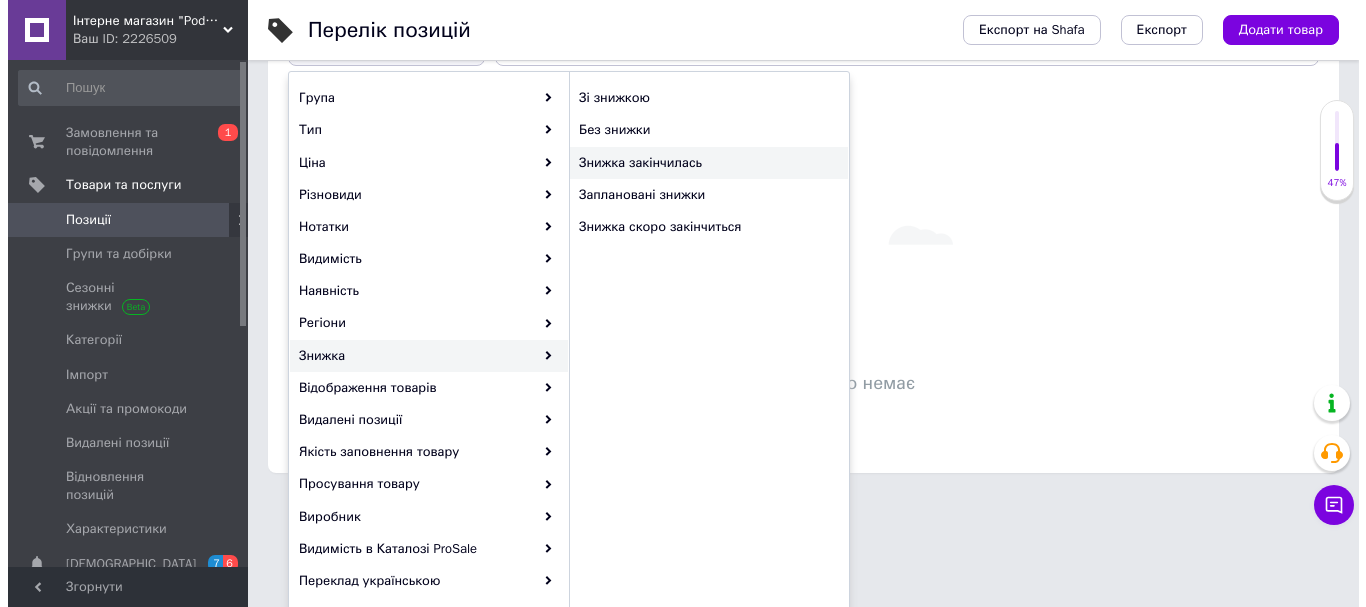 scroll, scrollTop: 0, scrollLeft: 0, axis: both 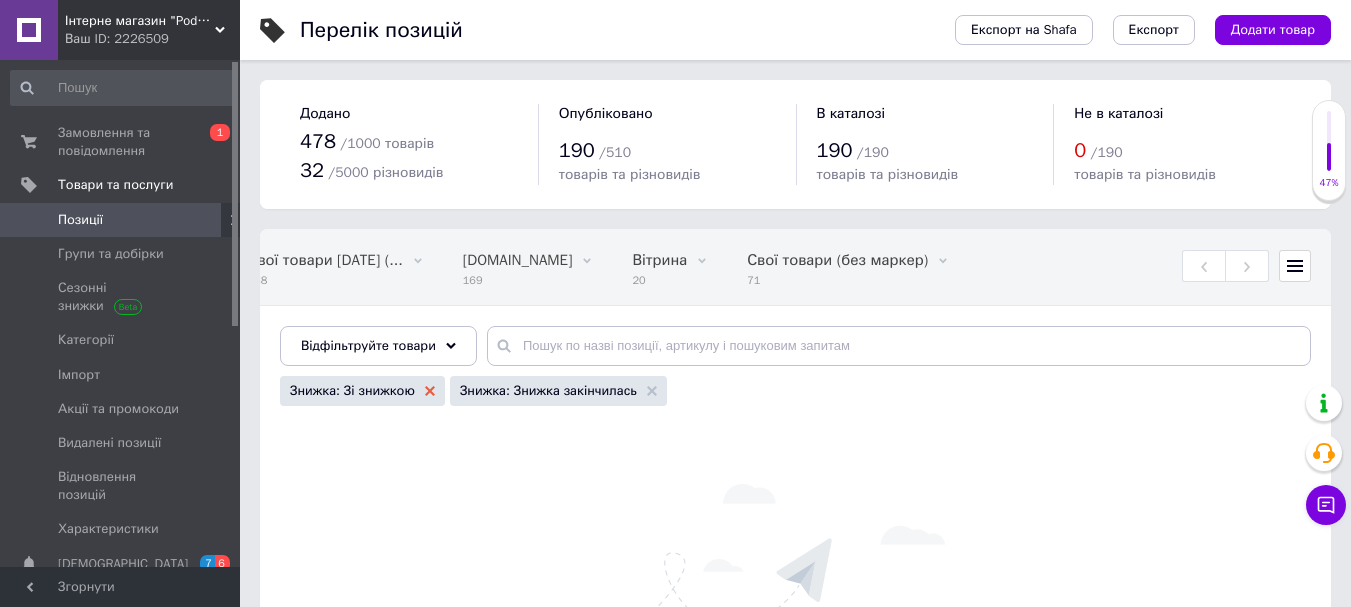 click 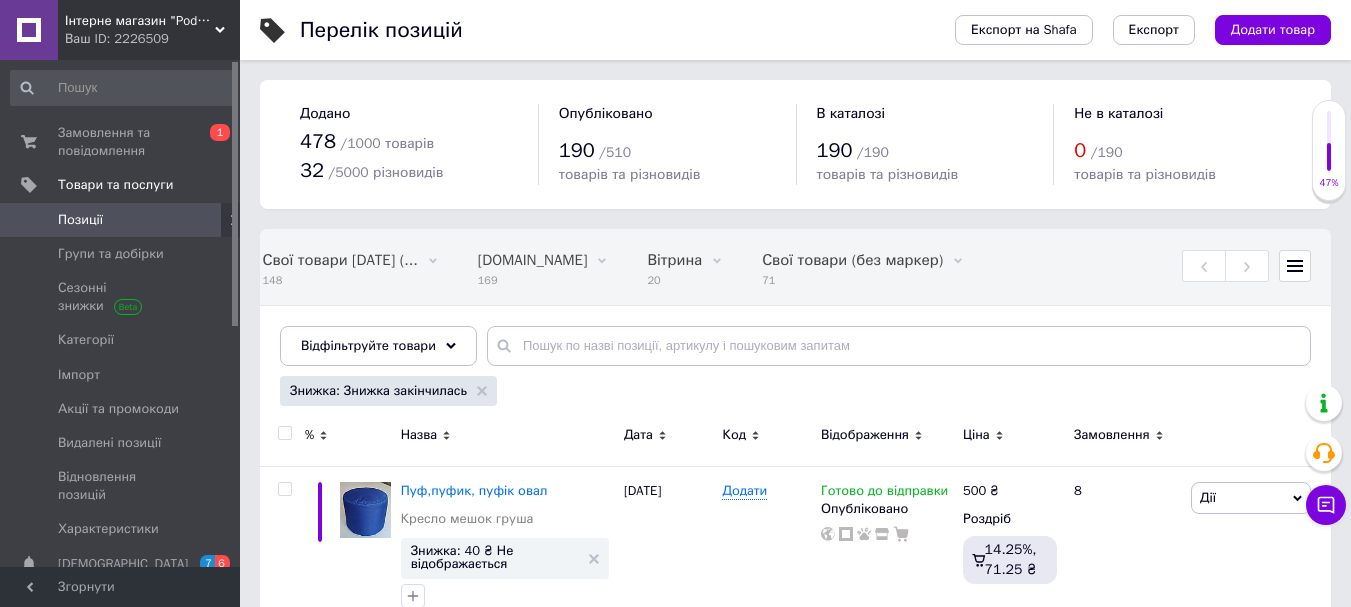 scroll, scrollTop: 0, scrollLeft: 410, axis: horizontal 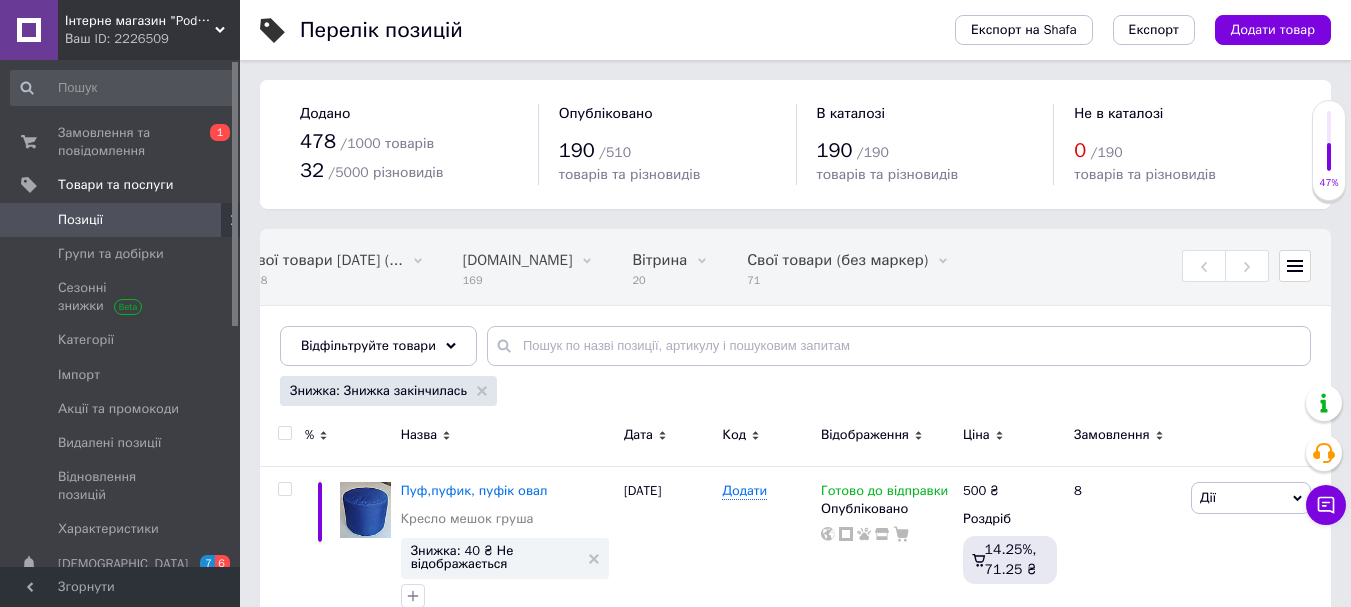 click at bounding box center [284, 433] 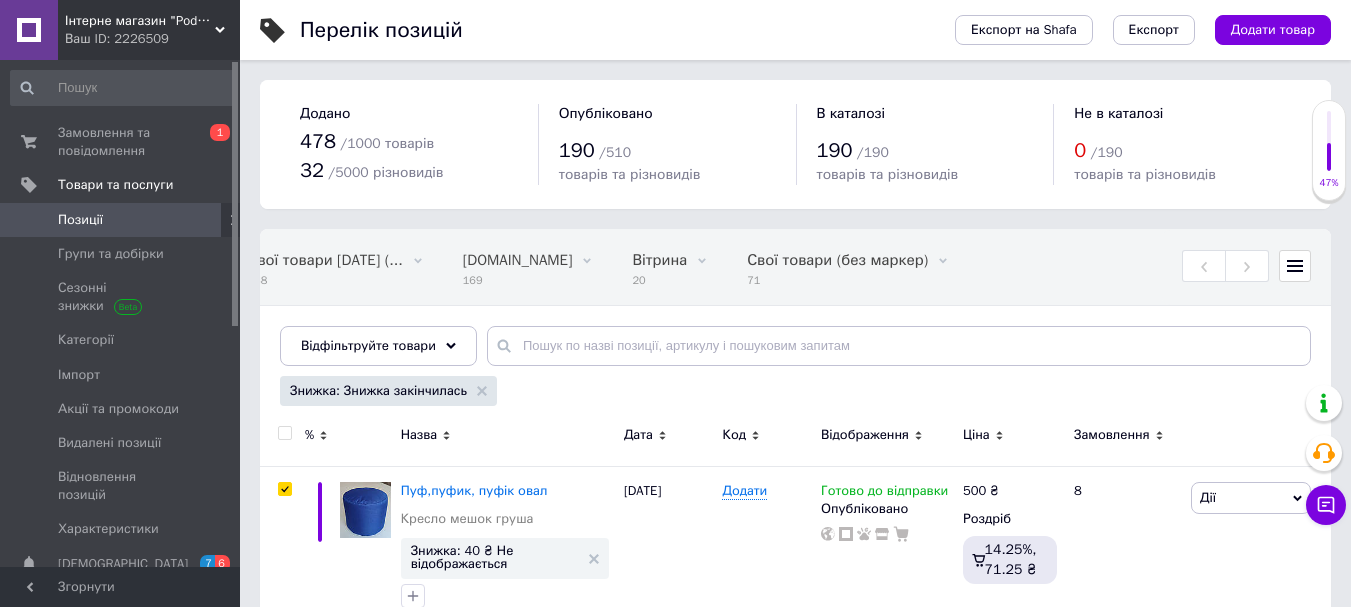 checkbox on "true" 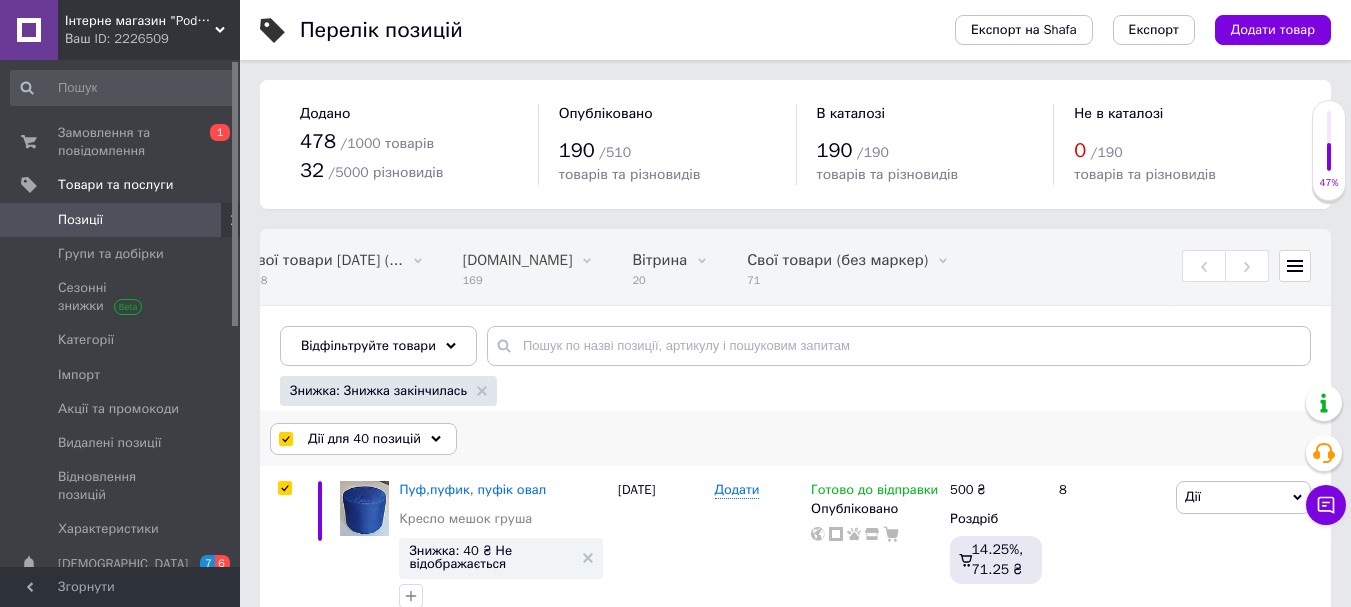 click on "Дії для 40 позицій" at bounding box center (363, 439) 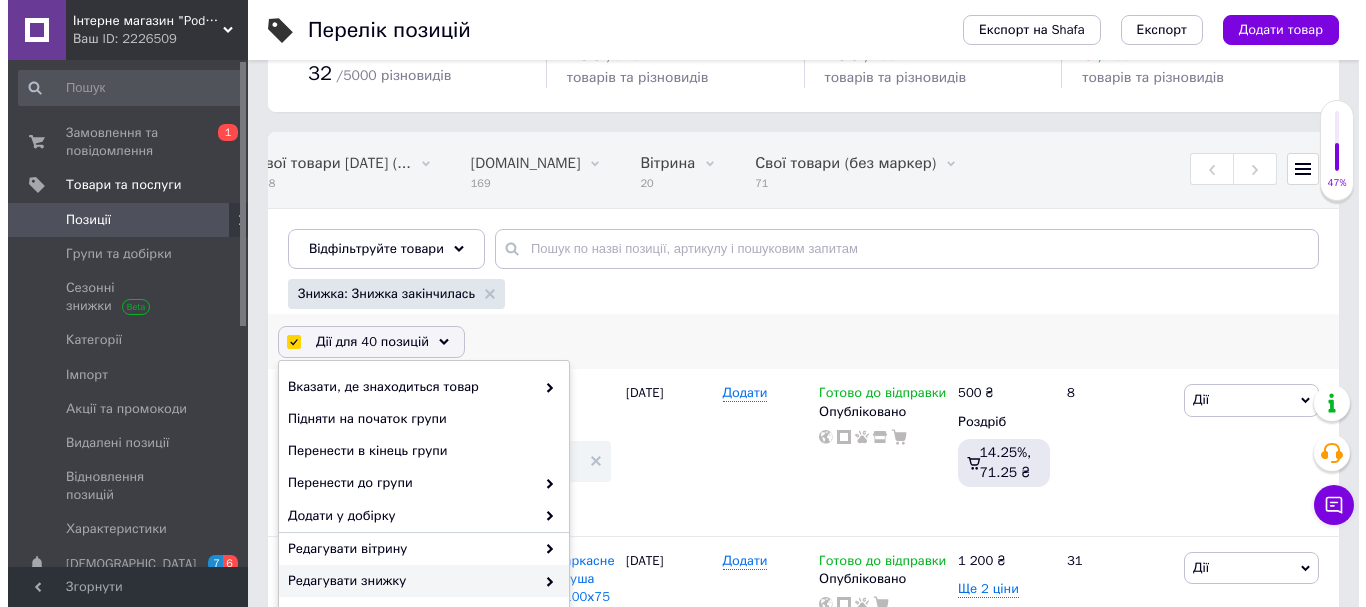 scroll, scrollTop: 200, scrollLeft: 0, axis: vertical 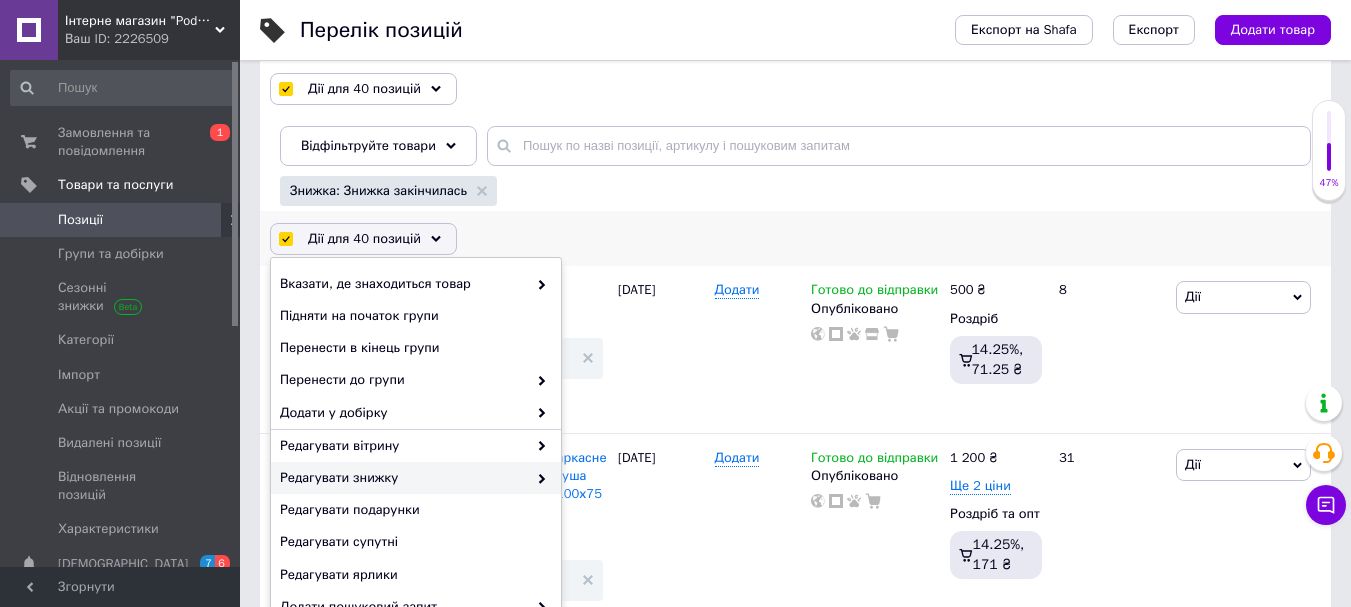 click on "Редагувати знижку" at bounding box center [403, 478] 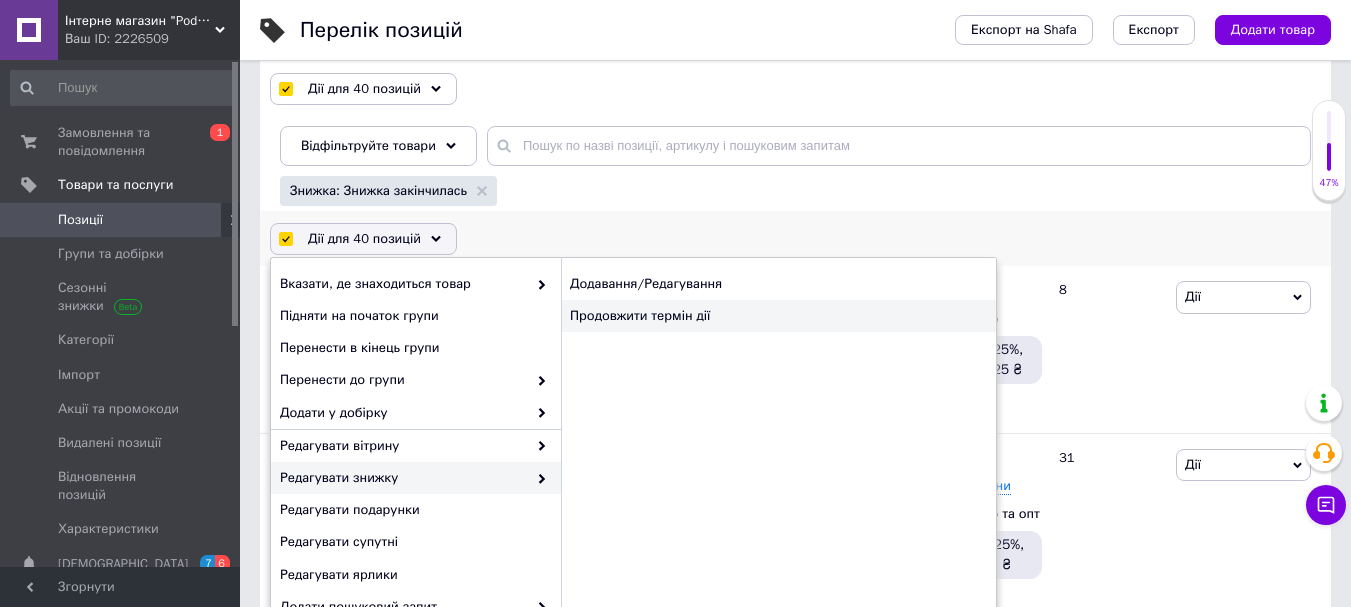 click on "Продовжити термін дії" at bounding box center [778, 316] 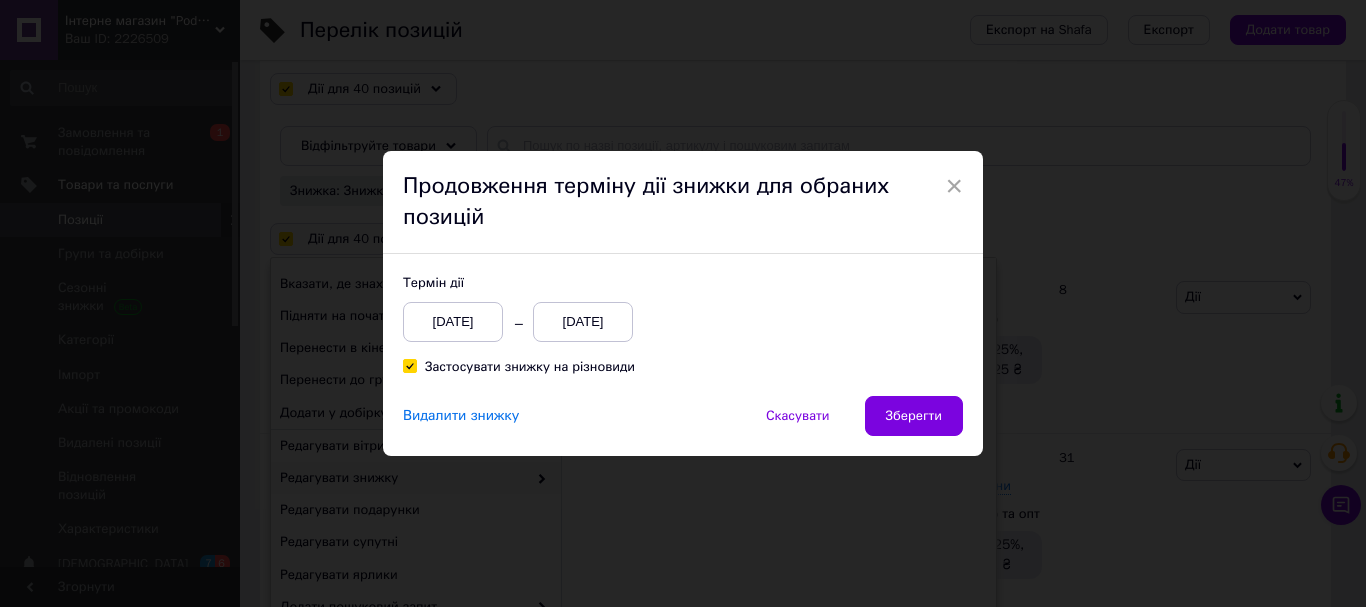 click on "10.07.2025" at bounding box center (583, 322) 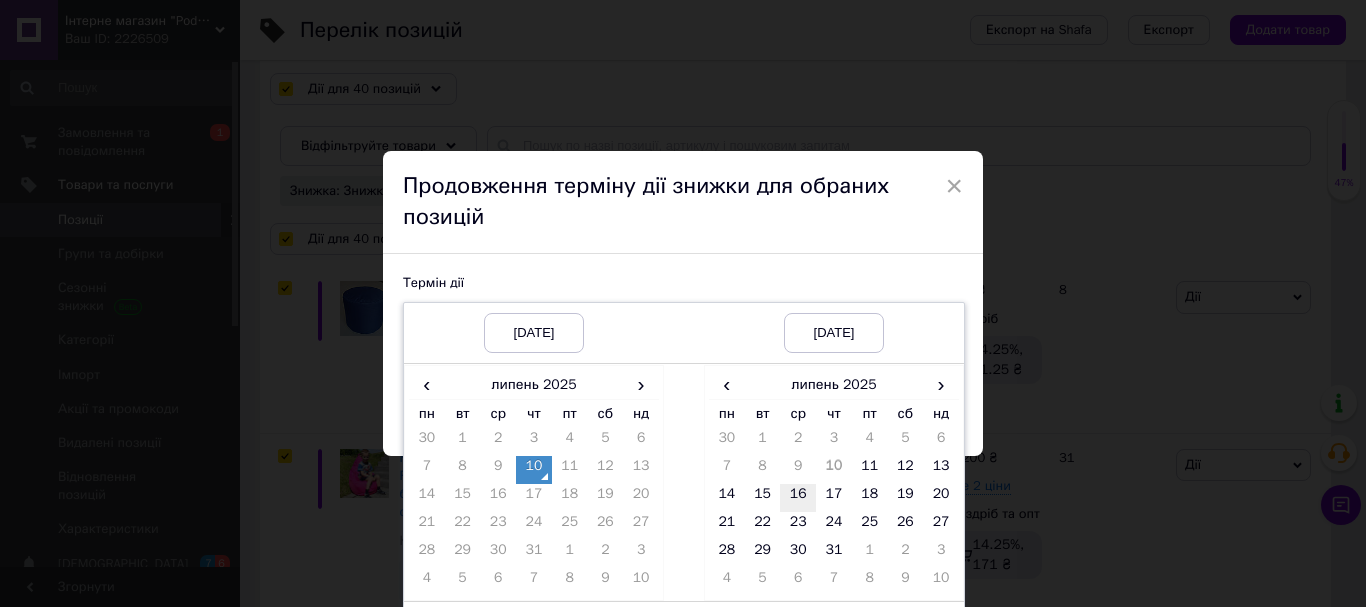 click on "16" at bounding box center [798, 498] 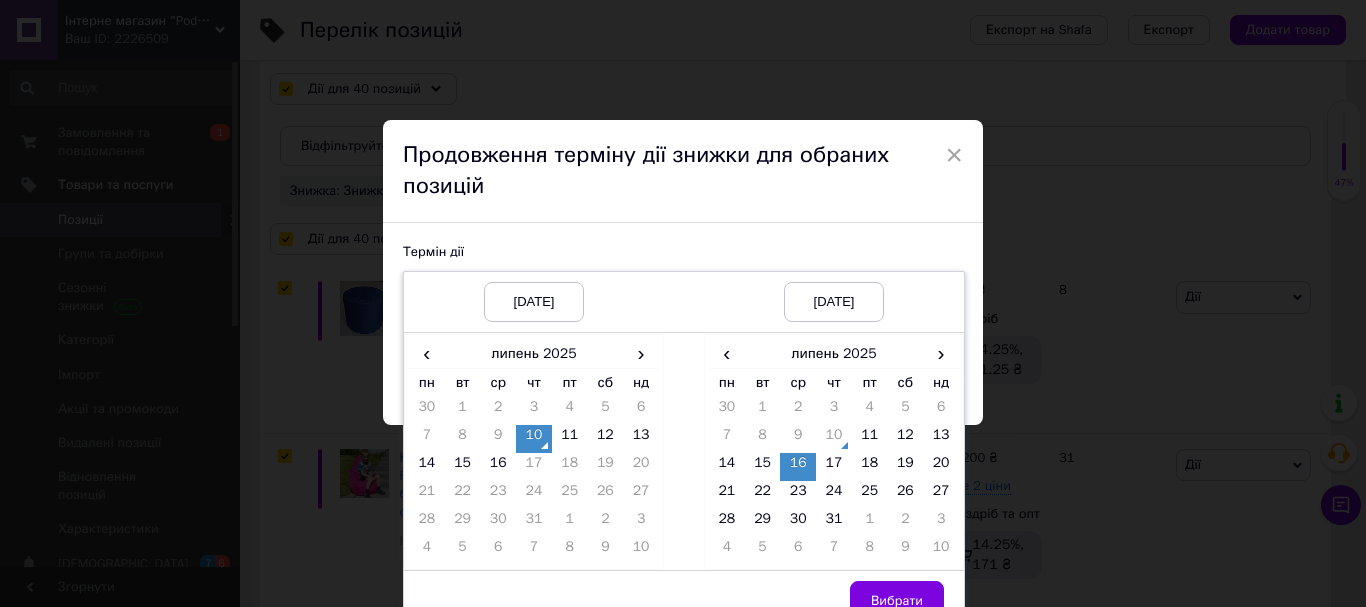 scroll, scrollTop: 56, scrollLeft: 0, axis: vertical 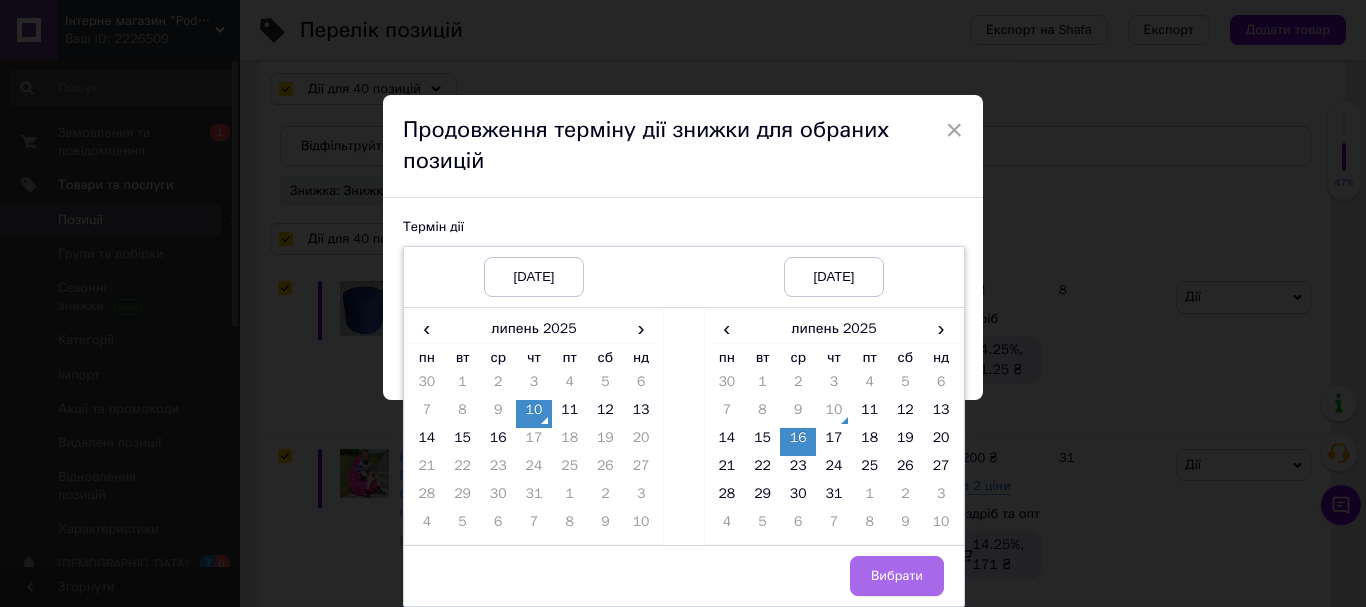 click on "Вибрати" at bounding box center [897, 576] 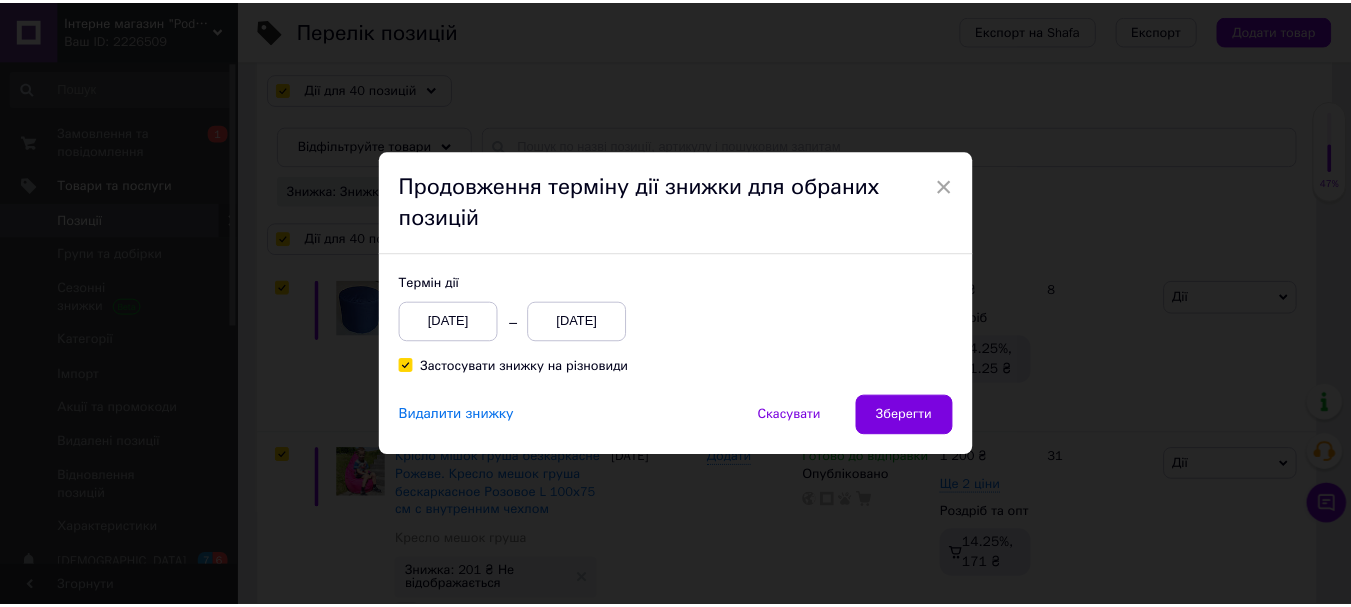 scroll, scrollTop: 0, scrollLeft: 0, axis: both 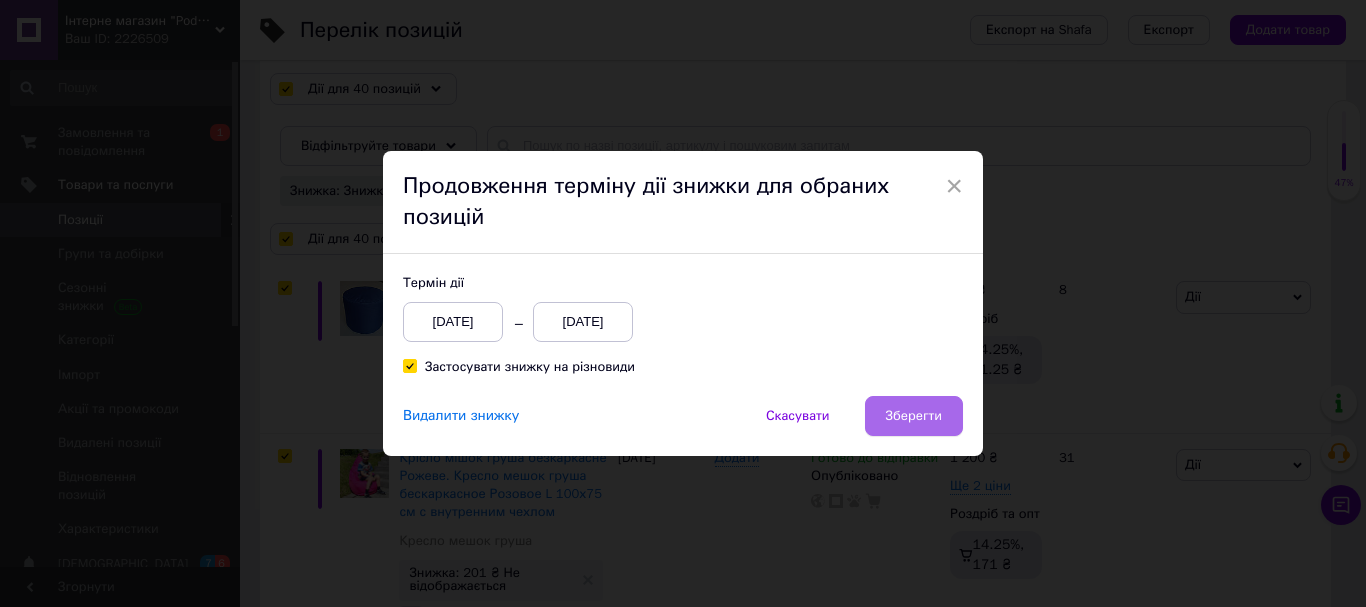 click on "Зберегти" at bounding box center (914, 416) 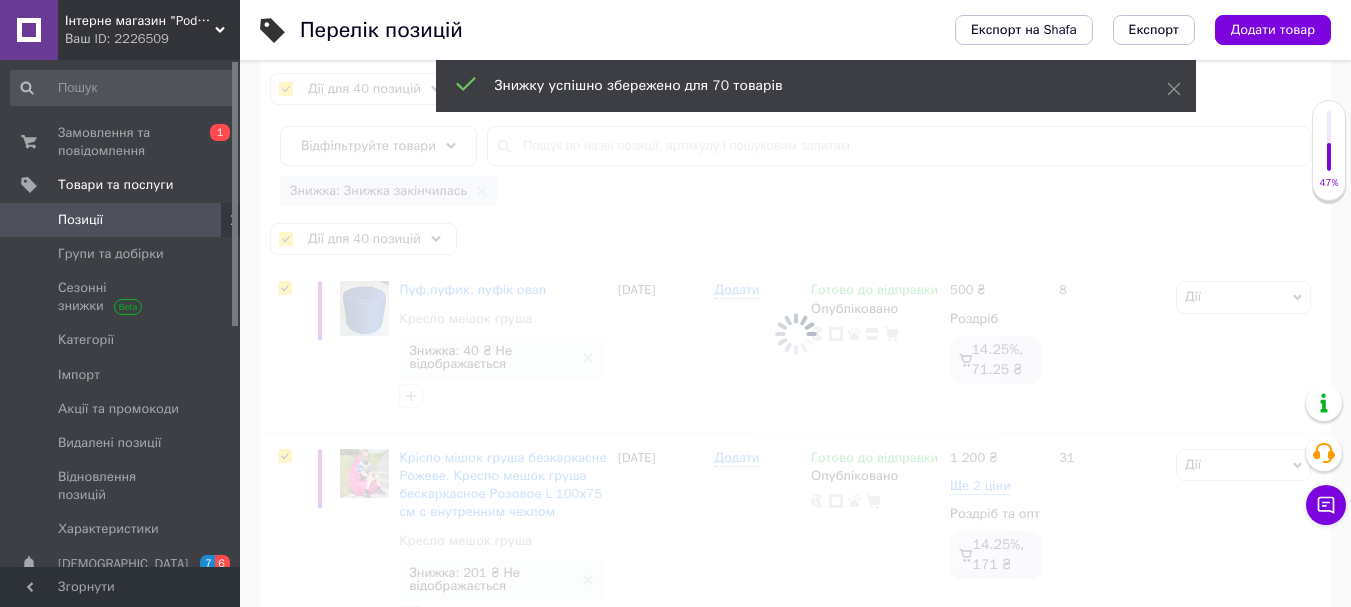 scroll, scrollTop: 0, scrollLeft: 410, axis: horizontal 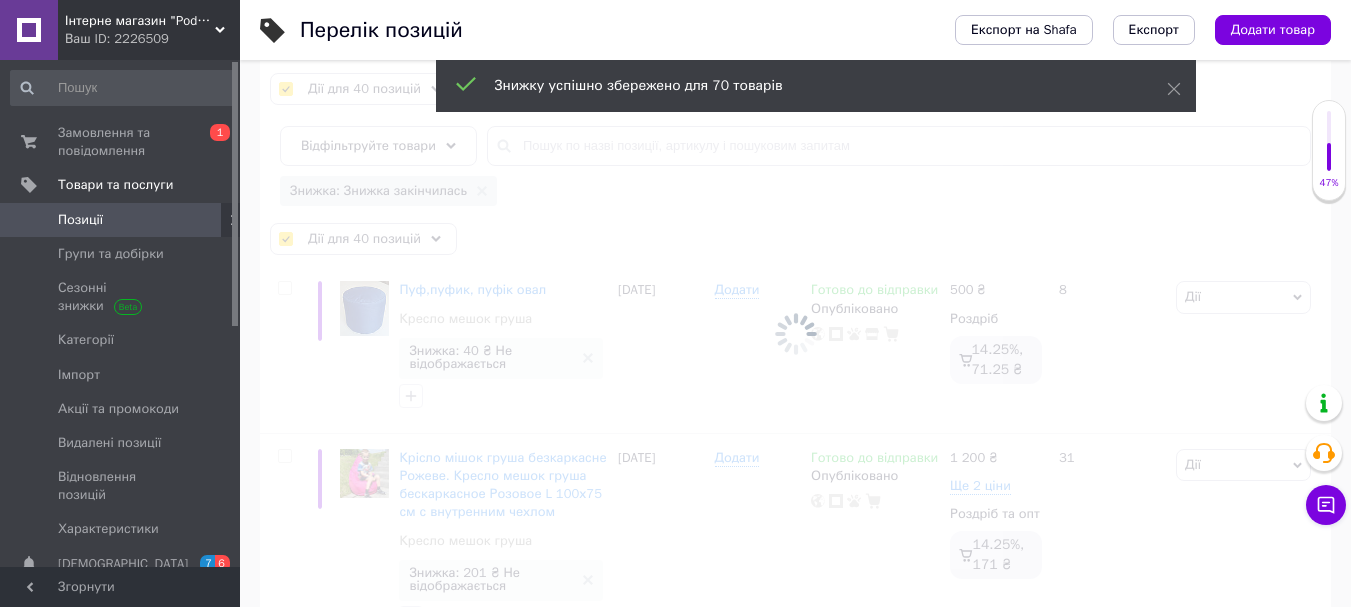 checkbox on "false" 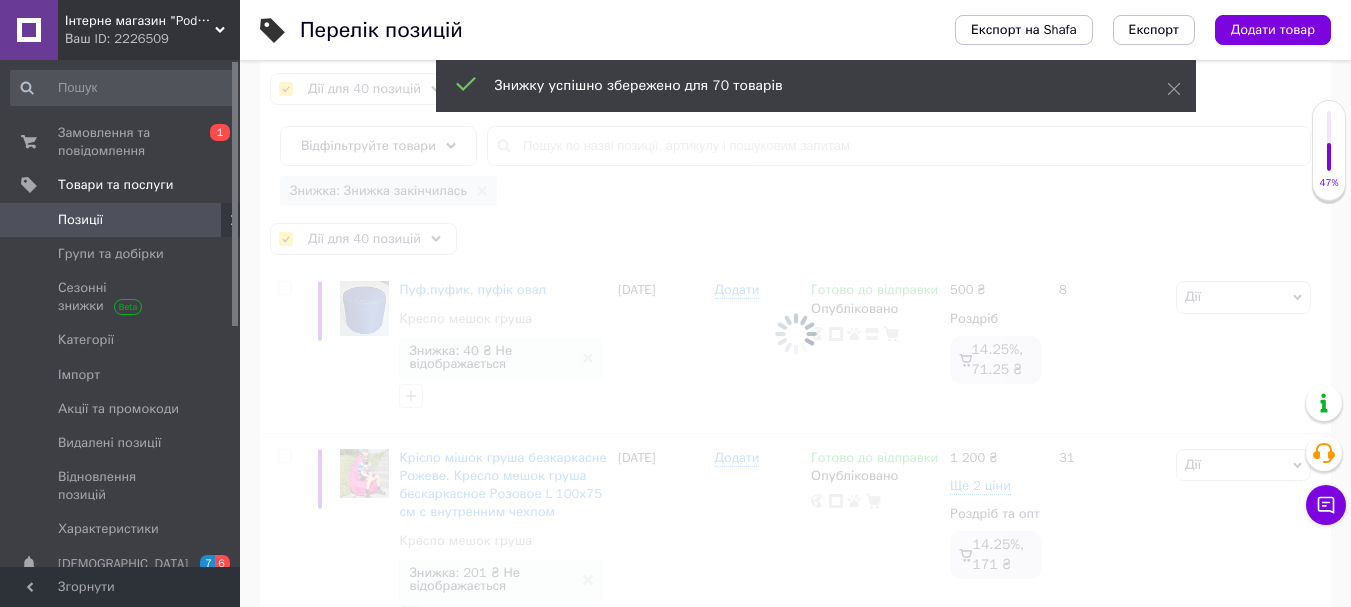 checkbox on "false" 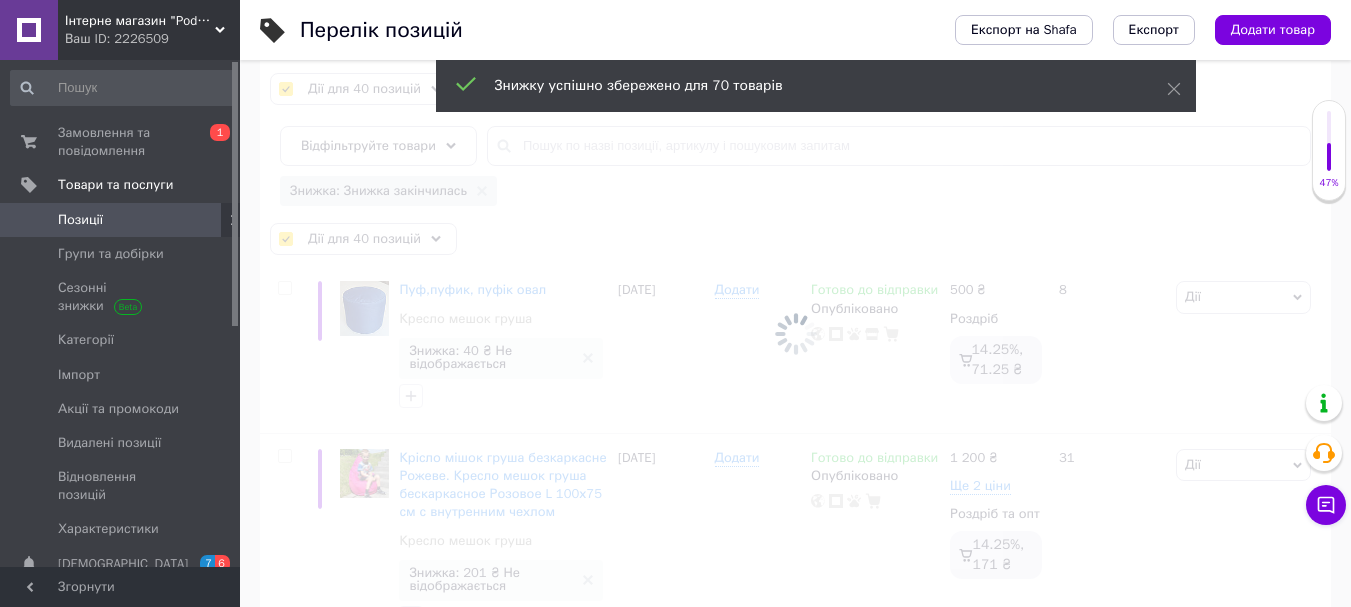 checkbox on "false" 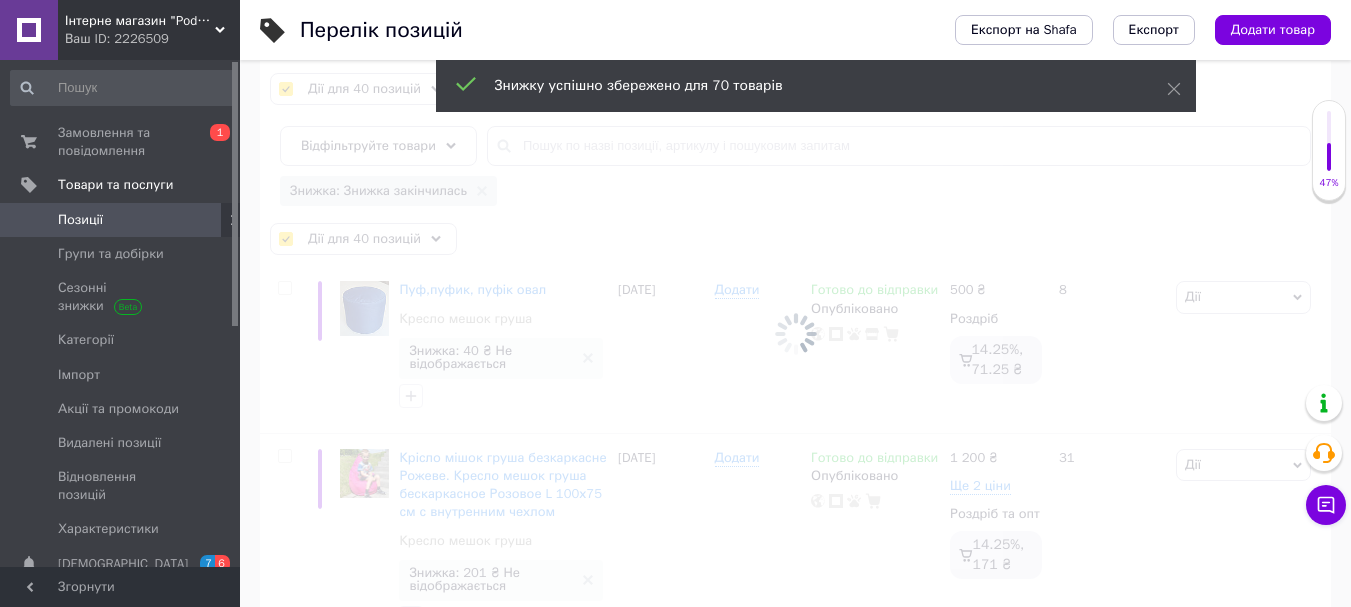 checkbox on "false" 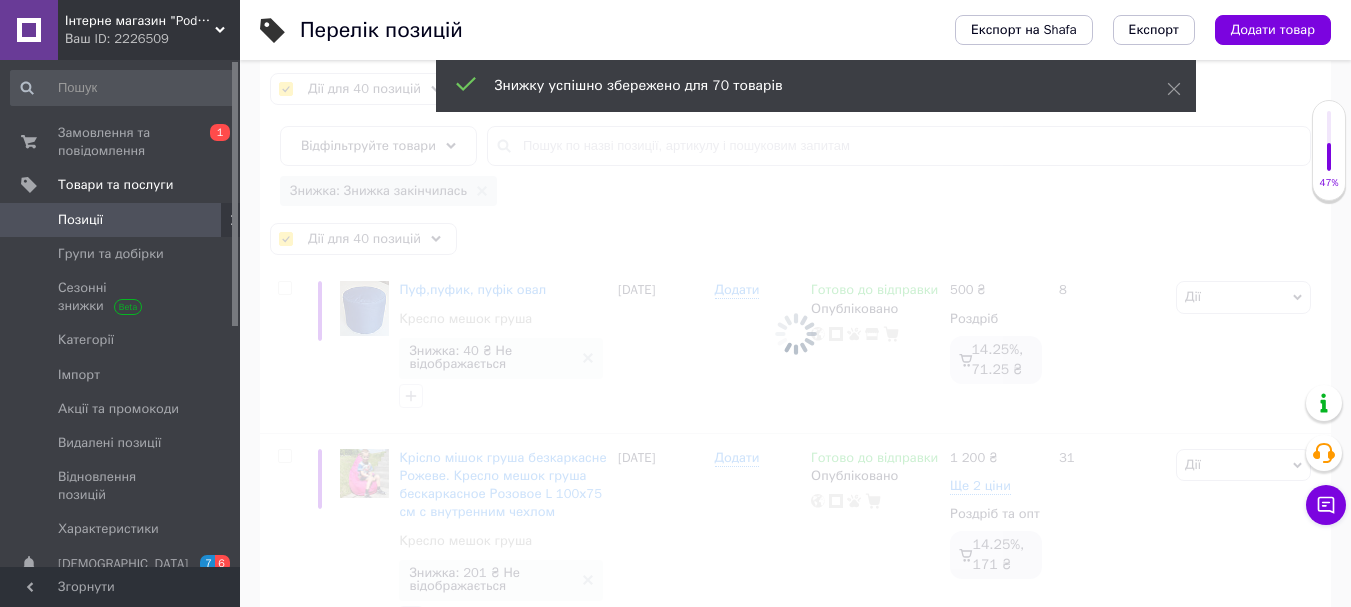 checkbox on "false" 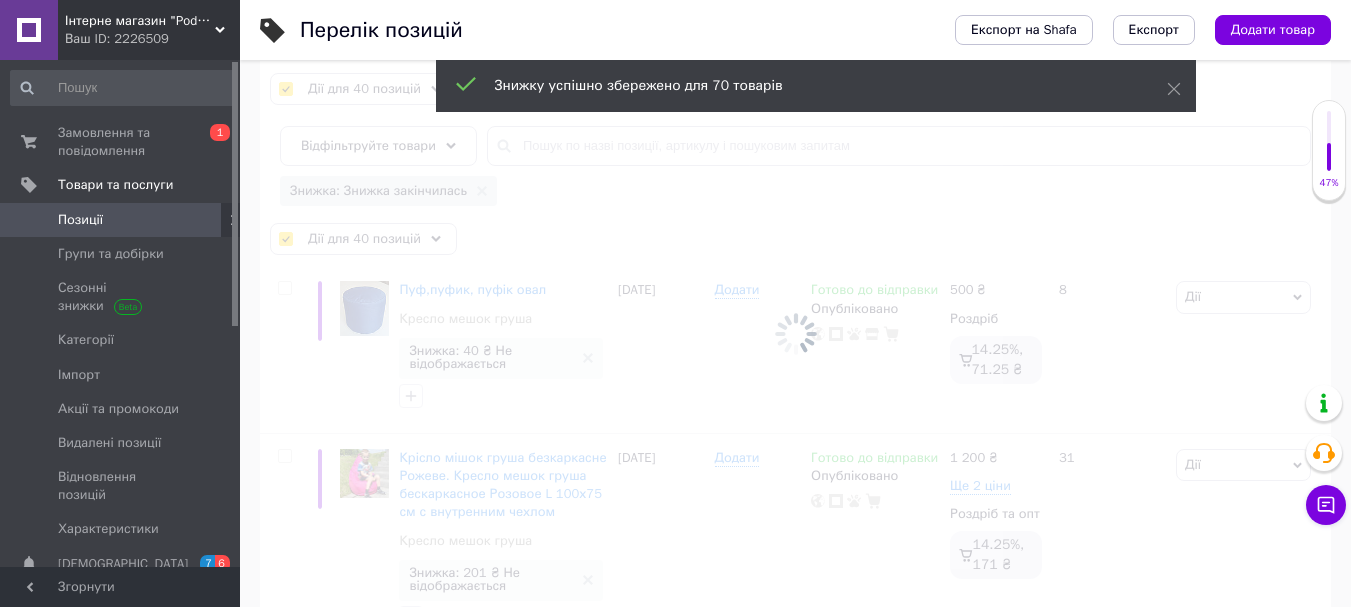 checkbox on "false" 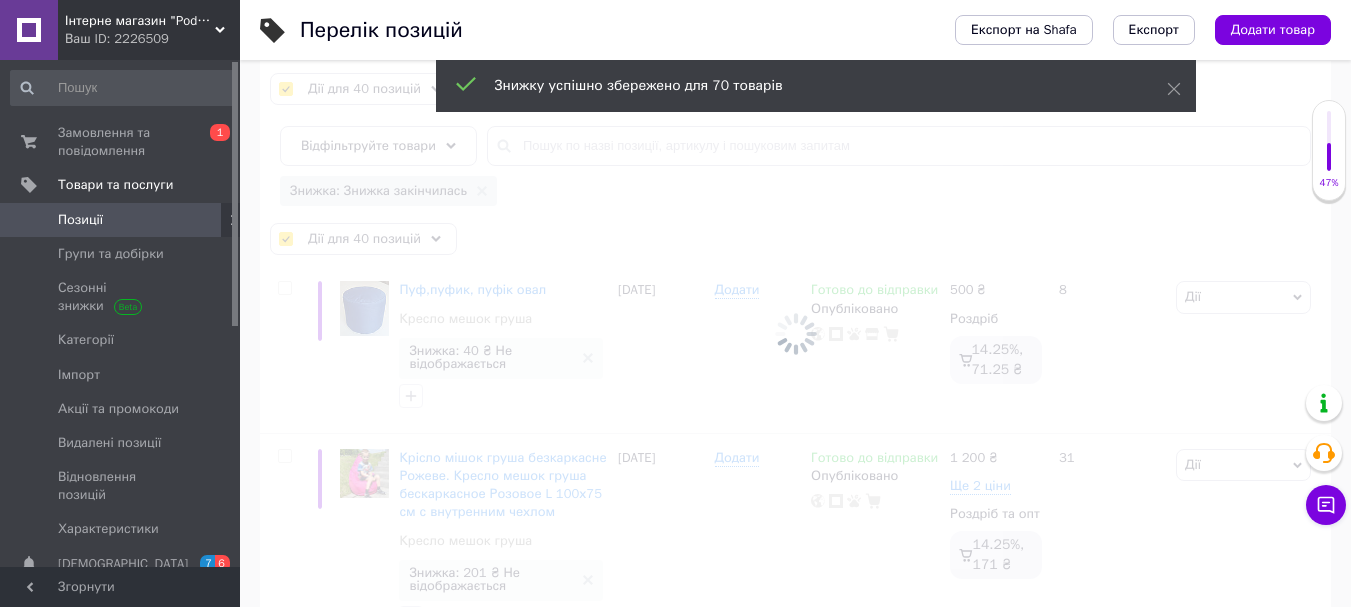 checkbox on "false" 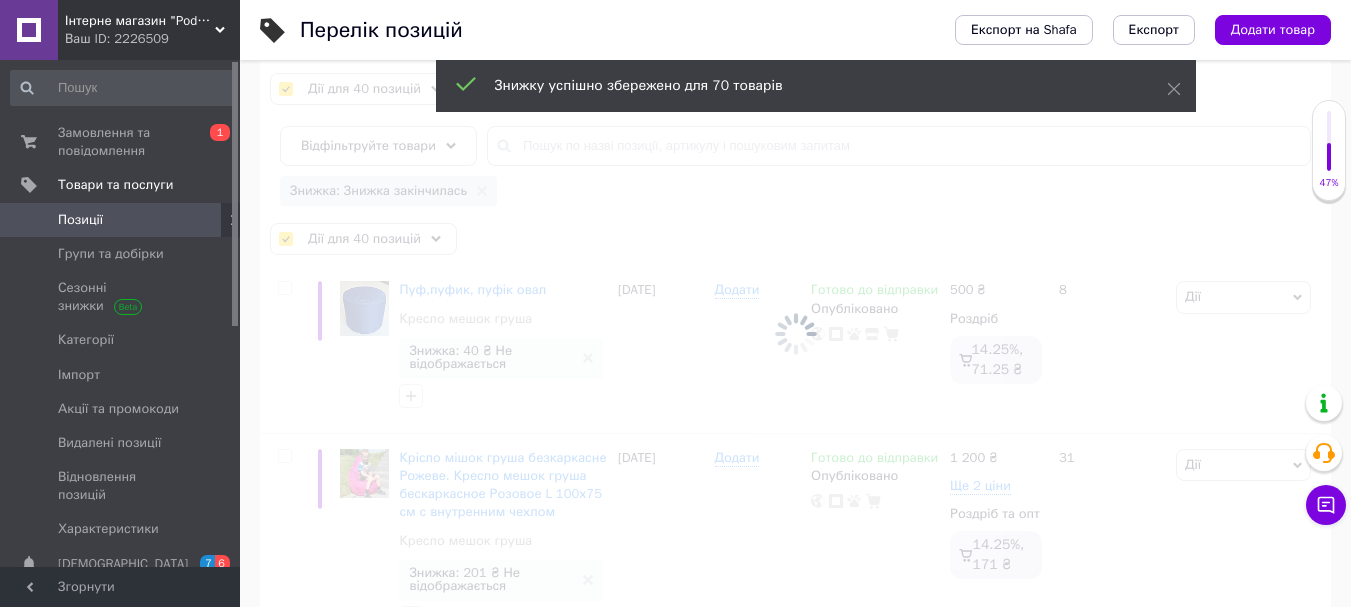 checkbox on "false" 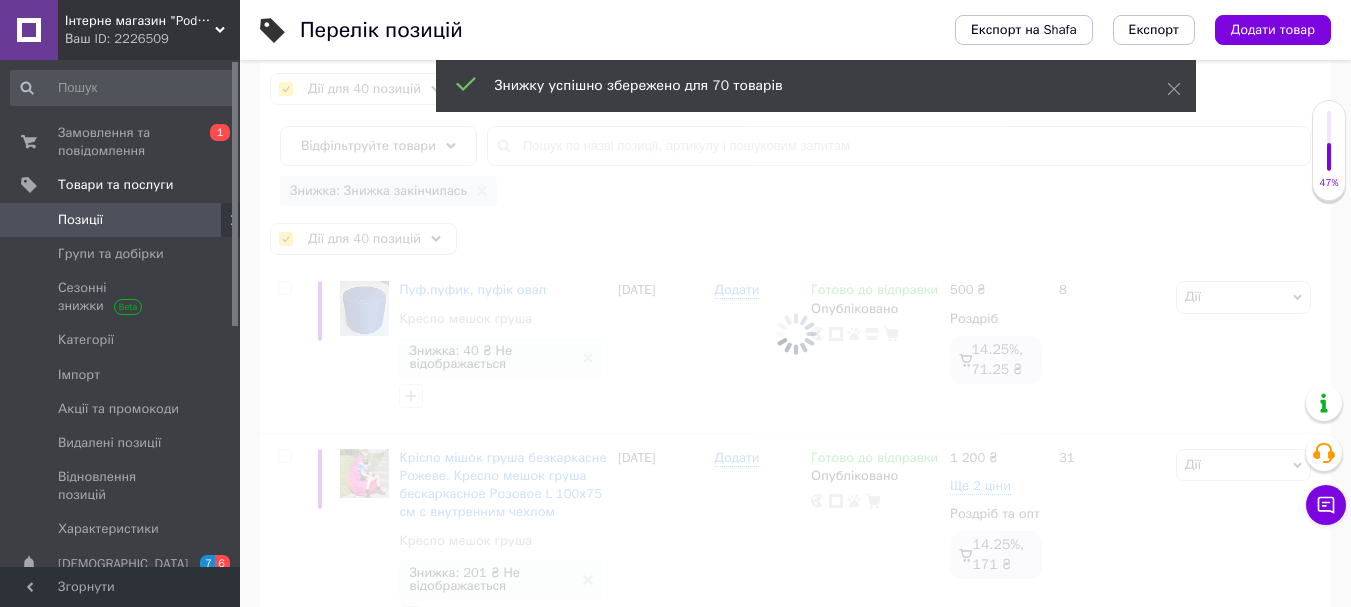 checkbox on "false" 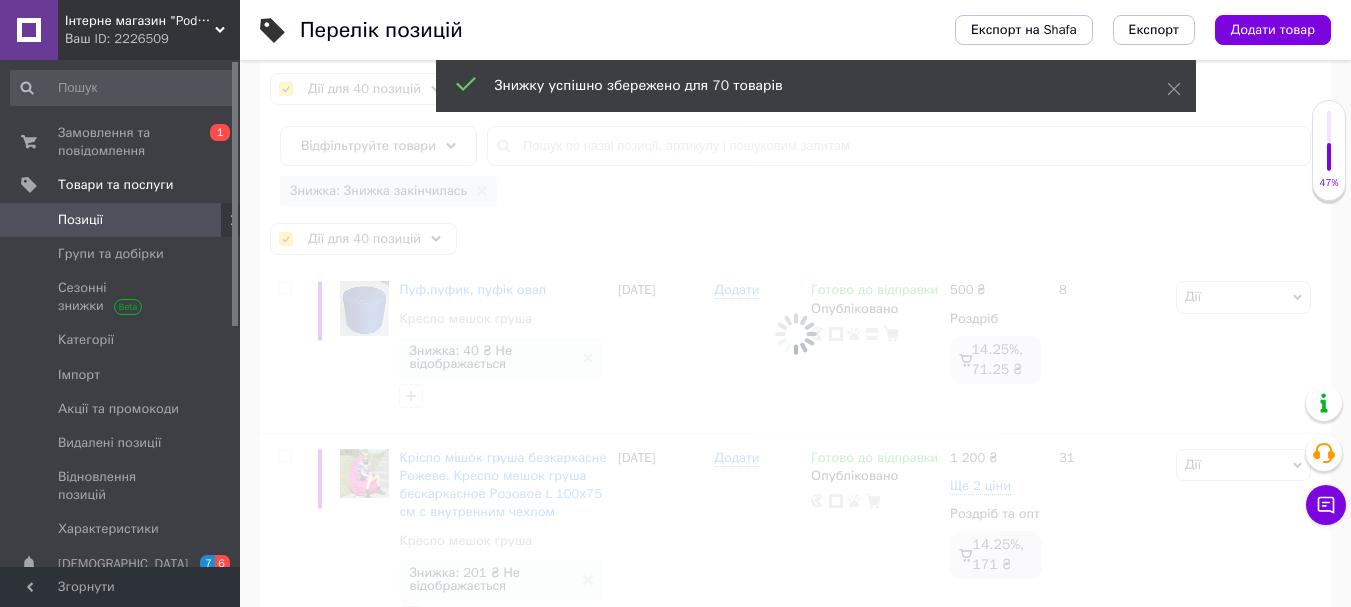 checkbox on "false" 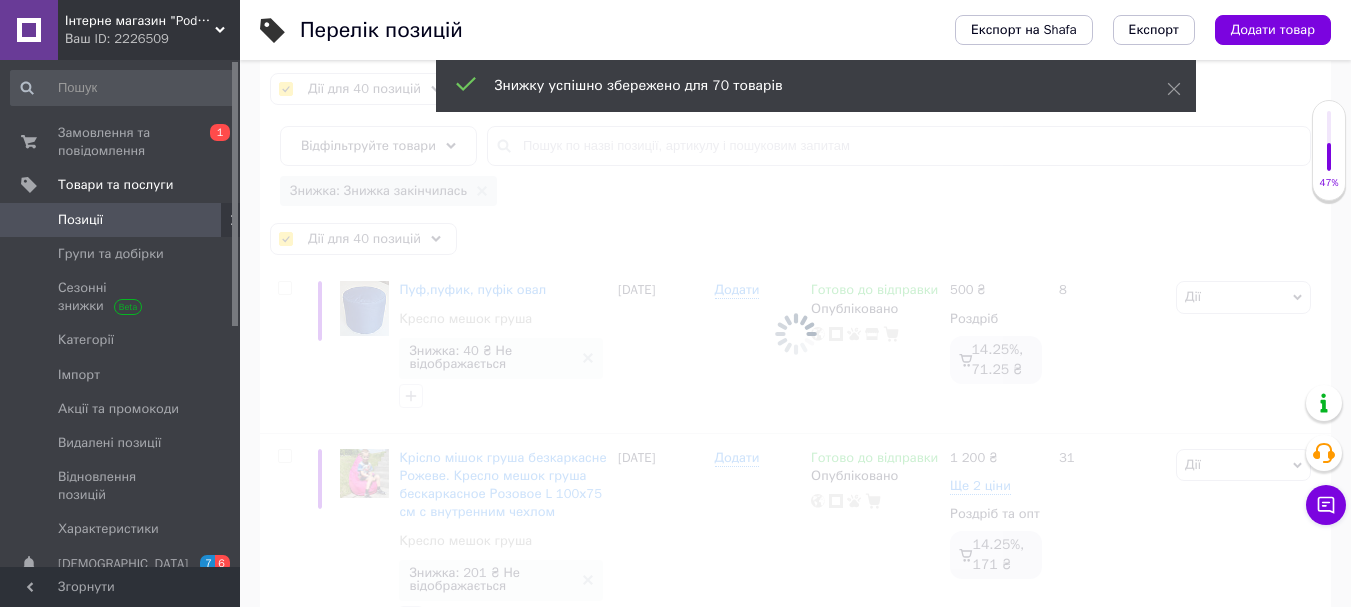 checkbox on "false" 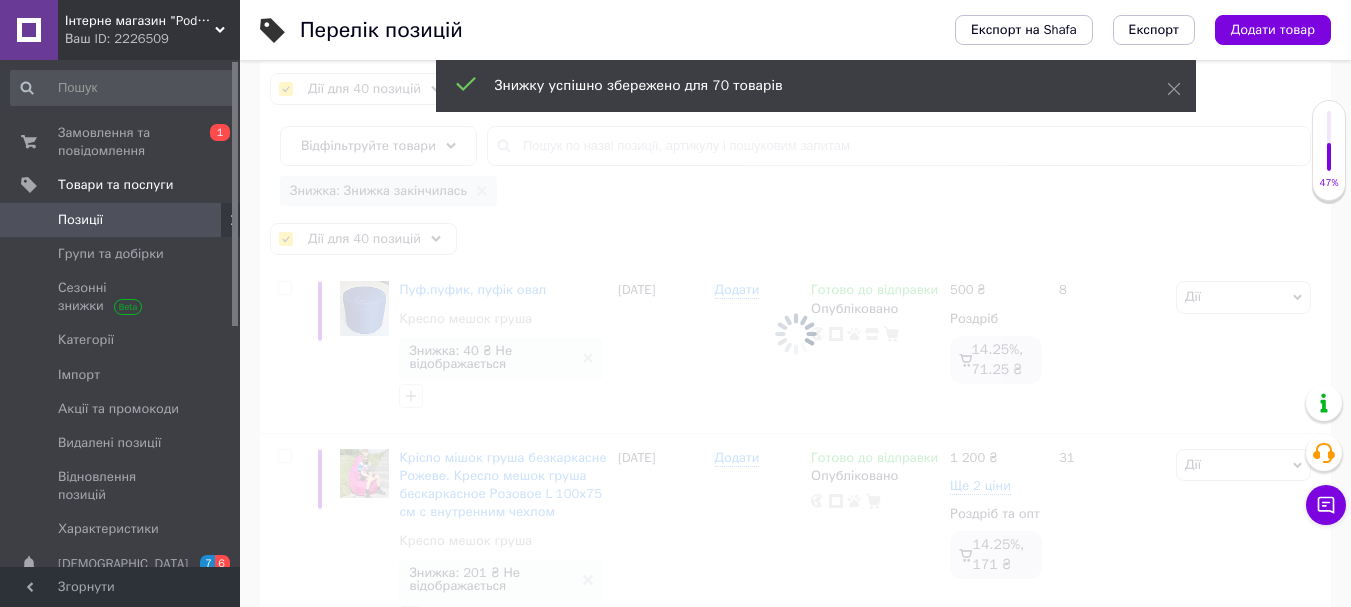checkbox on "false" 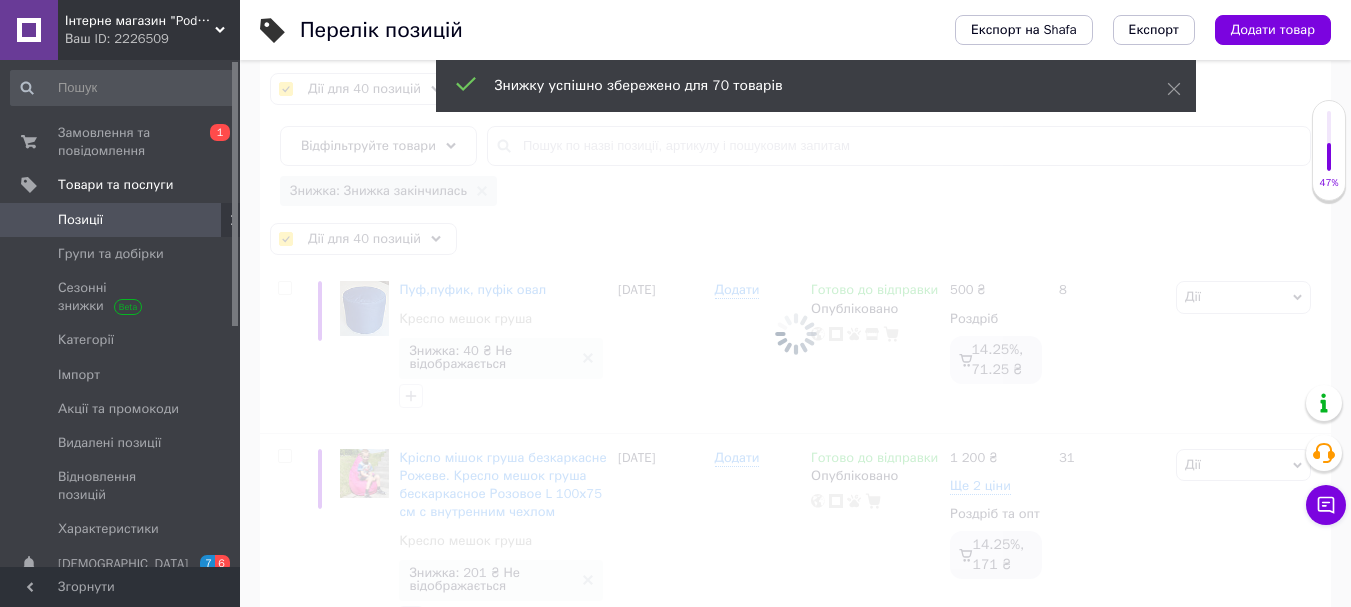 checkbox on "false" 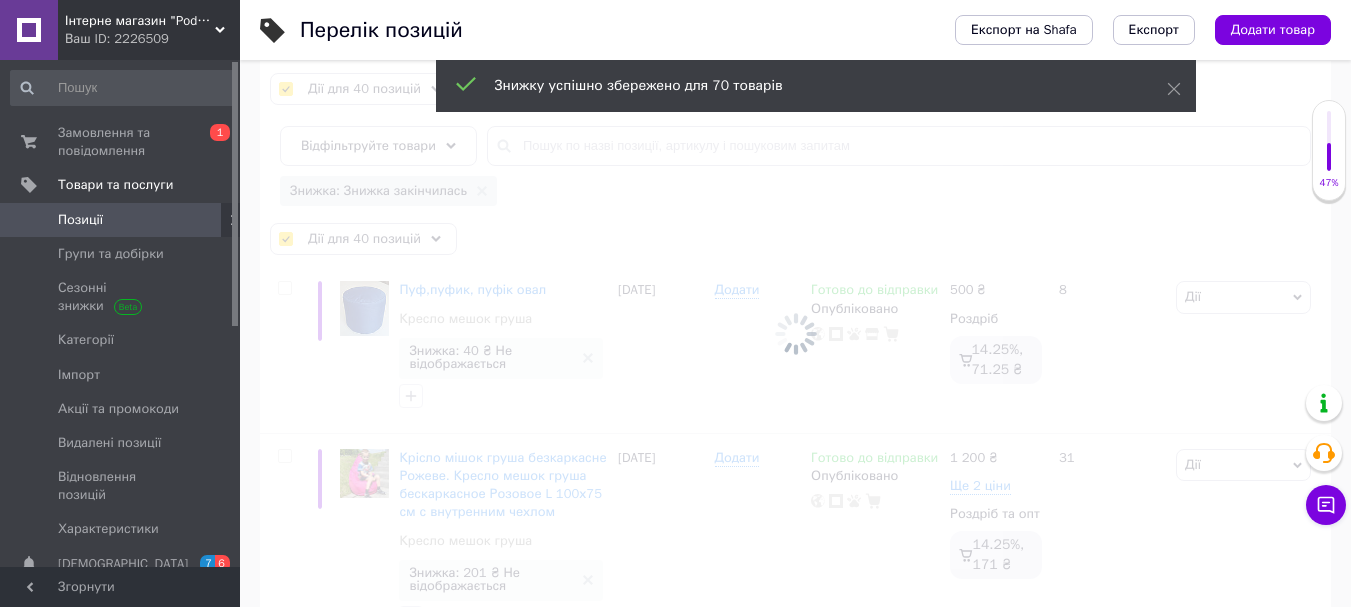 checkbox on "false" 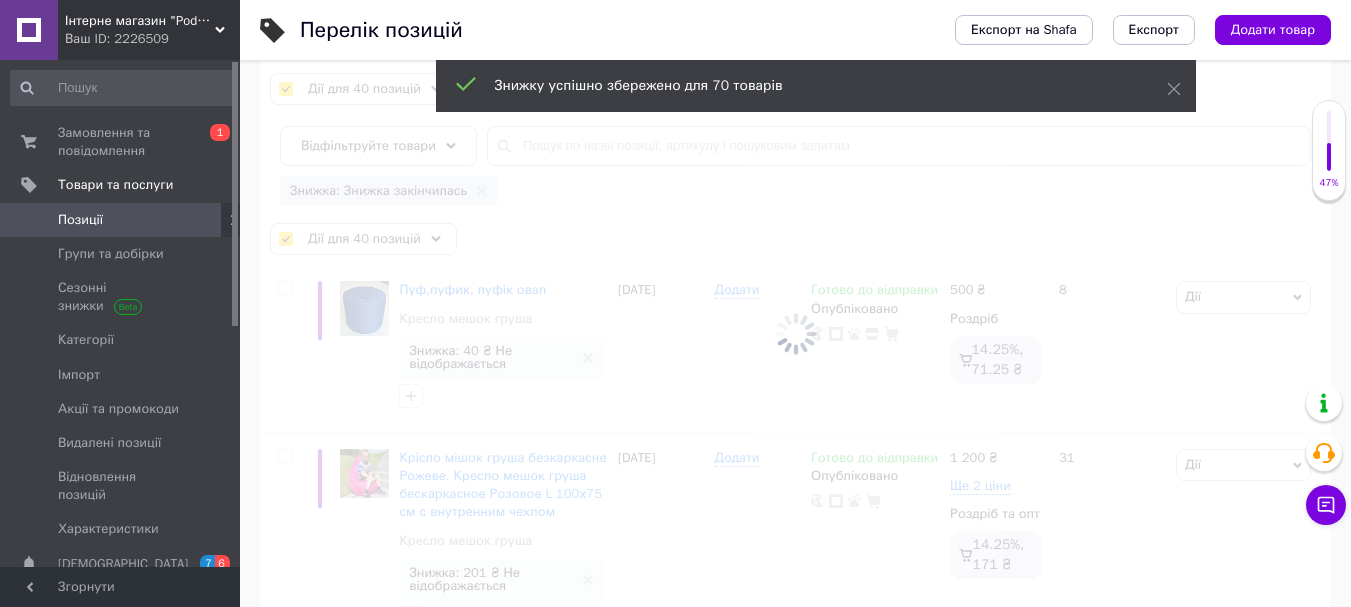 checkbox on "false" 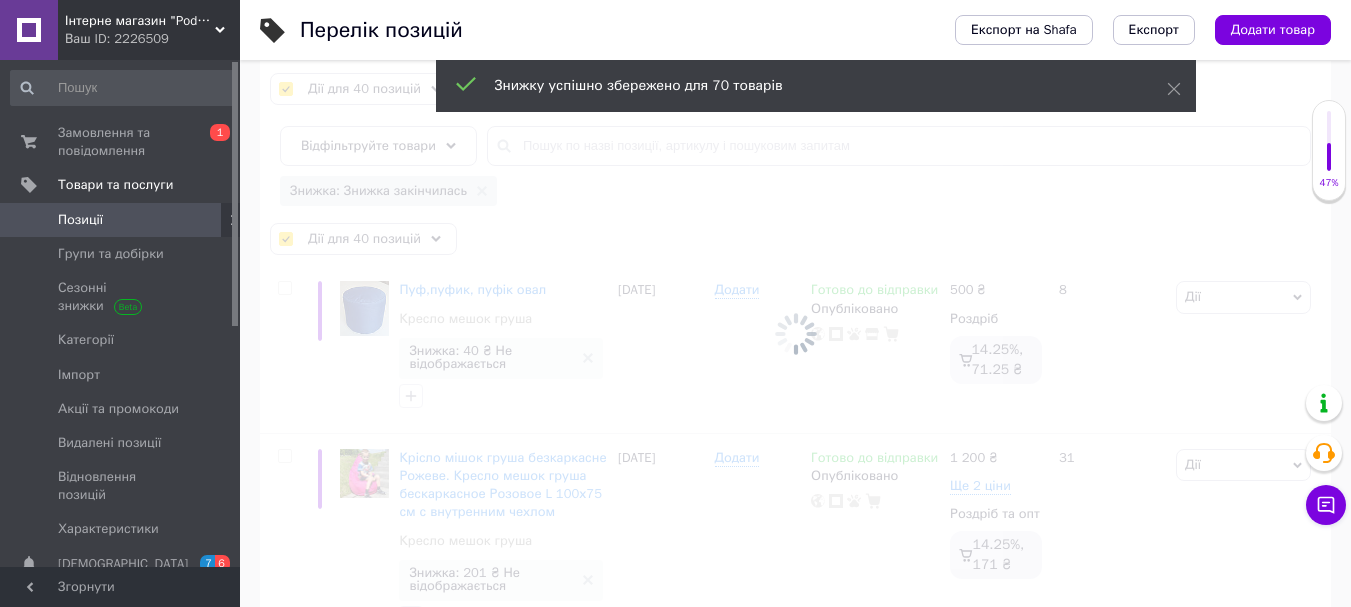 checkbox on "false" 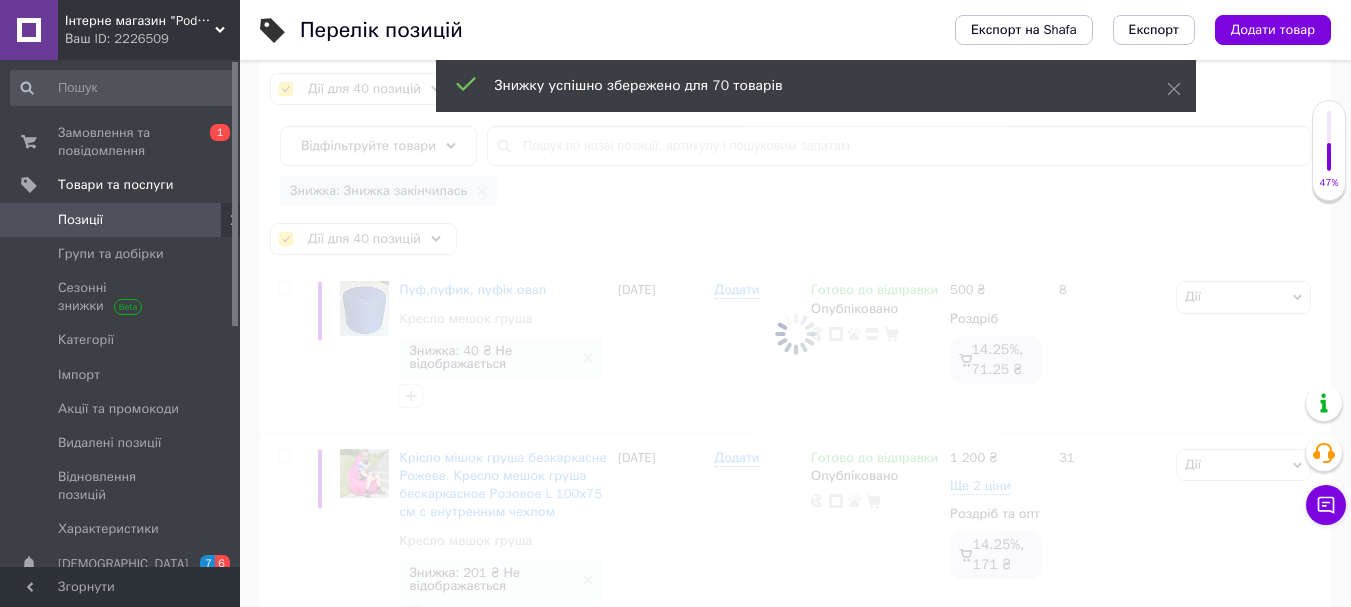 checkbox on "false" 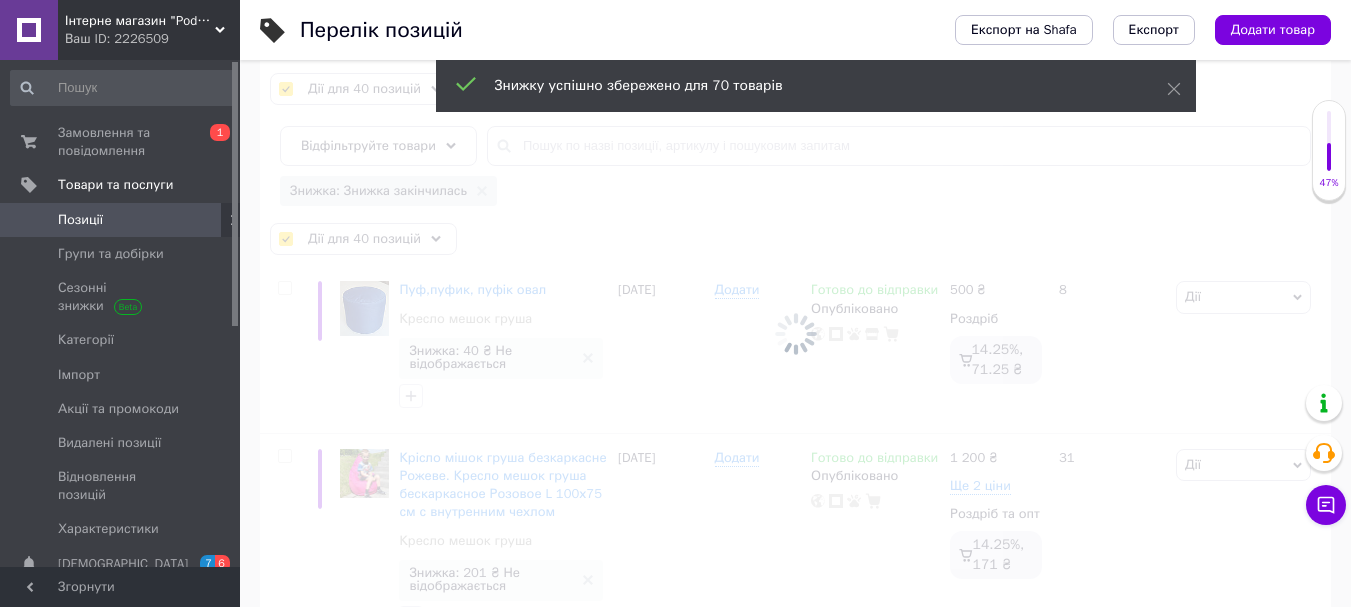 checkbox on "false" 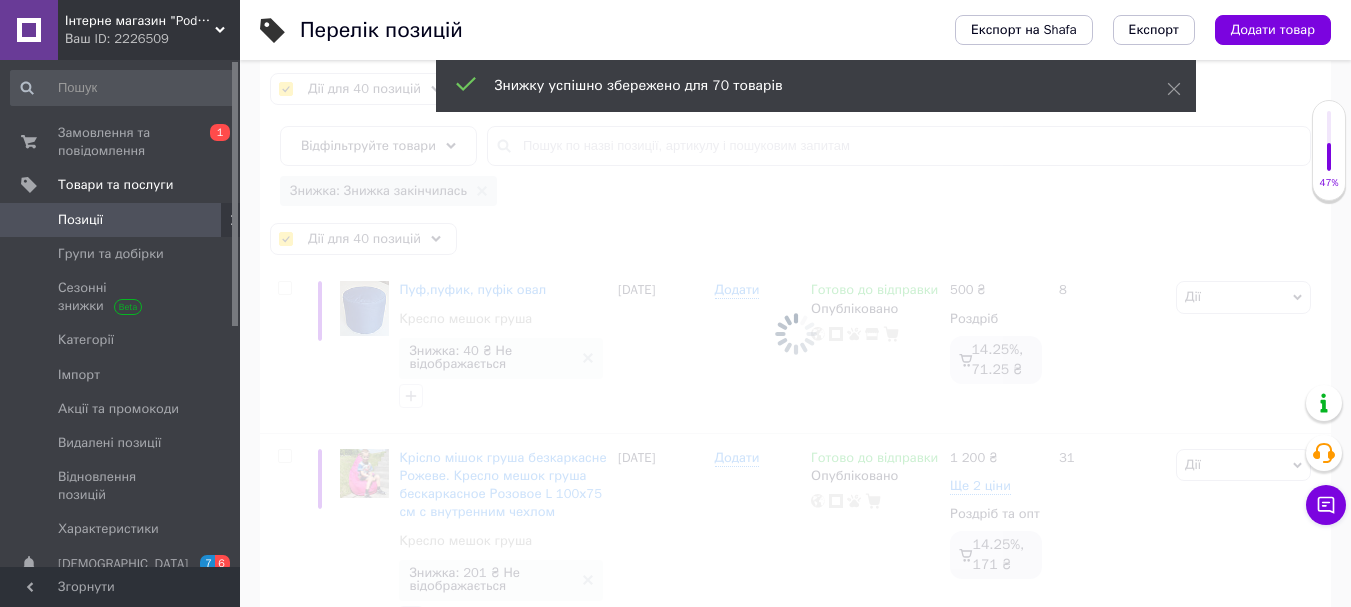 checkbox on "false" 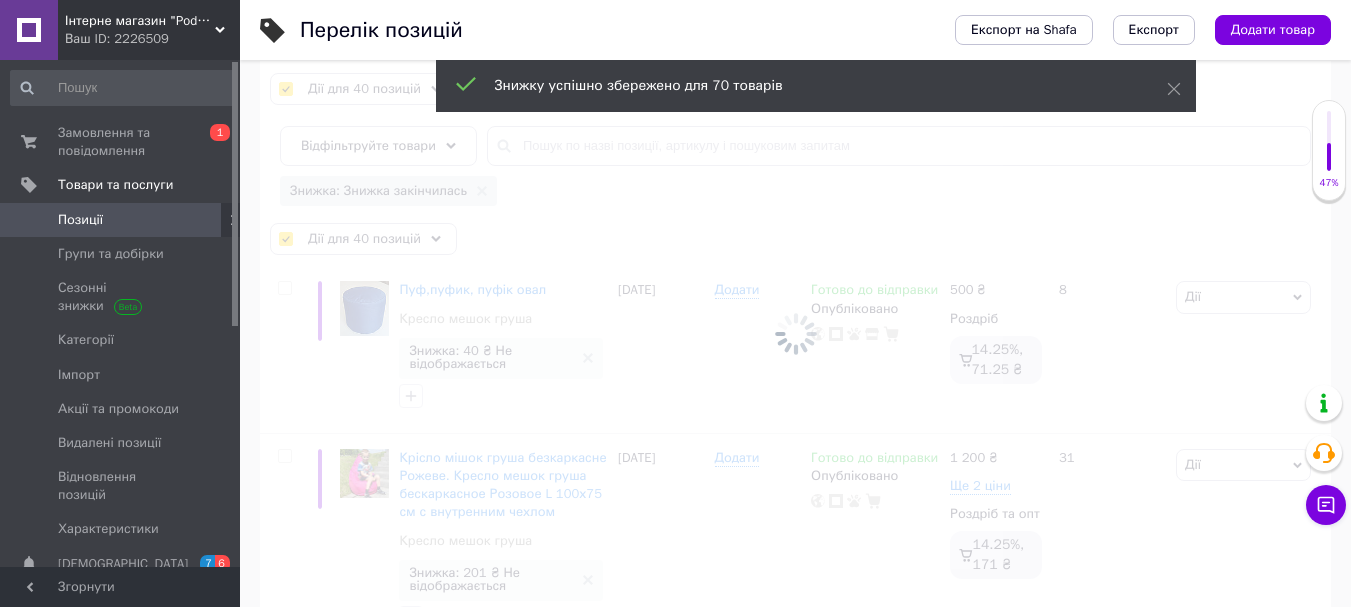 checkbox on "false" 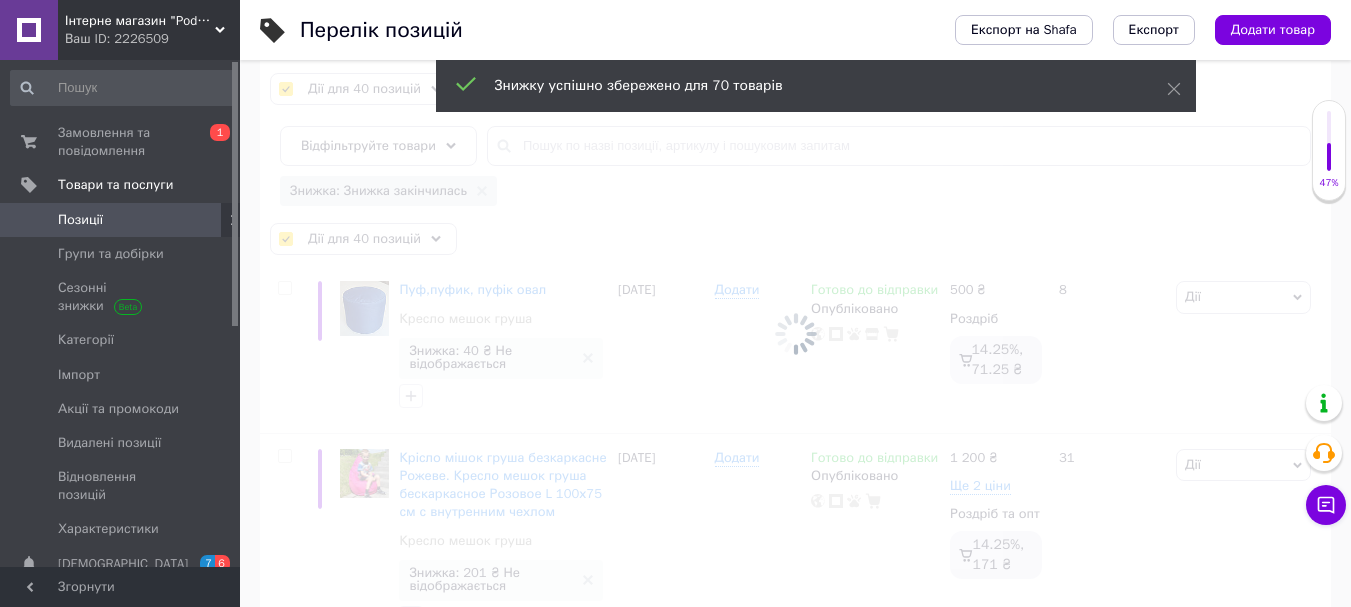 checkbox on "false" 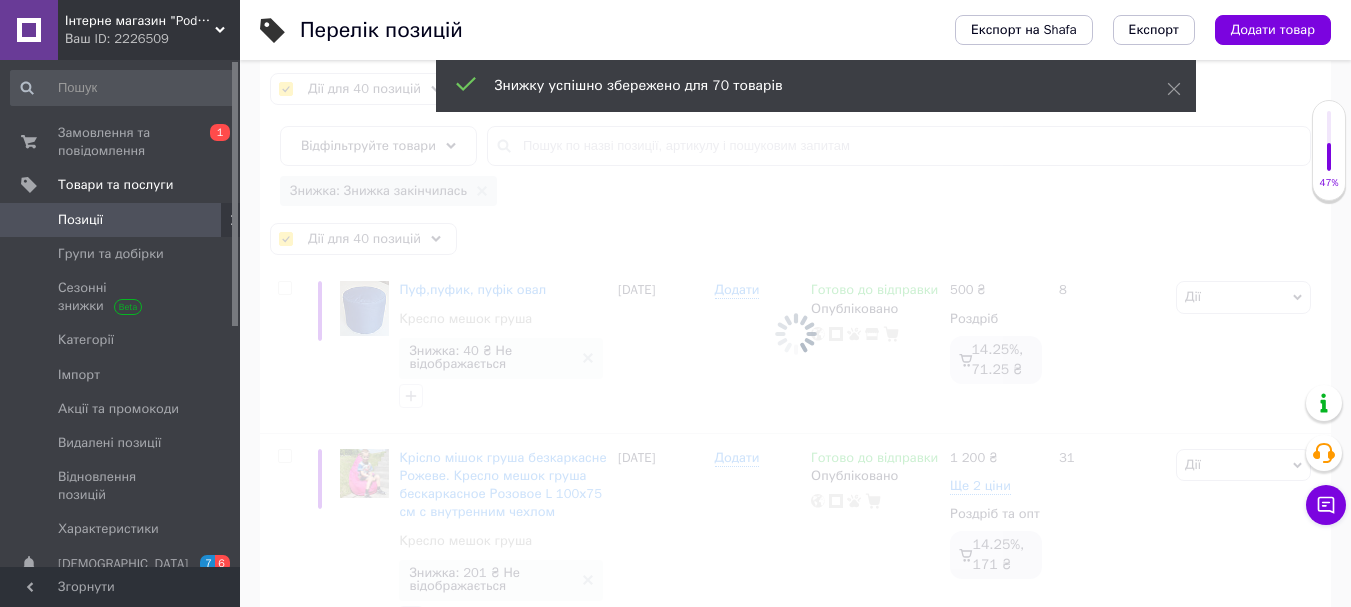 checkbox on "false" 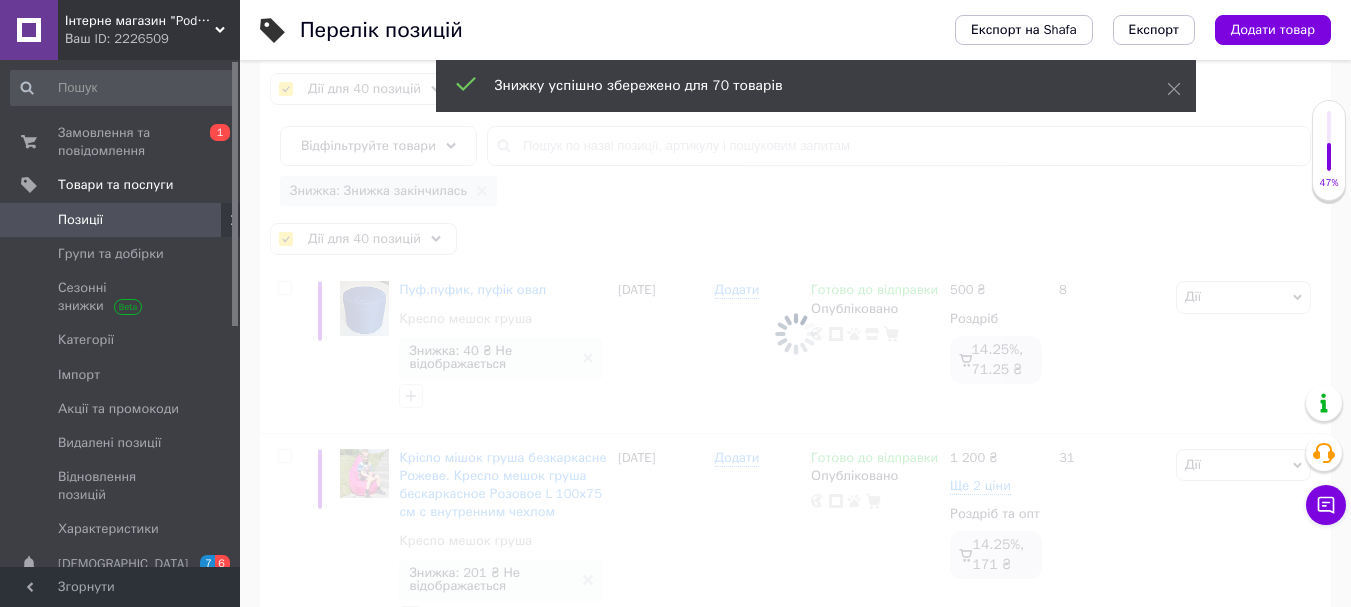 checkbox on "false" 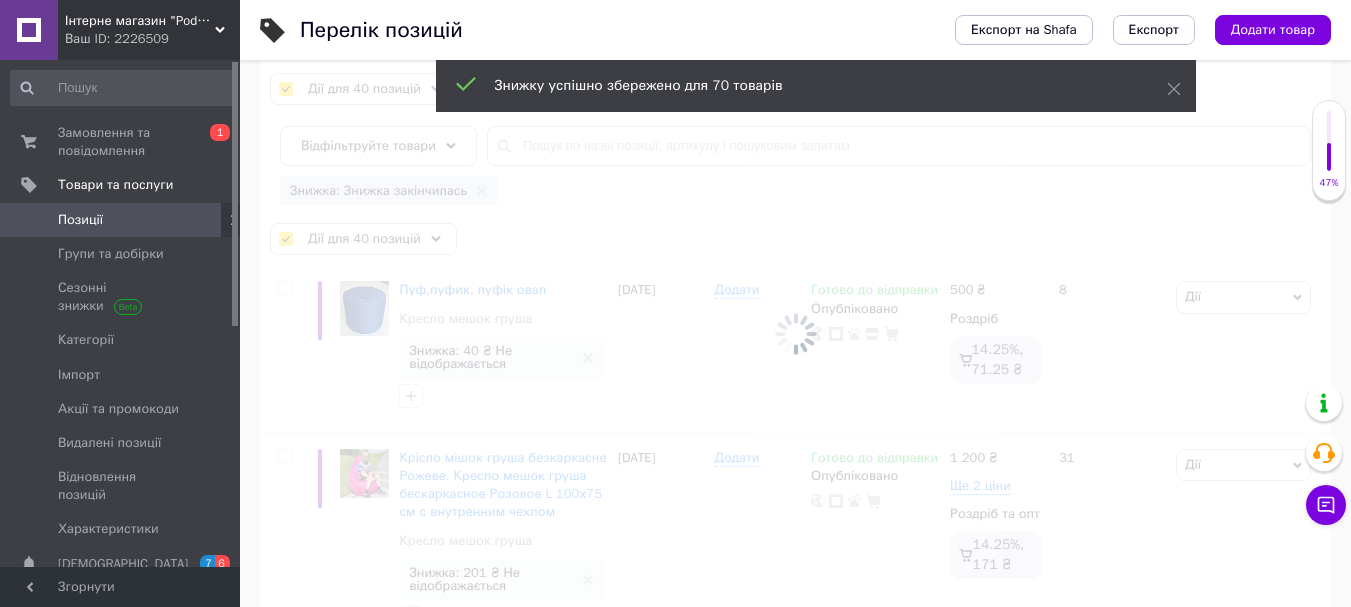 checkbox on "false" 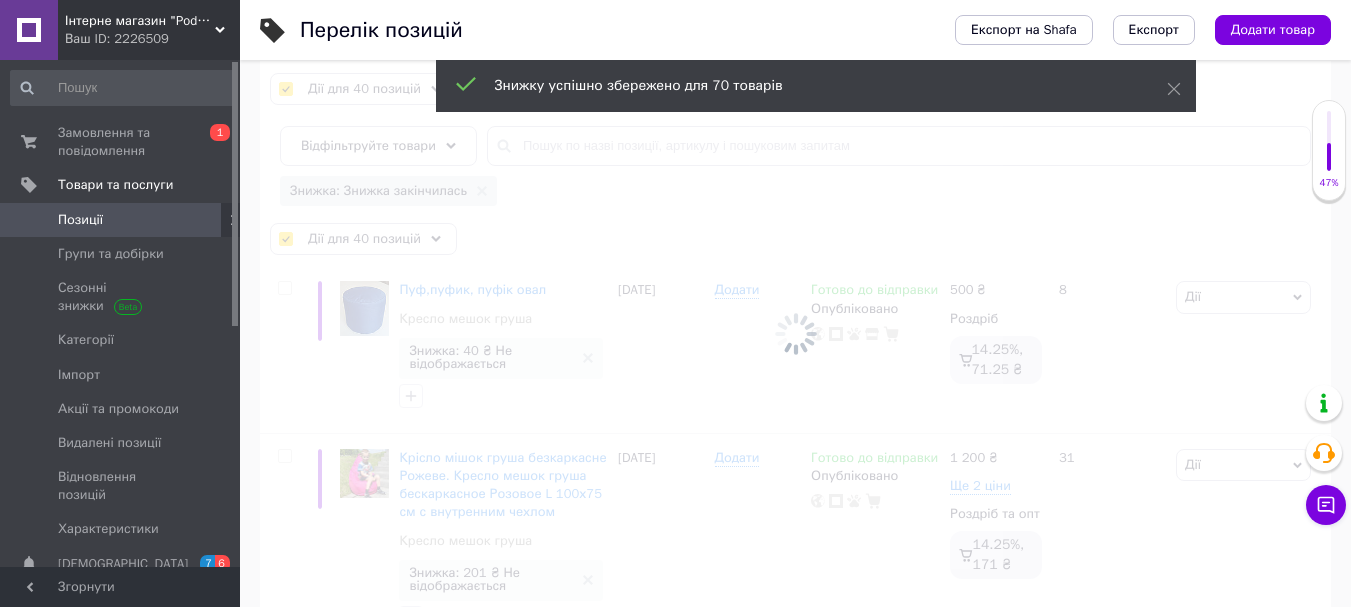 checkbox on "false" 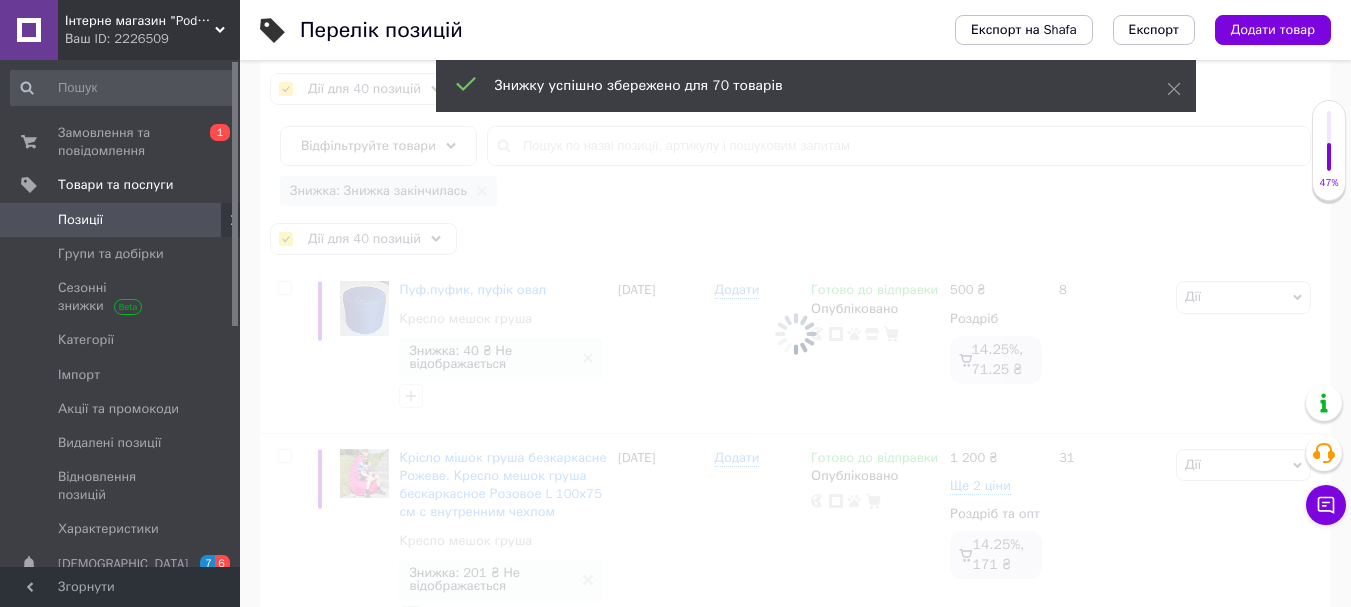 checkbox on "false" 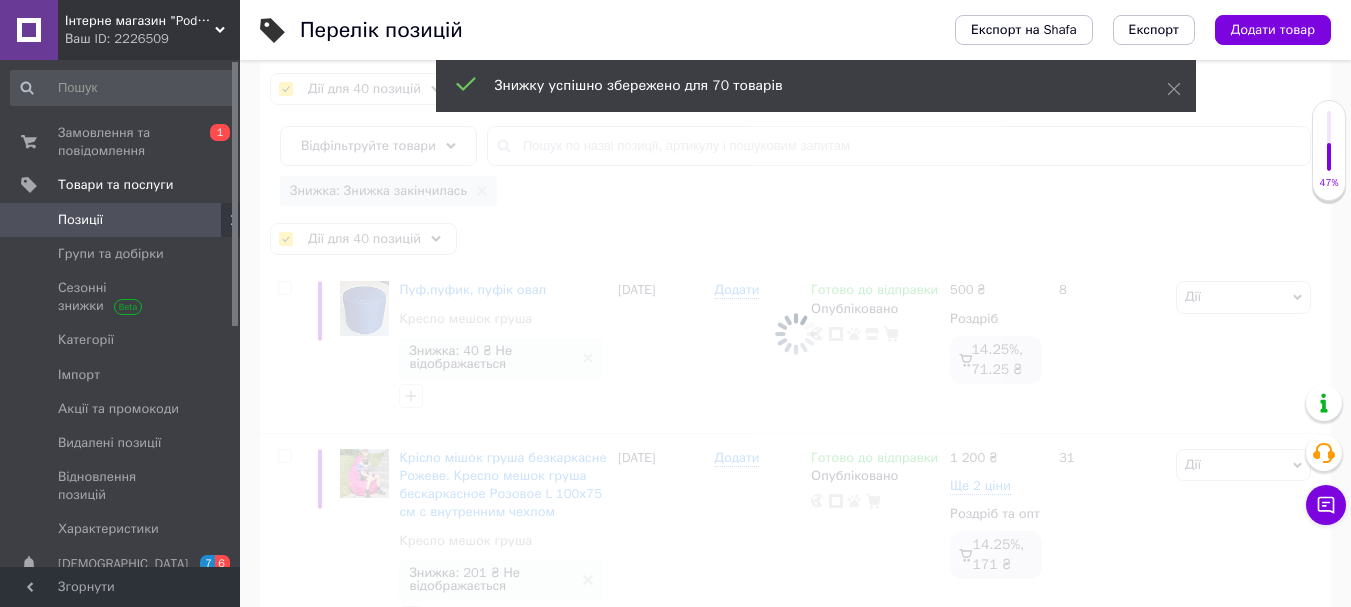 checkbox on "false" 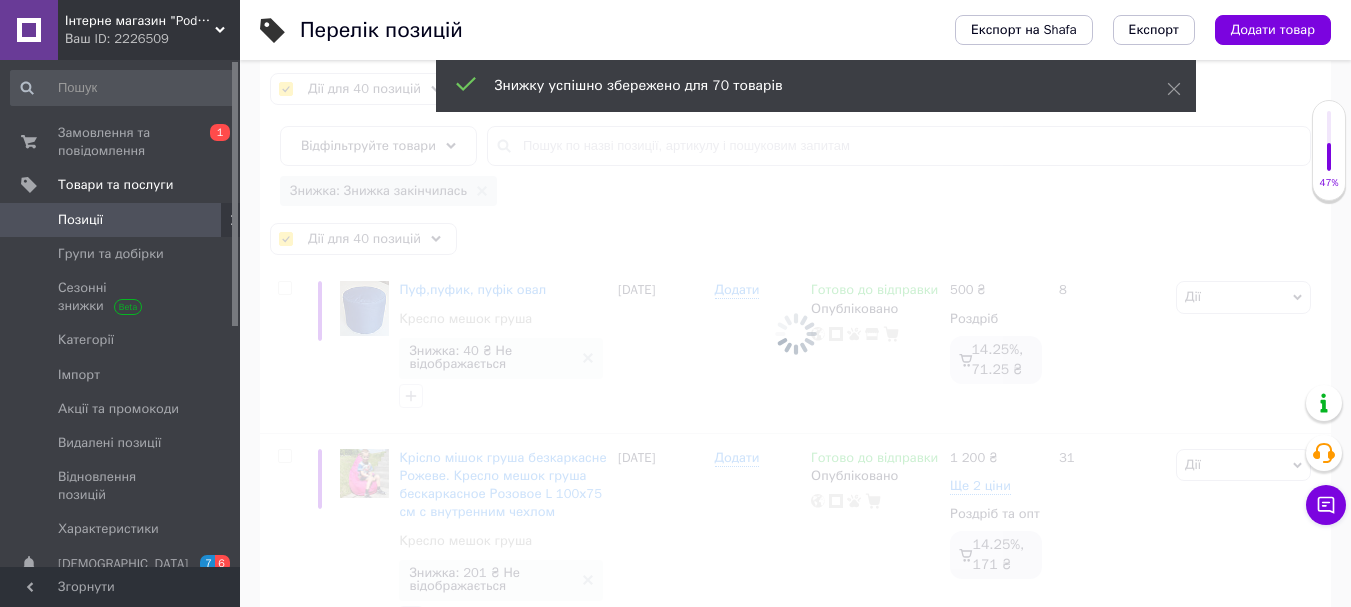 checkbox on "false" 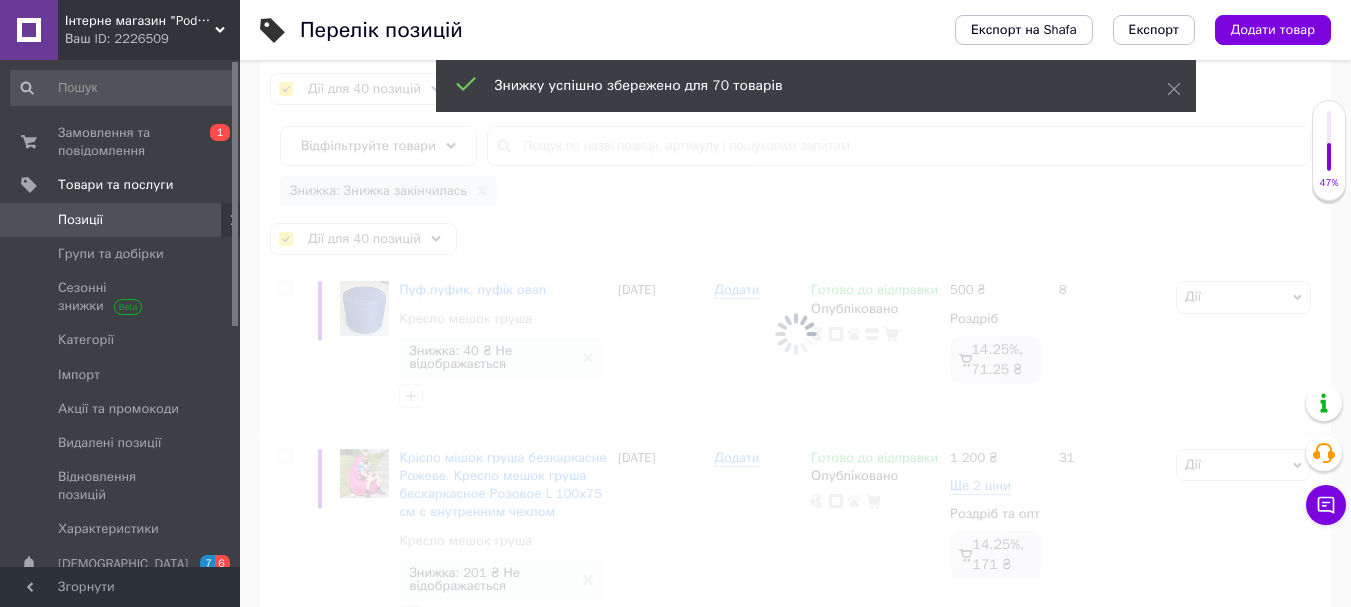 checkbox on "false" 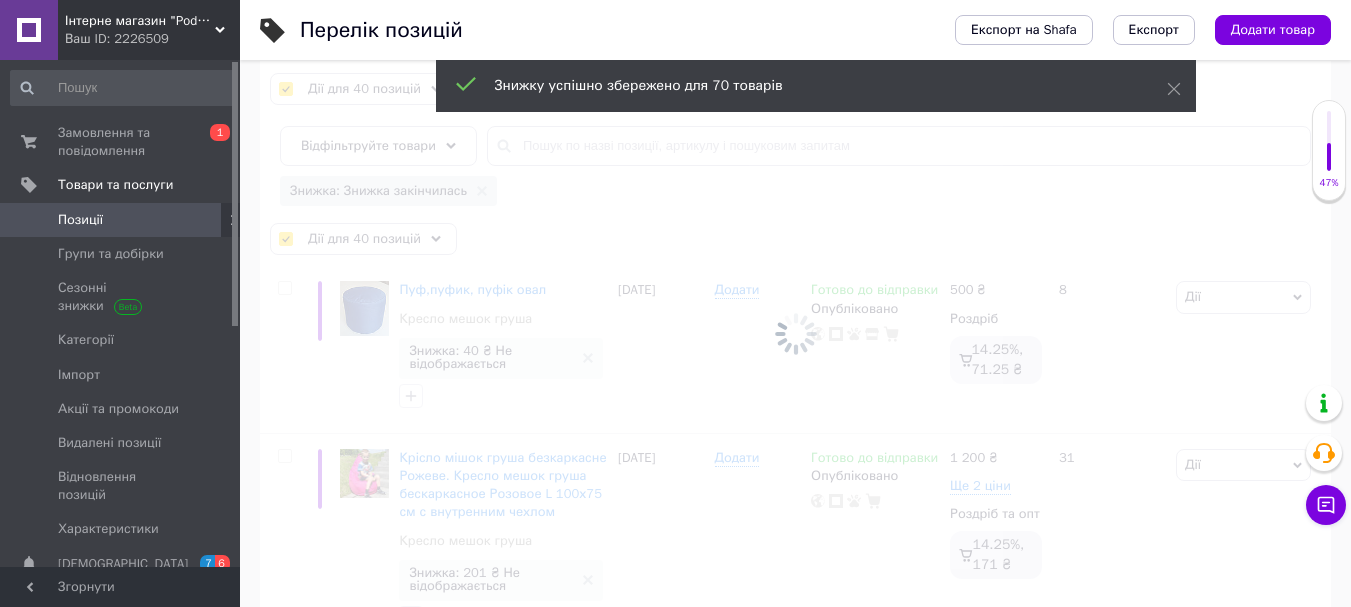 checkbox on "false" 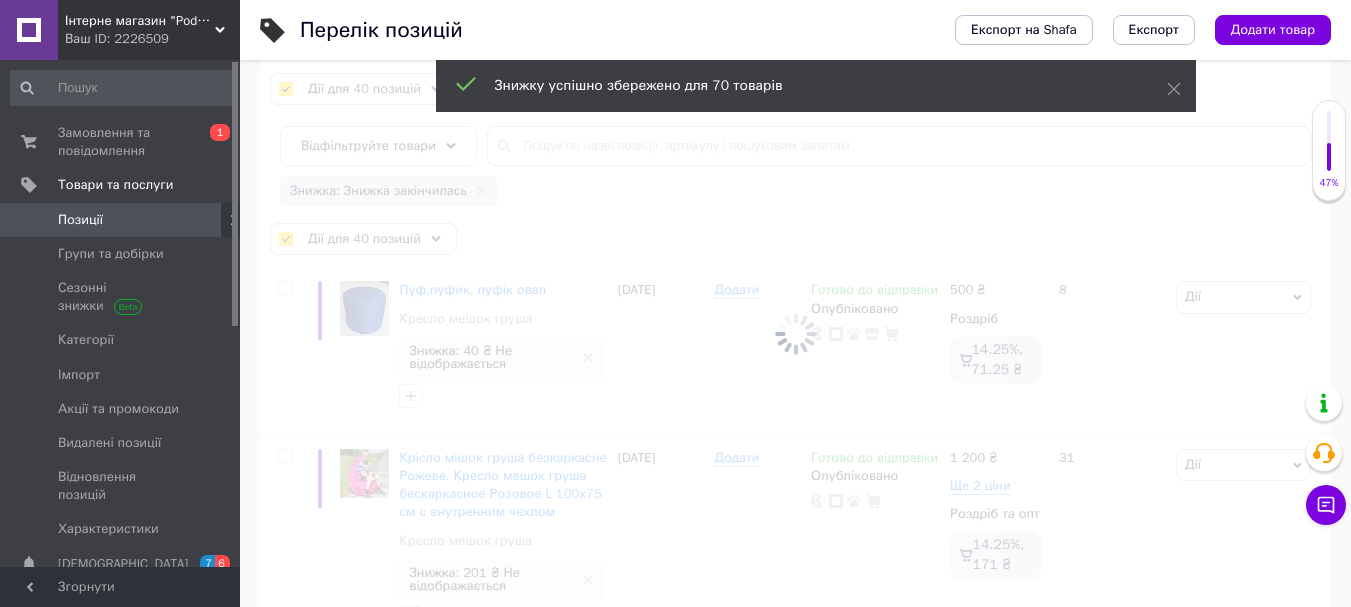 checkbox on "false" 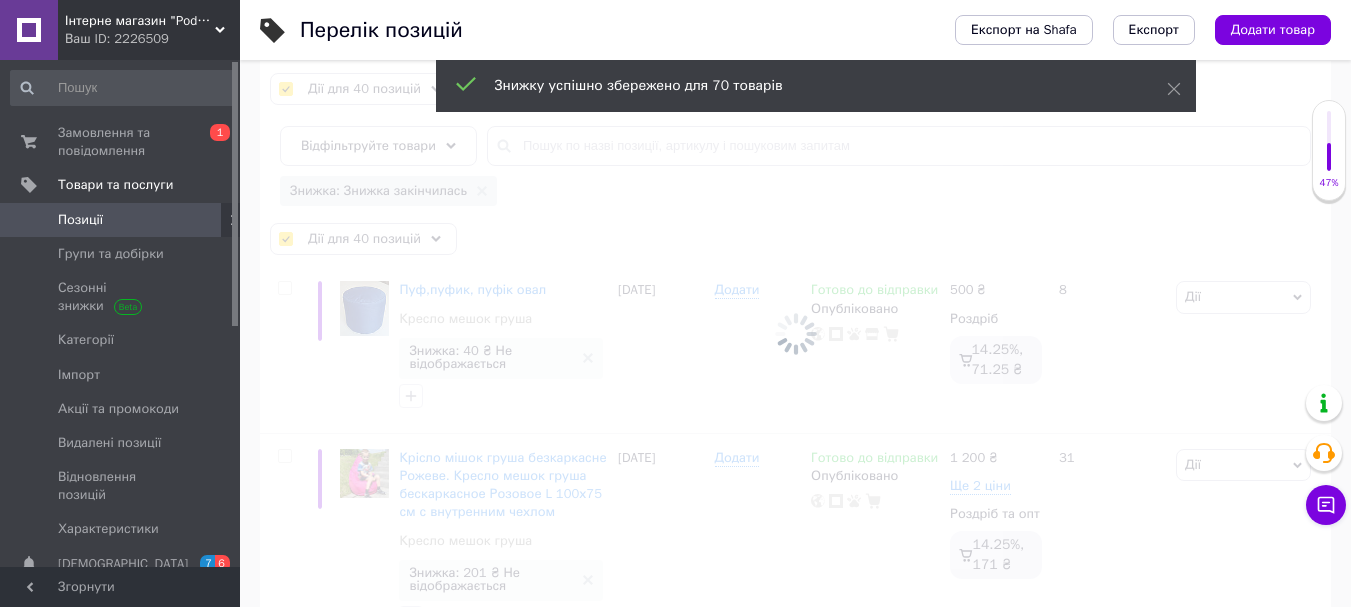 checkbox on "false" 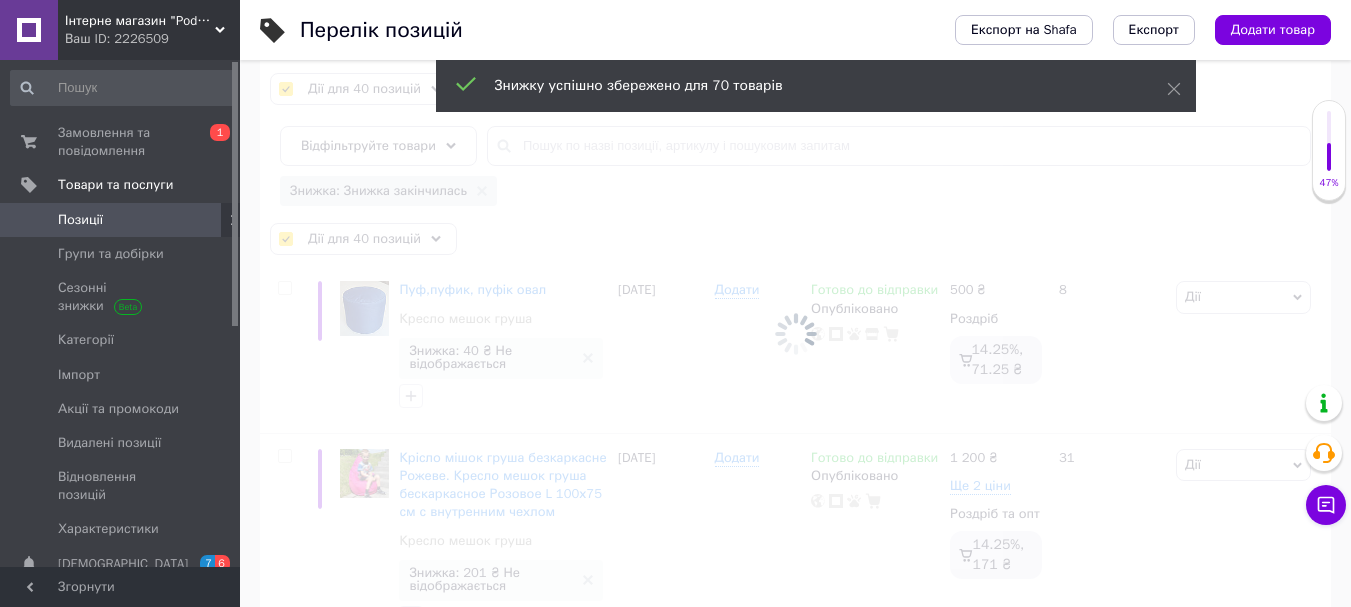 checkbox on "false" 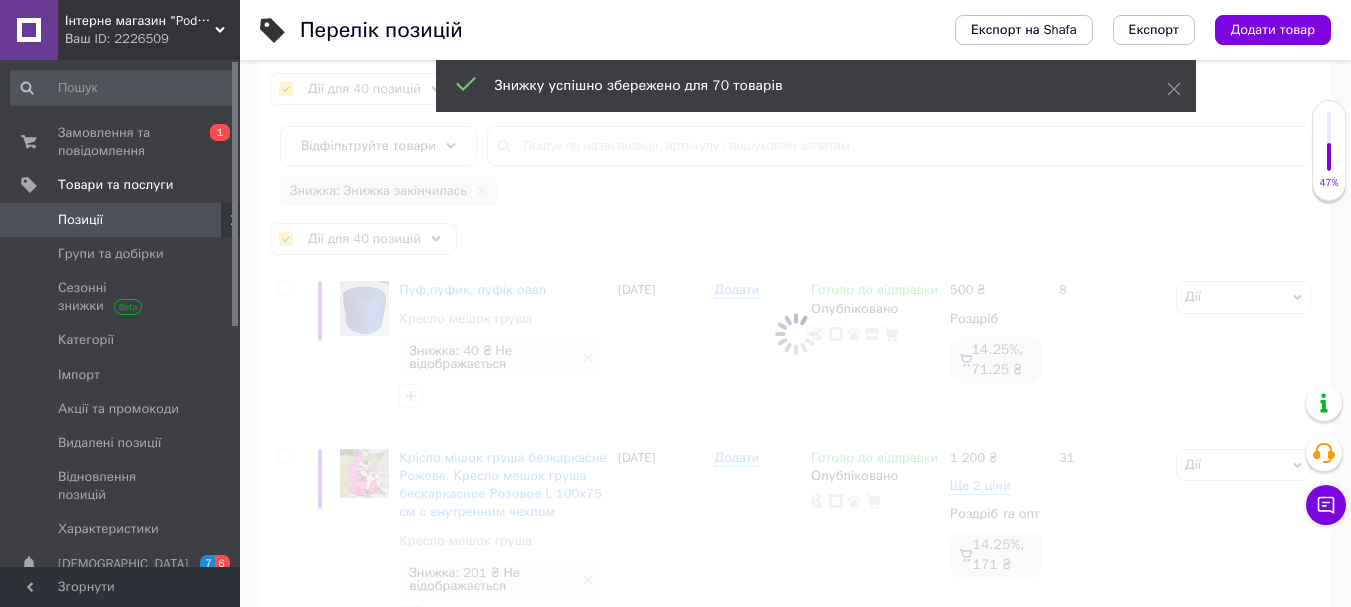 checkbox on "false" 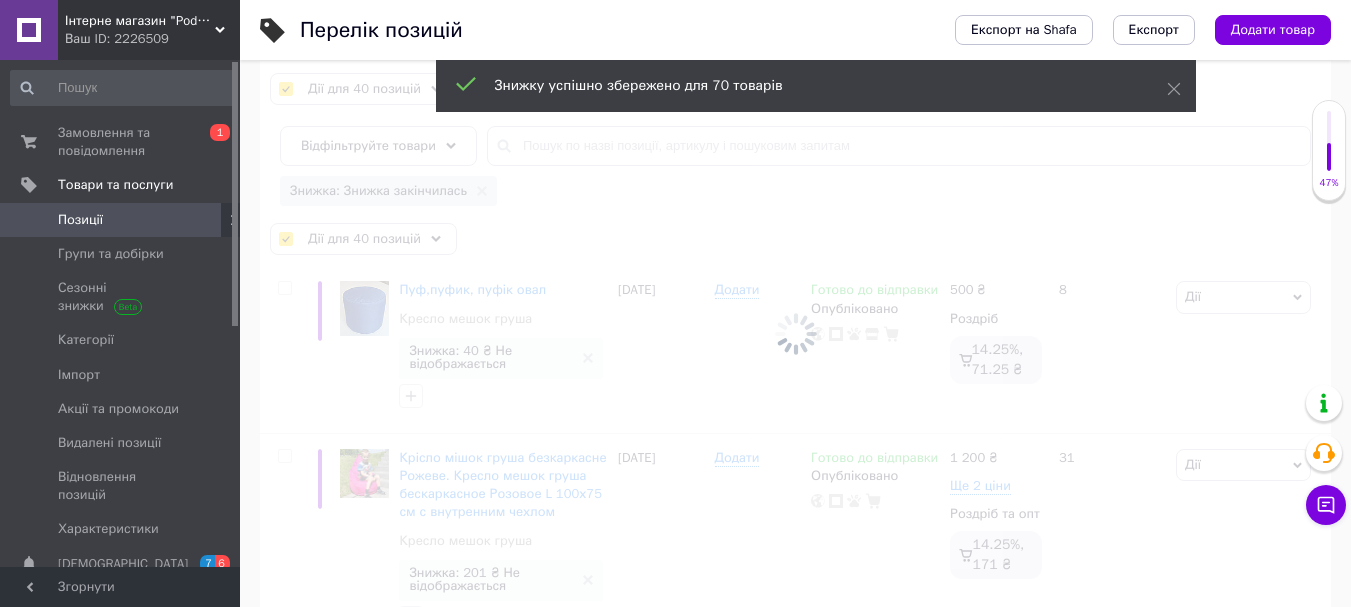 checkbox on "false" 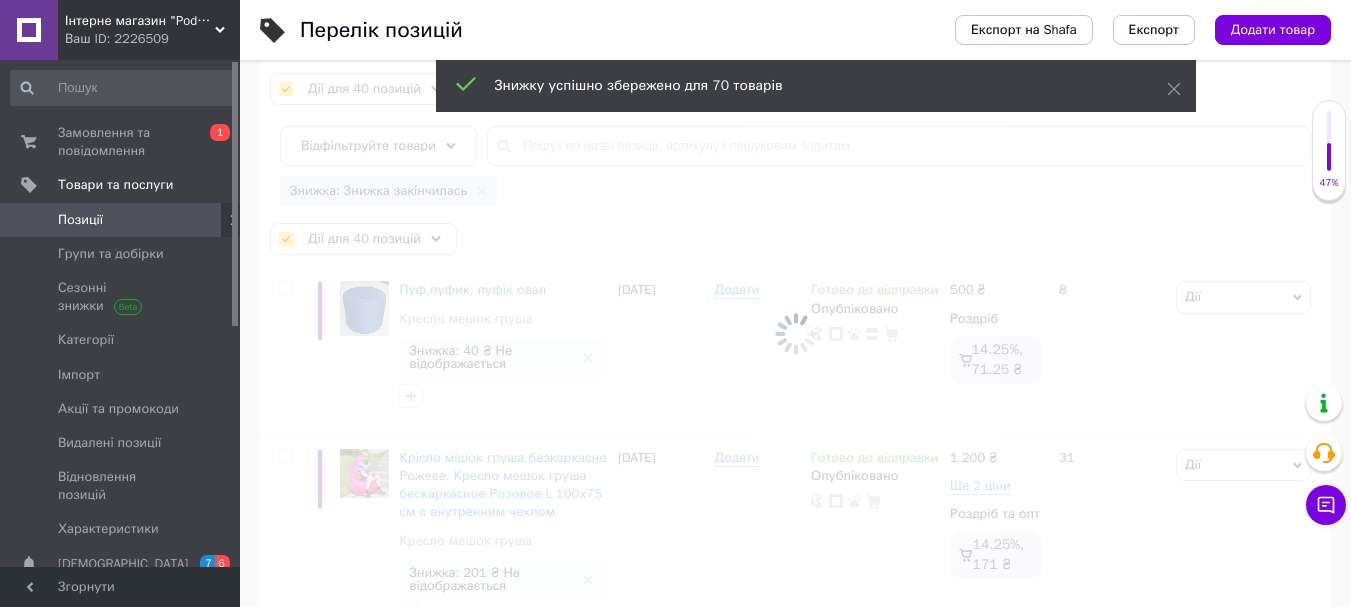checkbox on "false" 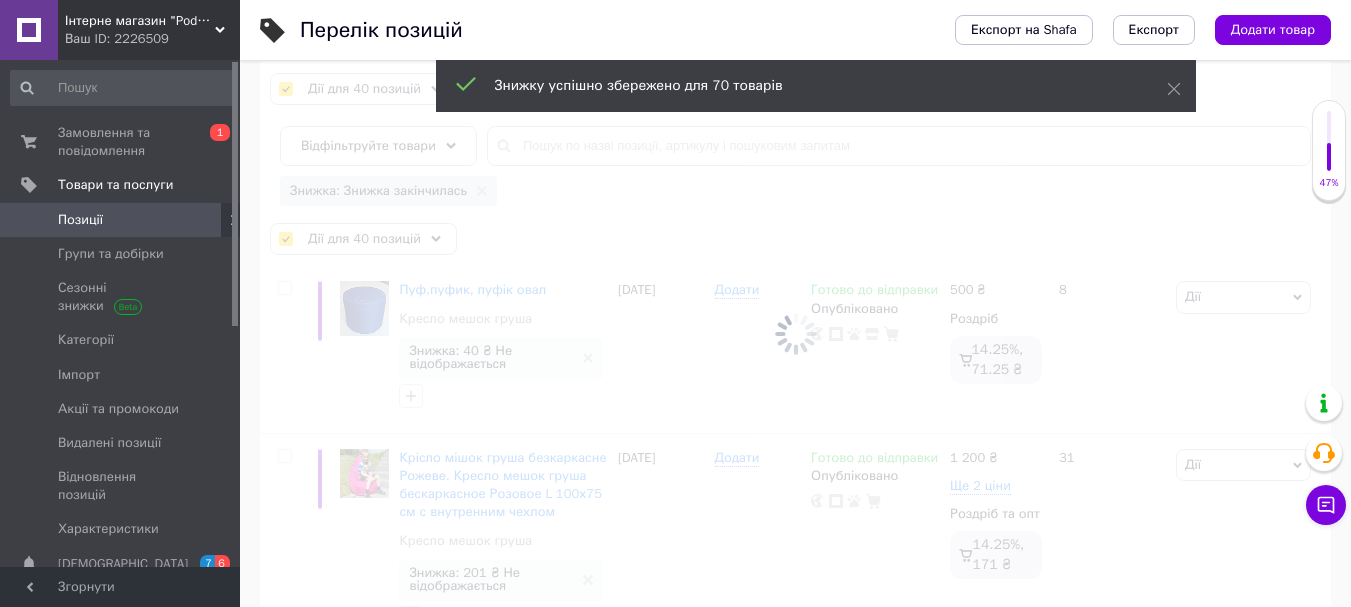 checkbox on "false" 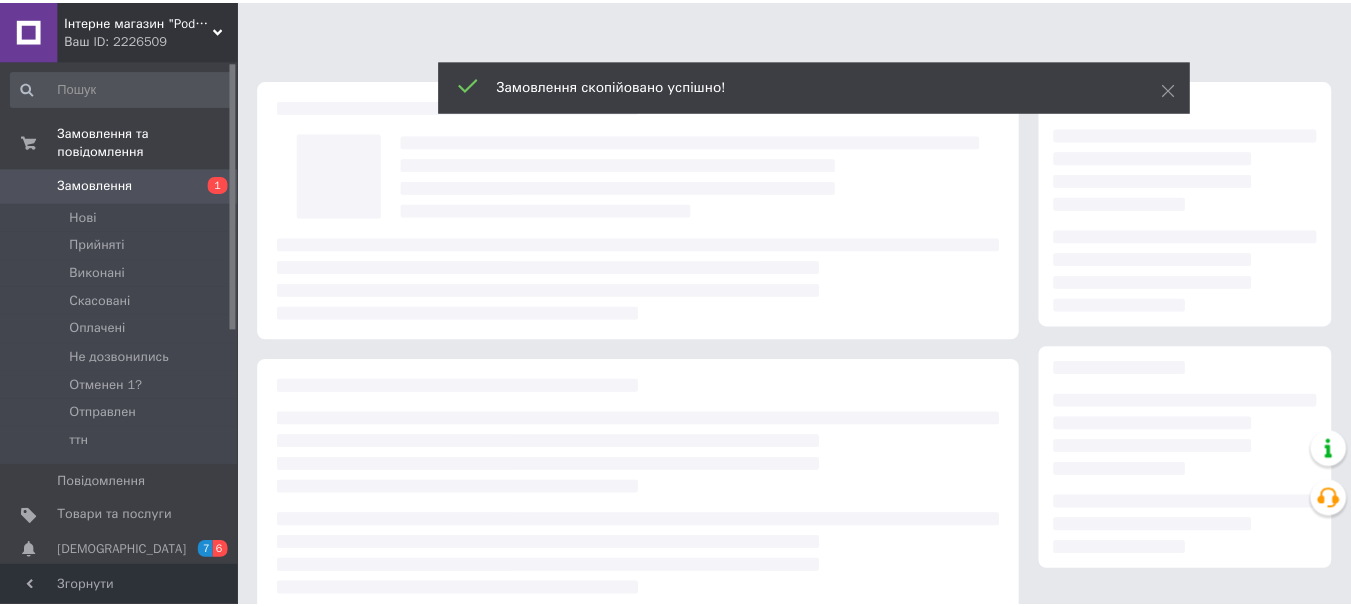 scroll, scrollTop: 0, scrollLeft: 0, axis: both 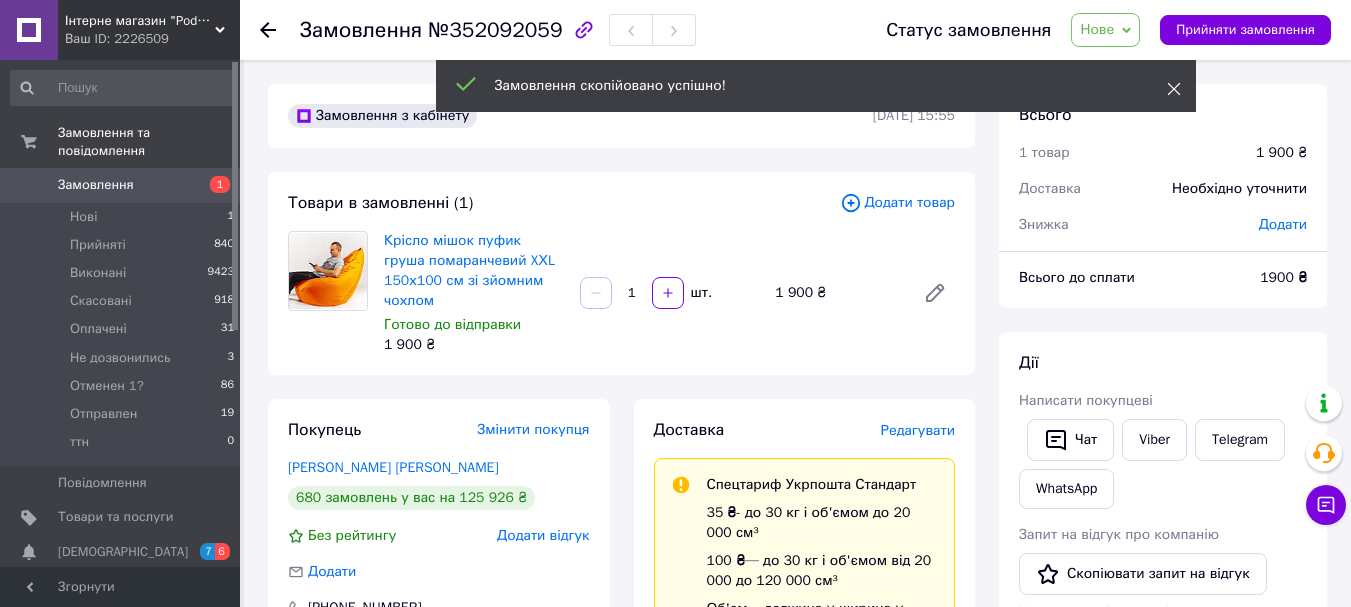 click 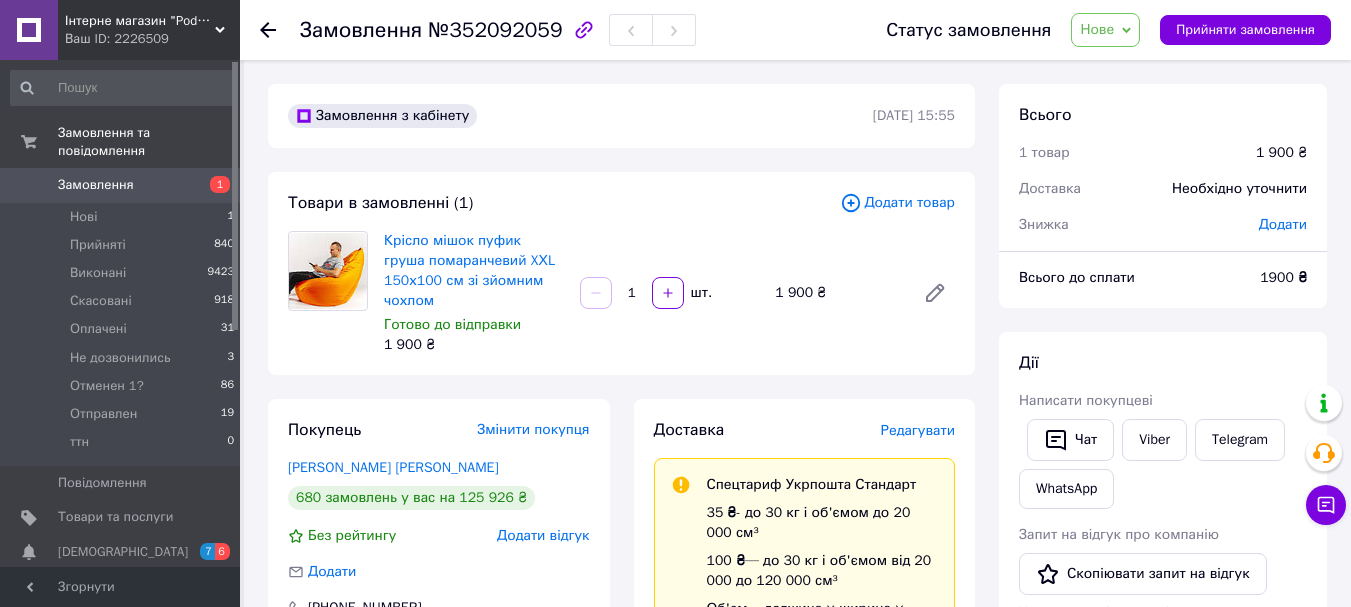 click on "Нове" at bounding box center [1097, 29] 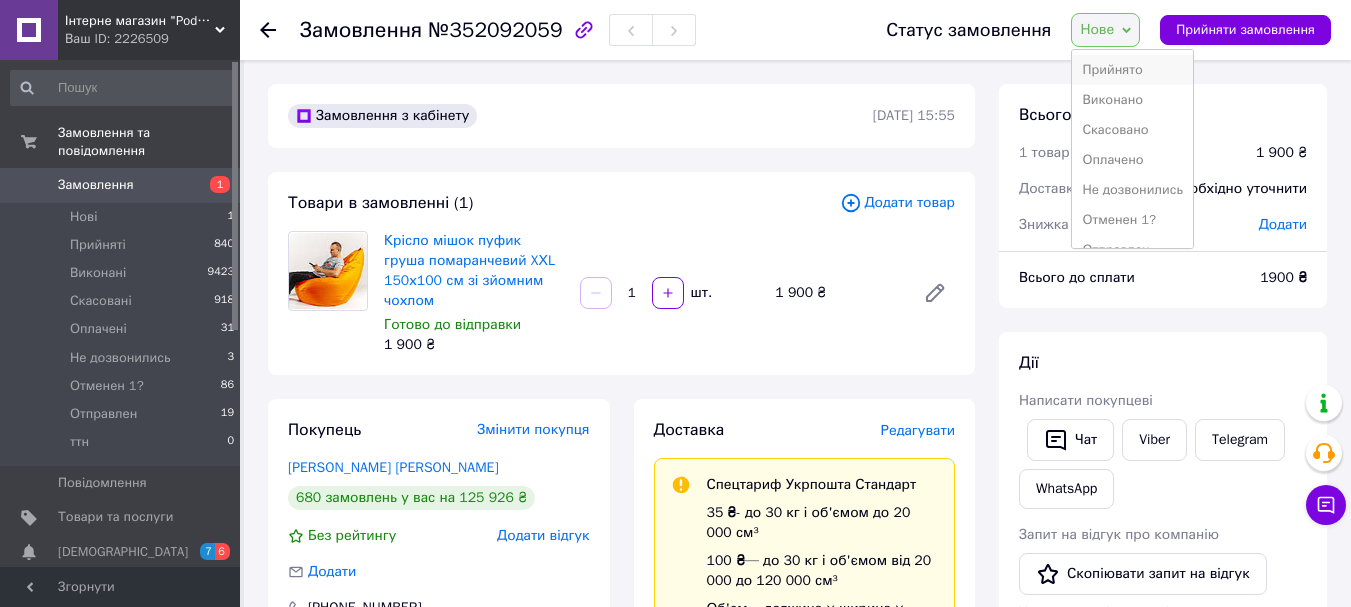 drag, startPoint x: 1107, startPoint y: 72, endPoint x: 1045, endPoint y: 181, distance: 125.39936 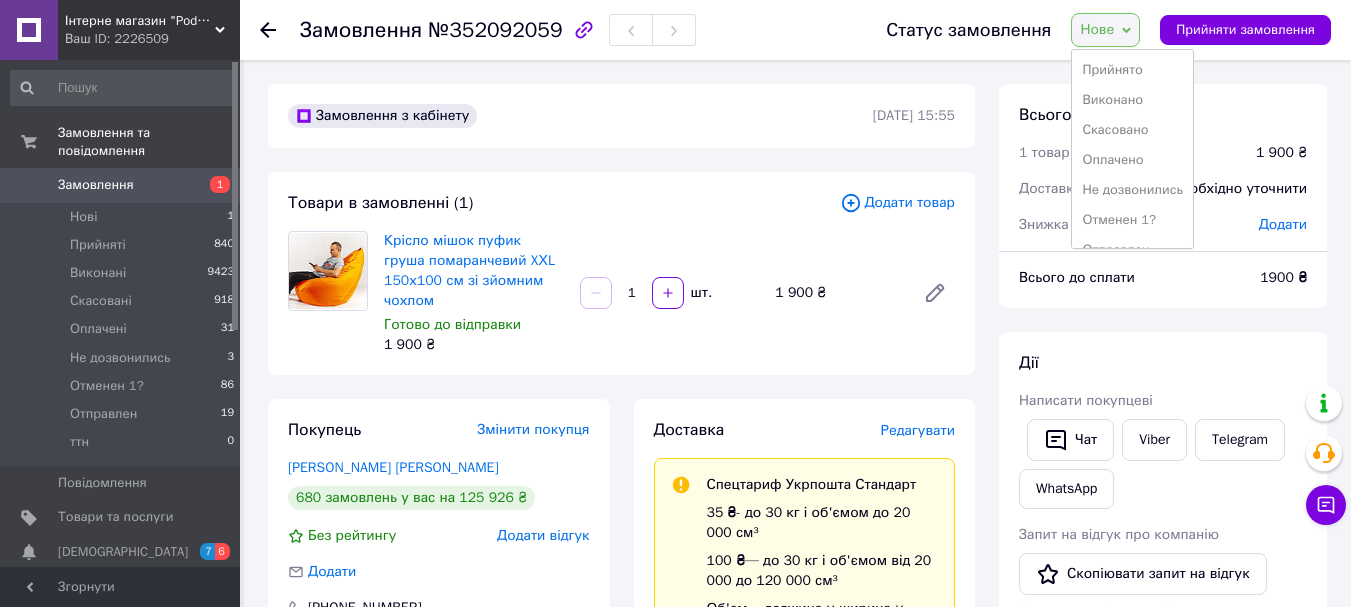 click on "Прийнято" at bounding box center [1132, 70] 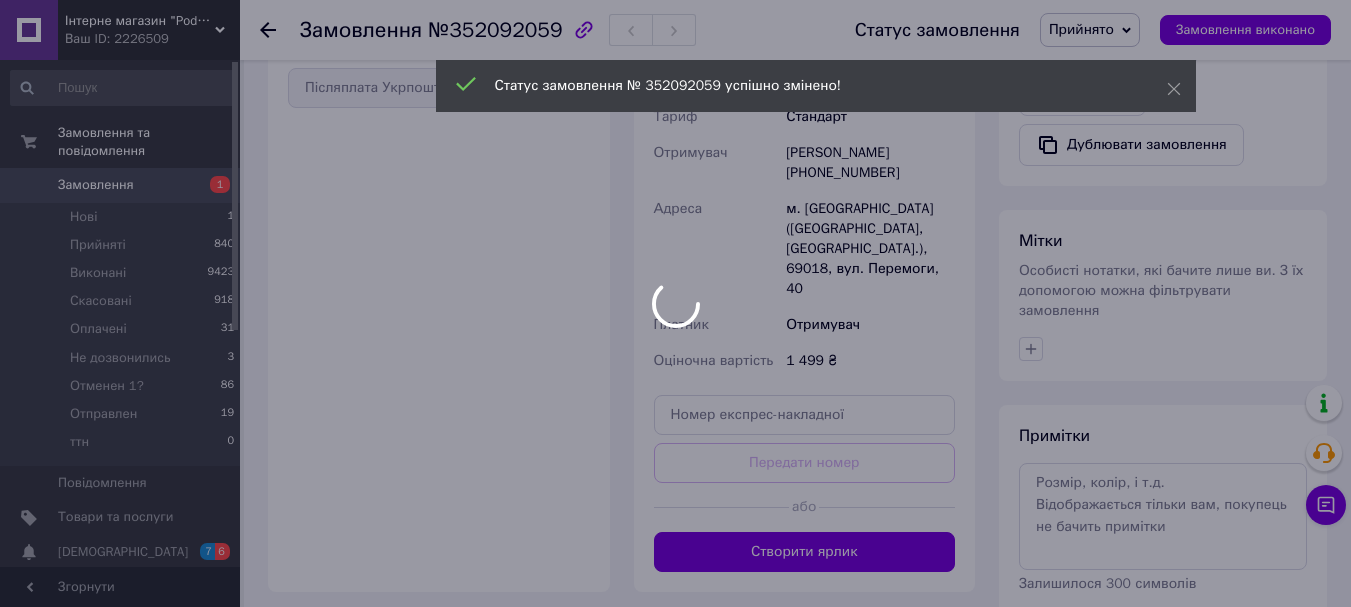 scroll, scrollTop: 785, scrollLeft: 0, axis: vertical 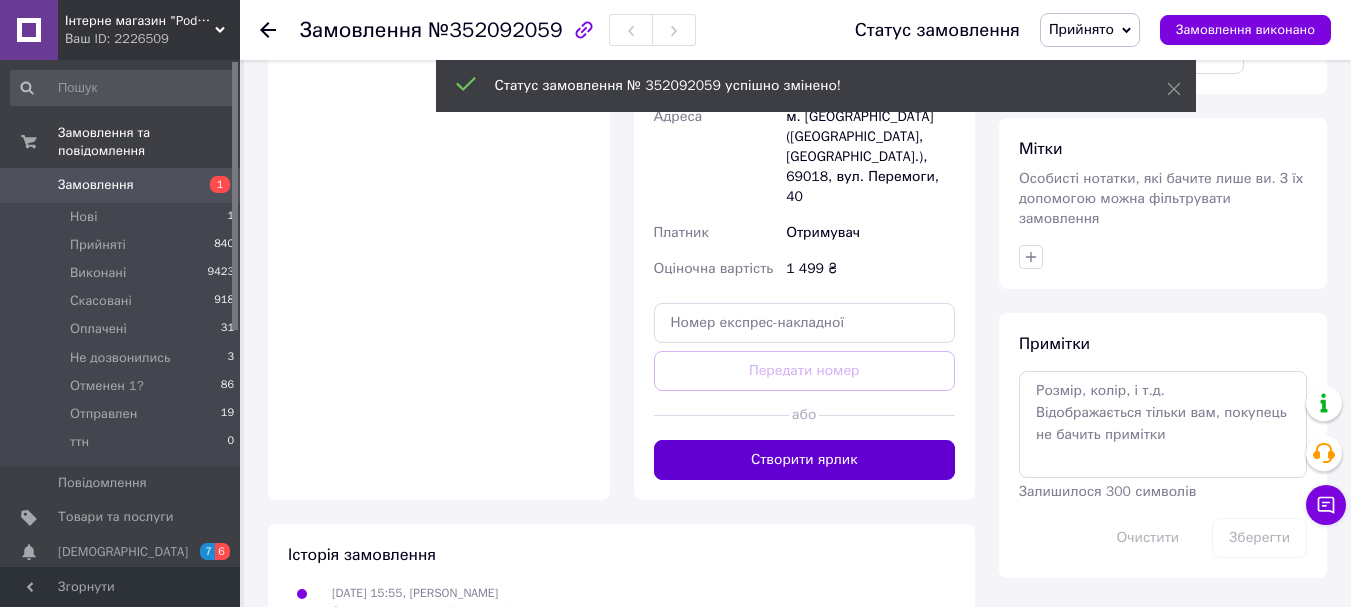 click on "Створити ярлик" at bounding box center [805, 460] 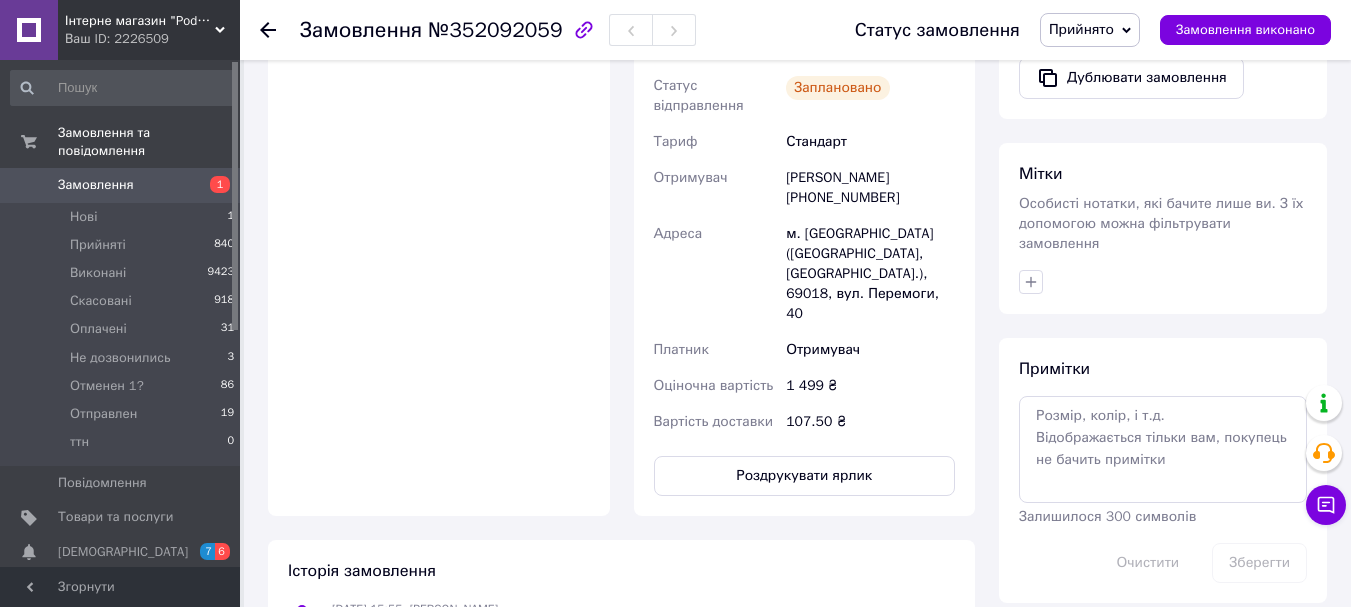 scroll, scrollTop: 776, scrollLeft: 0, axis: vertical 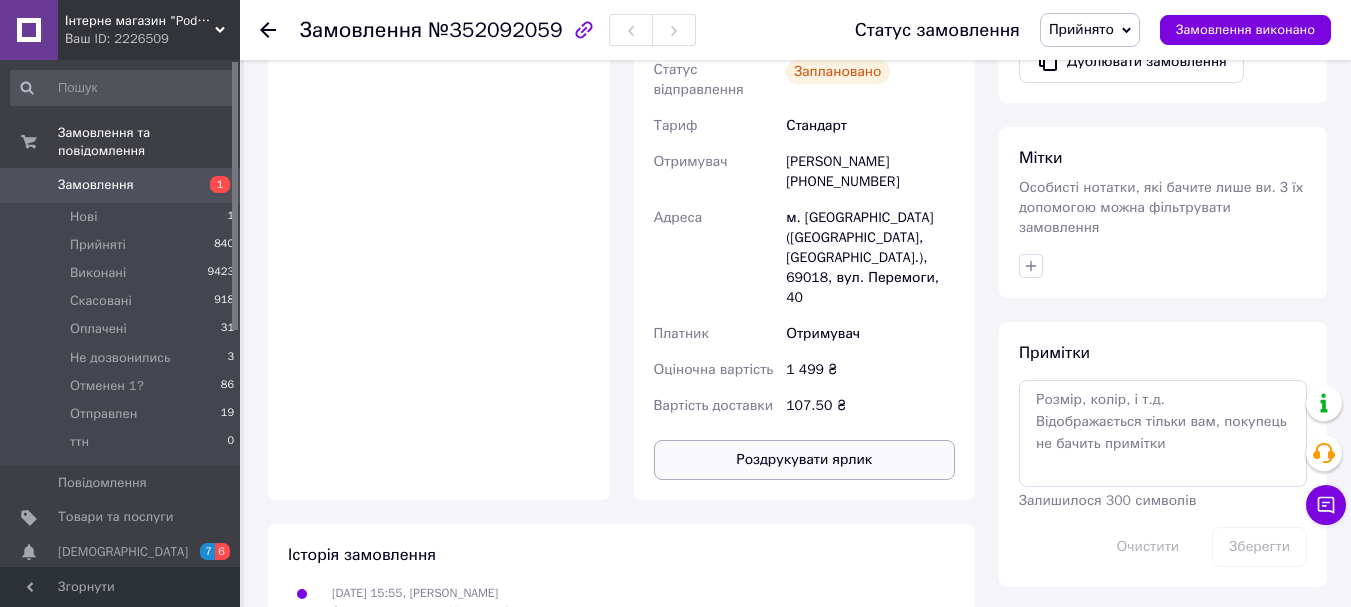 click on "Роздрукувати ярлик" at bounding box center [805, 460] 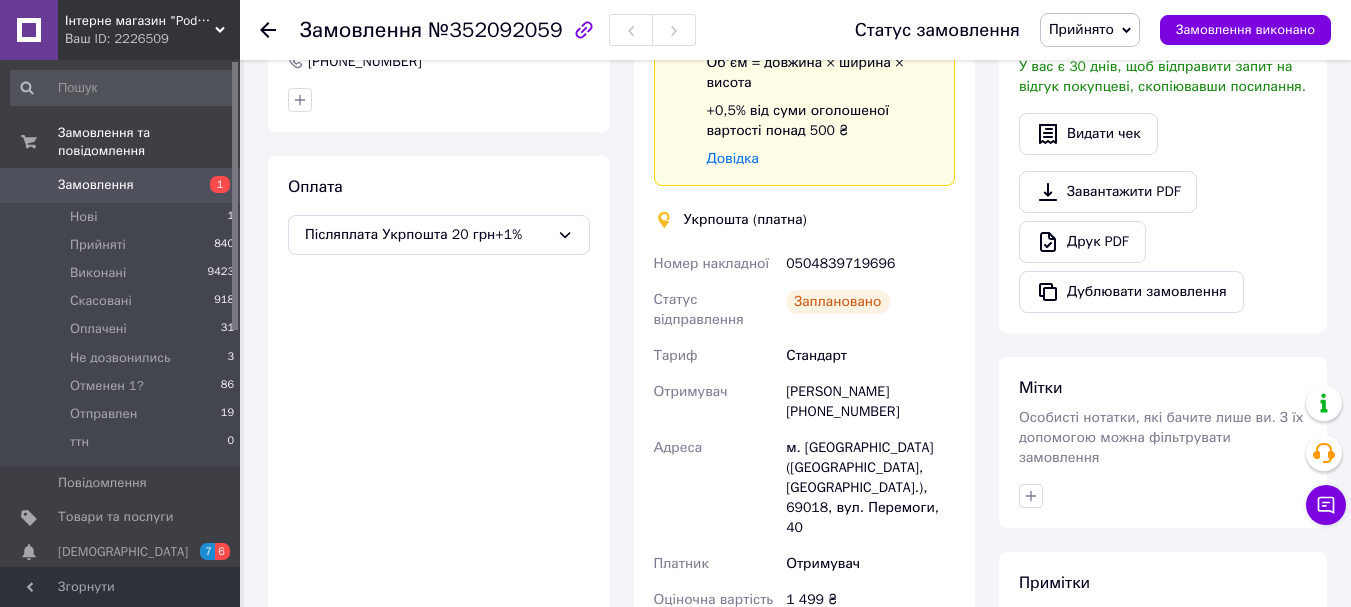 scroll, scrollTop: 476, scrollLeft: 0, axis: vertical 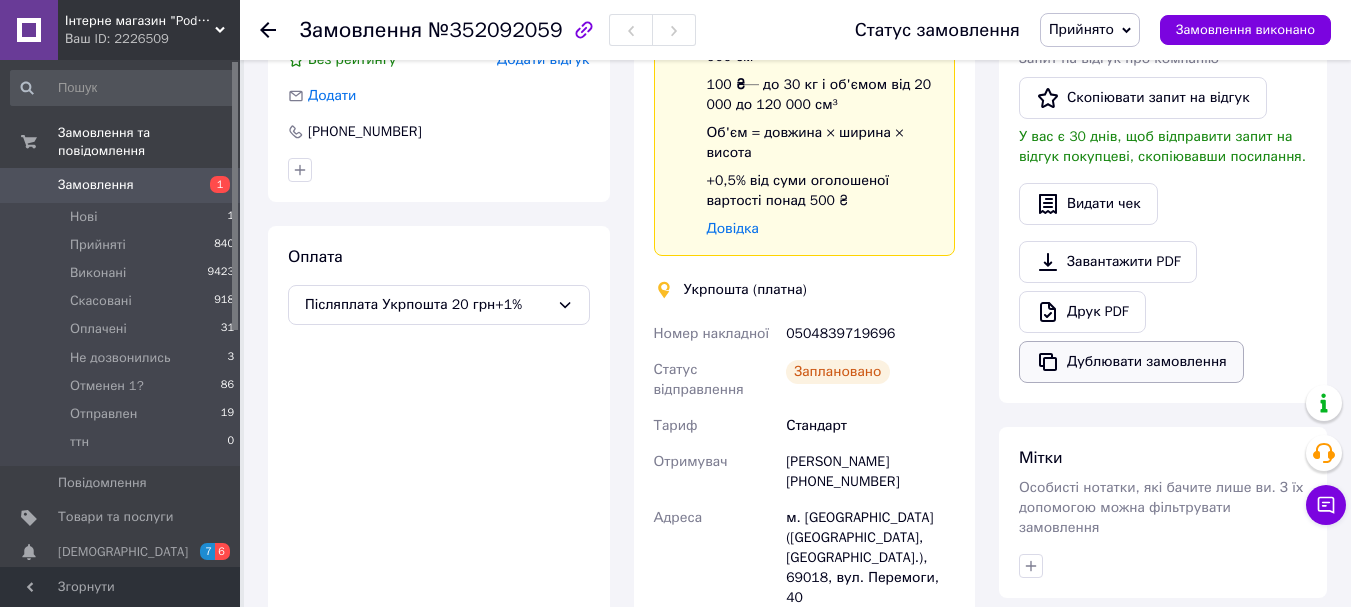 click on "Дублювати замовлення" at bounding box center [1131, 362] 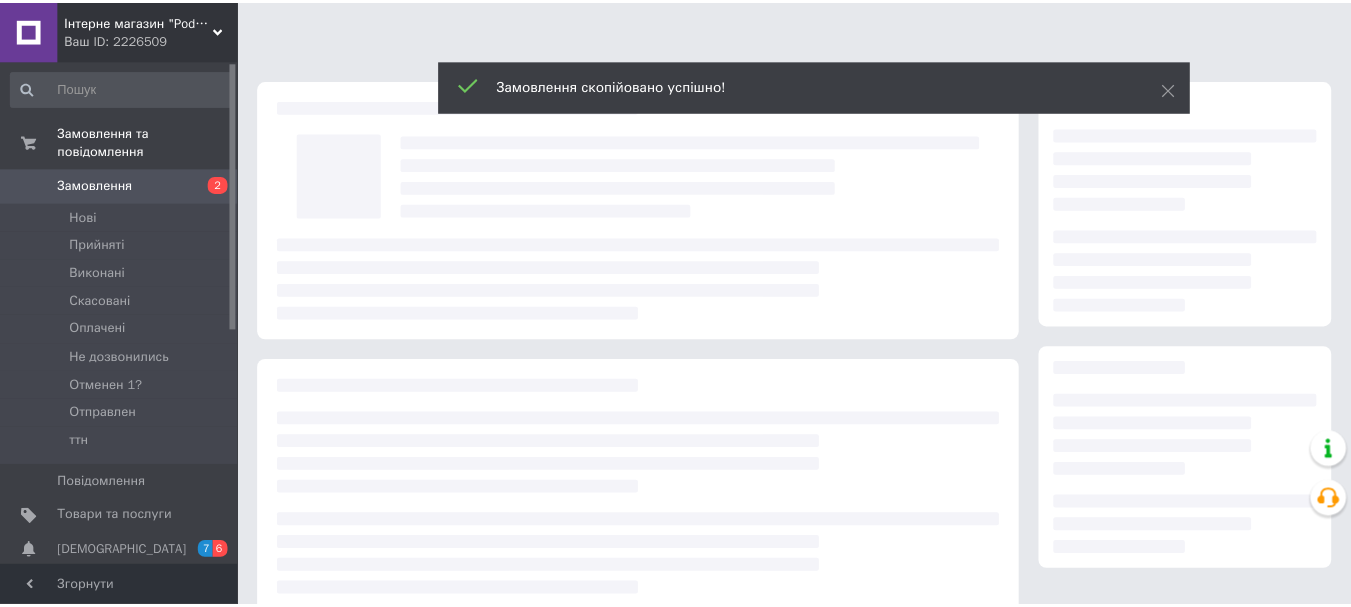scroll, scrollTop: 0, scrollLeft: 0, axis: both 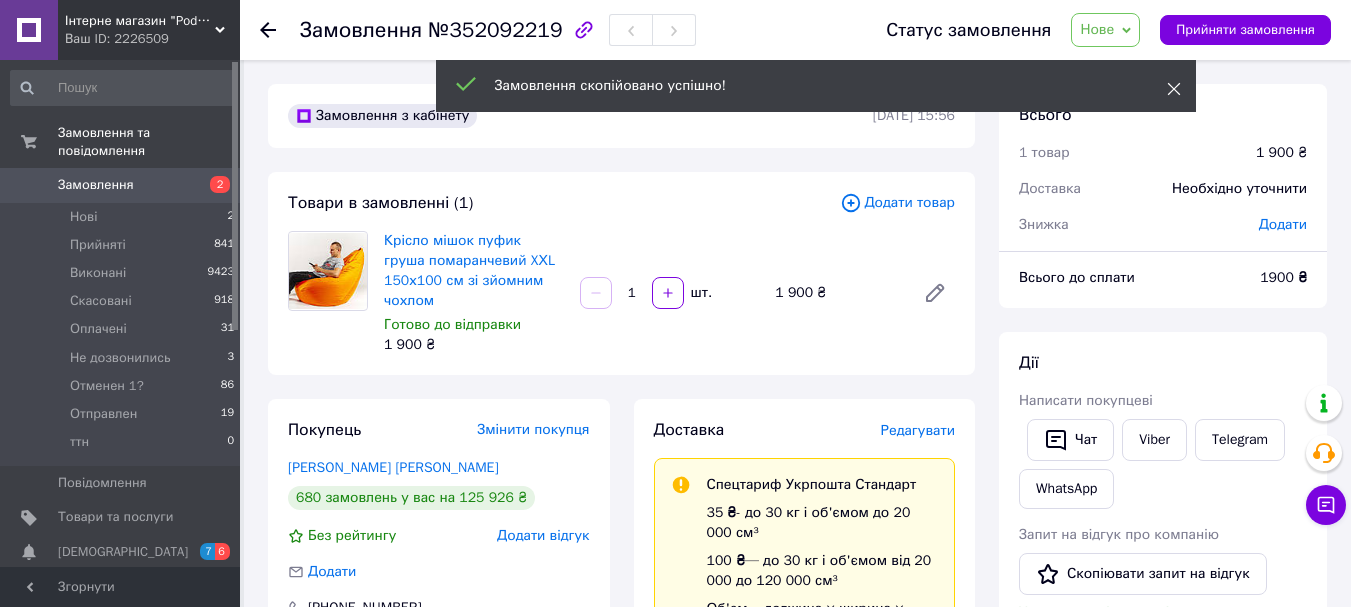 click 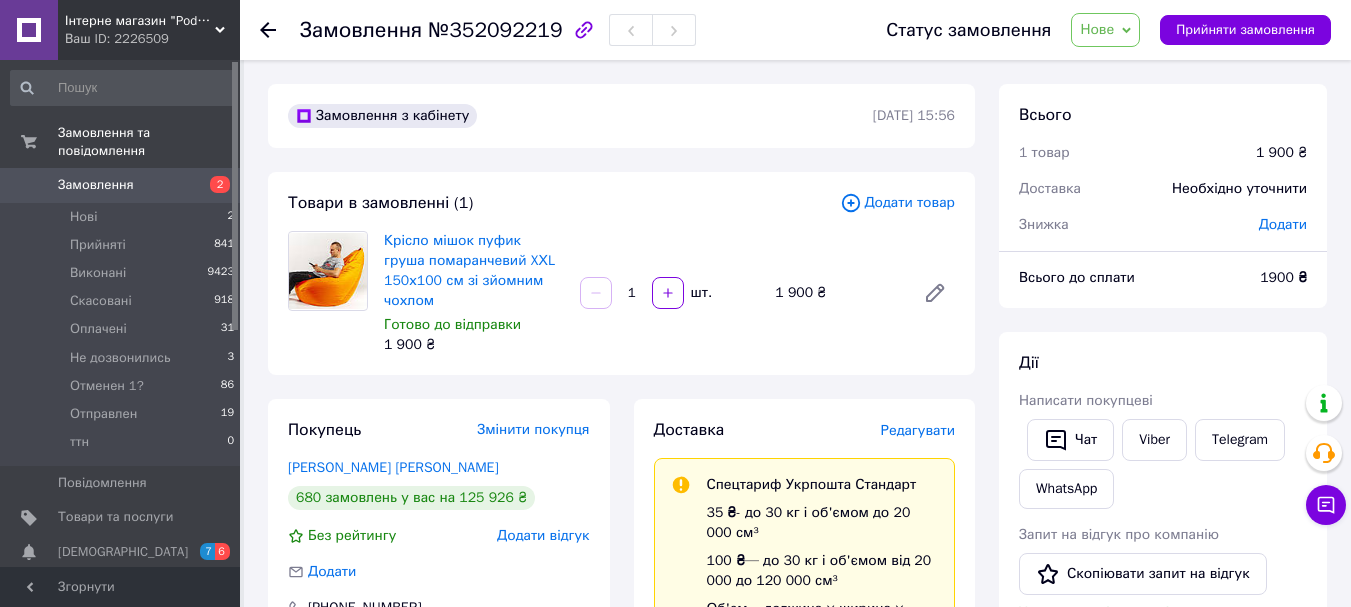 click on "Нове" at bounding box center [1097, 29] 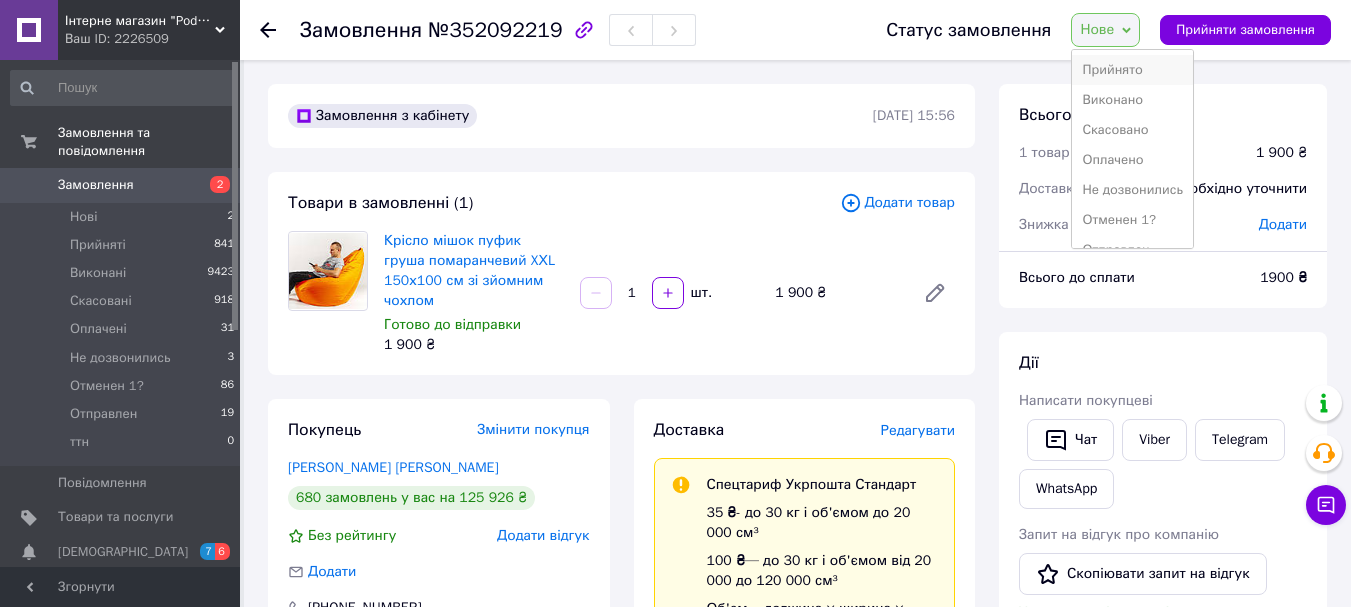 click on "Прийнято" at bounding box center (1132, 70) 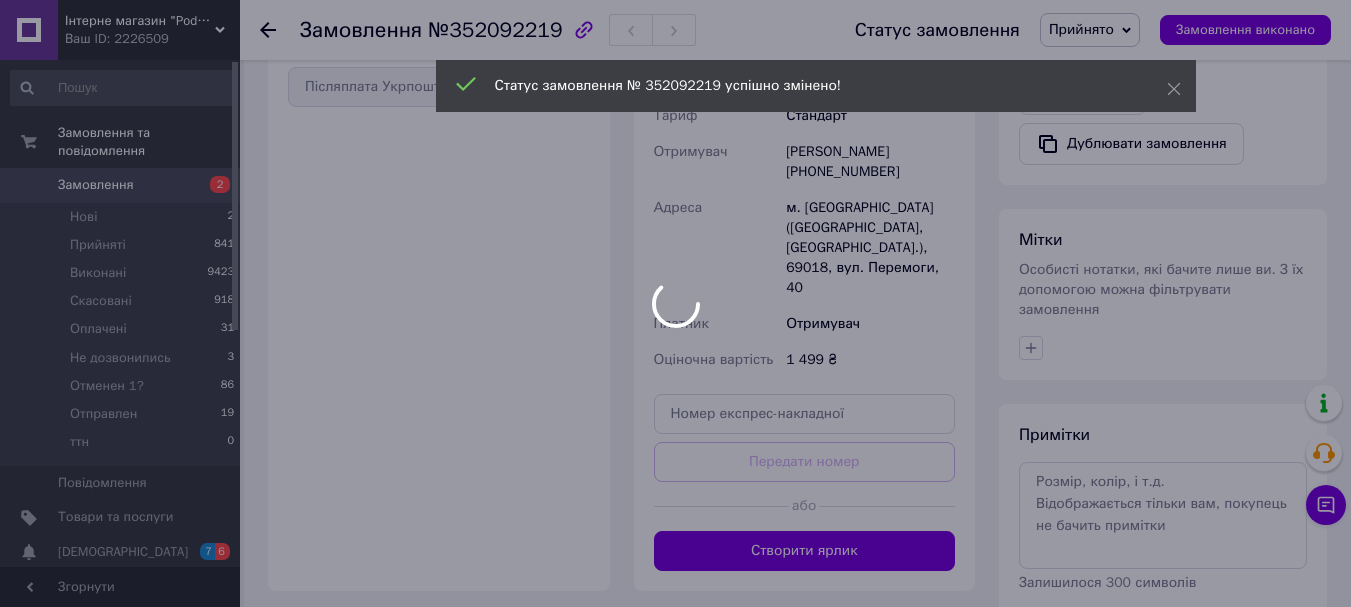 scroll, scrollTop: 785, scrollLeft: 0, axis: vertical 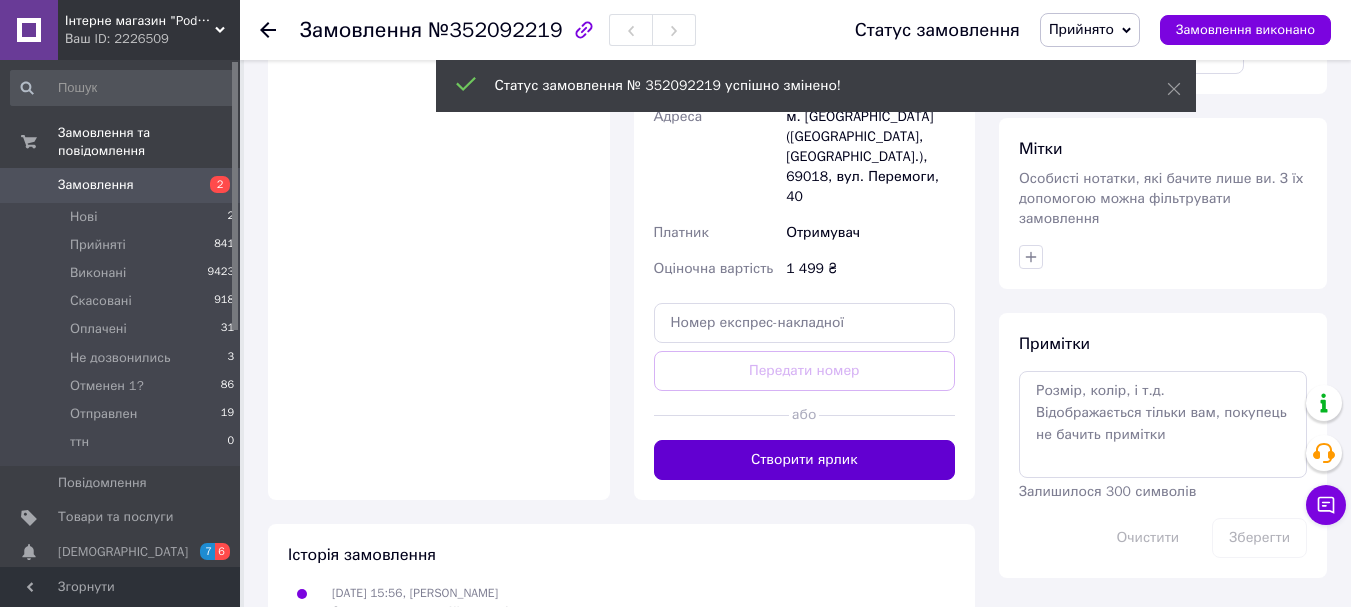 click on "Створити ярлик" at bounding box center (805, 460) 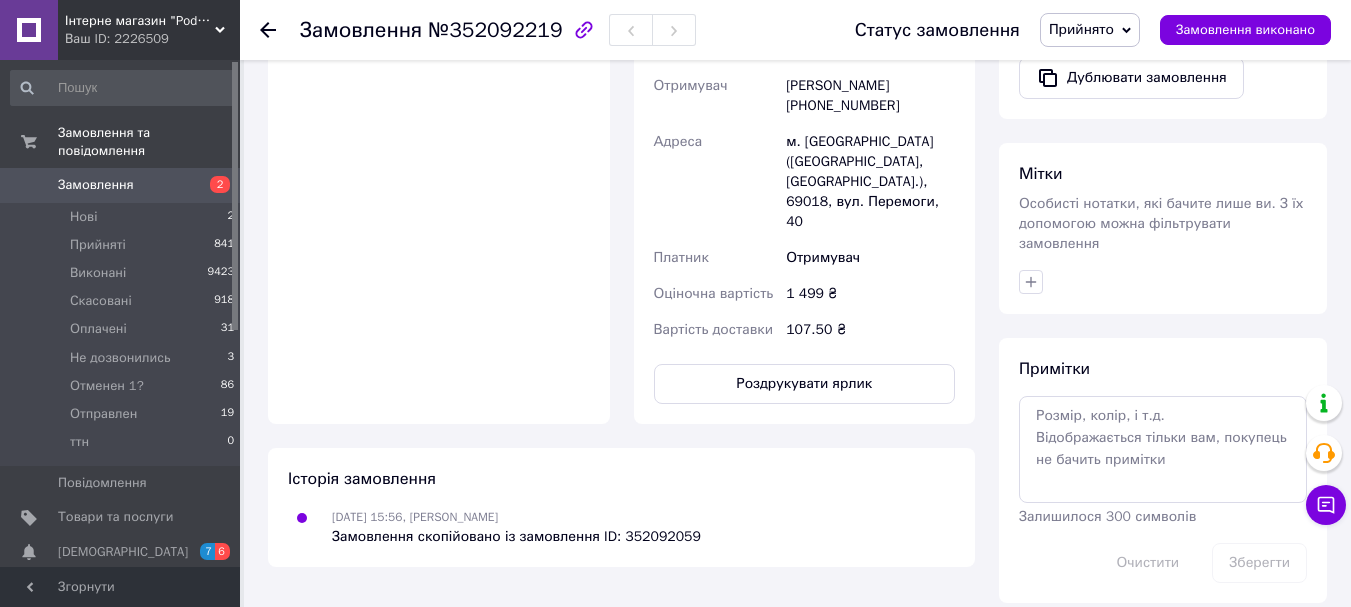 scroll, scrollTop: 776, scrollLeft: 0, axis: vertical 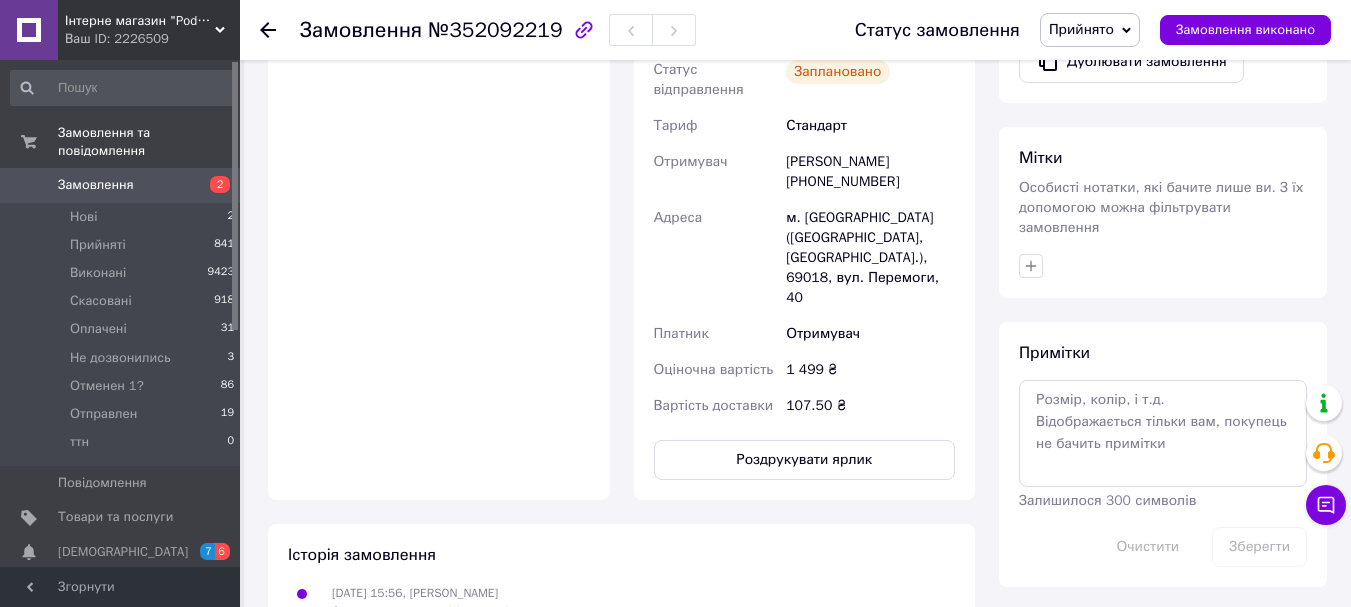 click on "Роздрукувати ярлик" at bounding box center (805, 460) 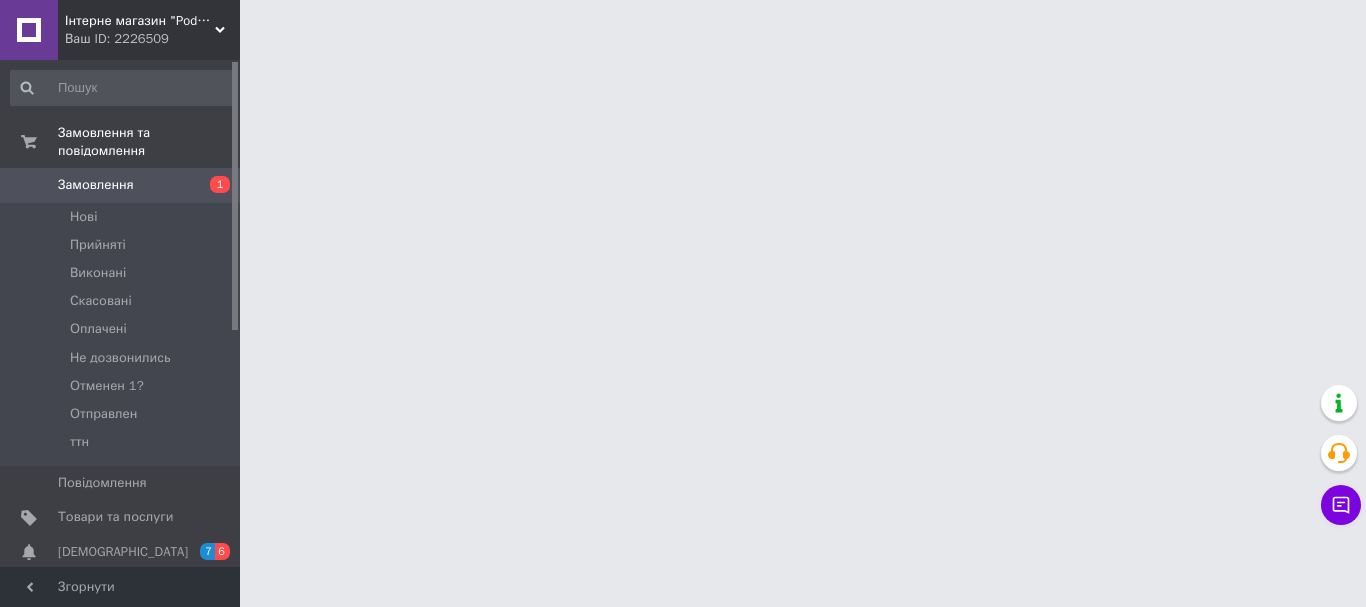 scroll, scrollTop: 0, scrollLeft: 0, axis: both 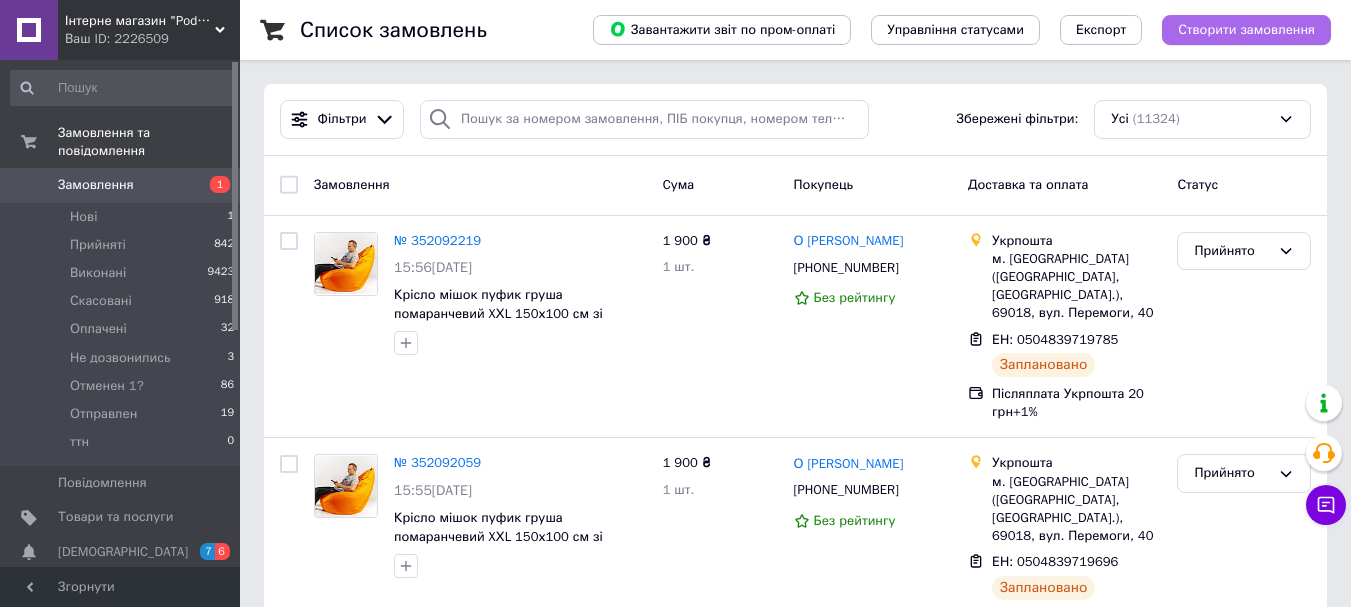 click on "Створити замовлення" at bounding box center [1246, 30] 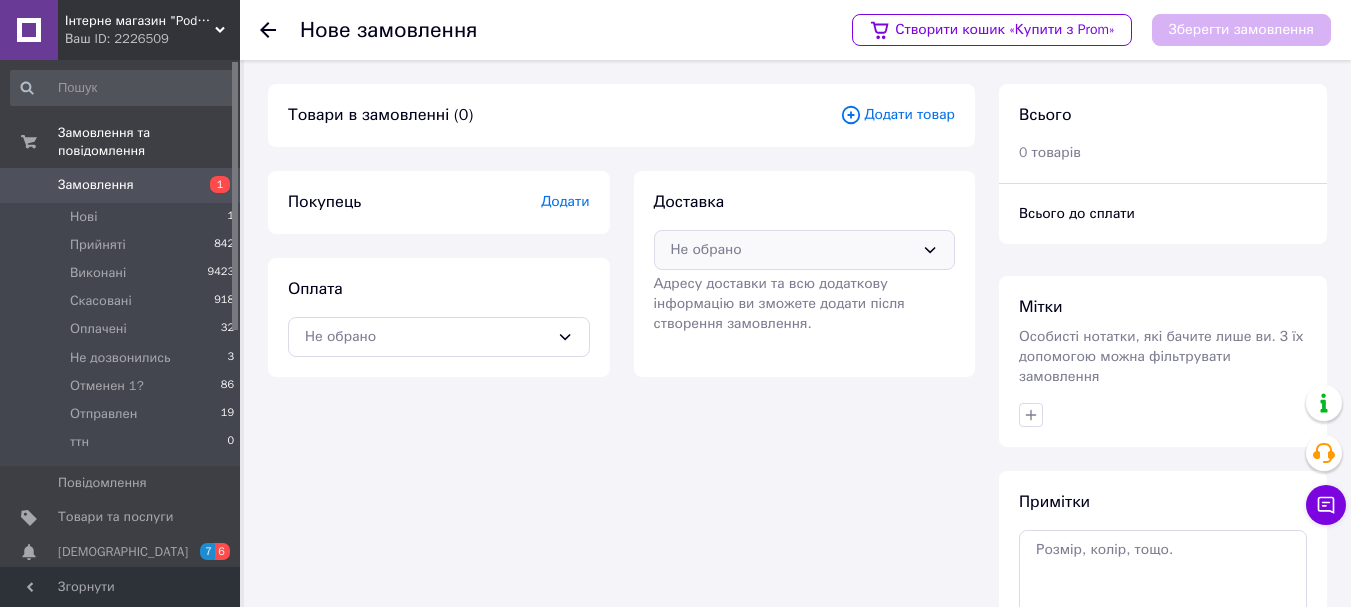 click on "Не обрано" at bounding box center (793, 250) 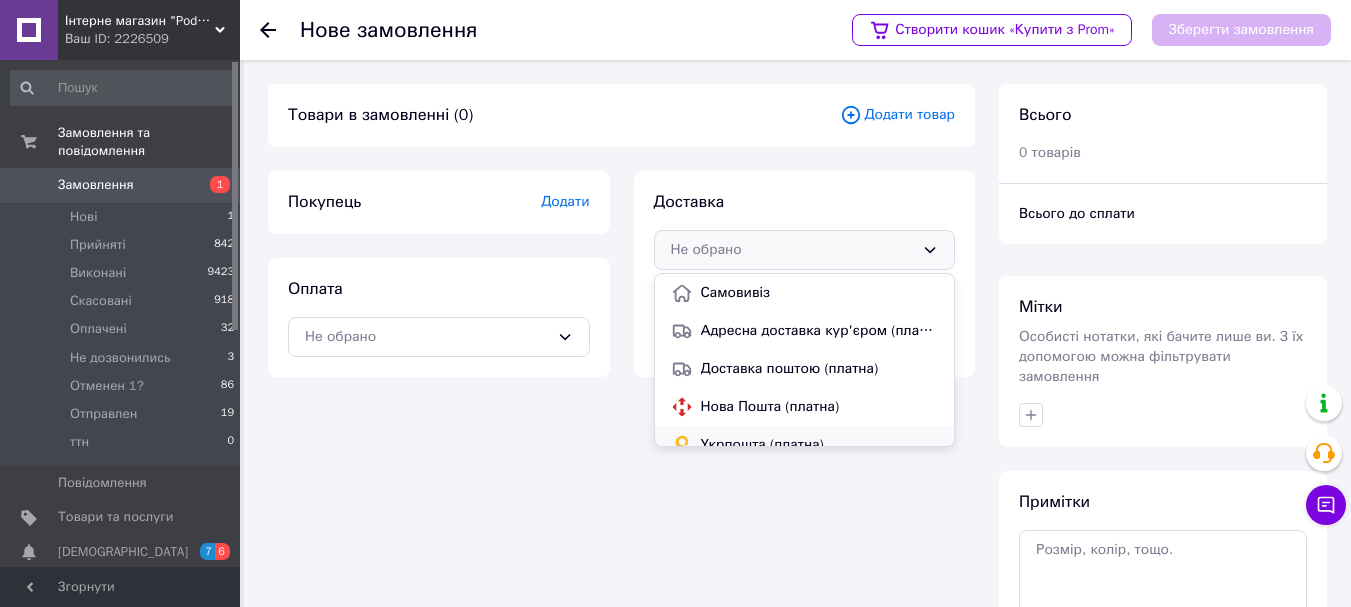 click on "Укрпошта (платна)" at bounding box center [820, 445] 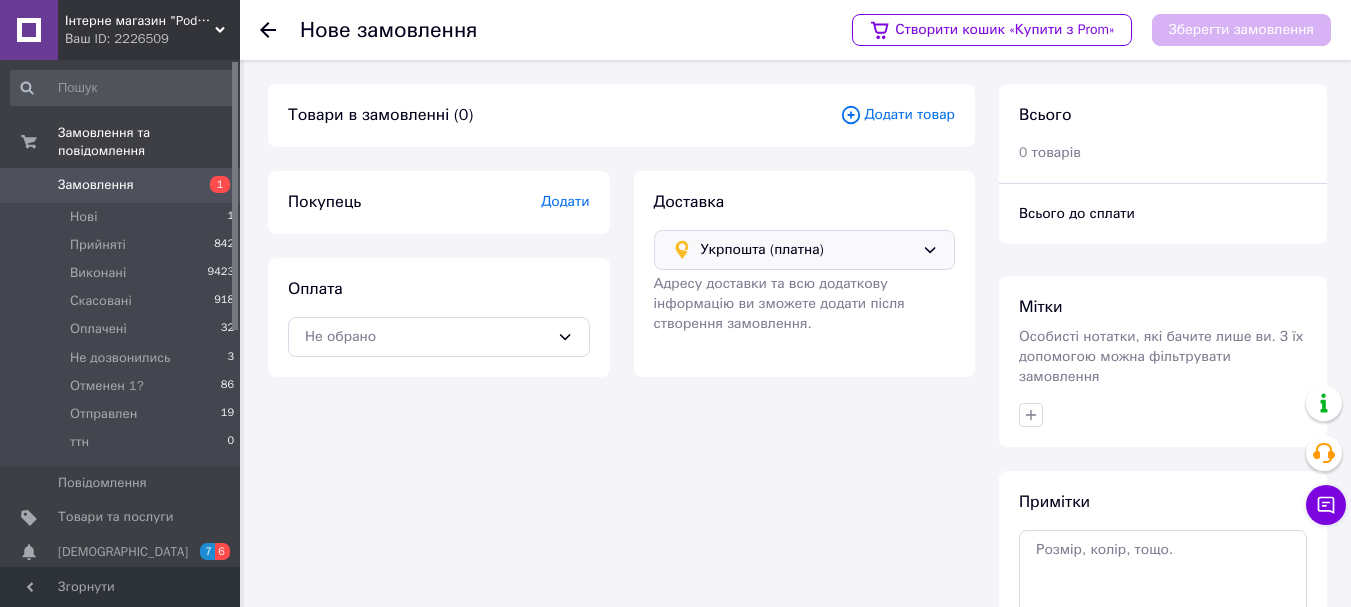 click on "Додати товар" at bounding box center (897, 115) 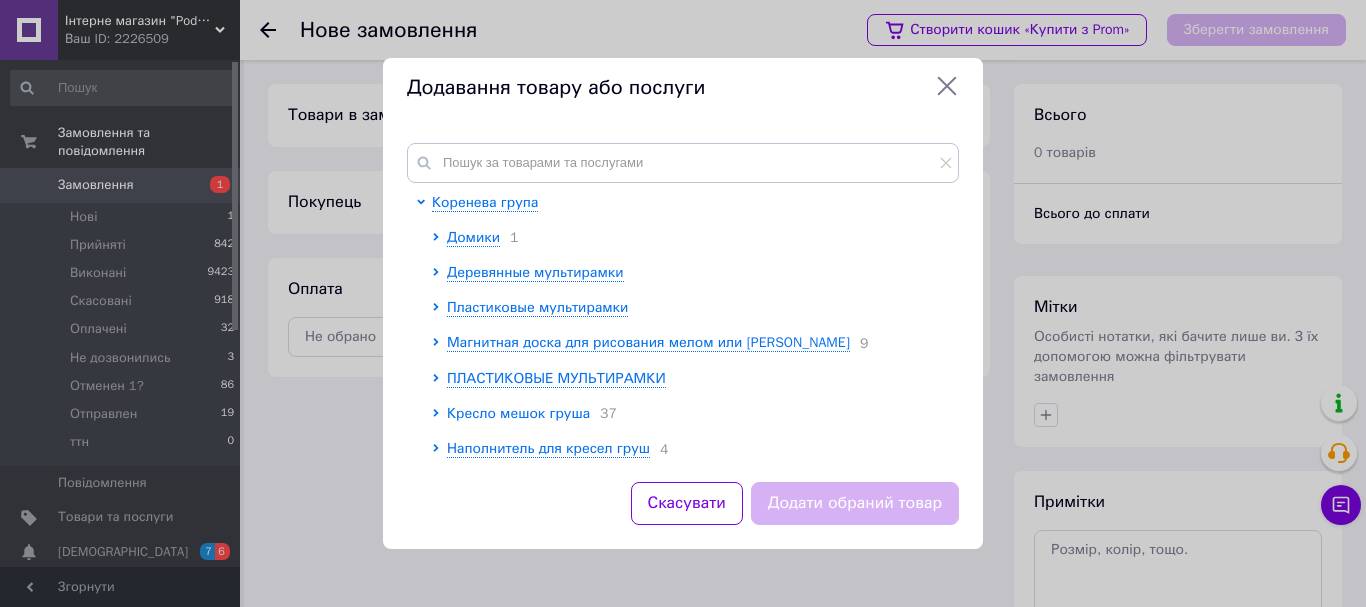 click on "Кресло мешок груша" at bounding box center (518, 413) 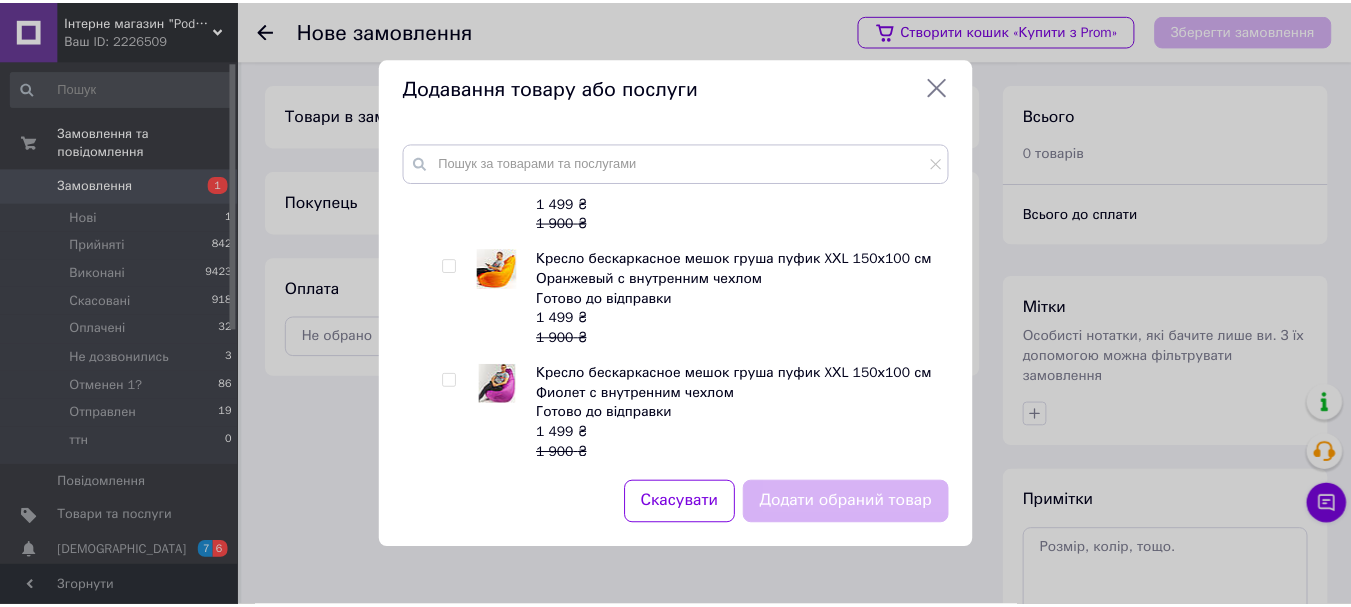 scroll, scrollTop: 4704, scrollLeft: 0, axis: vertical 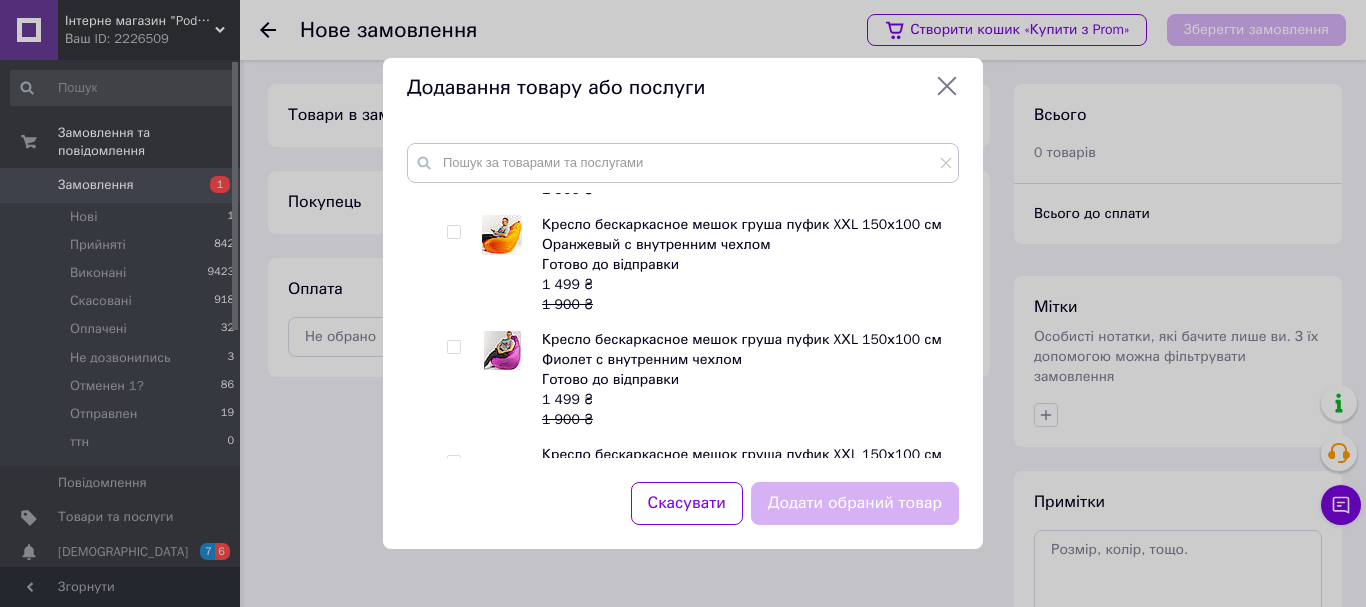 click at bounding box center [453, 462] 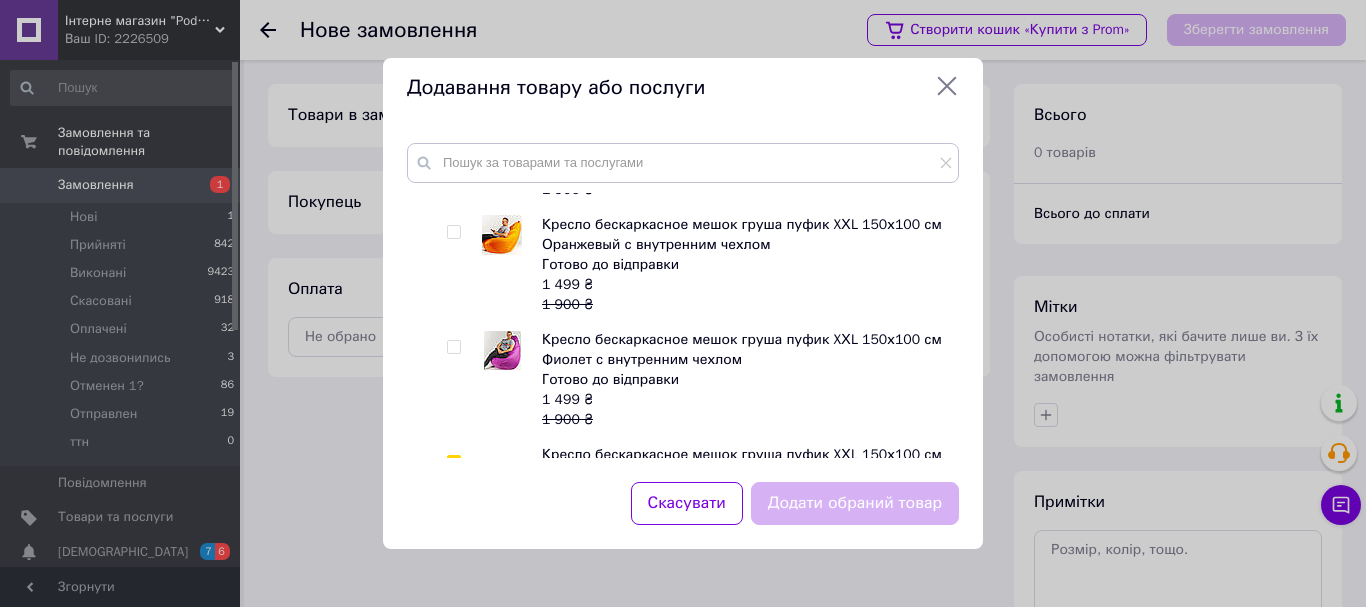 checkbox on "true" 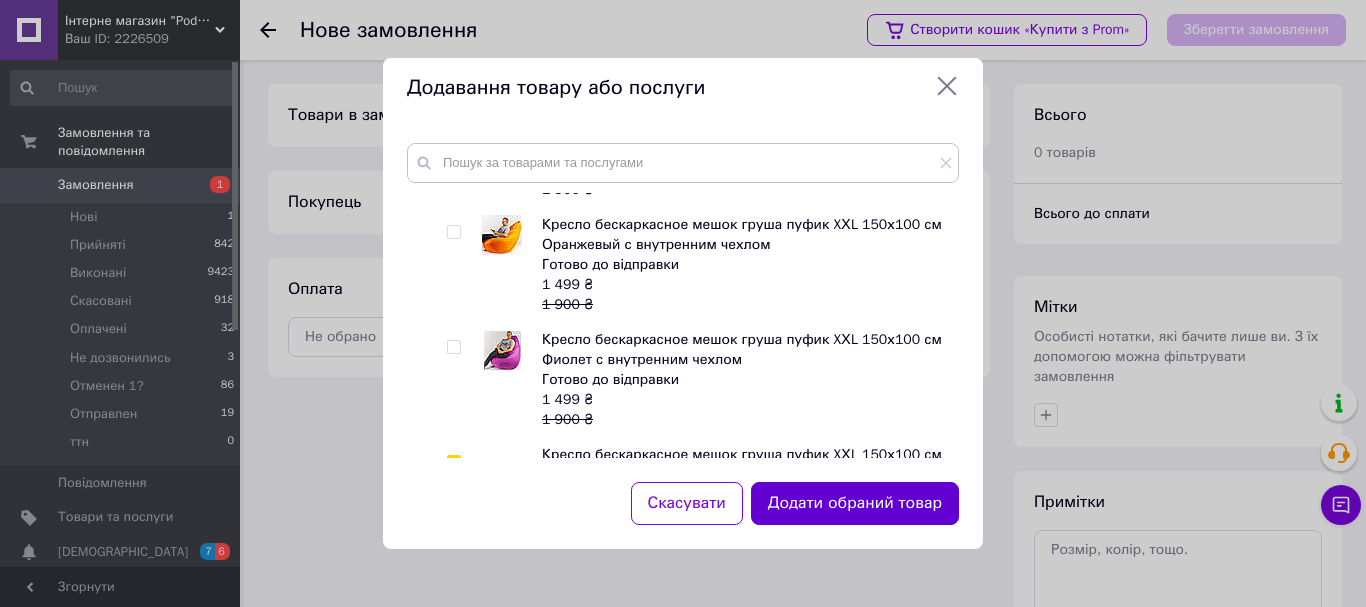 click on "Додати обраний товар" at bounding box center [855, 503] 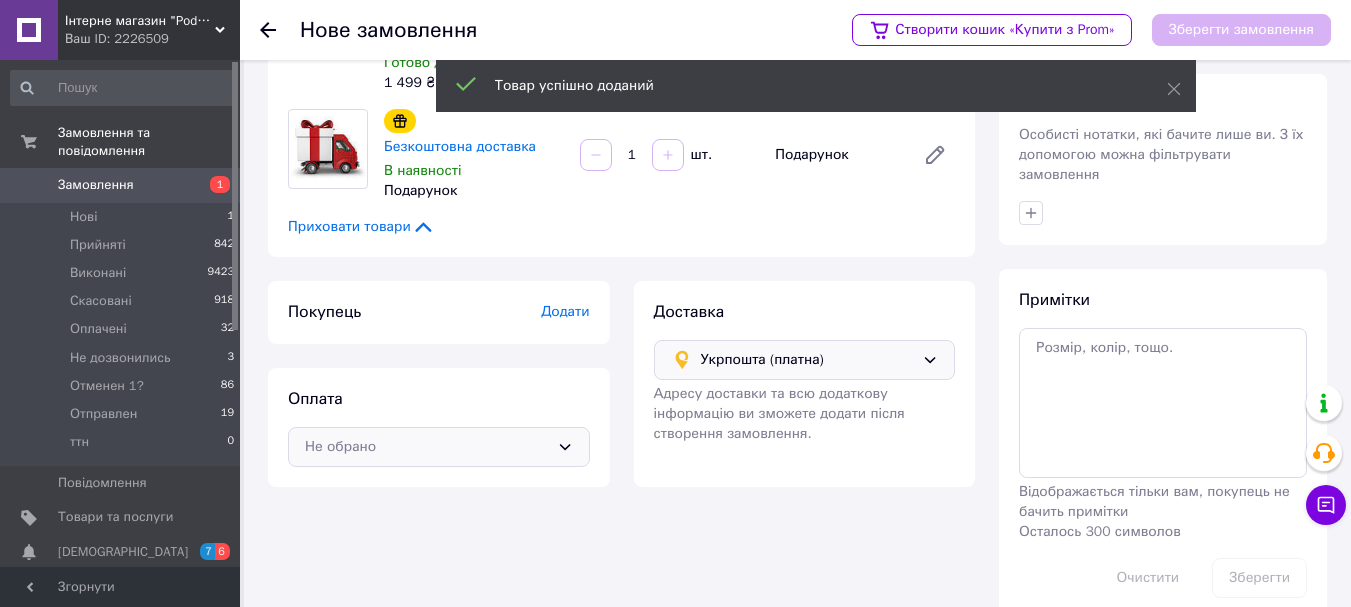 scroll, scrollTop: 217, scrollLeft: 0, axis: vertical 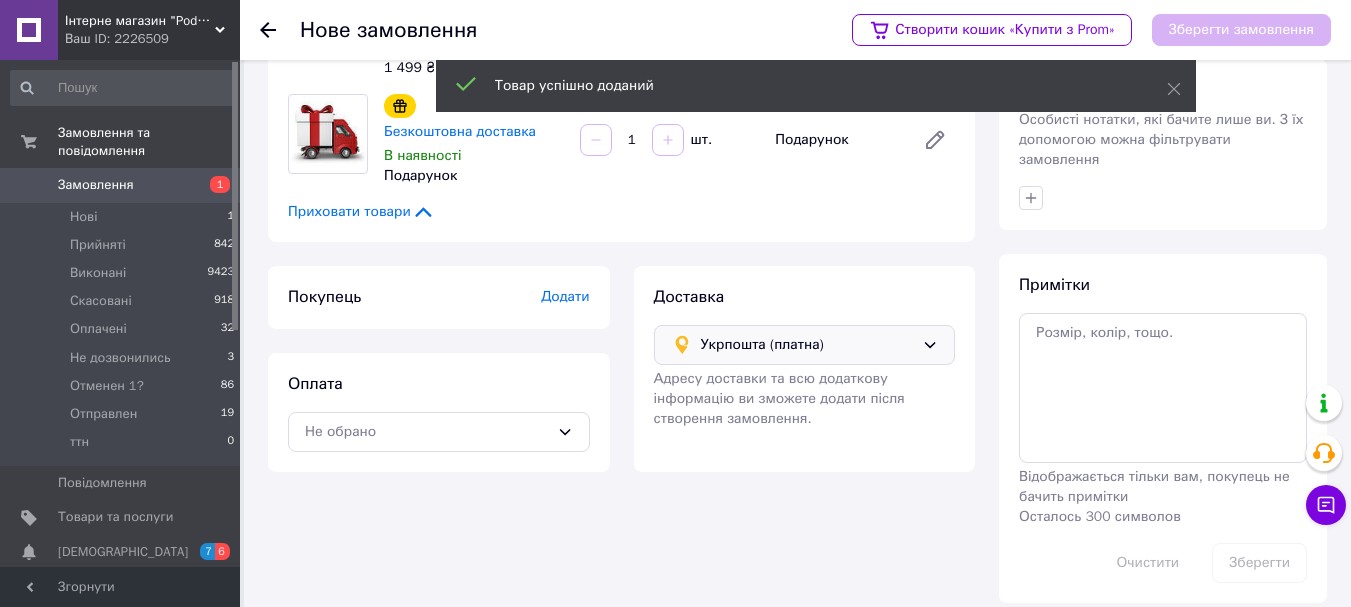 click on "Додати" at bounding box center (565, 296) 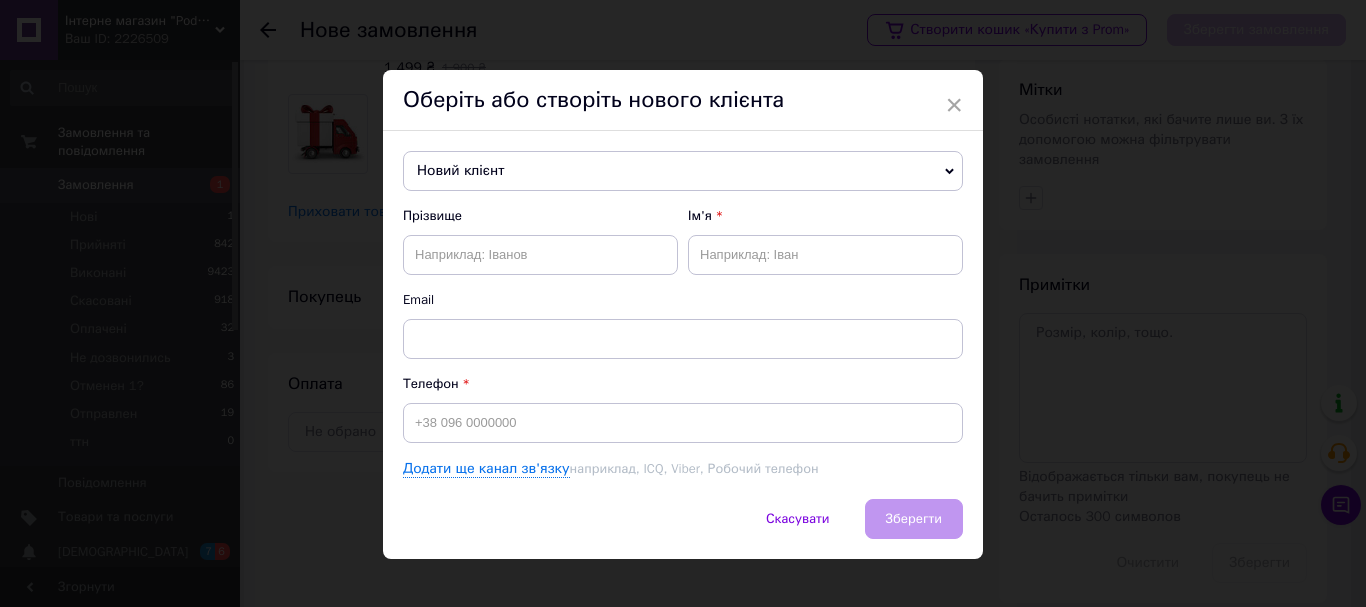 click on "Новий клієнт" at bounding box center (683, 171) 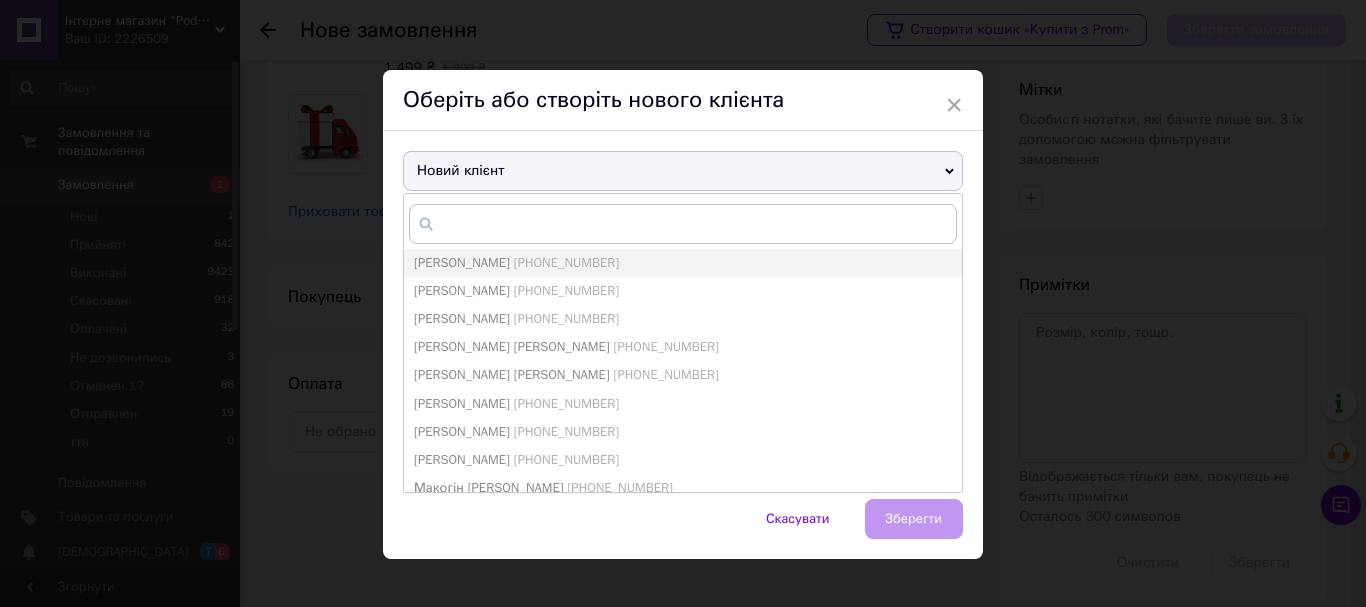 click on "[PHONE_NUMBER]" at bounding box center (666, 374) 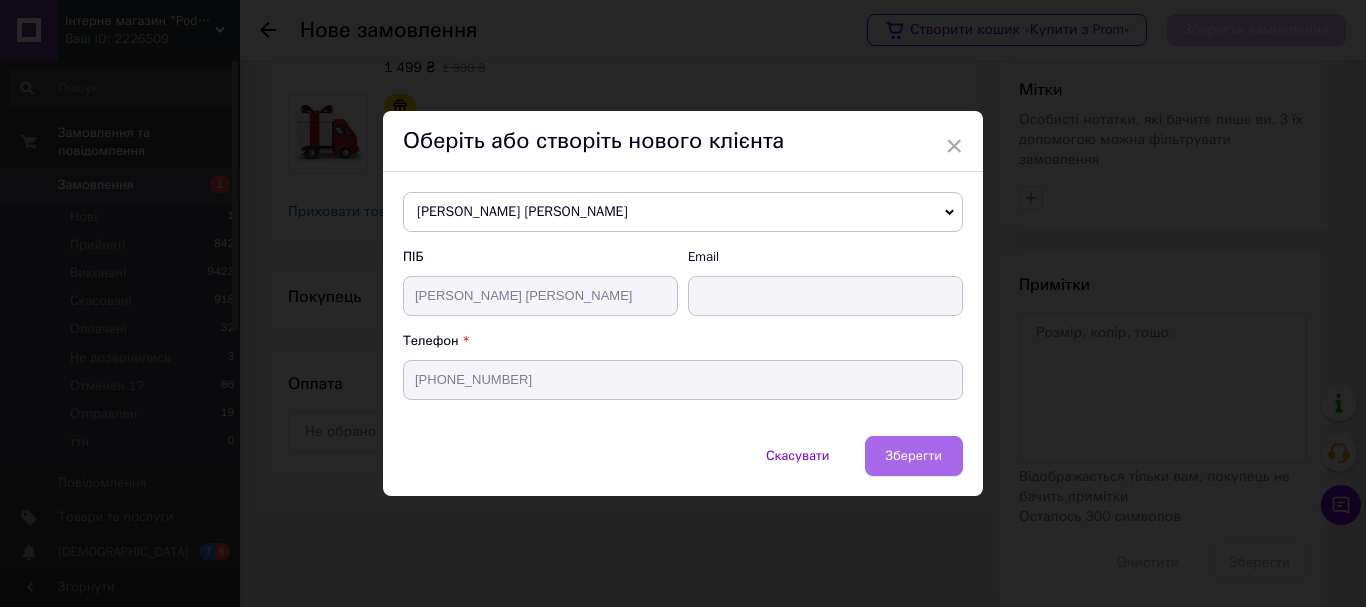 click on "Зберегти" at bounding box center (914, 456) 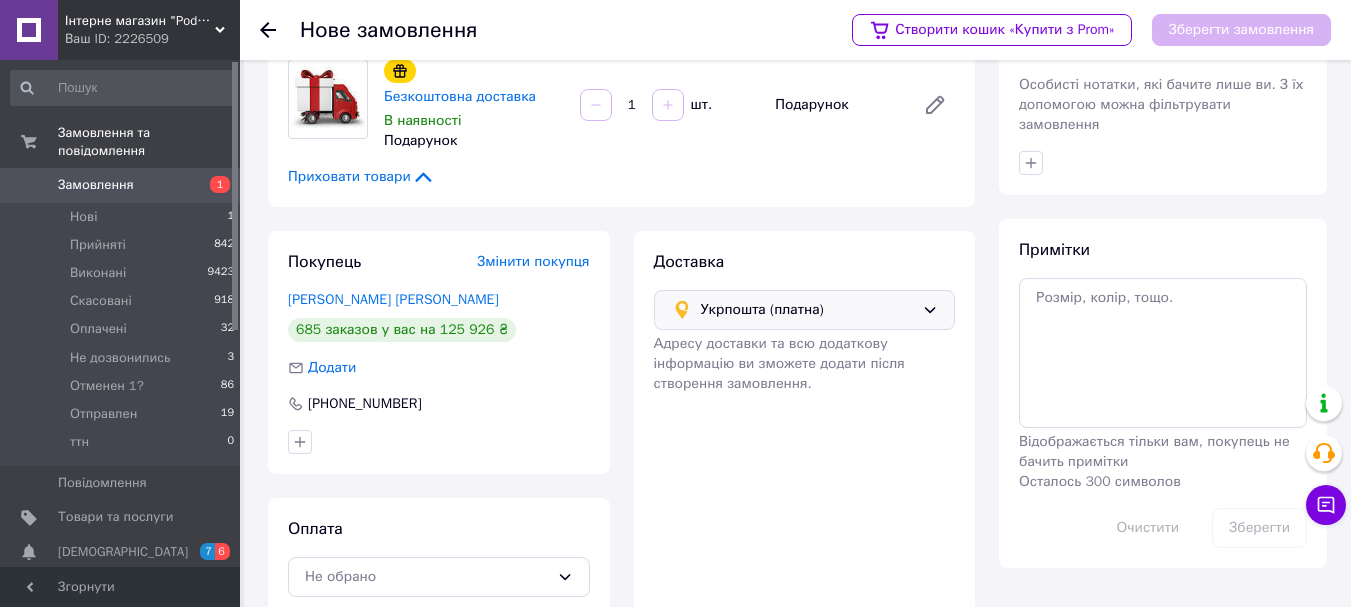scroll, scrollTop: 286, scrollLeft: 0, axis: vertical 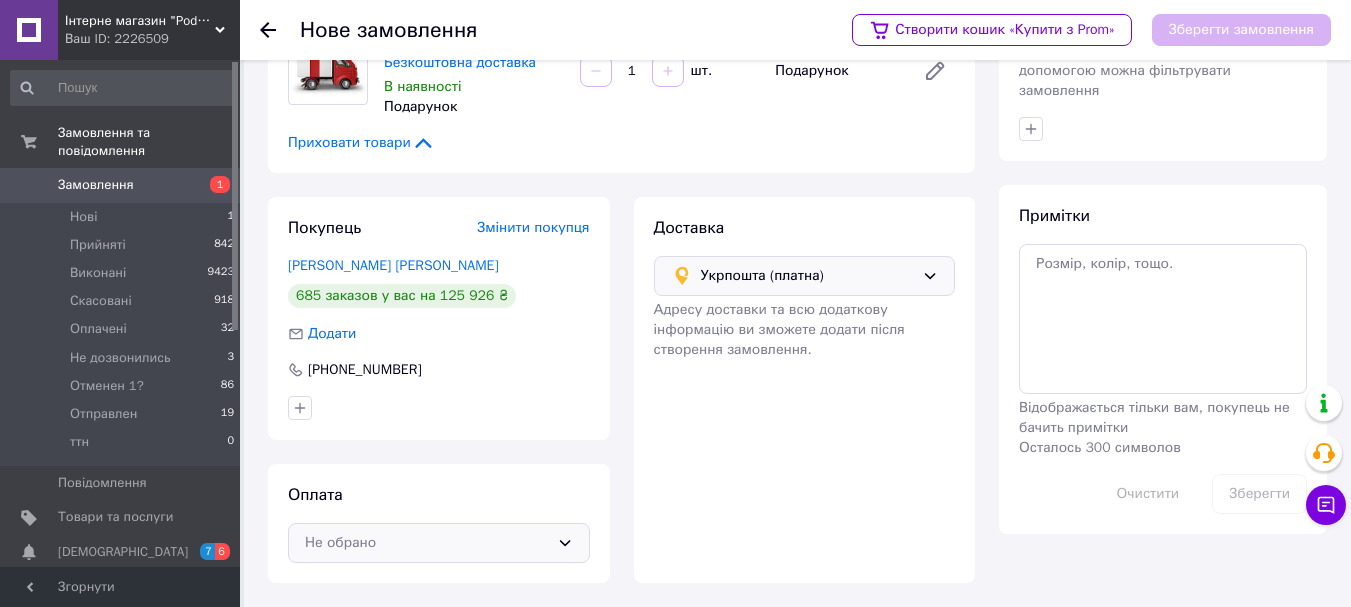 click on "Не обрано" at bounding box center (427, 543) 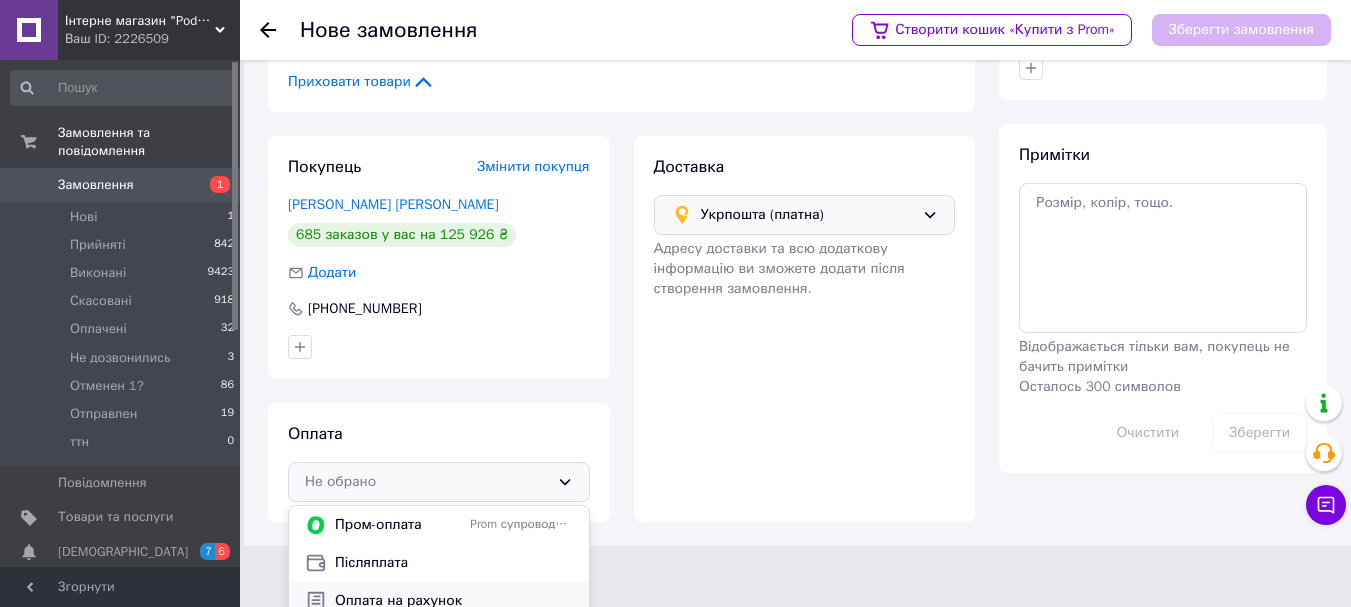 scroll, scrollTop: 419, scrollLeft: 0, axis: vertical 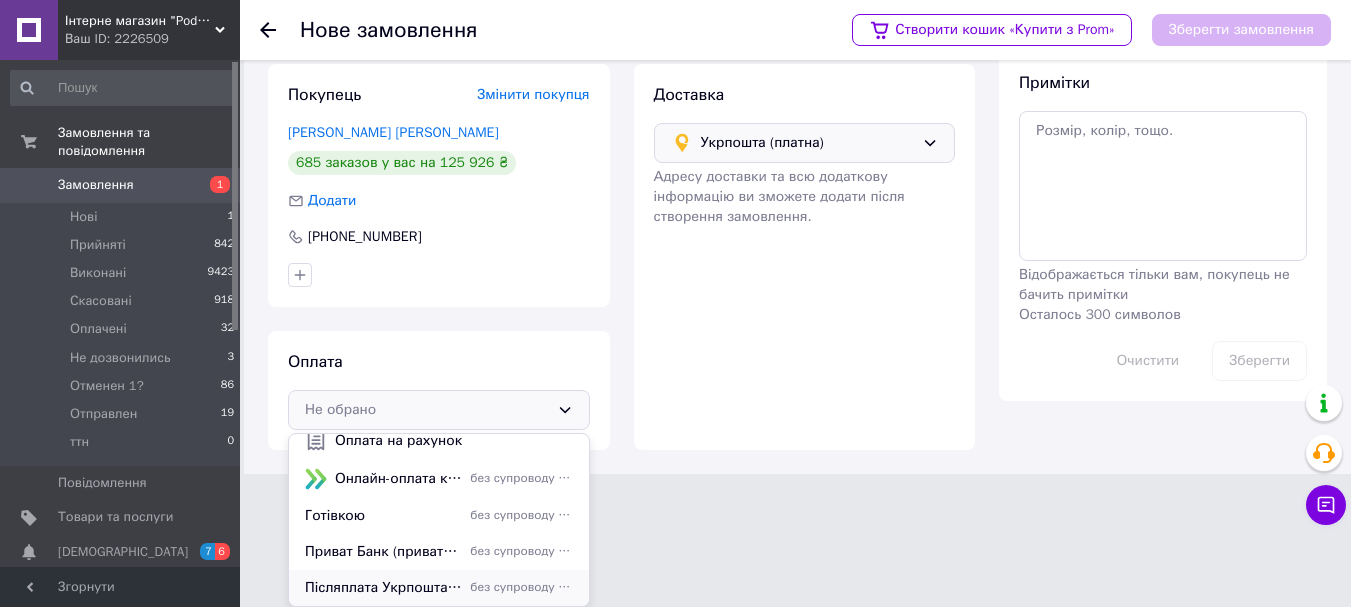 click on "Післяплата Укрпошта 20 грн+1%" at bounding box center [383, 588] 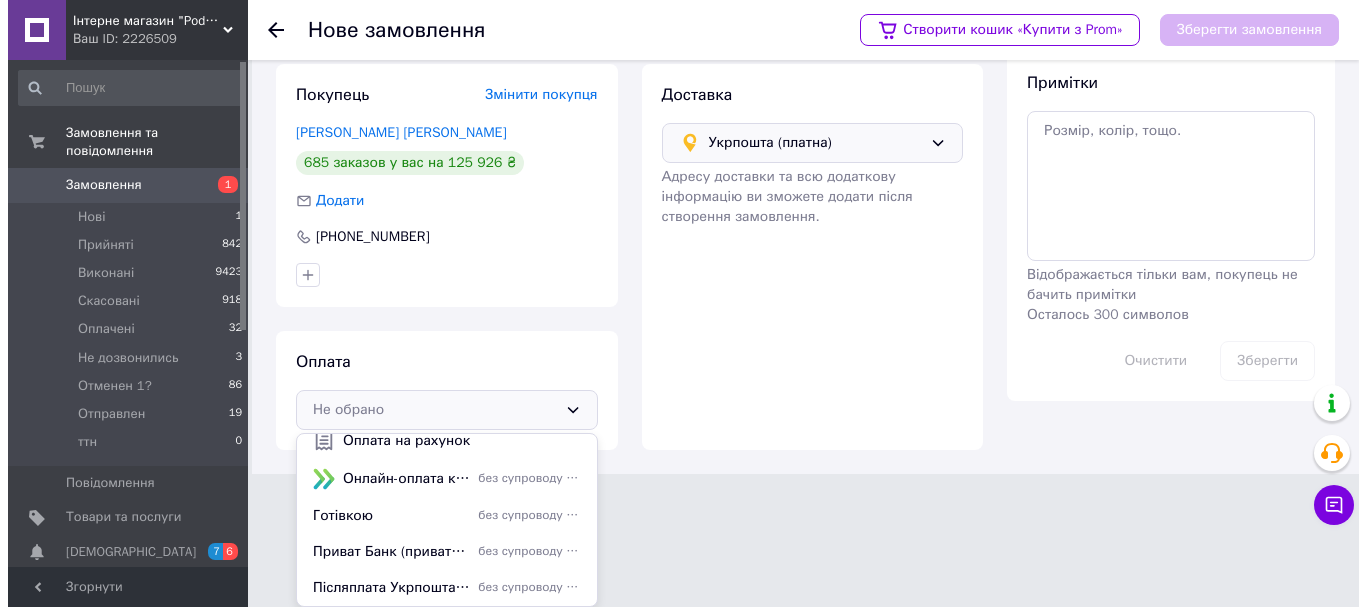 scroll, scrollTop: 286, scrollLeft: 0, axis: vertical 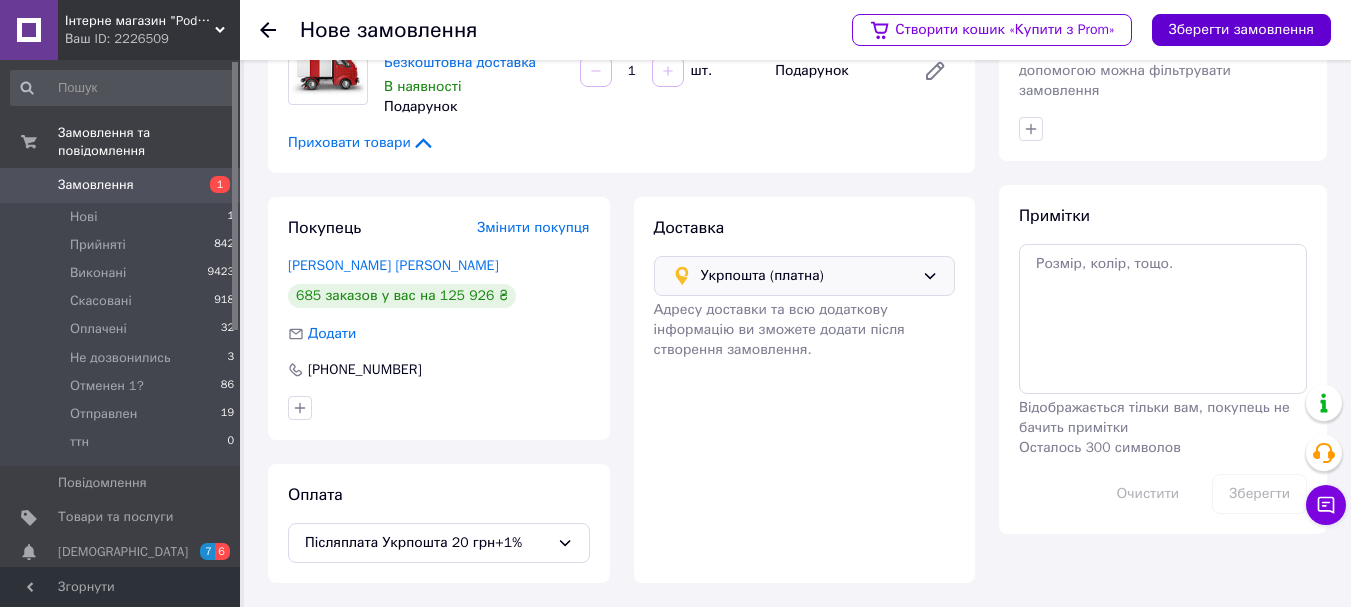 click on "Зберегти замовлення" at bounding box center [1241, 30] 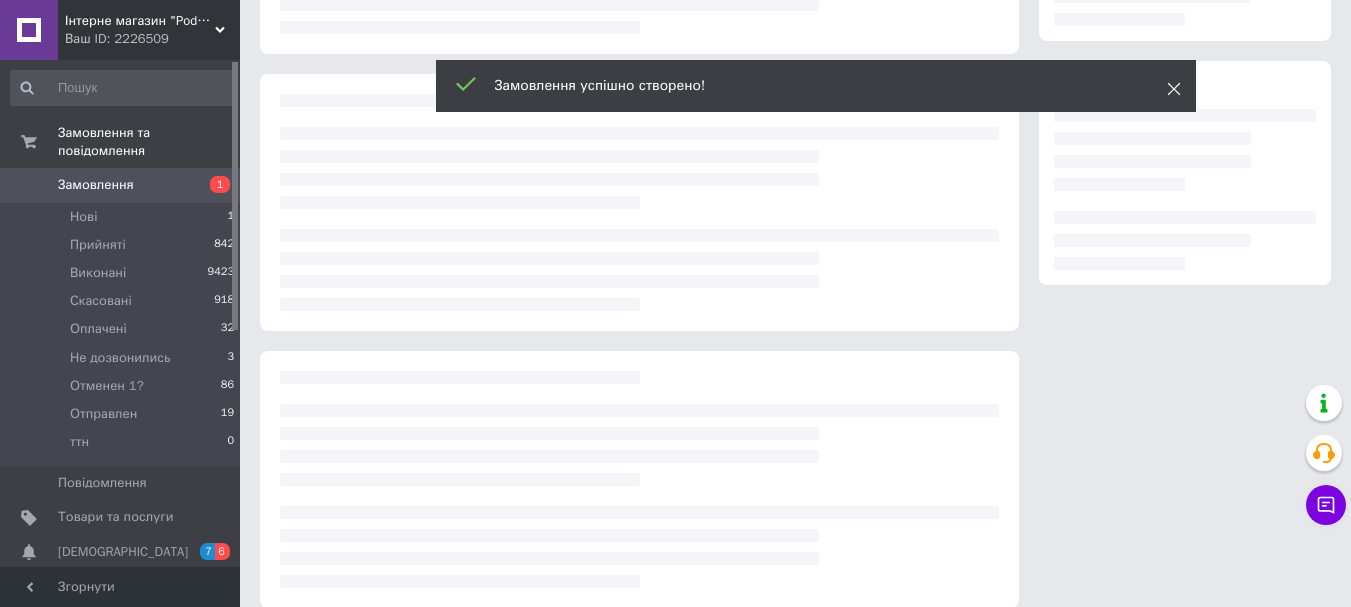click 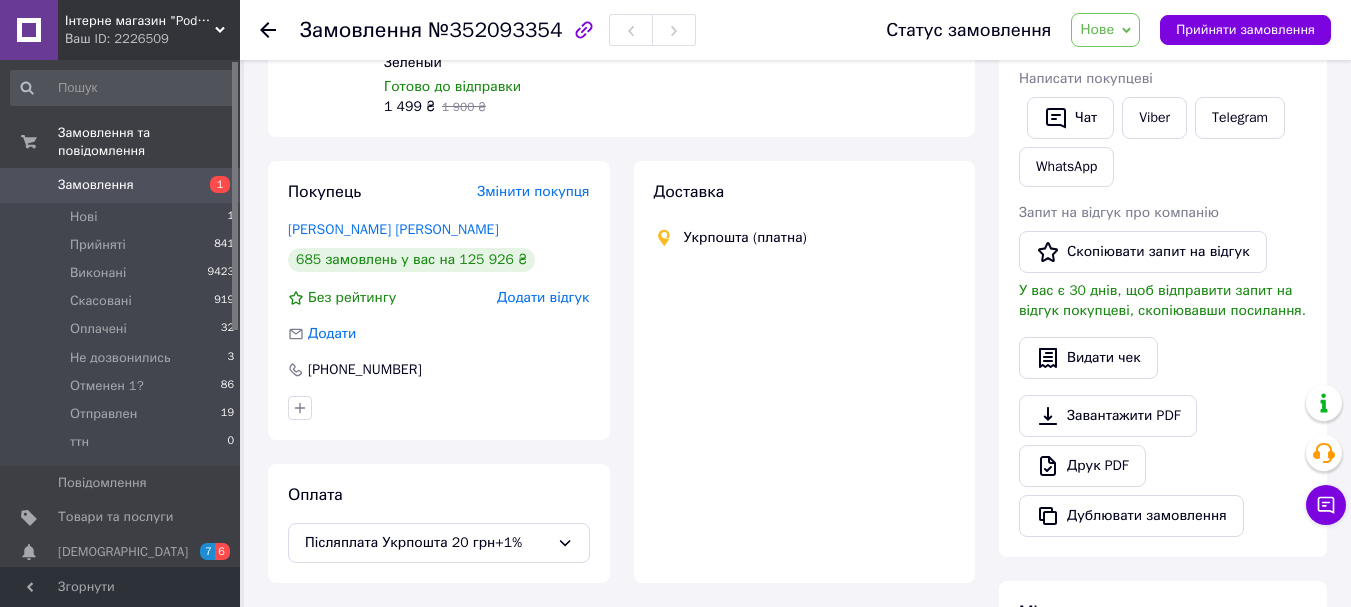 click on "Нове" at bounding box center [1097, 29] 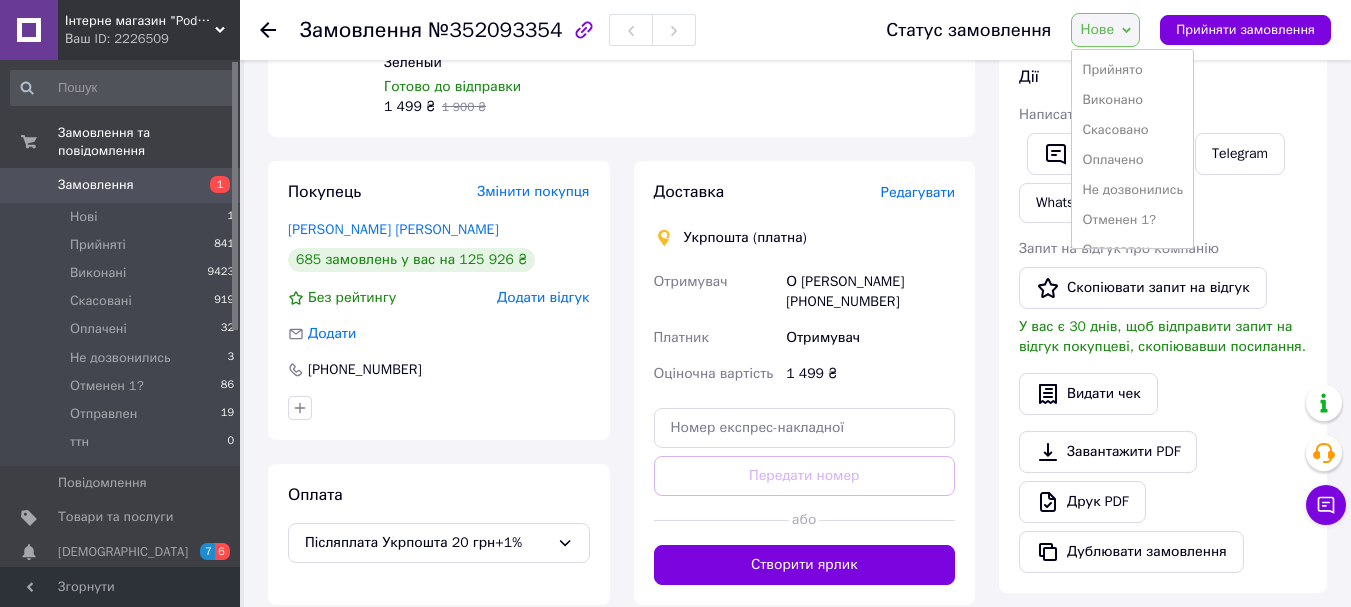 drag, startPoint x: 1114, startPoint y: 74, endPoint x: 943, endPoint y: 177, distance: 199.62465 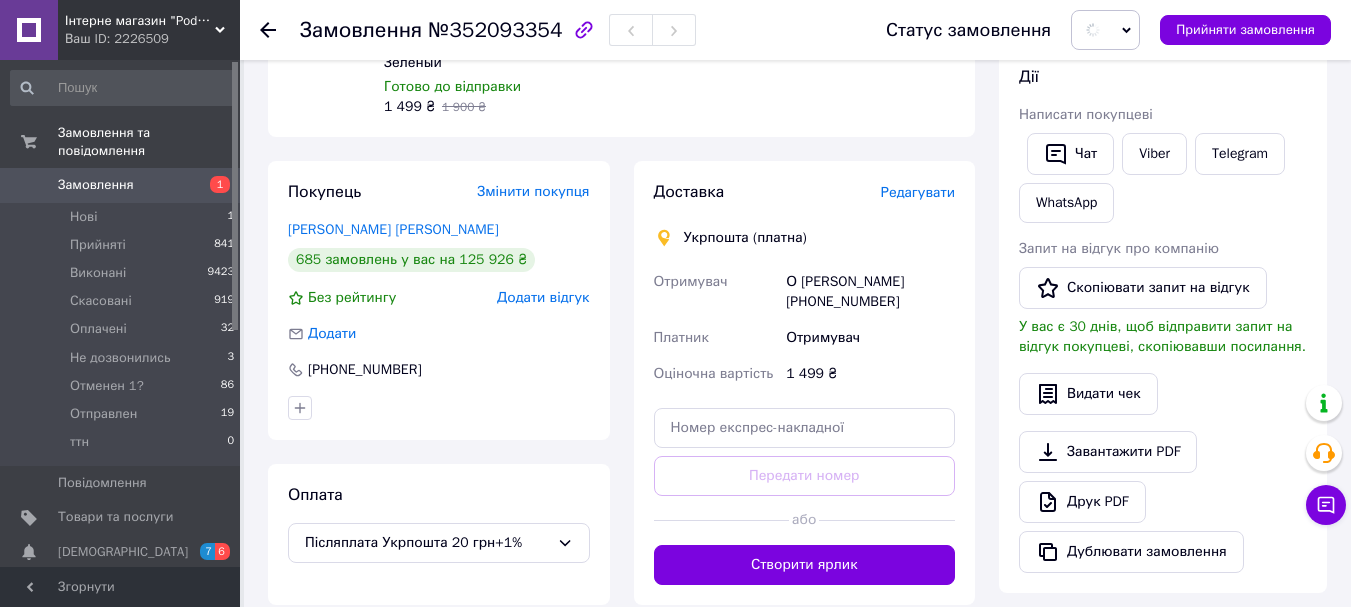 click on "Редагувати" at bounding box center [918, 192] 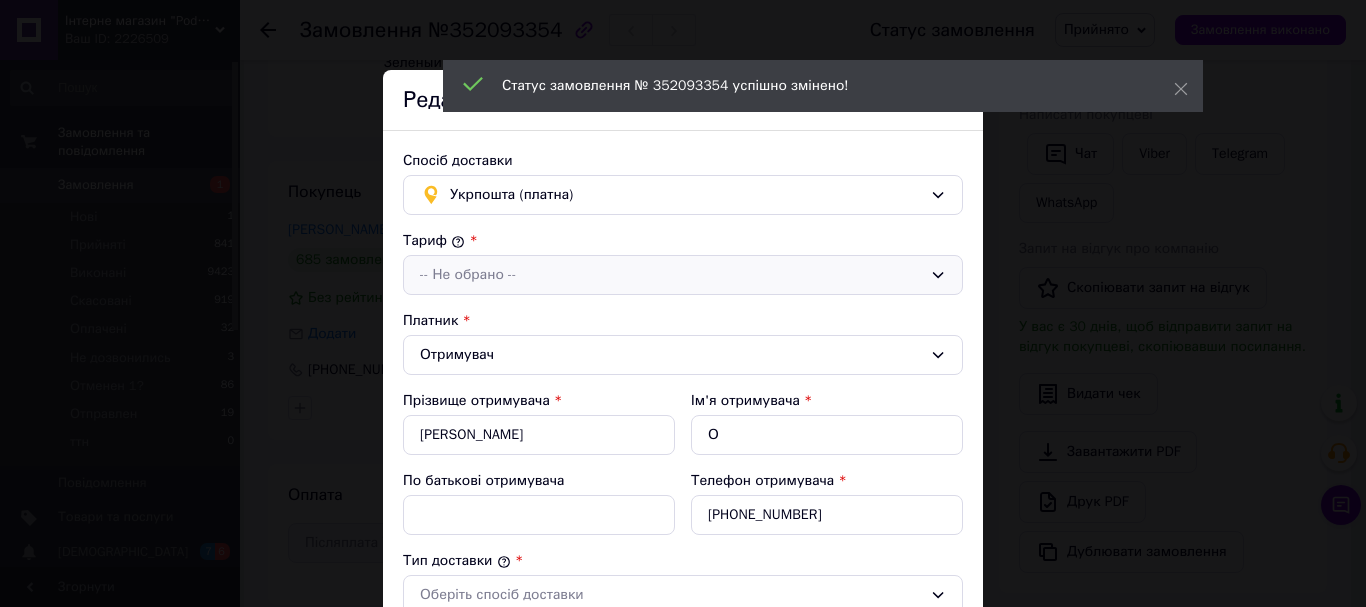 click on "-- Не обрано --" at bounding box center (671, 275) 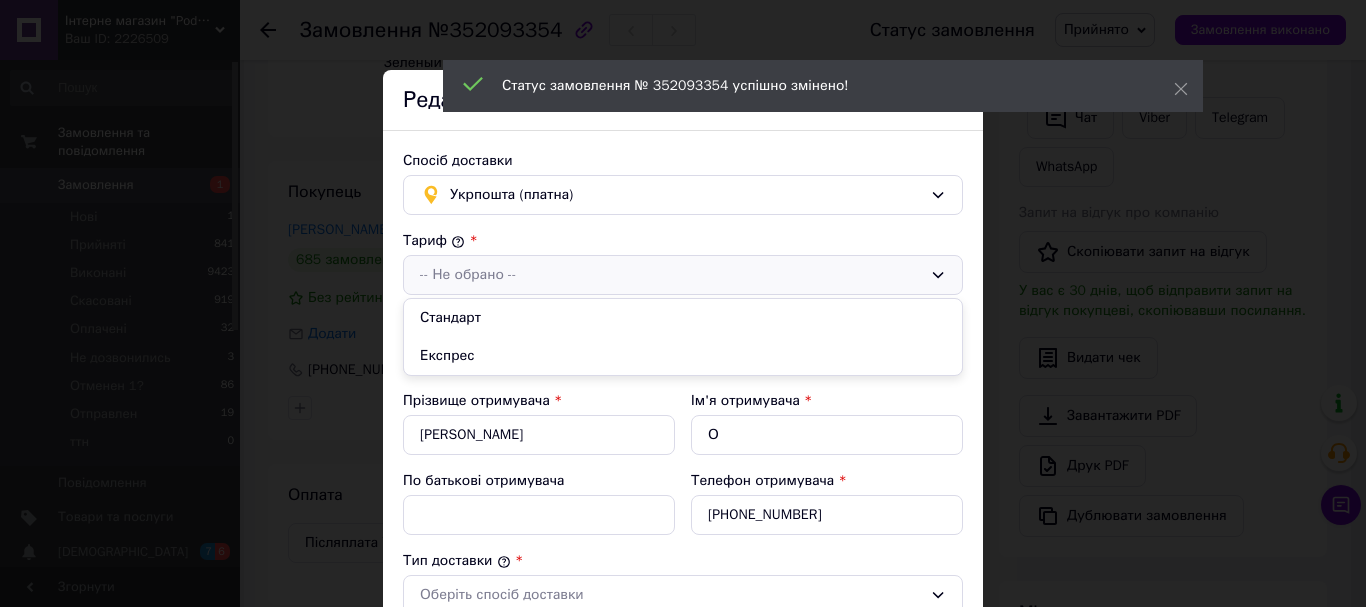 click on "Стандарт" at bounding box center (683, 318) 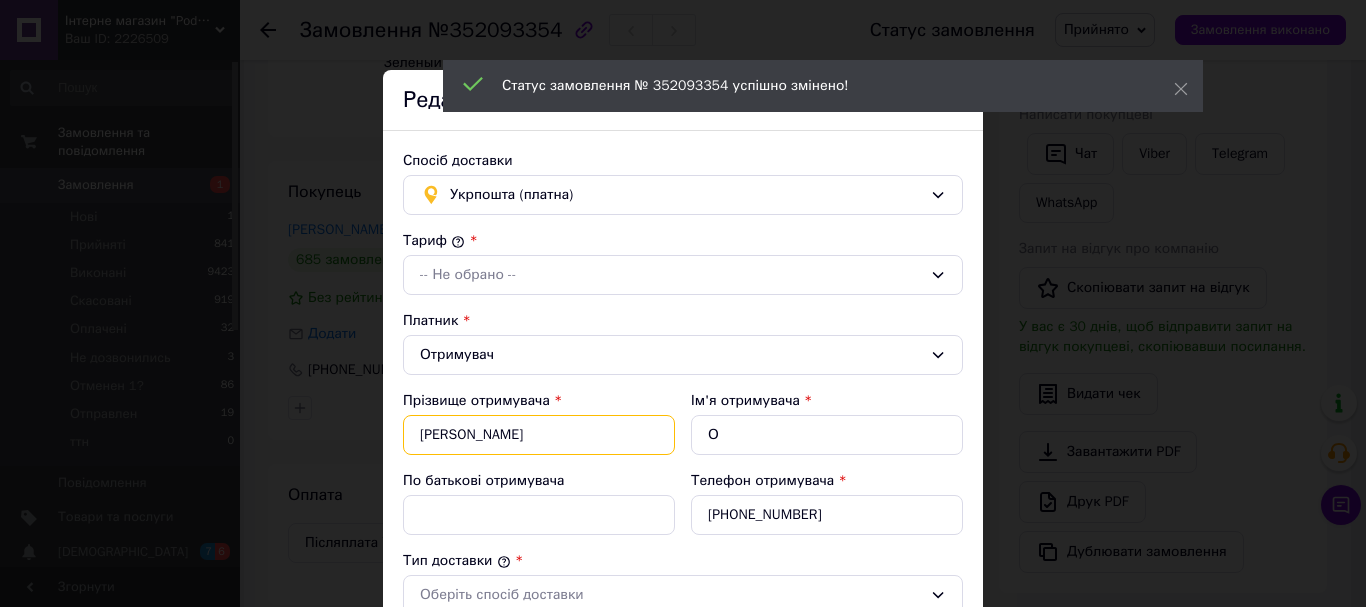drag, startPoint x: 495, startPoint y: 449, endPoint x: 392, endPoint y: 447, distance: 103.01942 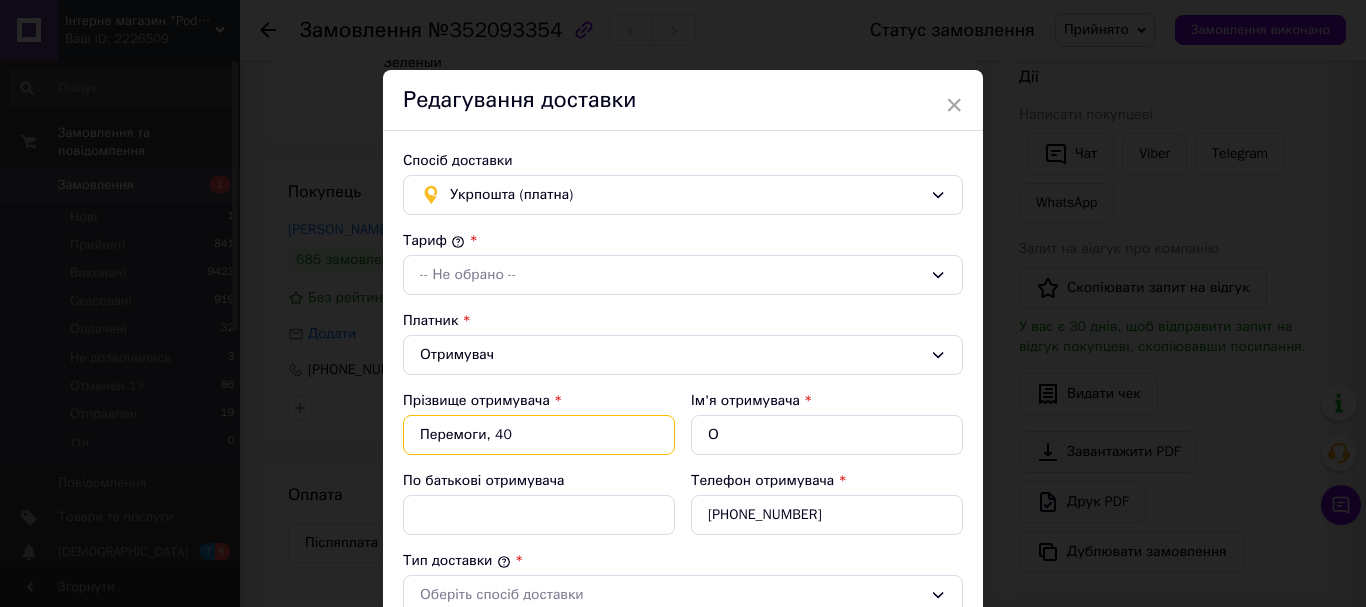 drag, startPoint x: 514, startPoint y: 436, endPoint x: 400, endPoint y: 436, distance: 114 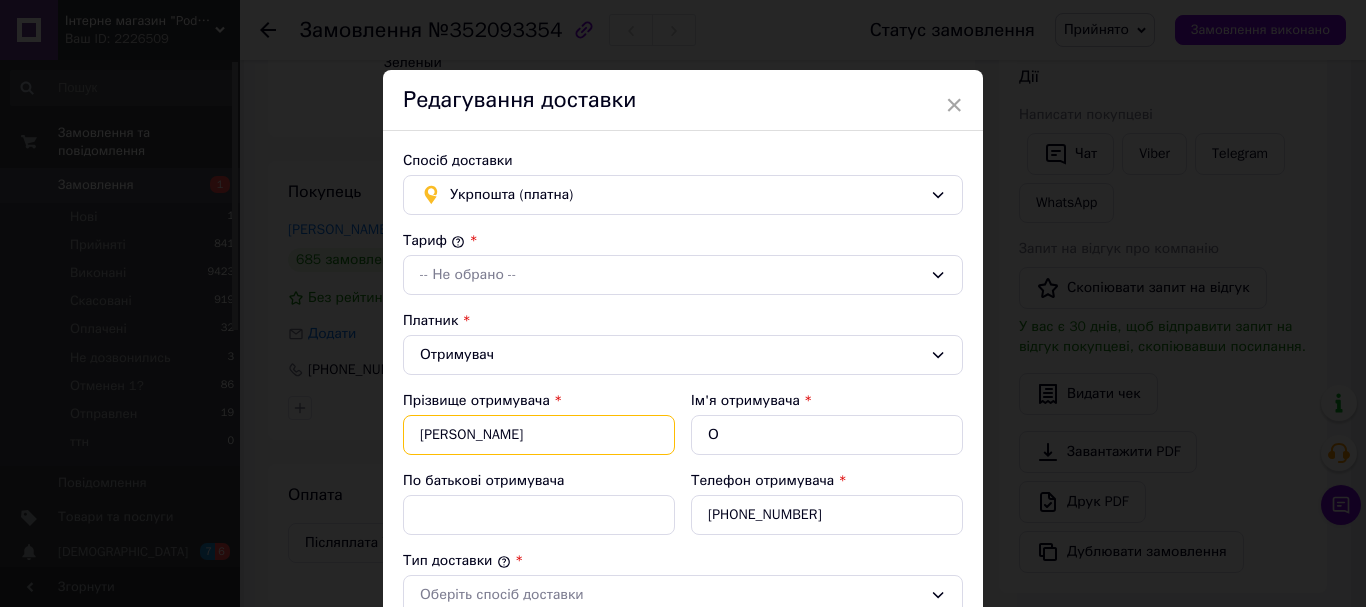 drag, startPoint x: 472, startPoint y: 438, endPoint x: 405, endPoint y: 438, distance: 67 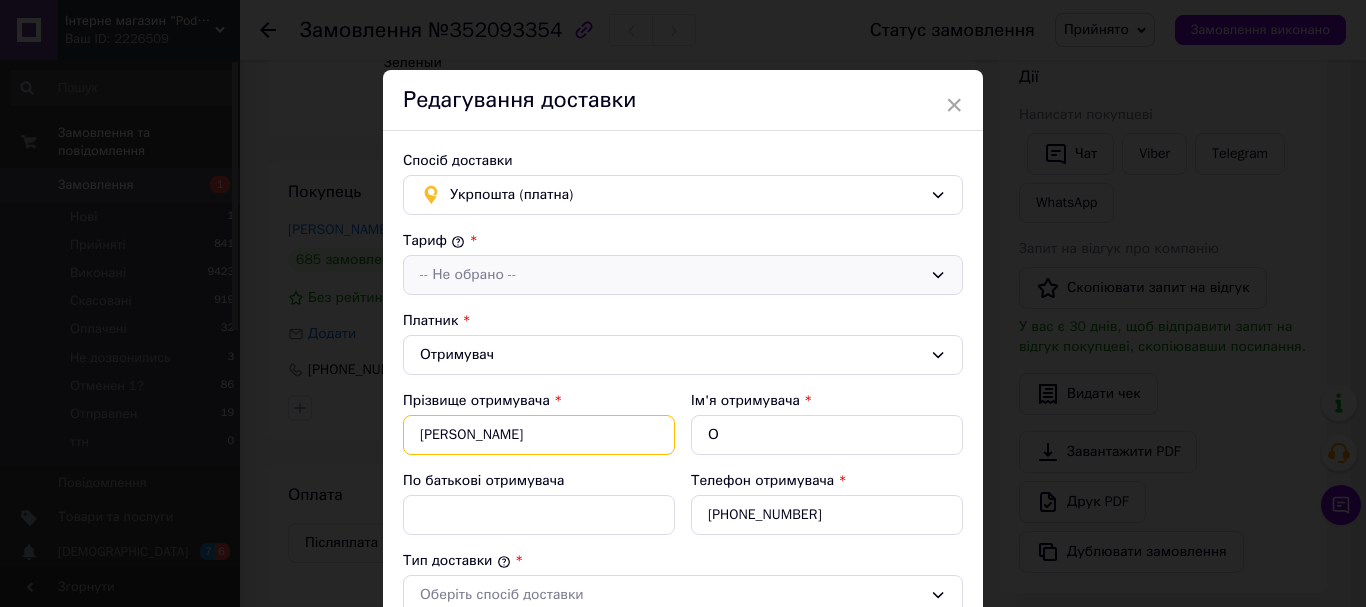 type on "Сушанов" 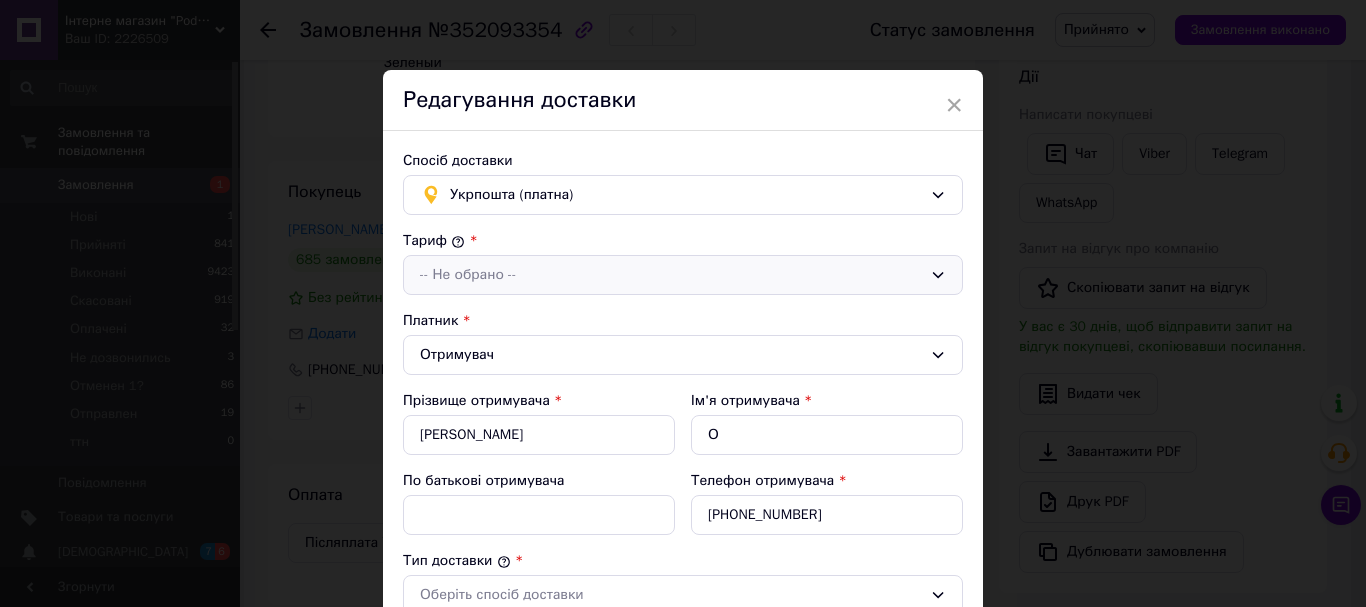 click on "-- Не обрано --" at bounding box center [671, 275] 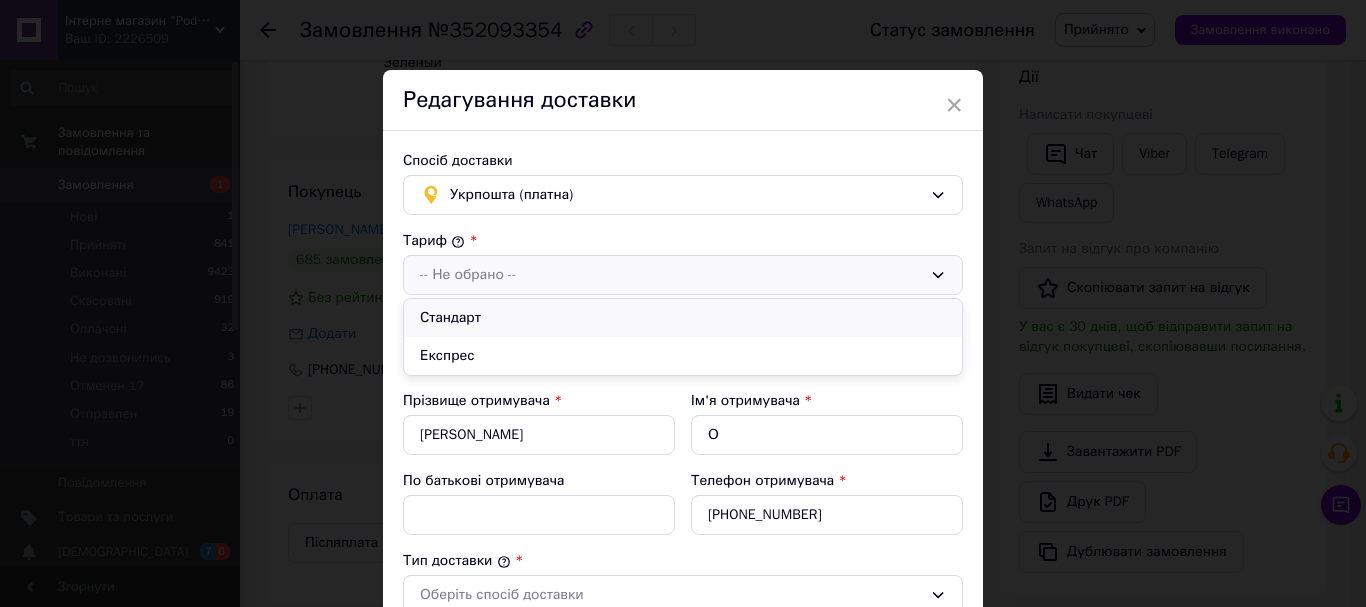 click on "Стандарт" at bounding box center [683, 318] 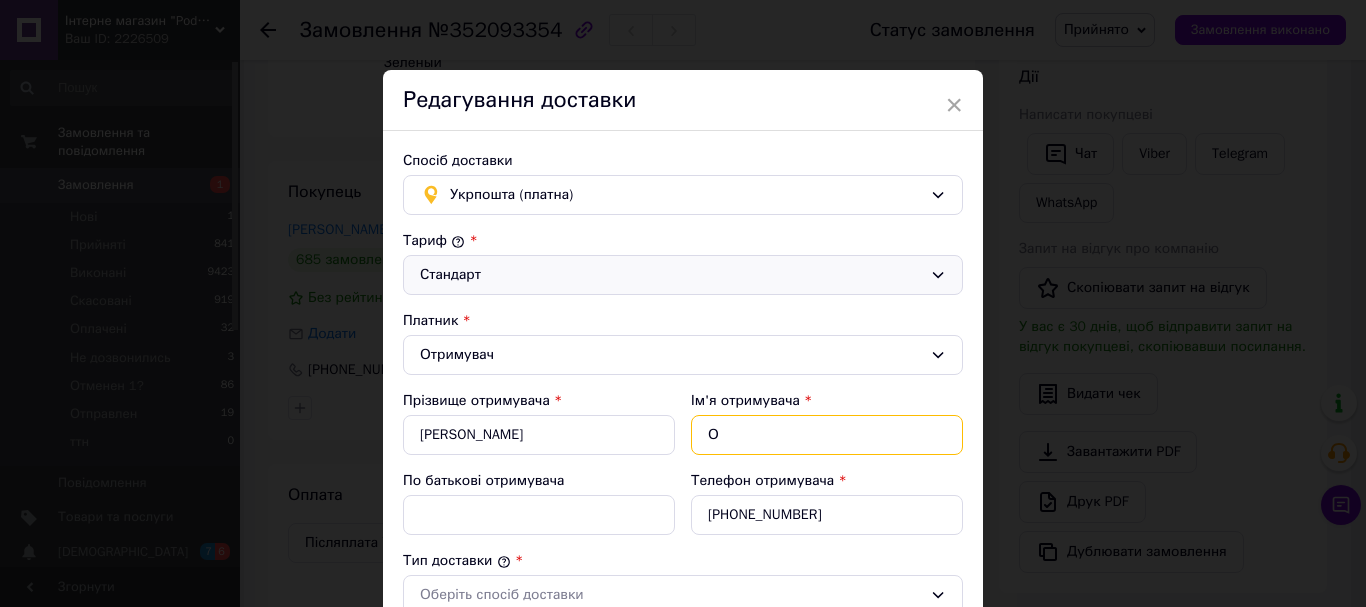 drag, startPoint x: 777, startPoint y: 444, endPoint x: 678, endPoint y: 440, distance: 99.08077 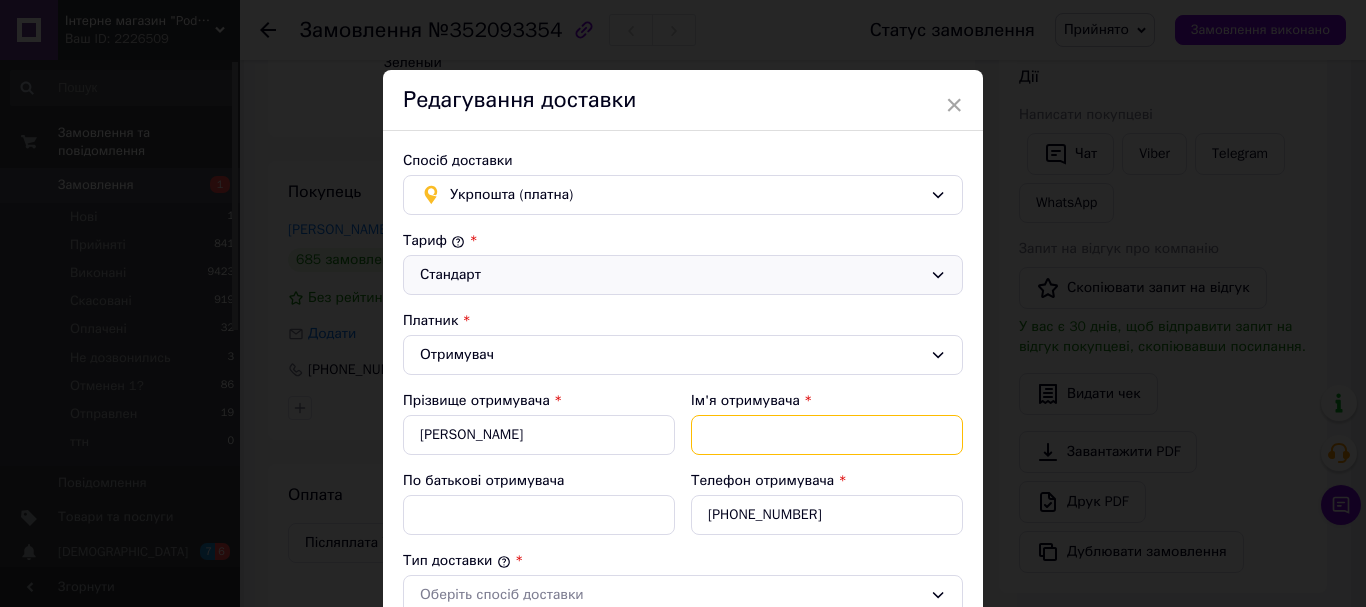 paste on "Олексій Сушанов" 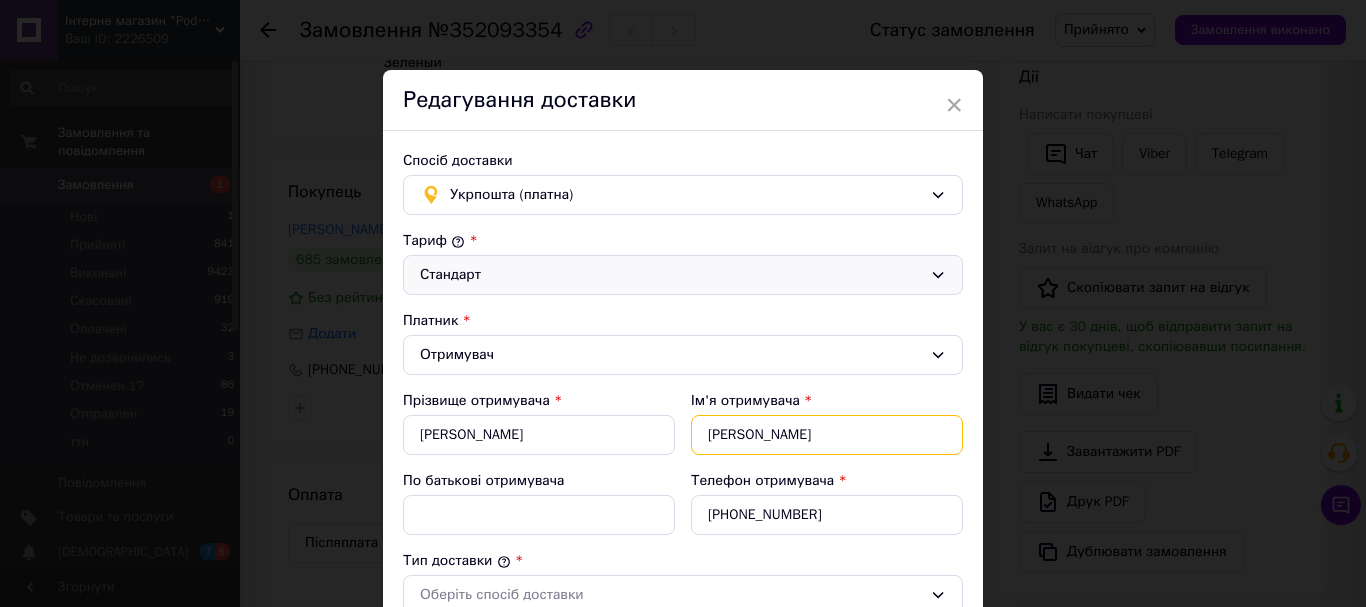 drag, startPoint x: 757, startPoint y: 441, endPoint x: 853, endPoint y: 441, distance: 96 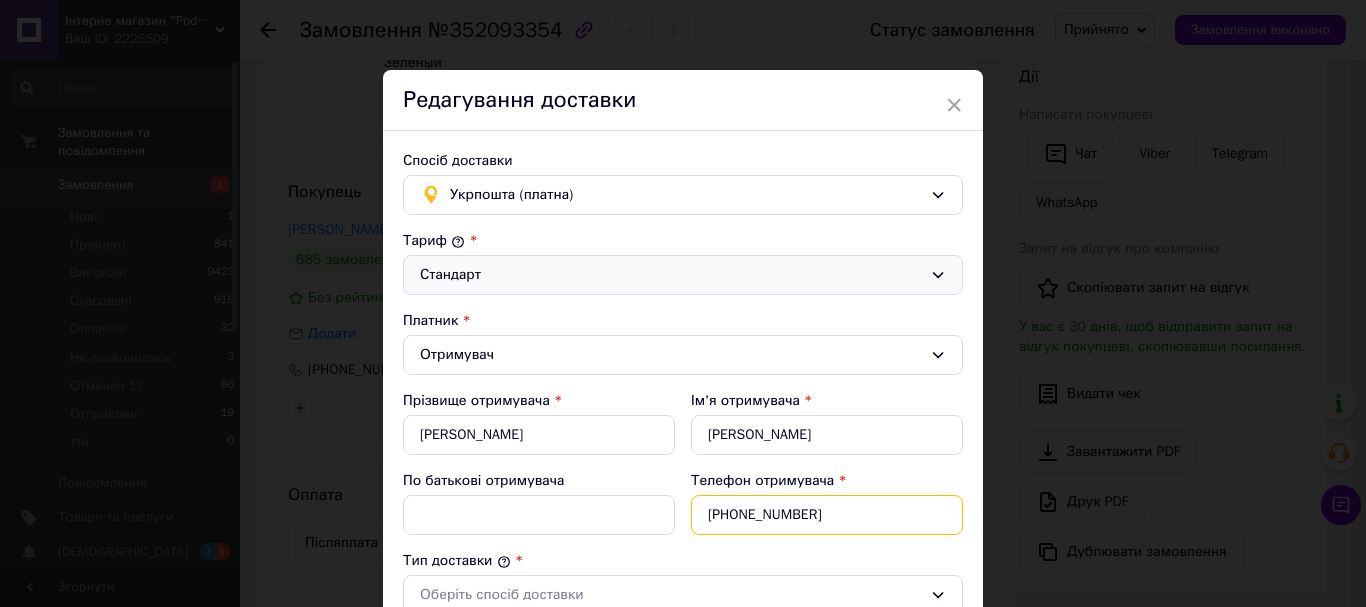 drag, startPoint x: 825, startPoint y: 503, endPoint x: 680, endPoint y: 515, distance: 145.4957 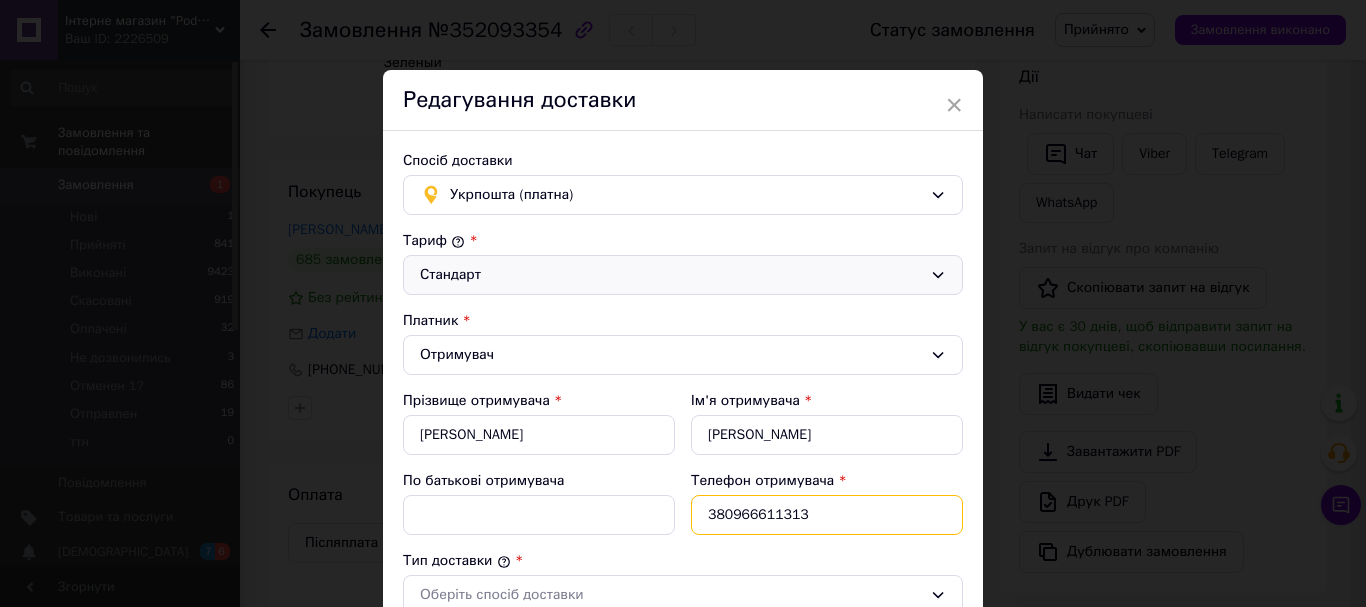 click on "380966611313" at bounding box center (827, 515) 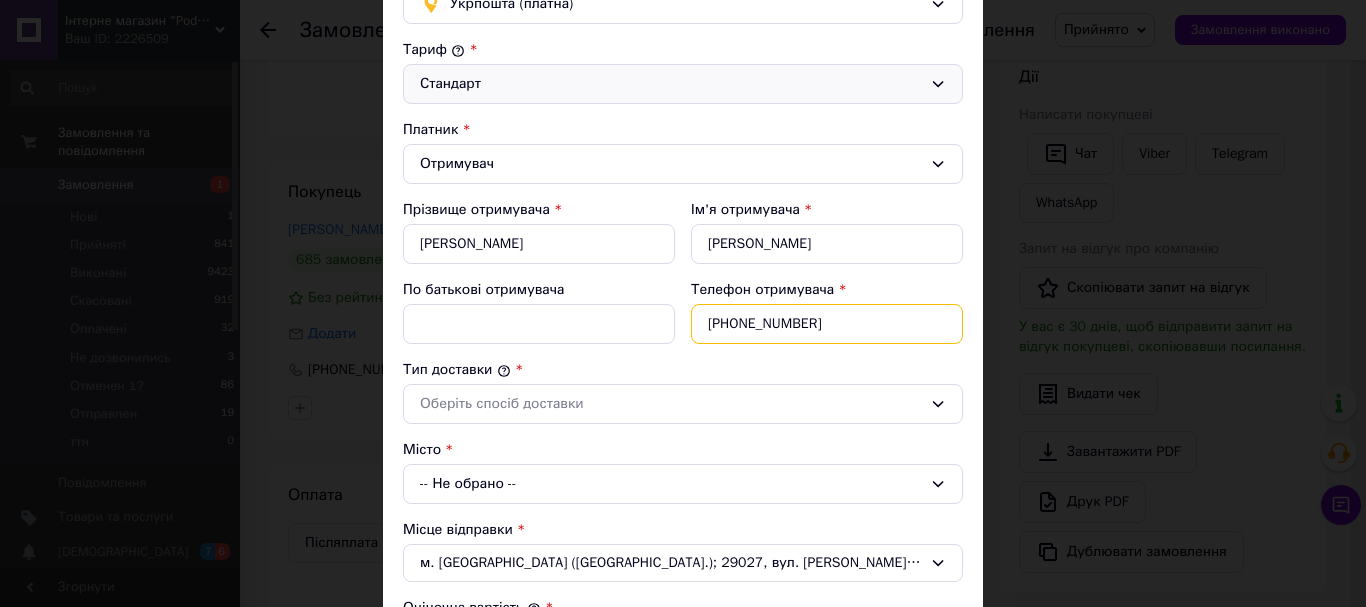 scroll, scrollTop: 200, scrollLeft: 0, axis: vertical 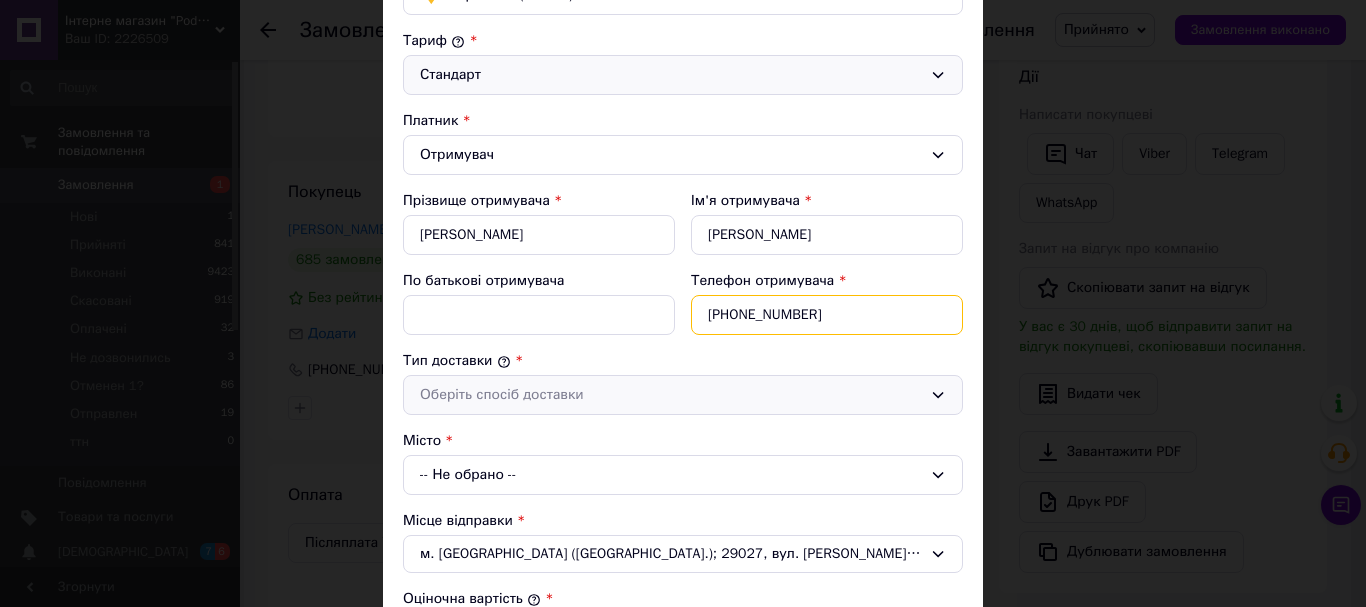 type on "+380966611313" 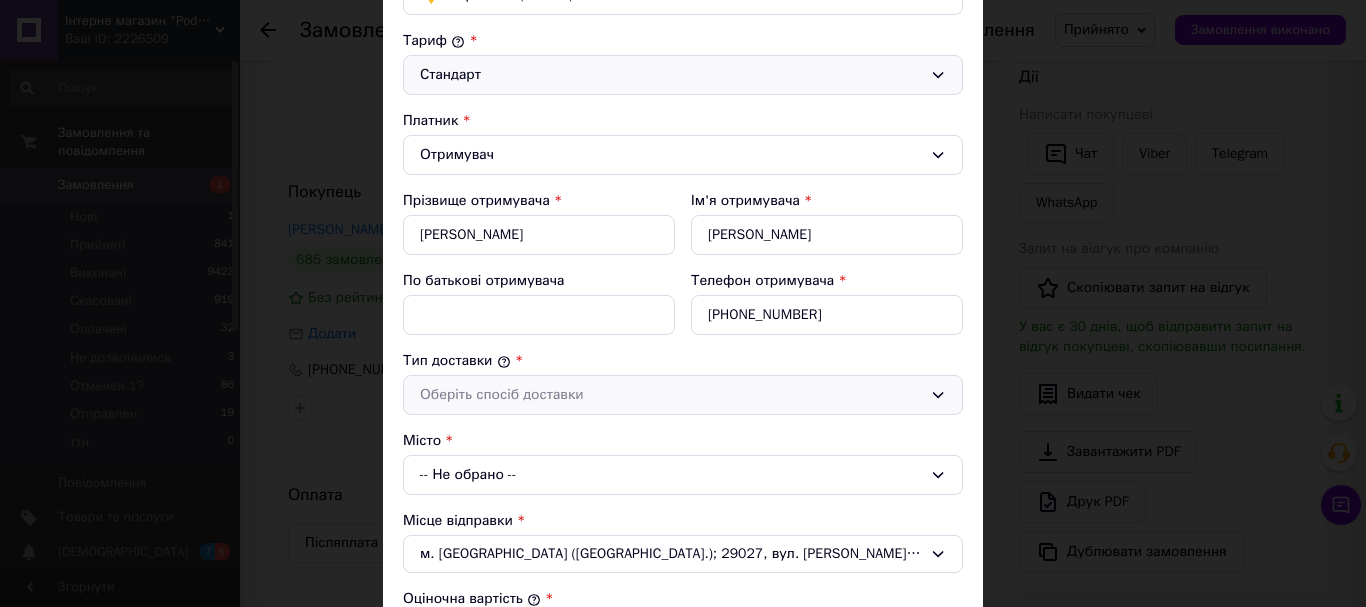 click on "Оберіть спосіб доставки" at bounding box center (671, 395) 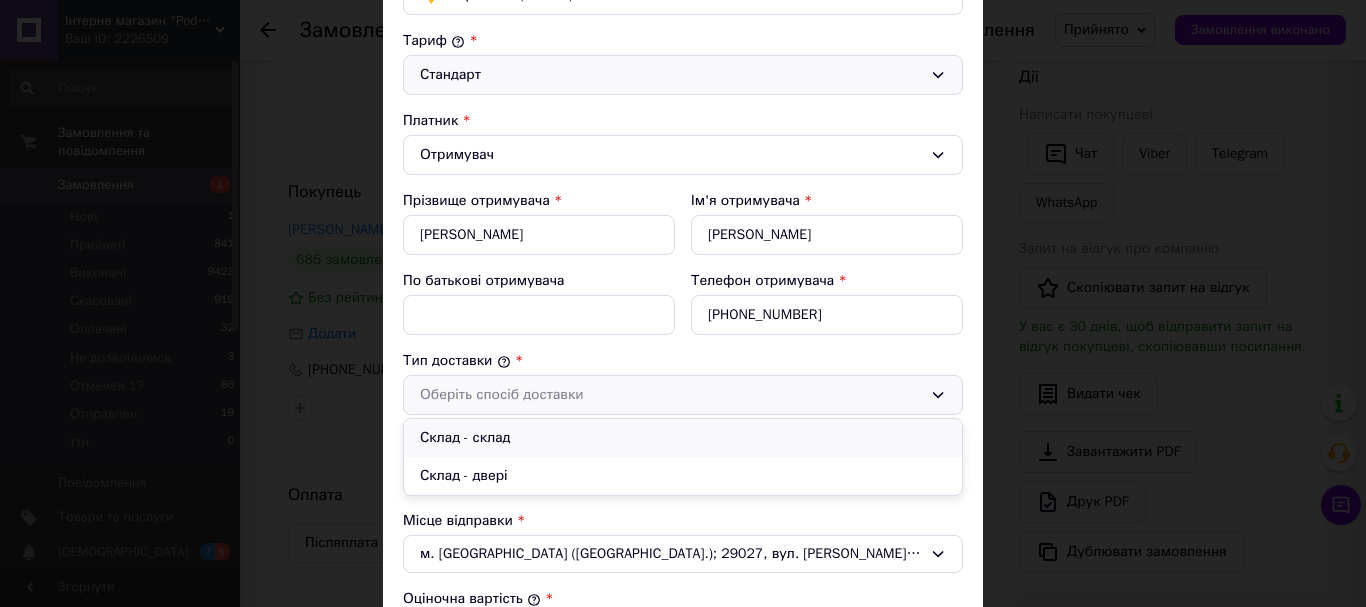 click on "Склад - склад" at bounding box center [683, 438] 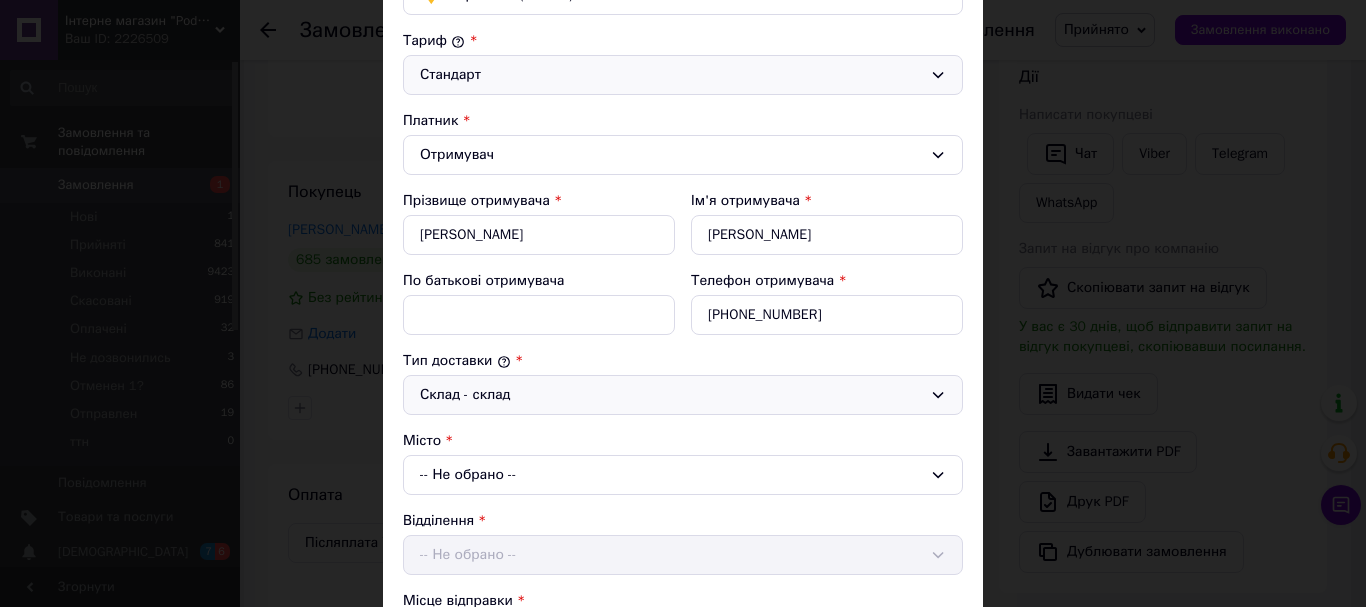 click on "-- Не обрано --" at bounding box center [683, 475] 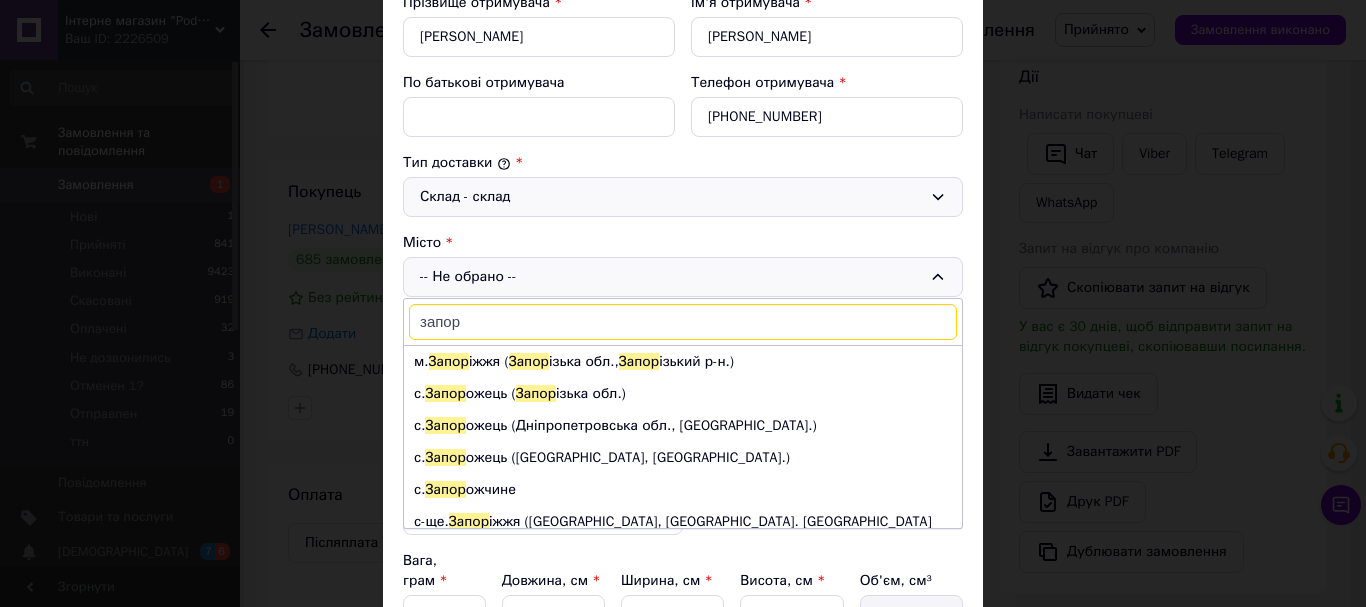 scroll, scrollTop: 400, scrollLeft: 0, axis: vertical 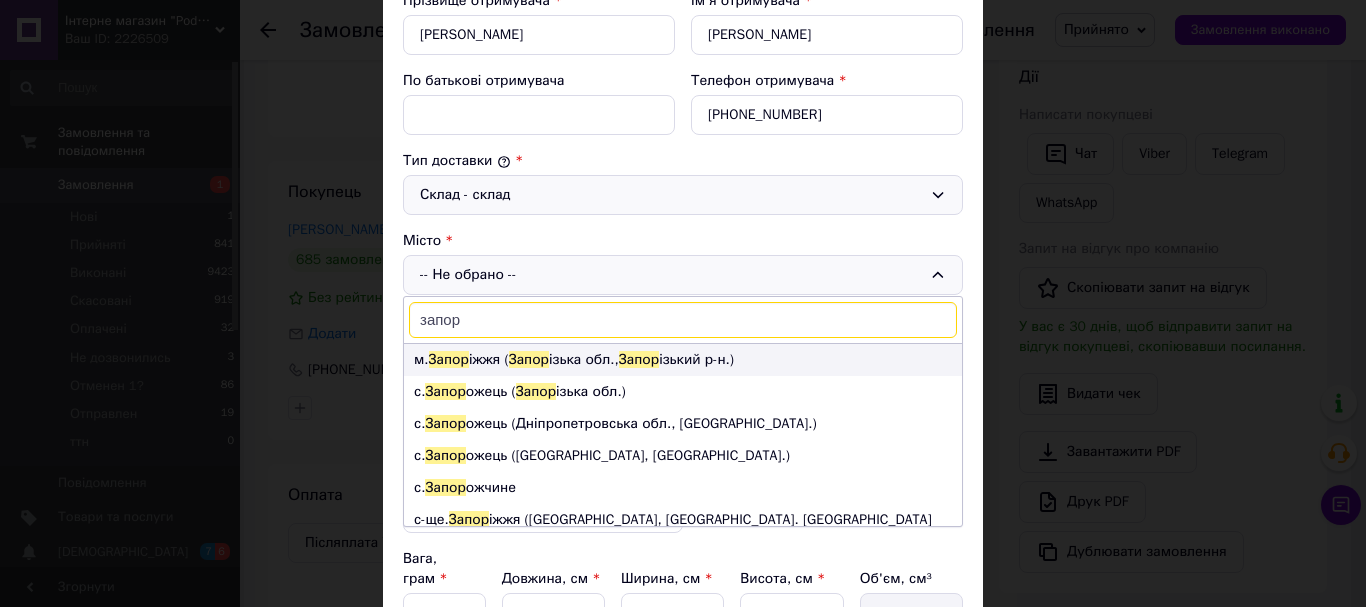 type on "запор" 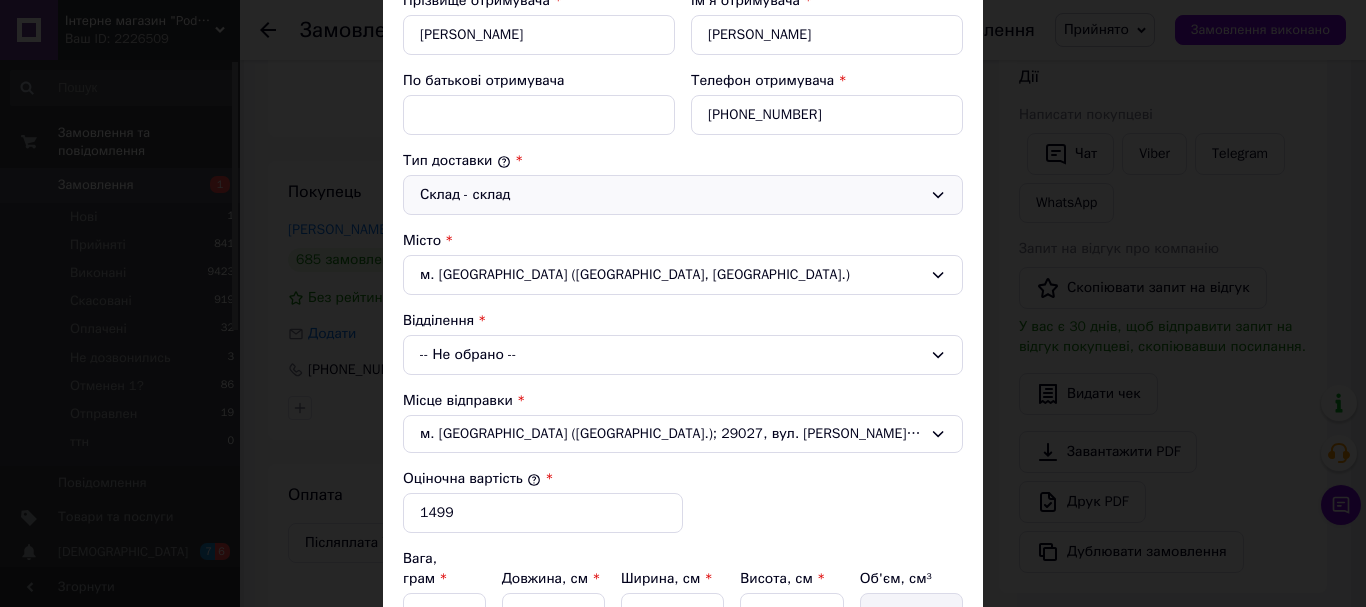 click on "-- Не обрано --" at bounding box center (683, 355) 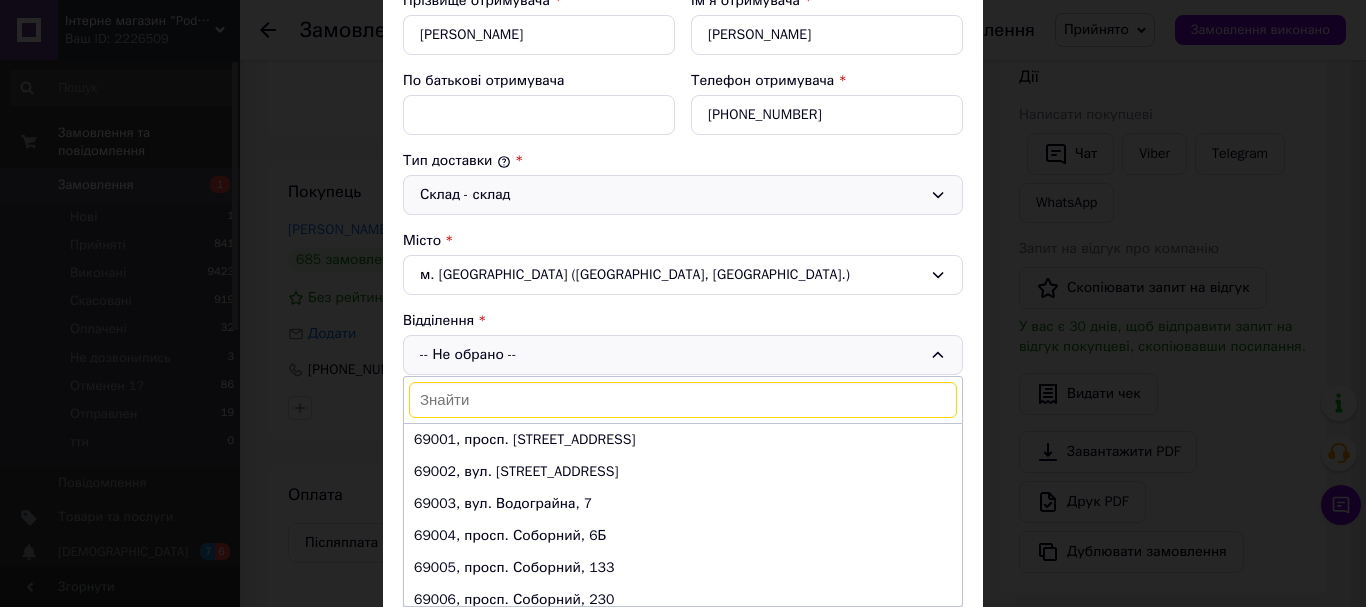 click on "м. Запоріжжя (Запорізька обл., Запорізький р-н.)" at bounding box center (683, 275) 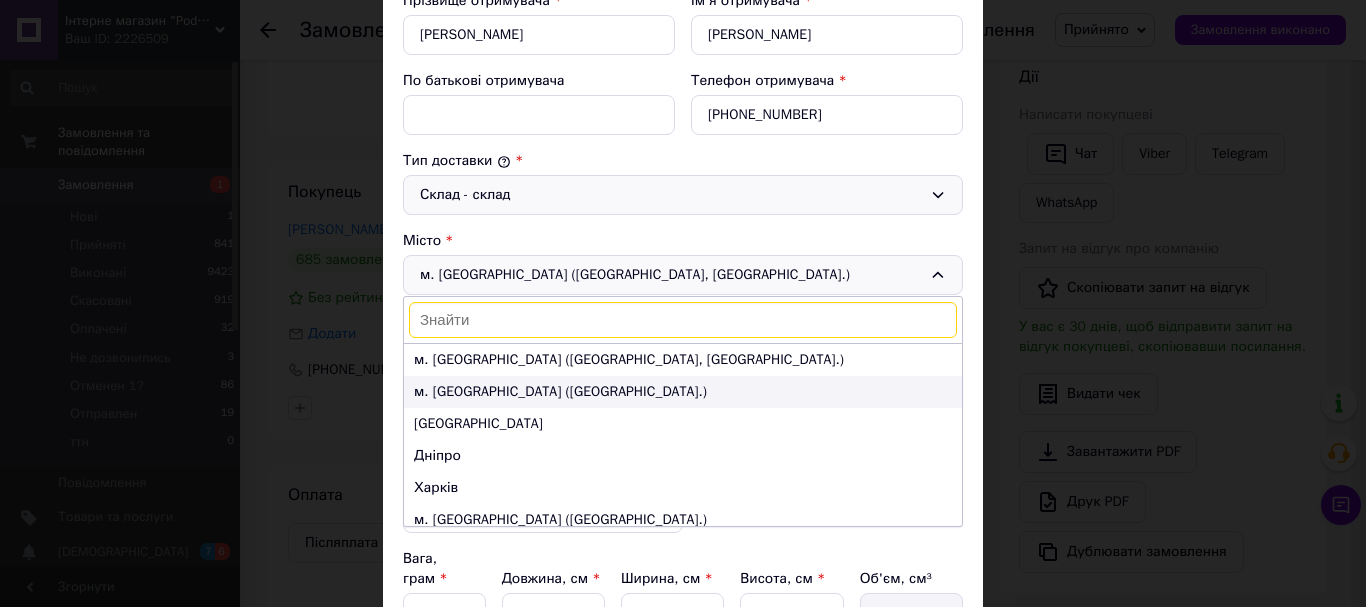 click on "м. Київ (Київська обл.)" at bounding box center [683, 392] 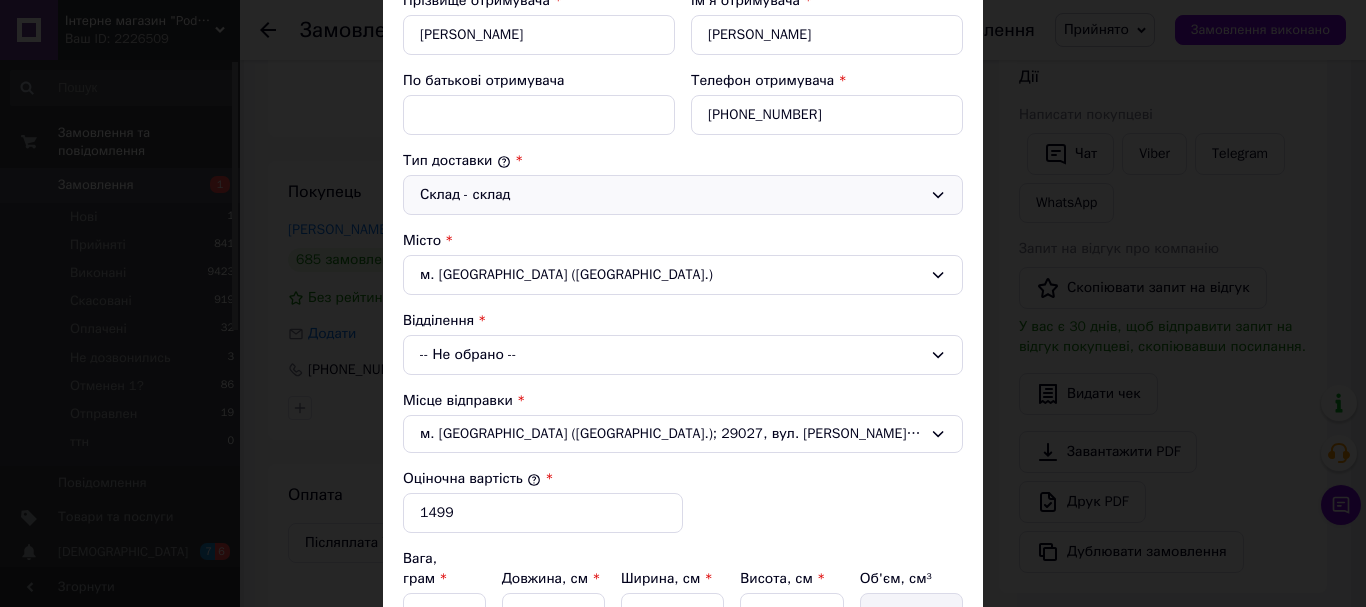 click on "-- Не обрано --" at bounding box center (683, 355) 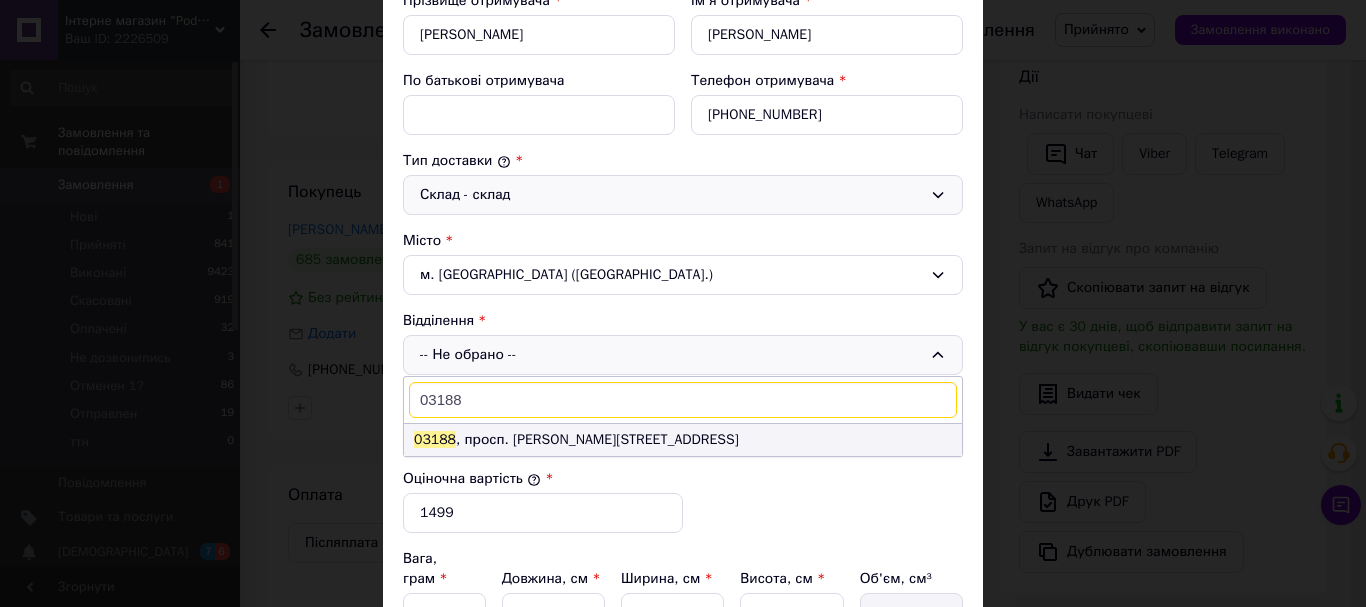 type on "03188" 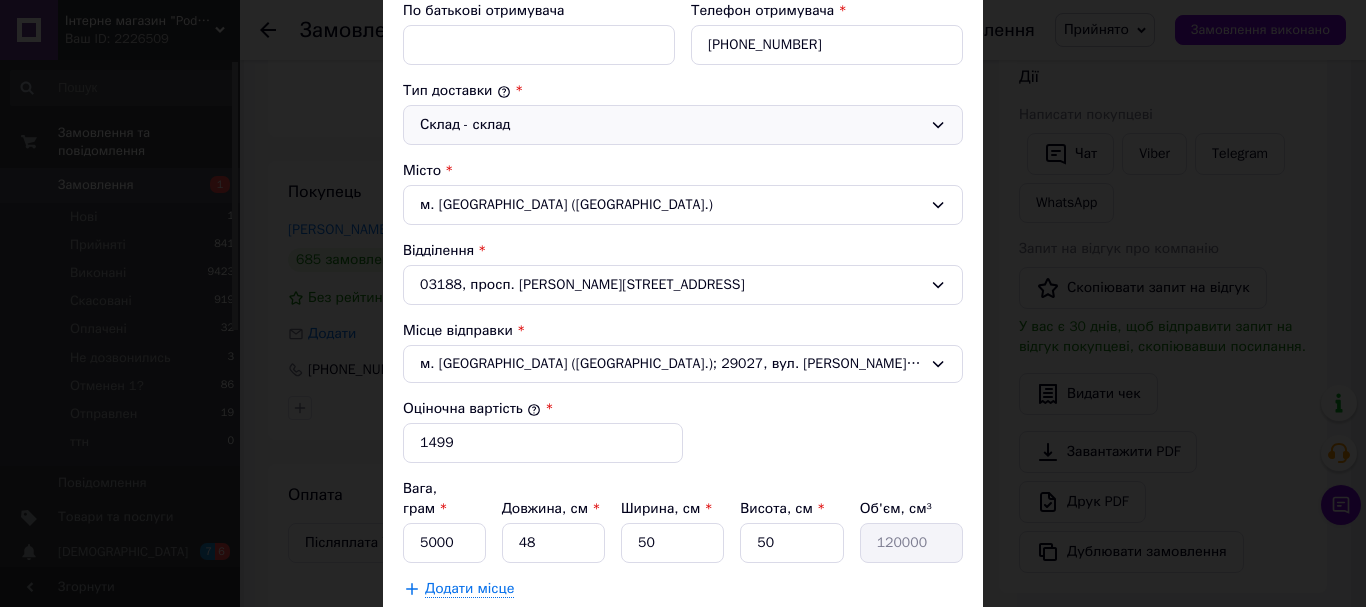 scroll, scrollTop: 600, scrollLeft: 0, axis: vertical 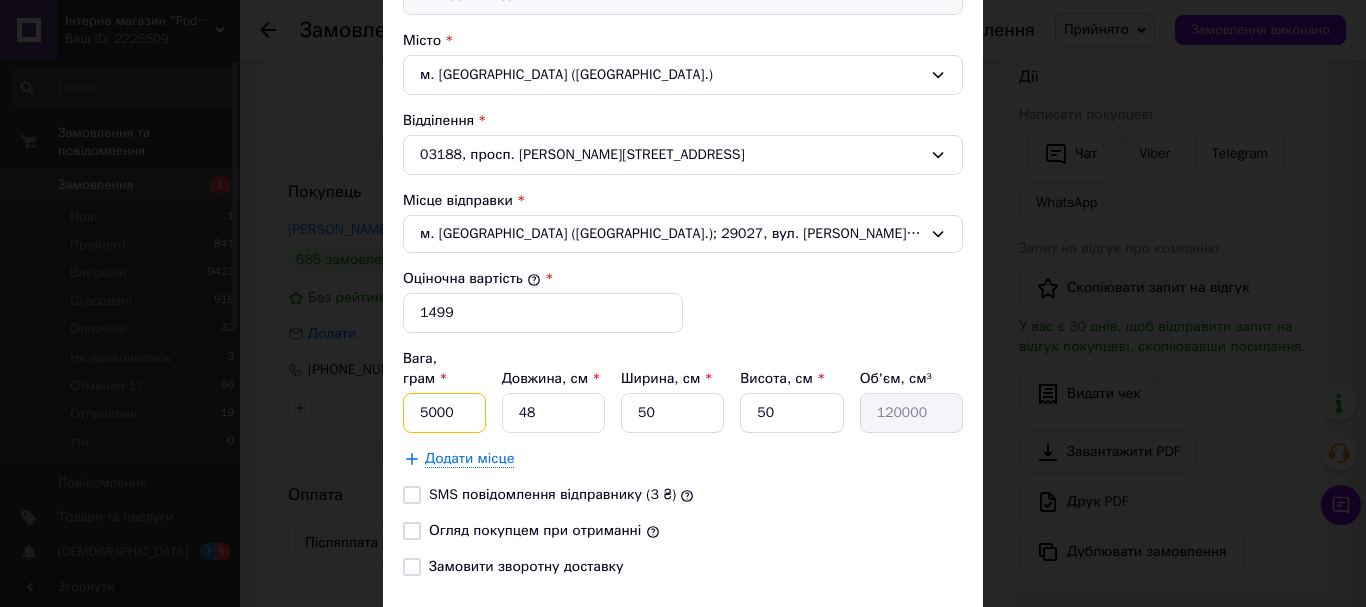 click on "5000" at bounding box center [444, 413] 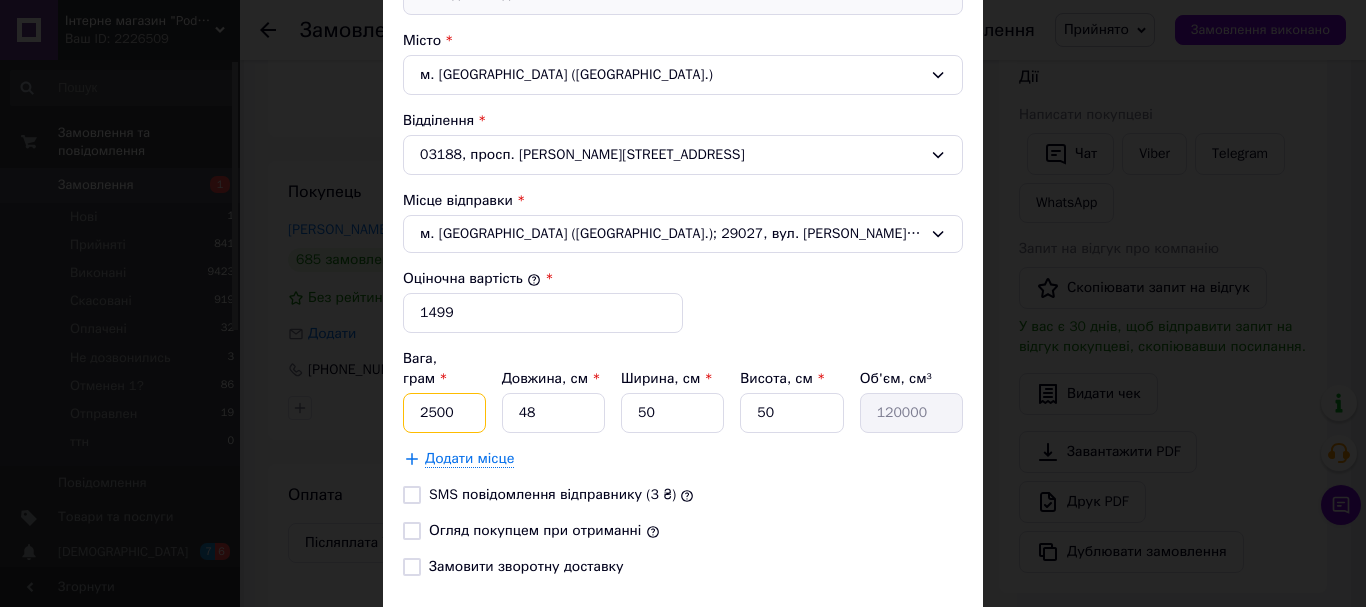 type on "2500" 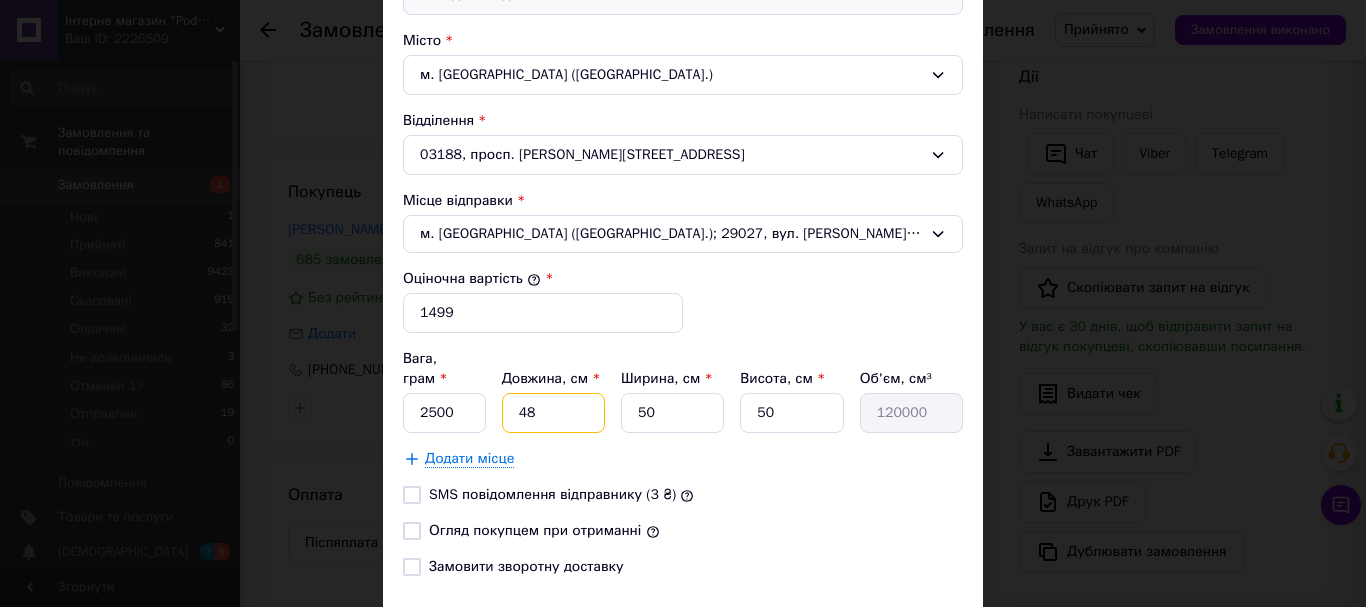 click on "48" at bounding box center (553, 413) 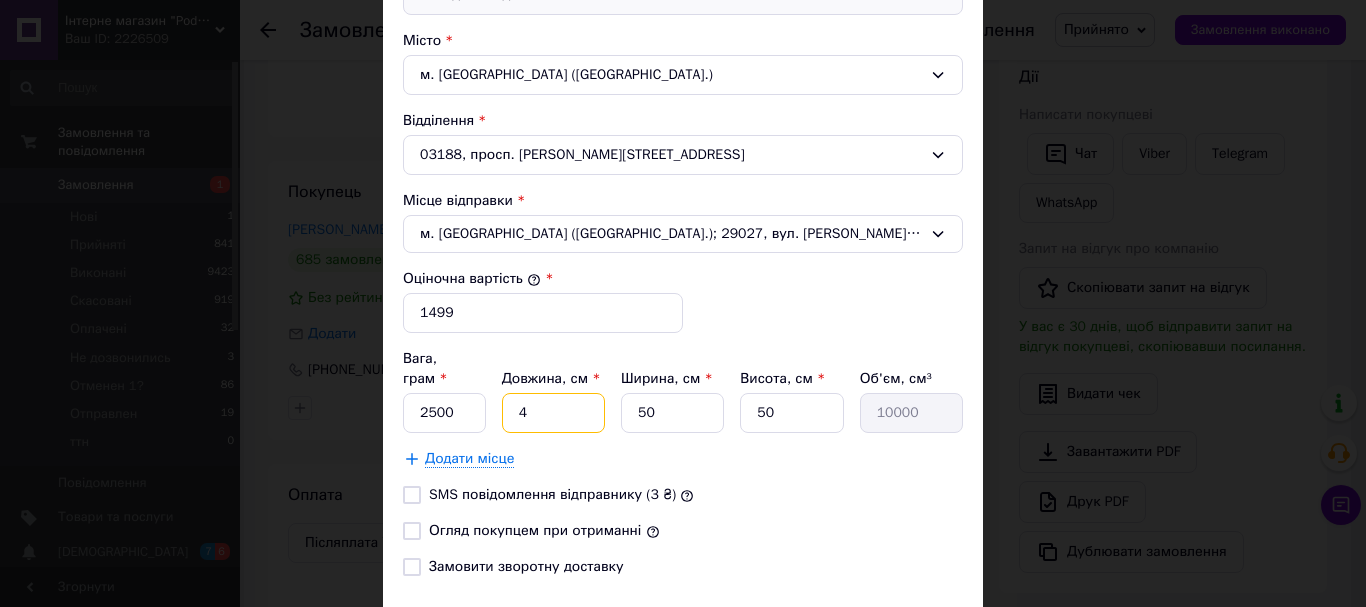 type 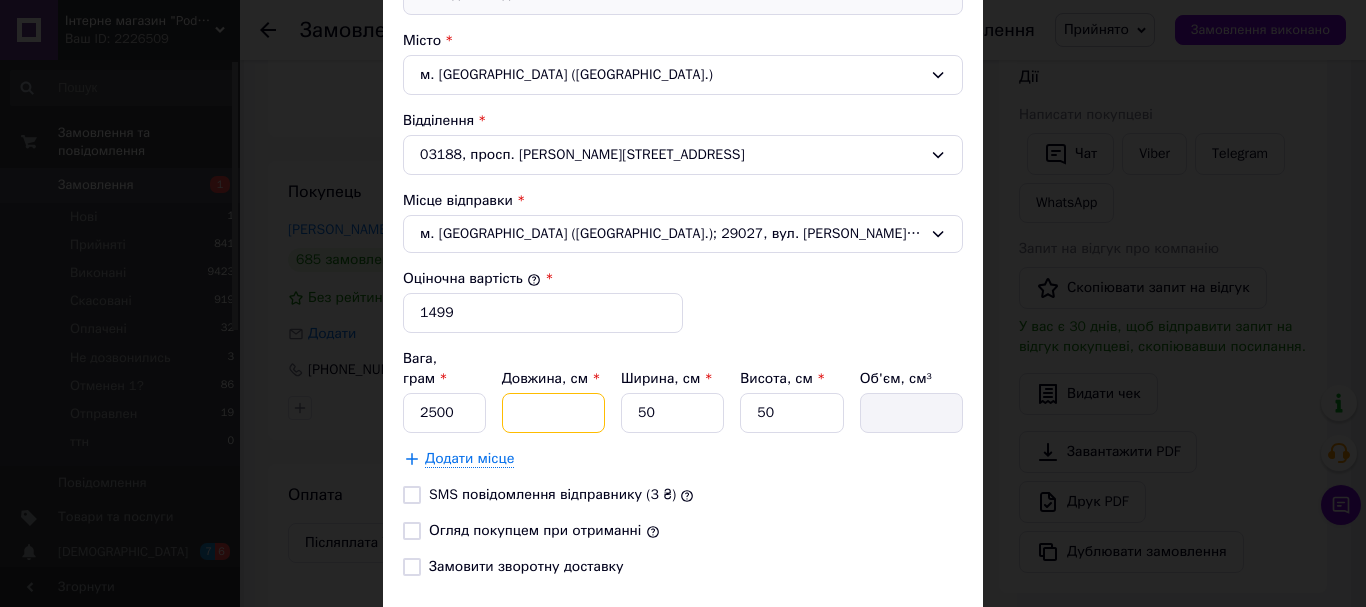 type on "6" 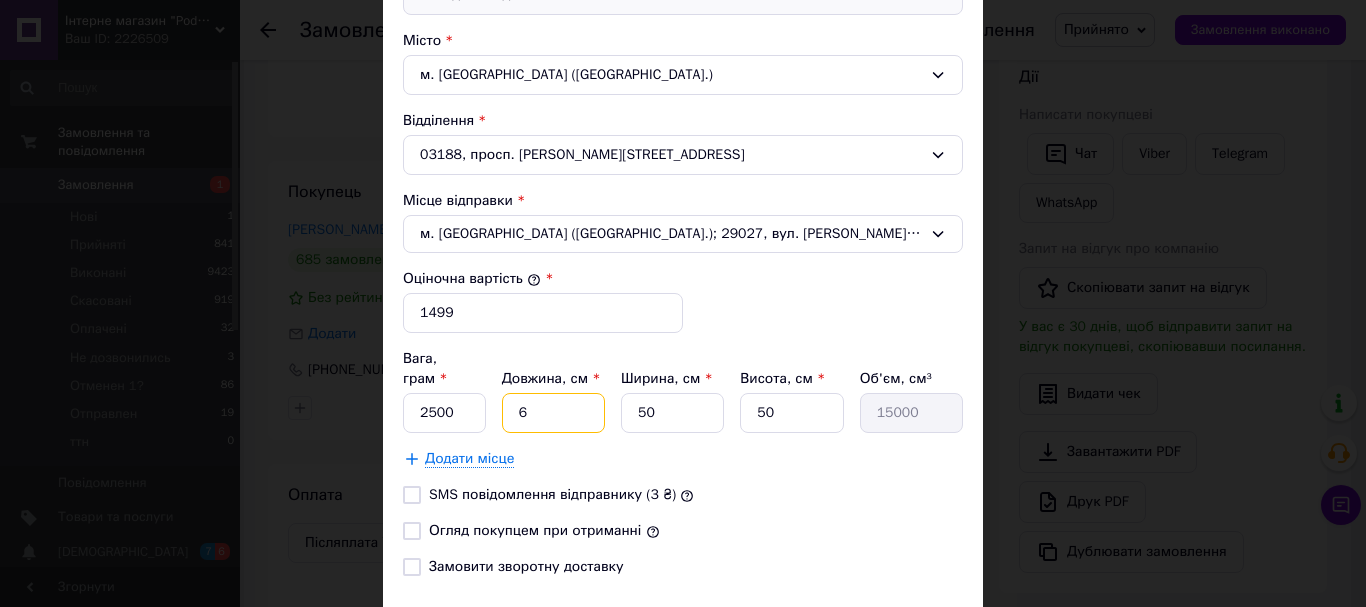 type on "60" 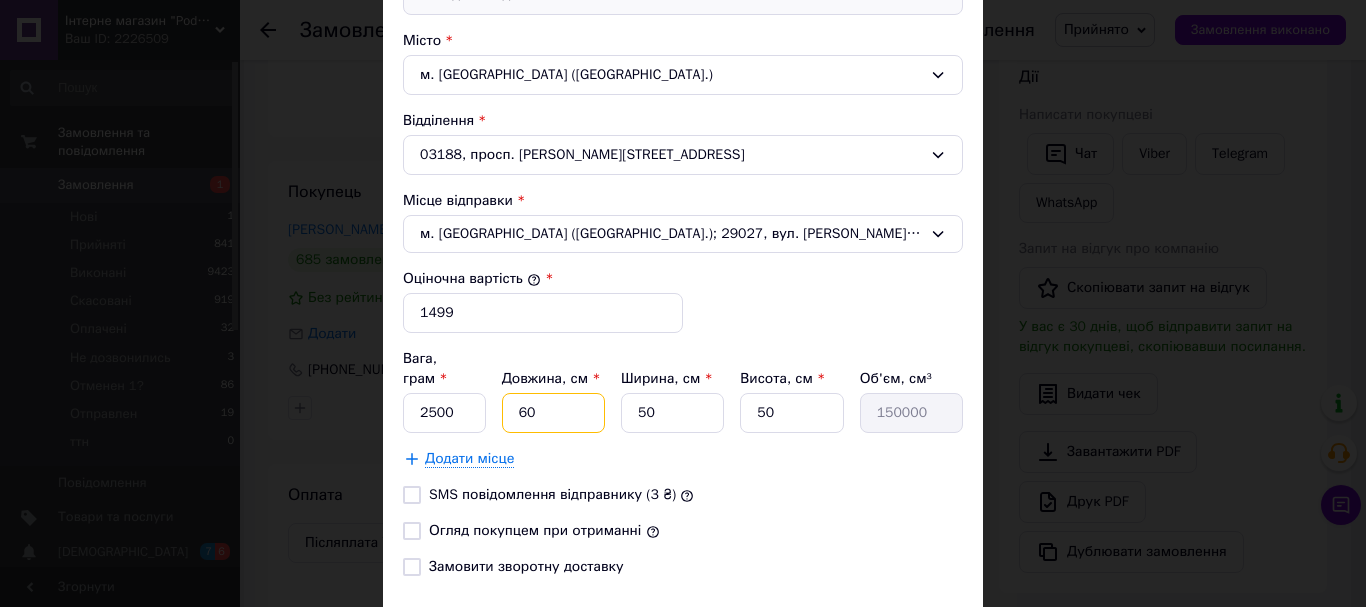 type on "60" 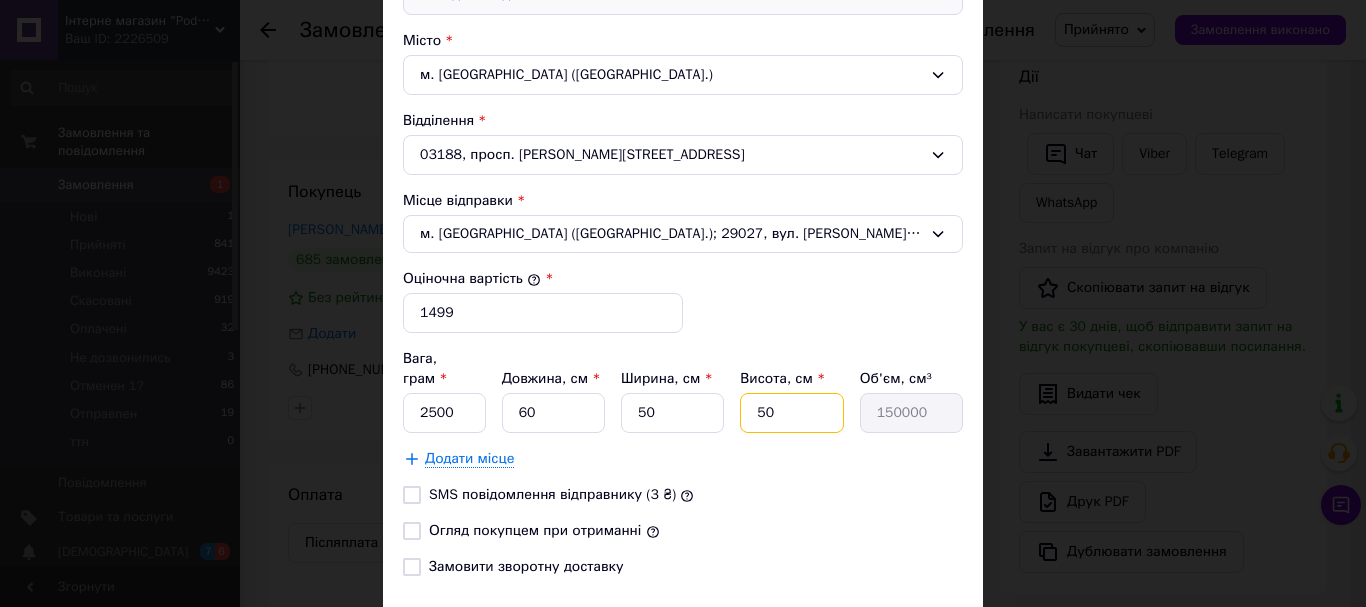 click on "50" at bounding box center (791, 413) 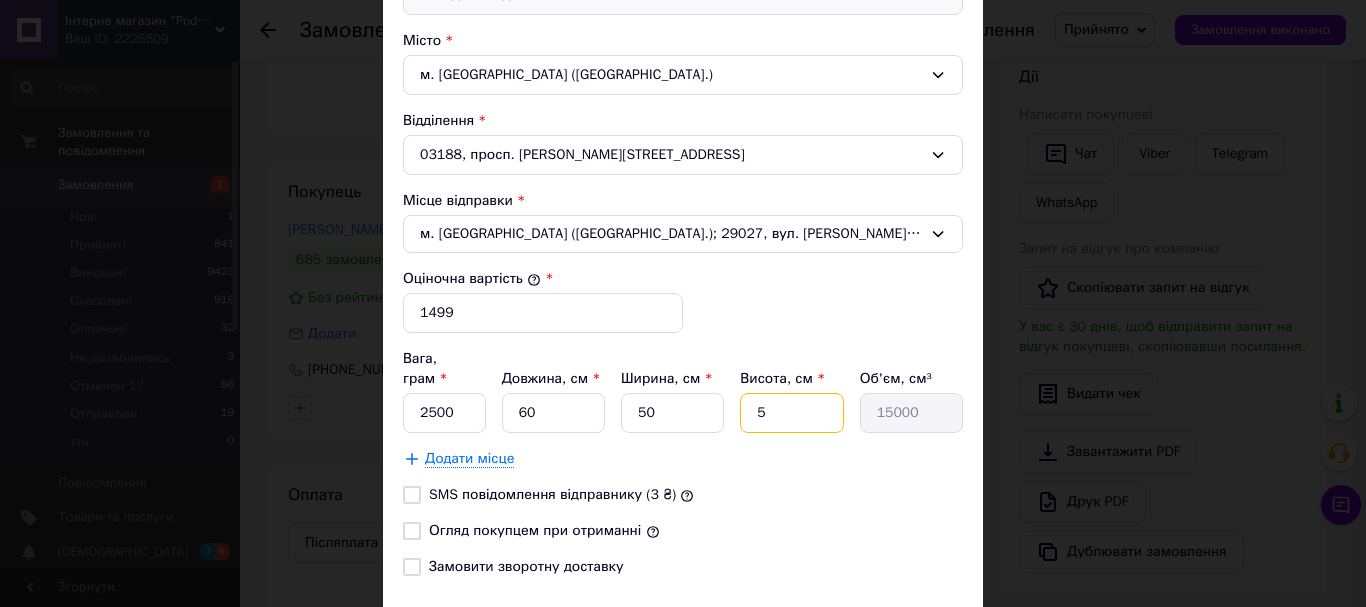 type 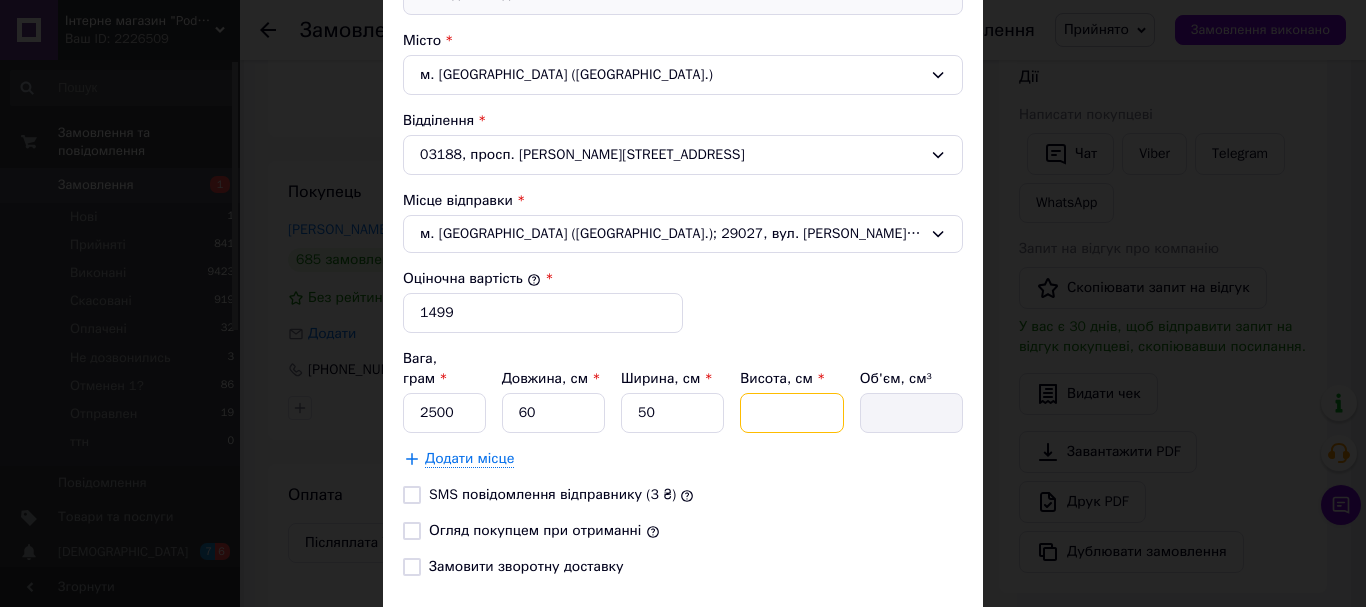 type on "4" 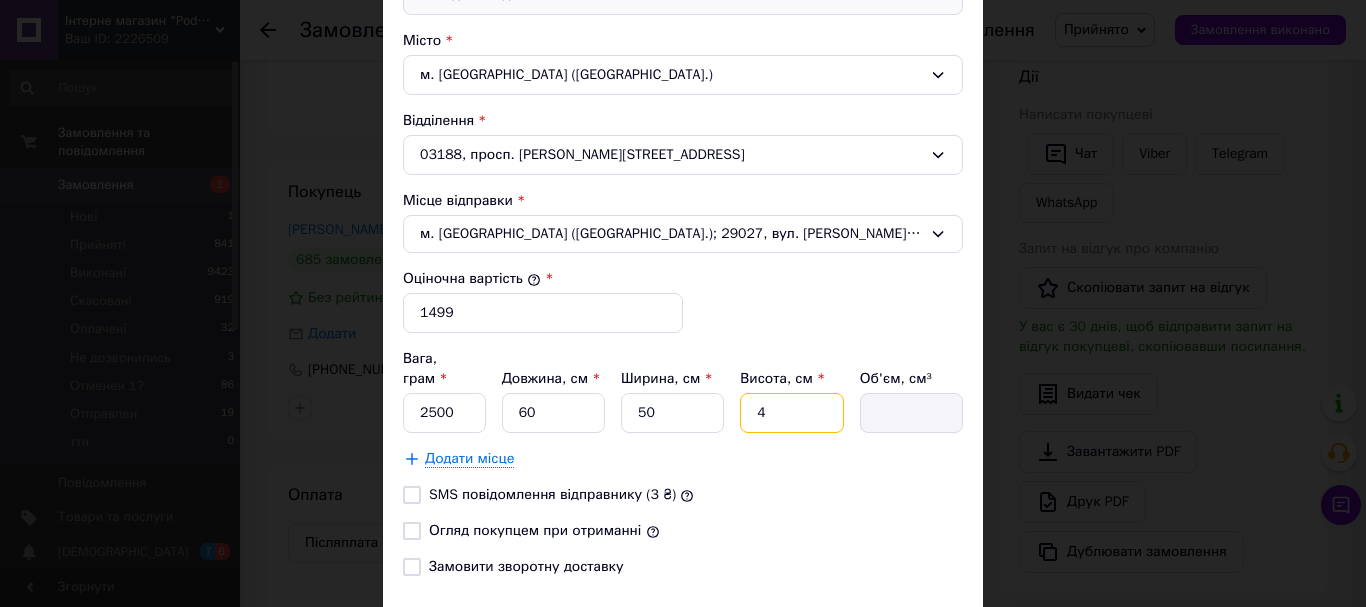 type on "12000" 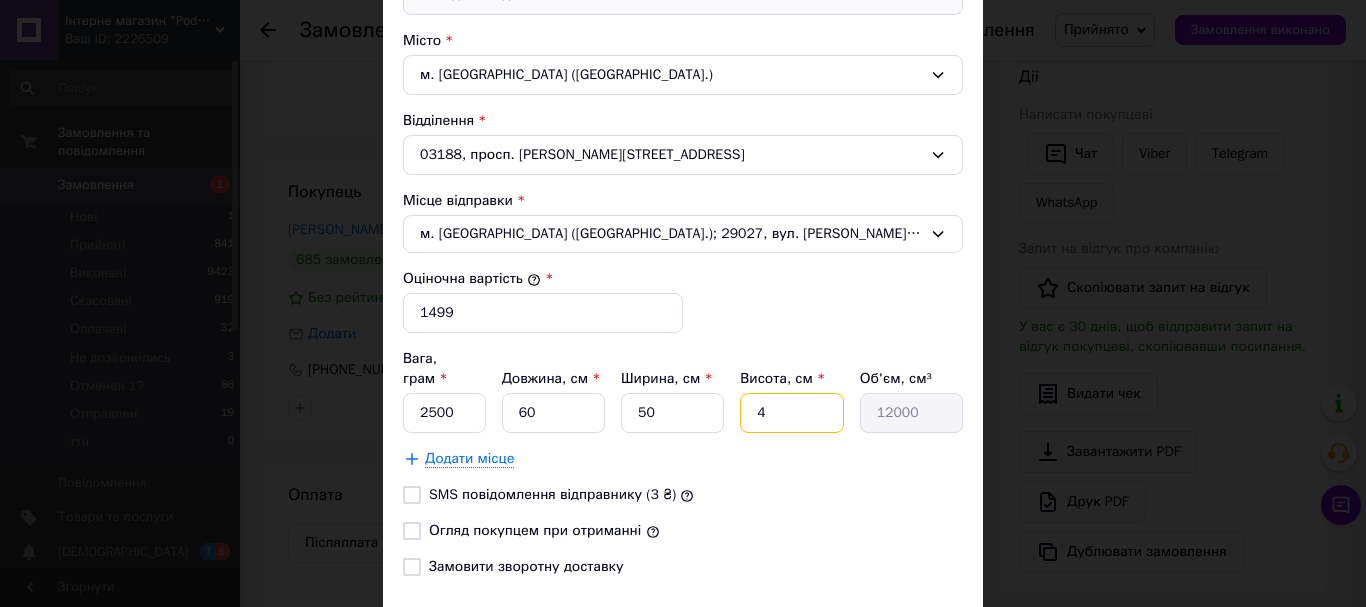 type on "40" 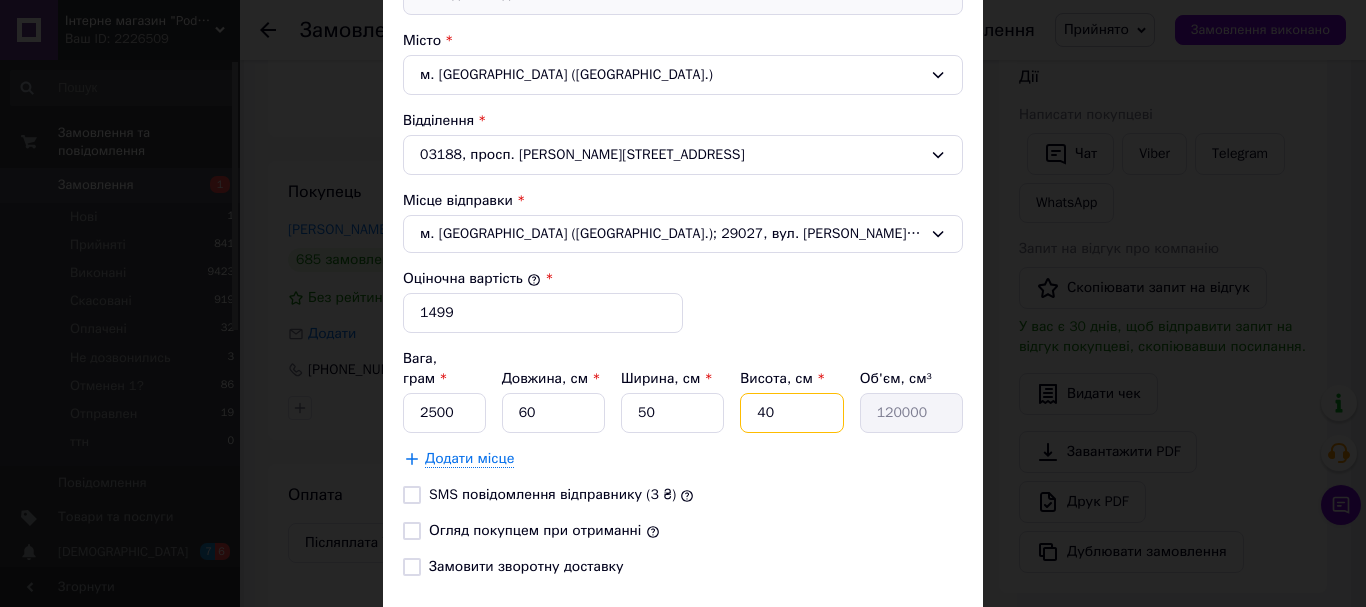 type on "40" 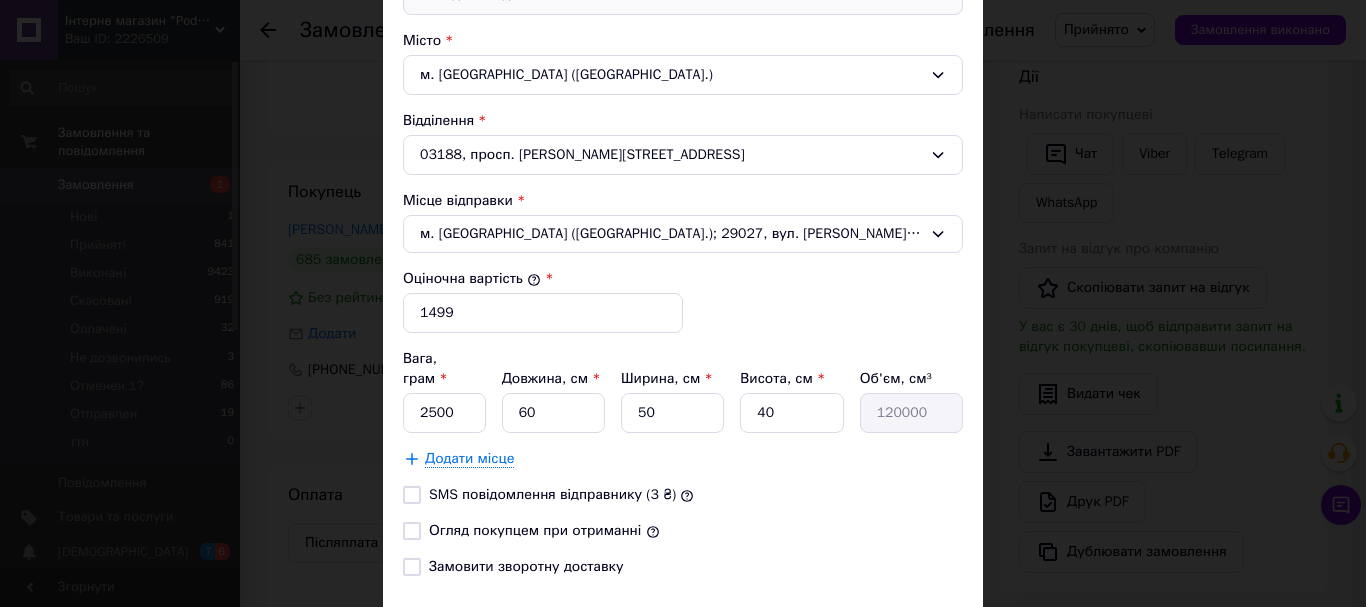 click on "Огляд покупцем при отриманні" at bounding box center [412, 531] 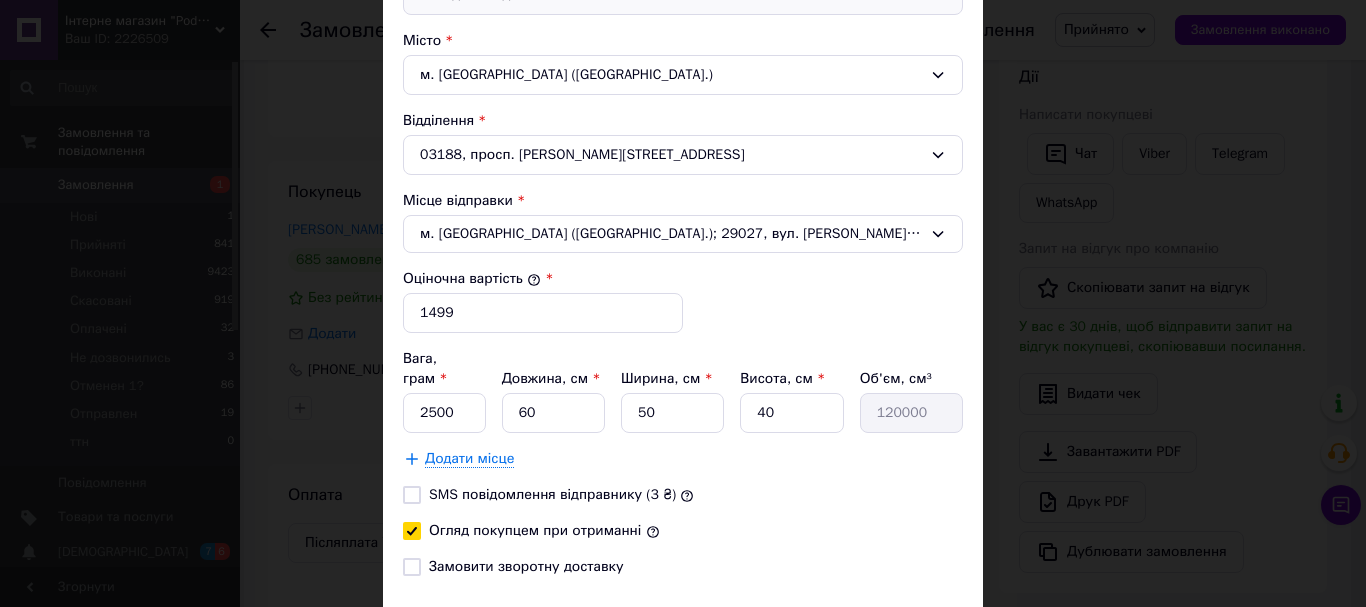 checkbox on "true" 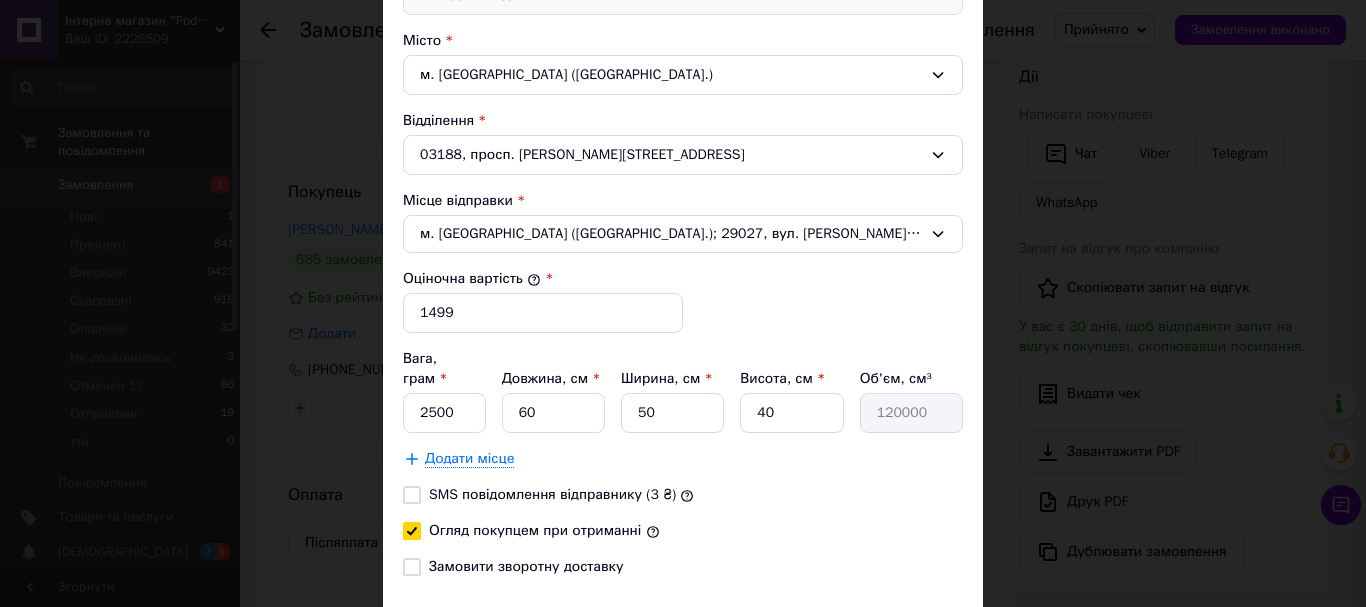 click on "Спосіб доставки Укрпошта (платна) Тариф     * Стандарт Платник   * Отримувач Прізвище отримувача   * Сушанов Ім'я отримувача   * Олексій По батькові отримувача Телефон отримувача   * +380966611313 Тип доставки     * Склад - склад Місто м. Київ (Київська обл.) Відділення 03188, просп. Глушкова Академіка, 9В Місце відправки   * м. Хмельницький (Хмельницька обл.); 29027, вул. Максима Залізняка, 8 Оціночна вартість     * 1499 Вага, грам   * 2500 Довжина, см   * 60 Ширина, см   * 50 Висота, см   * 40 Об'єм, см³ 120000 Додати місце SMS повідомлення відправнику (3 ₴)   Огляд покупцем при отриманні" at bounding box center (683, 72) 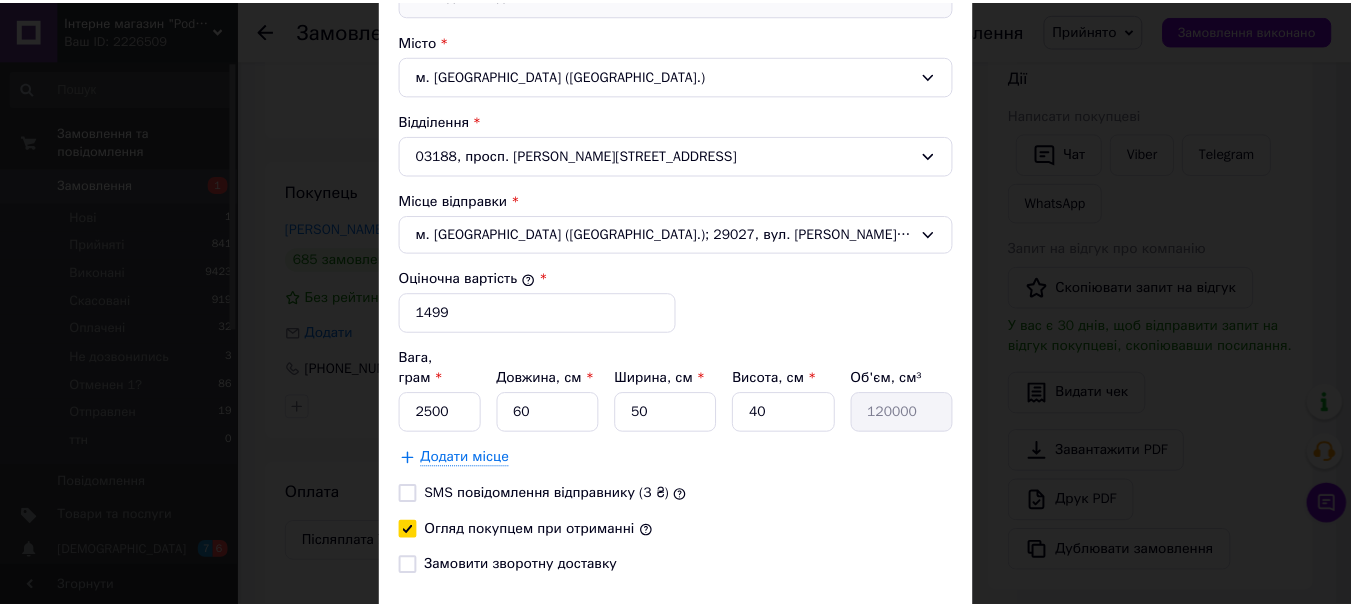 scroll, scrollTop: 0, scrollLeft: 0, axis: both 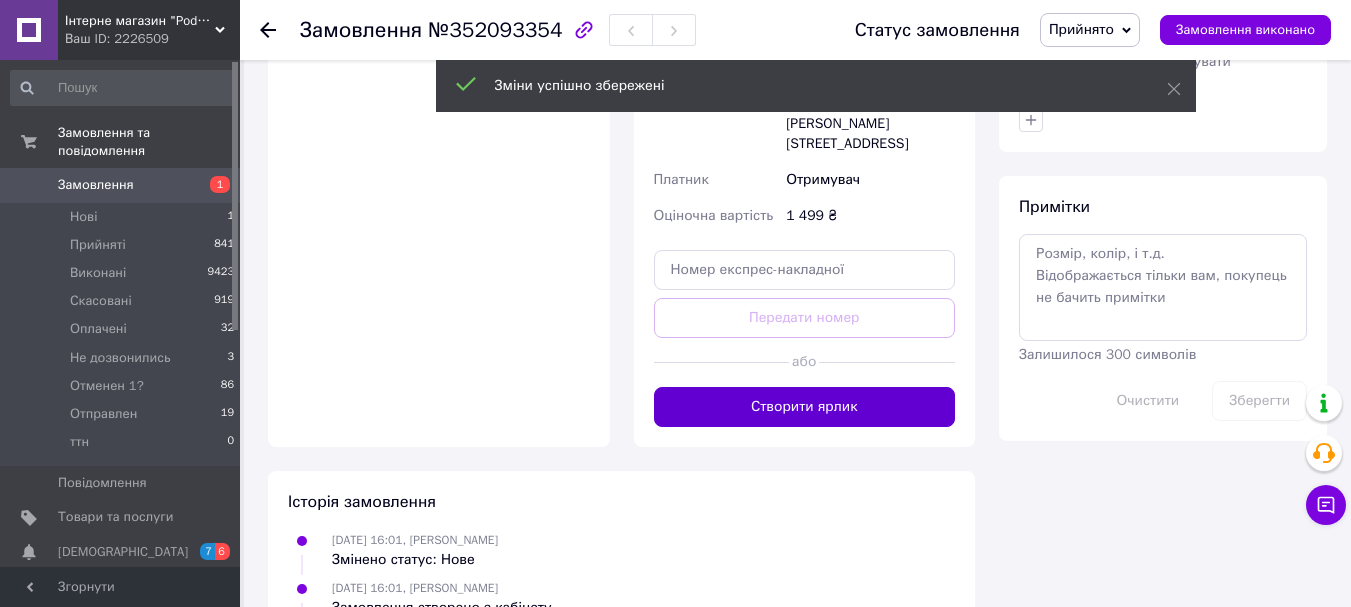 click on "Створити ярлик" at bounding box center (805, 407) 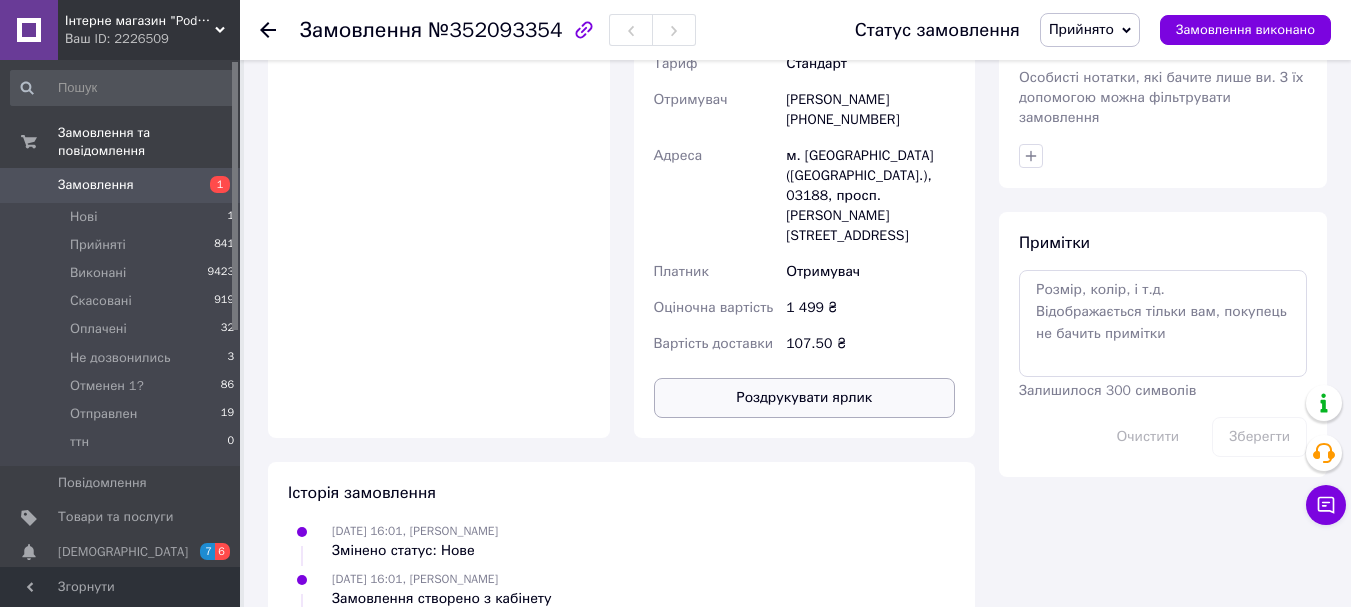 click on "Роздрукувати ярлик" at bounding box center (805, 398) 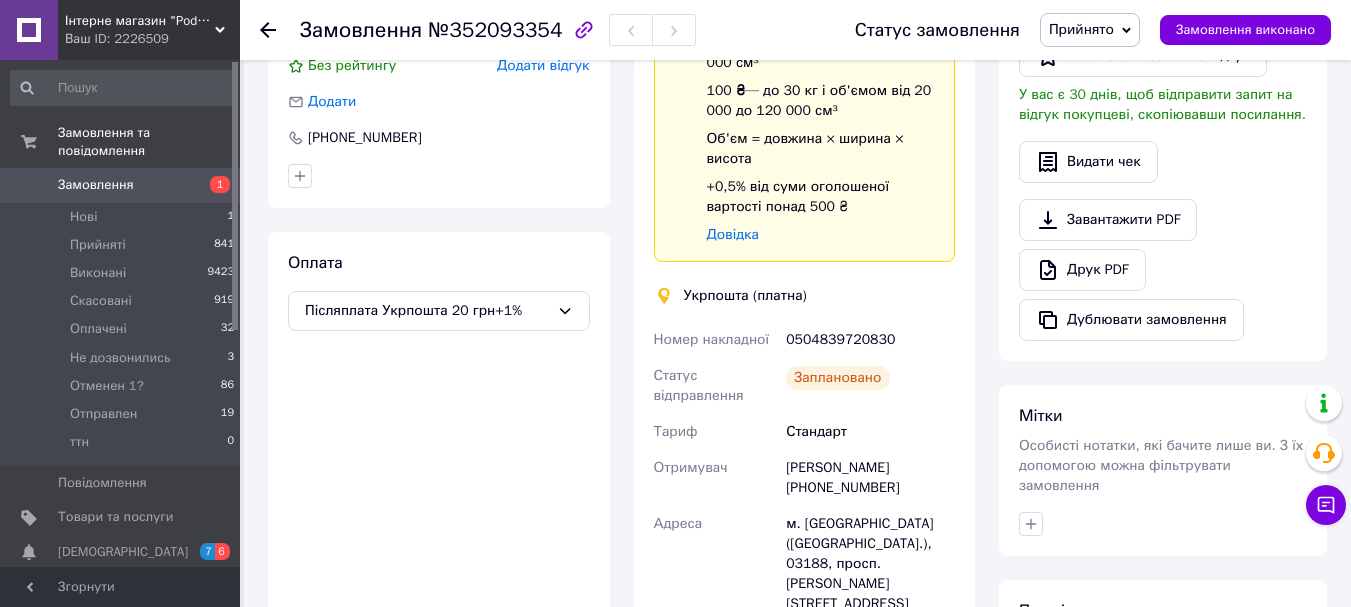 scroll, scrollTop: 386, scrollLeft: 0, axis: vertical 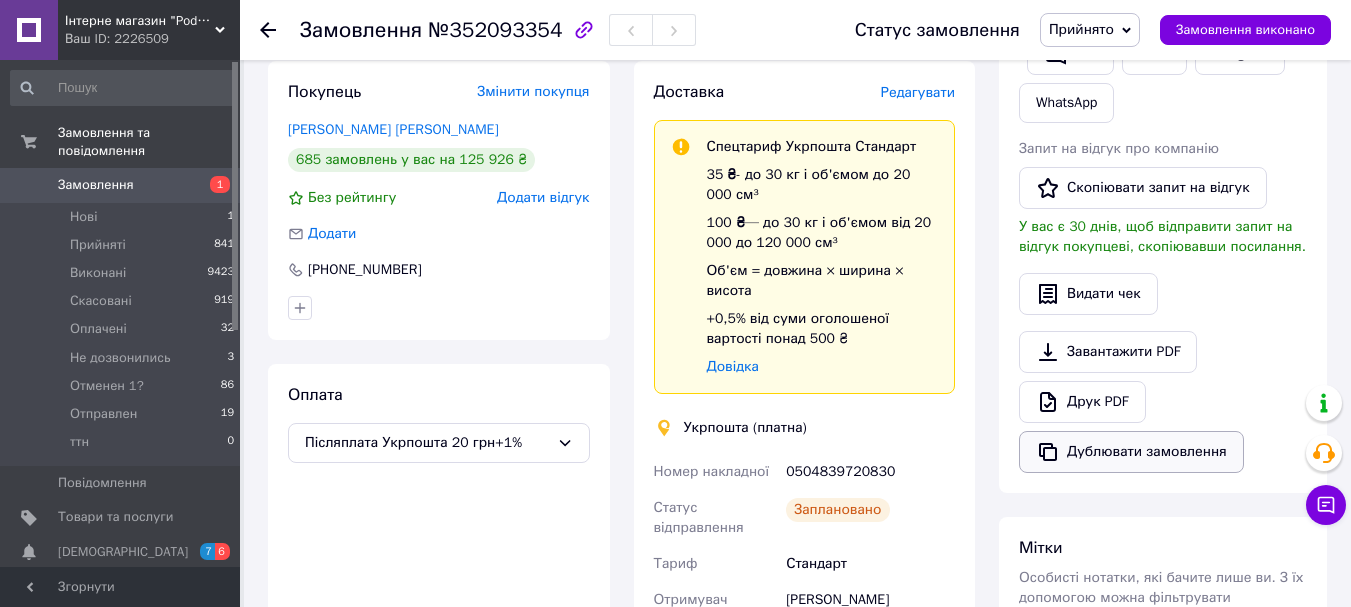 click on "Дублювати замовлення" at bounding box center (1131, 452) 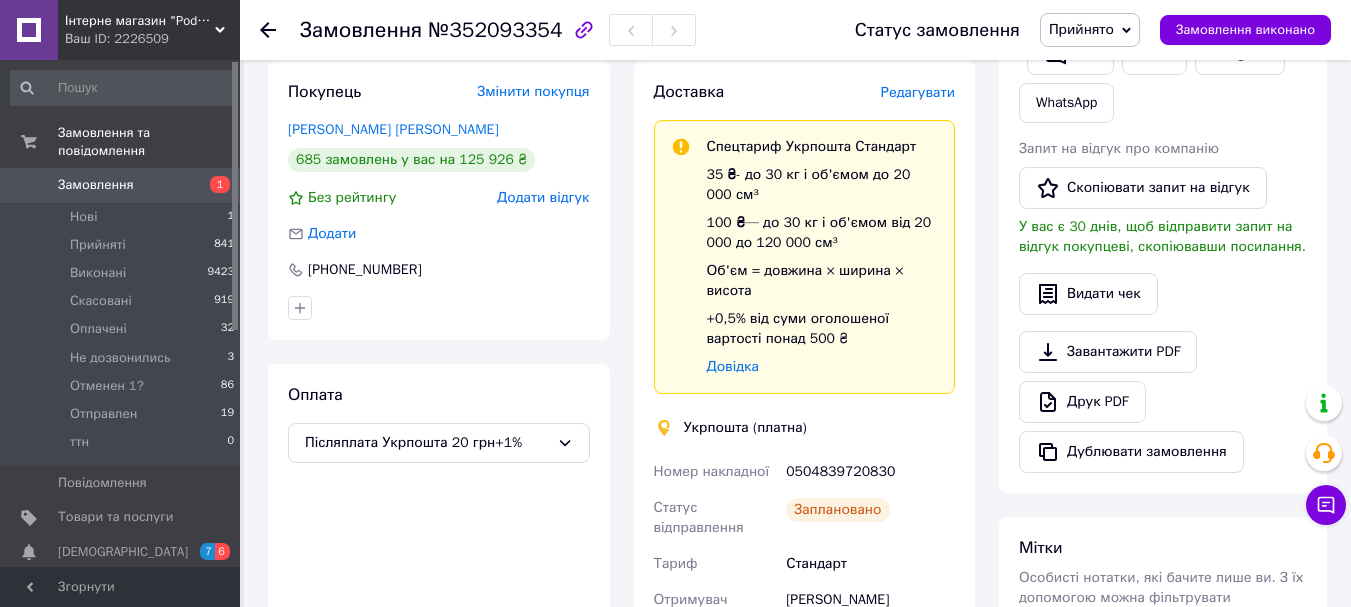 click on "Замовлення" at bounding box center [121, 185] 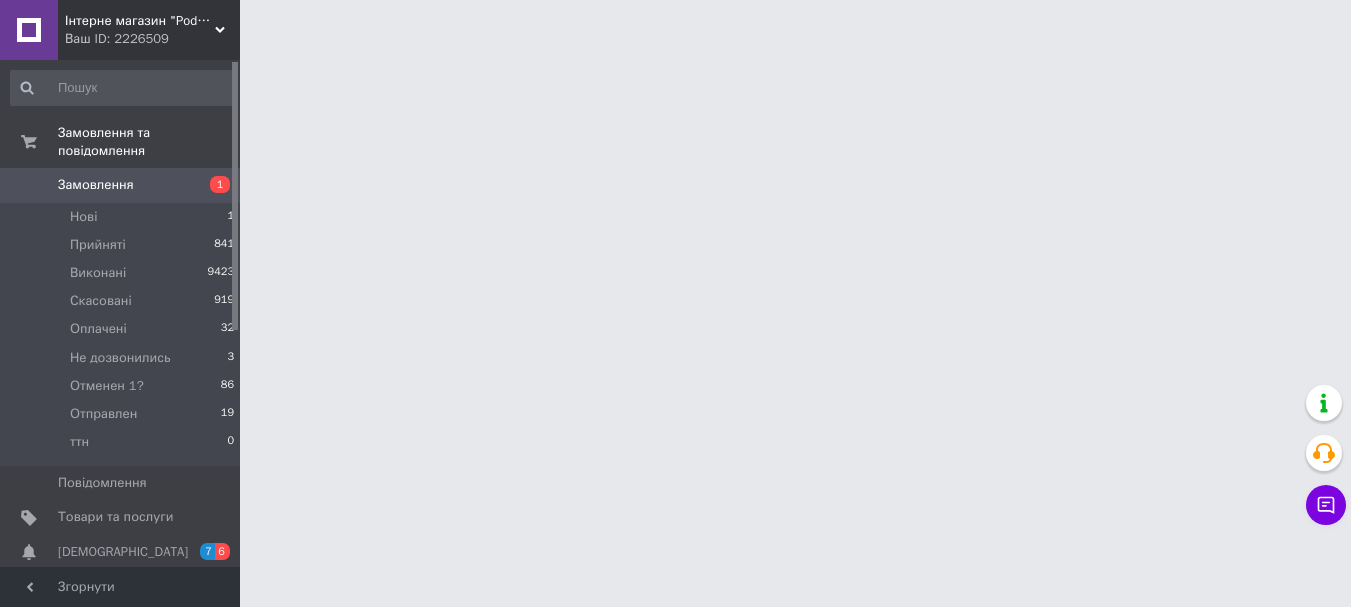 scroll, scrollTop: 0, scrollLeft: 0, axis: both 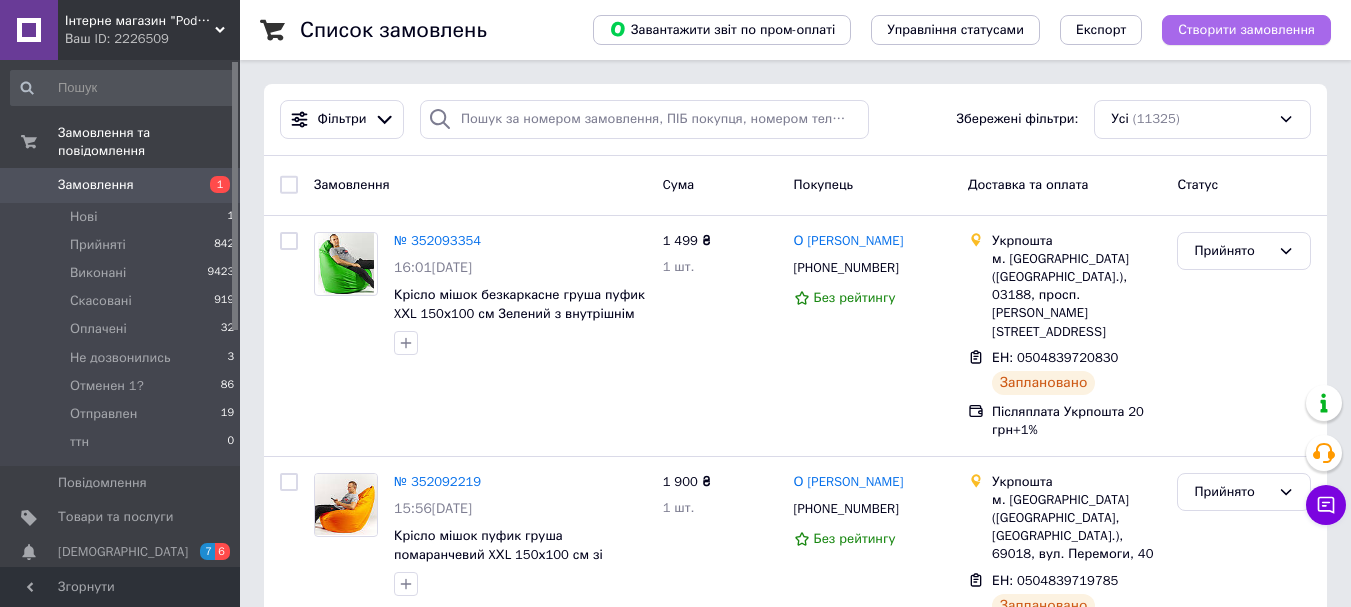 click on "Створити замовлення" at bounding box center (1246, 30) 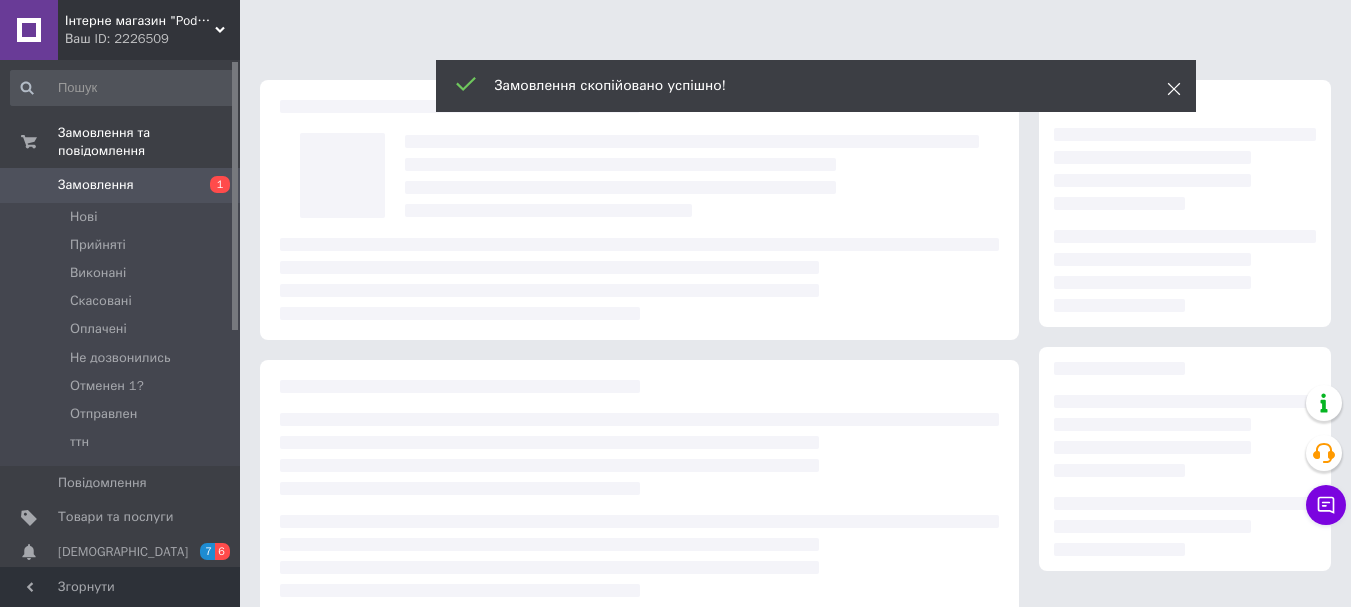 click 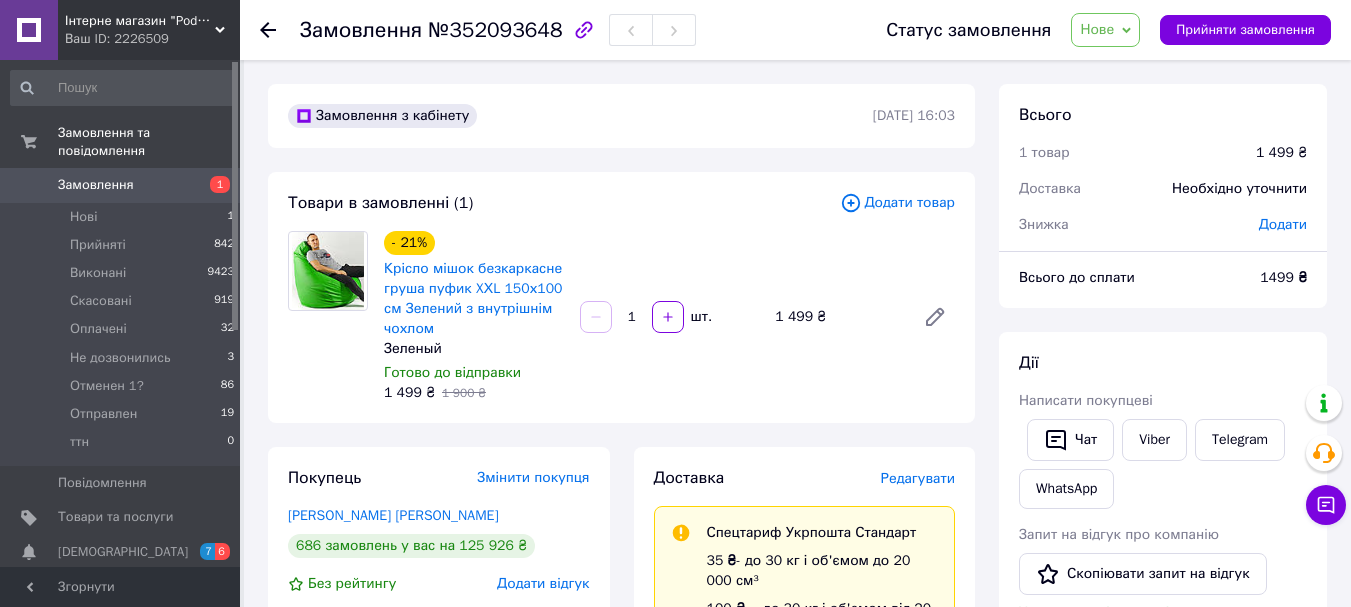 click on "Нове" at bounding box center [1105, 30] 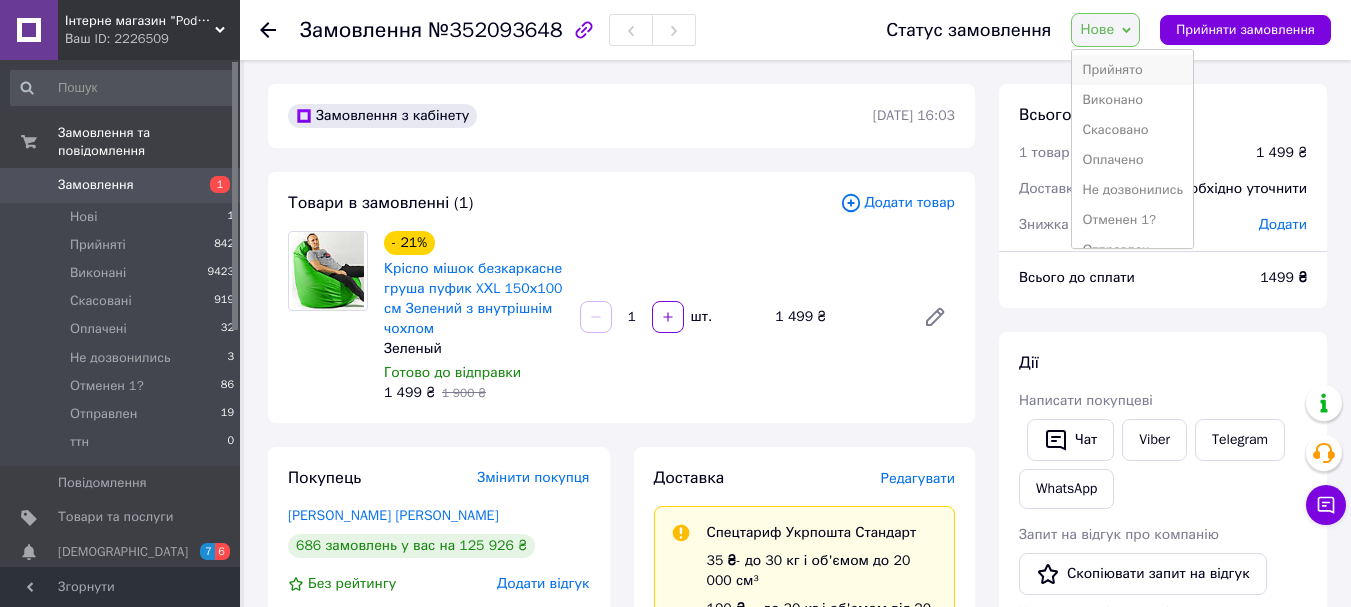 click on "Прийнято" at bounding box center [1132, 70] 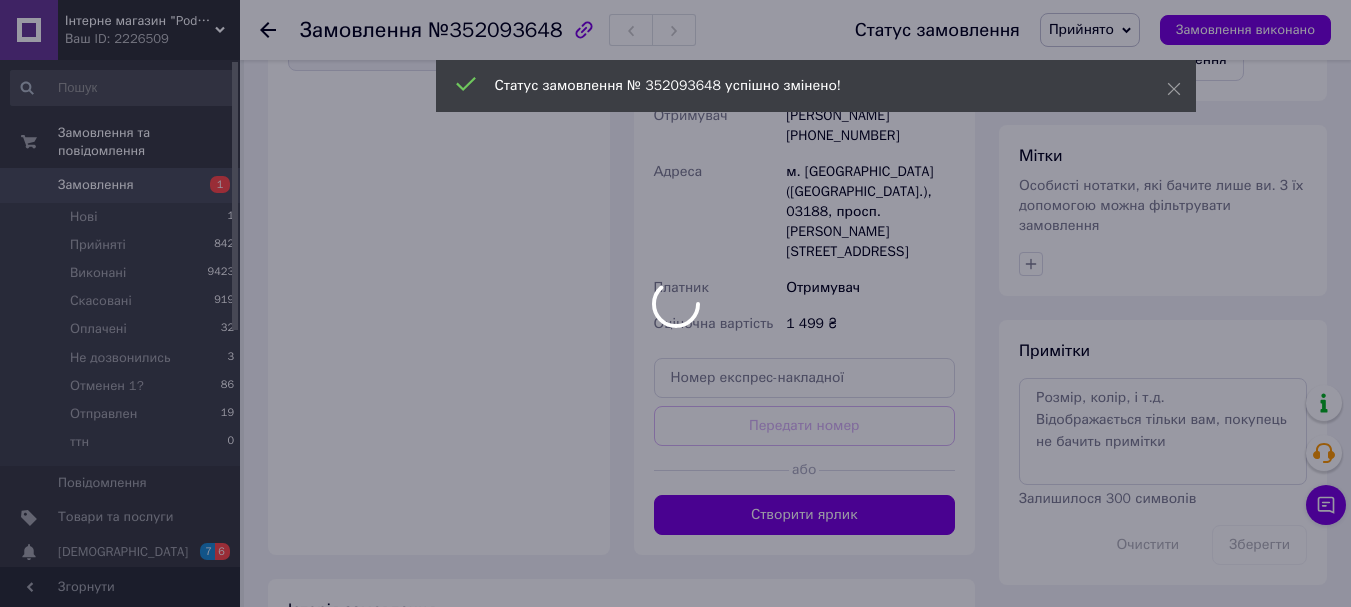 scroll, scrollTop: 800, scrollLeft: 0, axis: vertical 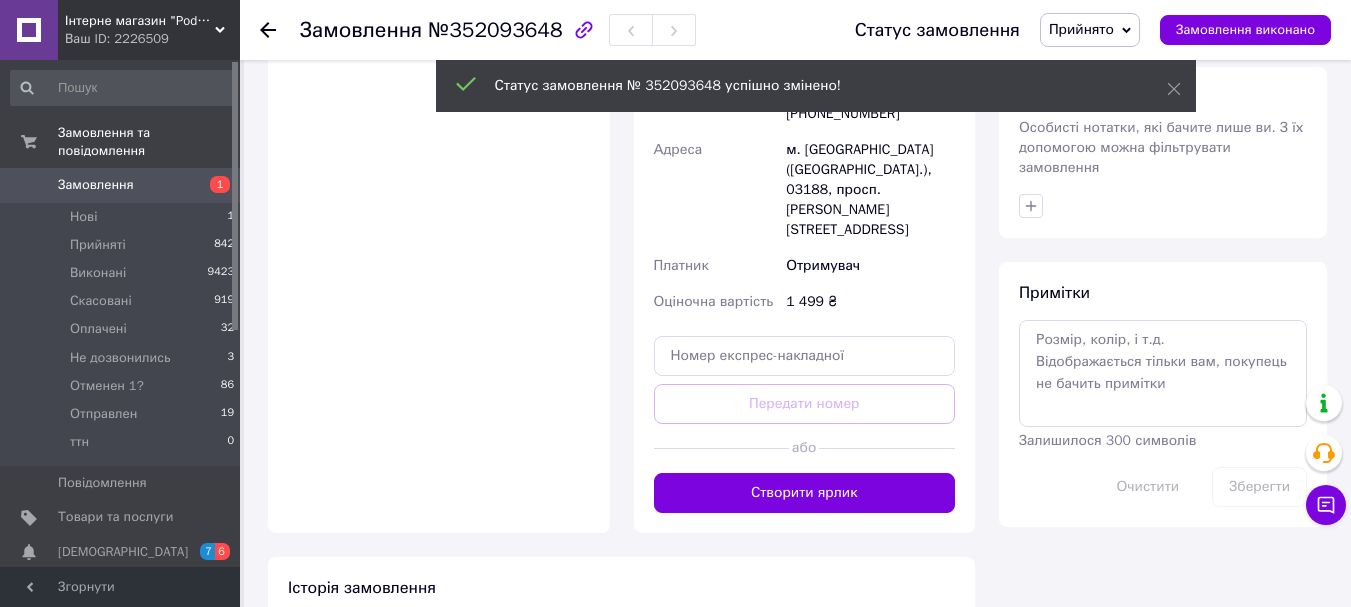 click on "Інтерне магазин "Podarex" Ваш ID: 2226509 Сайт Інтерне магазин "Podarex" Кабінет покупця Перевірити стан системи Сторінка на порталі Довідка Вийти Замовлення та повідомлення Замовлення 1 Нові 1 Прийняті 842 Виконані 9423 Скасовані 919 Оплачені 32 Не дозвонились 3 Отменен 1? 86 Отправлен 19 ттн 0 Повідомлення 0 Товари та послуги Сповіщення 7 6 Показники роботи компанії Панель управління Відгуки Покупатели Каталог ProSale Аналітика Інструменти веб-майстра та SEO Управління сайтом Гаманець компанії [PERSON_NAME] Prom мікс 1 000 ттн" at bounding box center (675, -50) 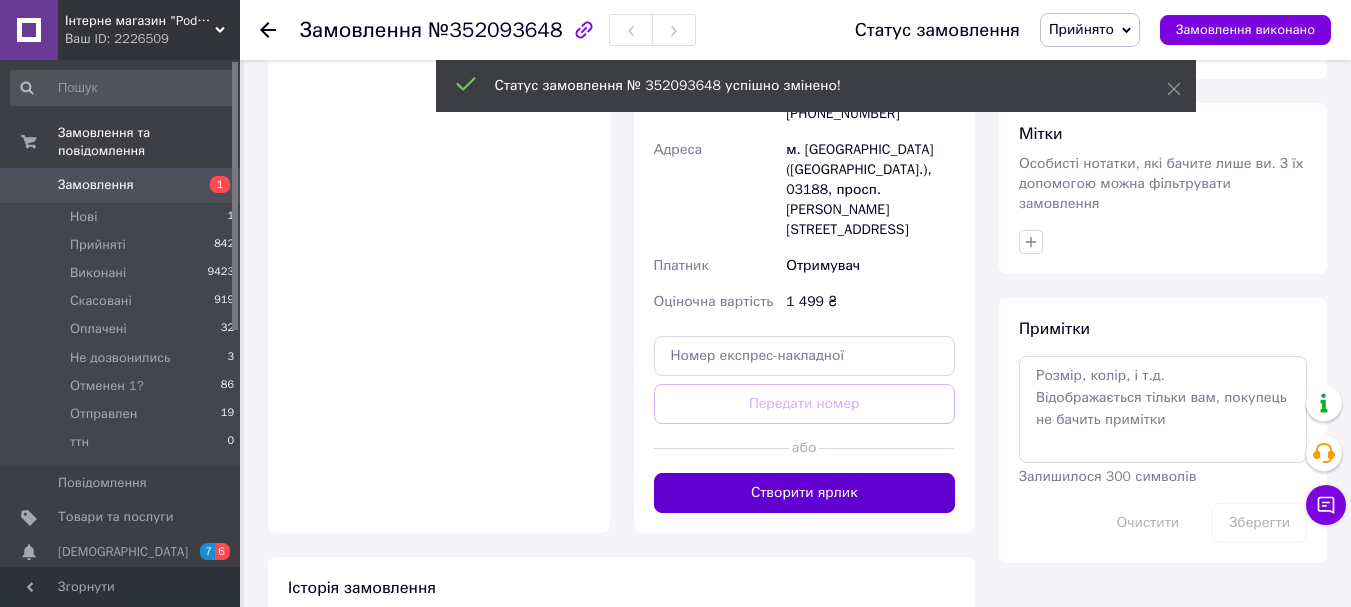 click on "Створити ярлик" at bounding box center [805, 493] 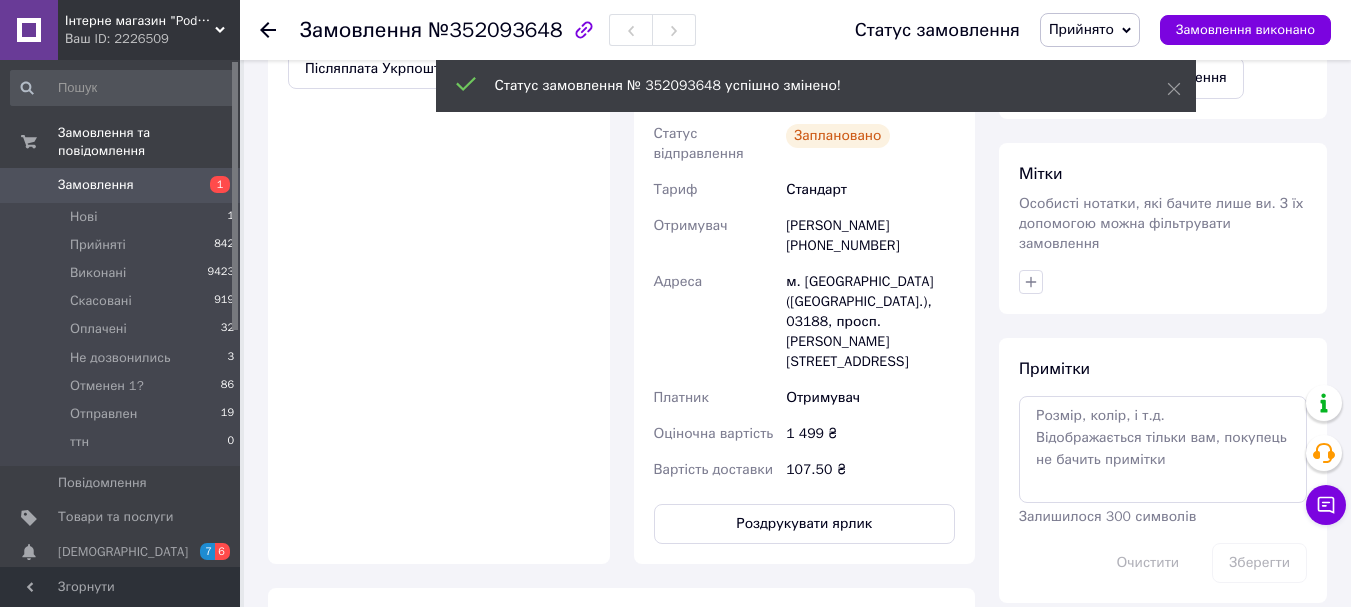 scroll, scrollTop: 800, scrollLeft: 0, axis: vertical 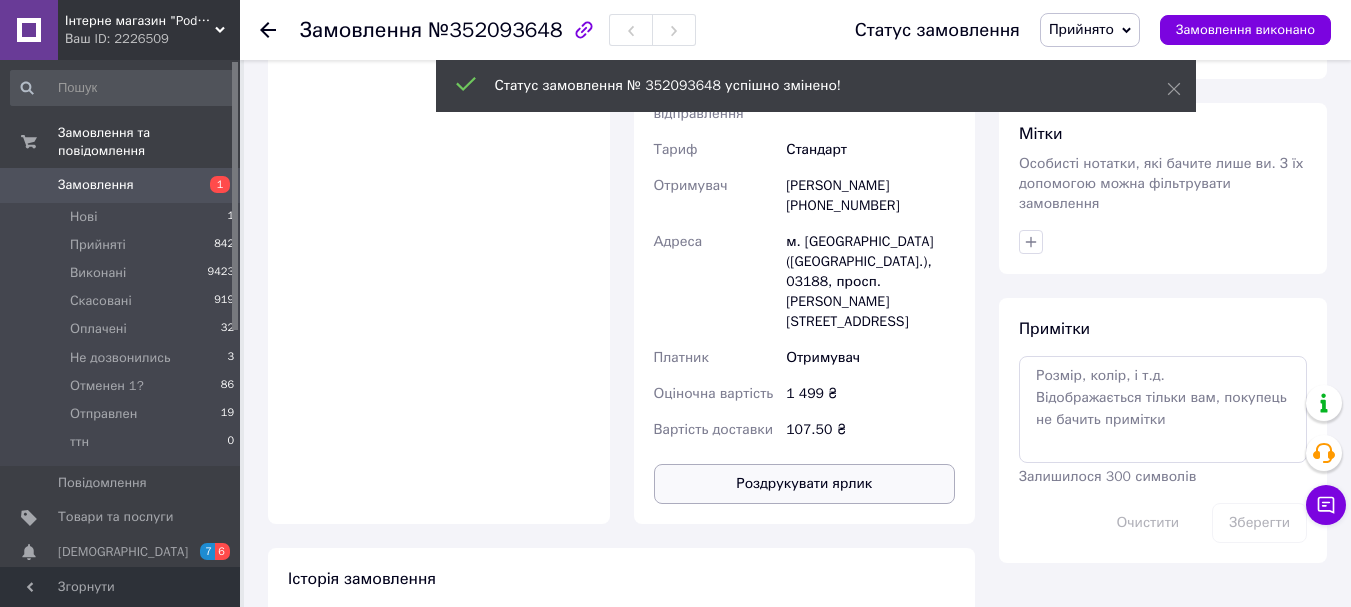 click on "Роздрукувати ярлик" at bounding box center [805, 484] 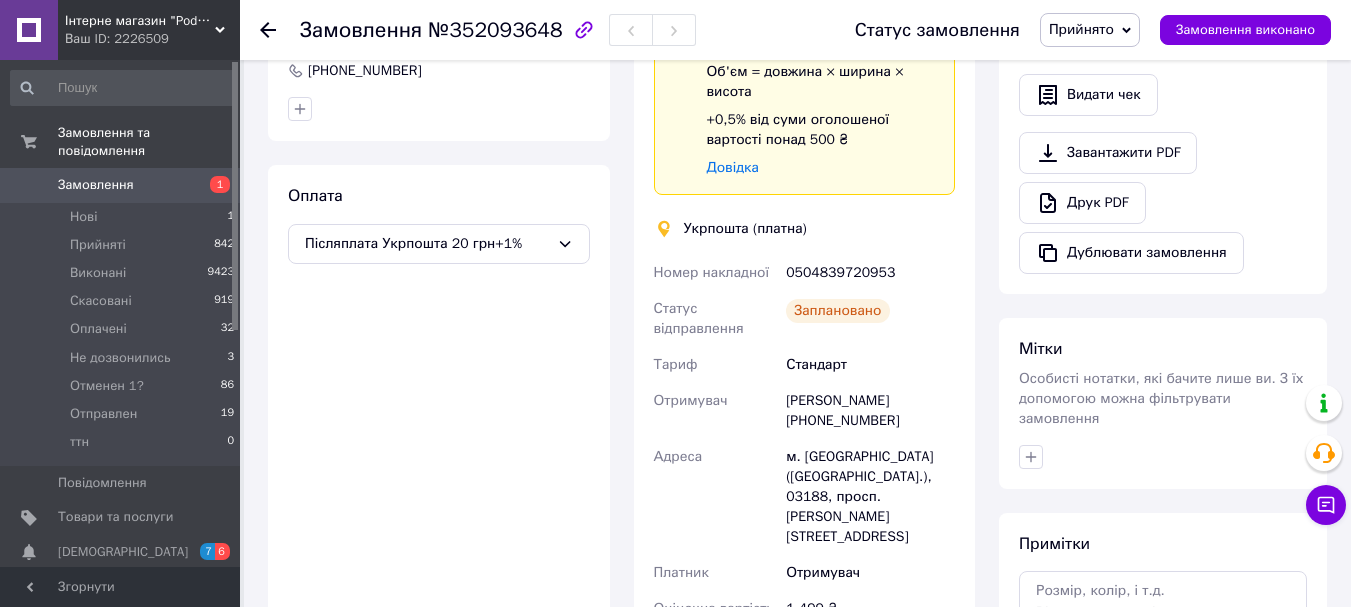 scroll, scrollTop: 500, scrollLeft: 0, axis: vertical 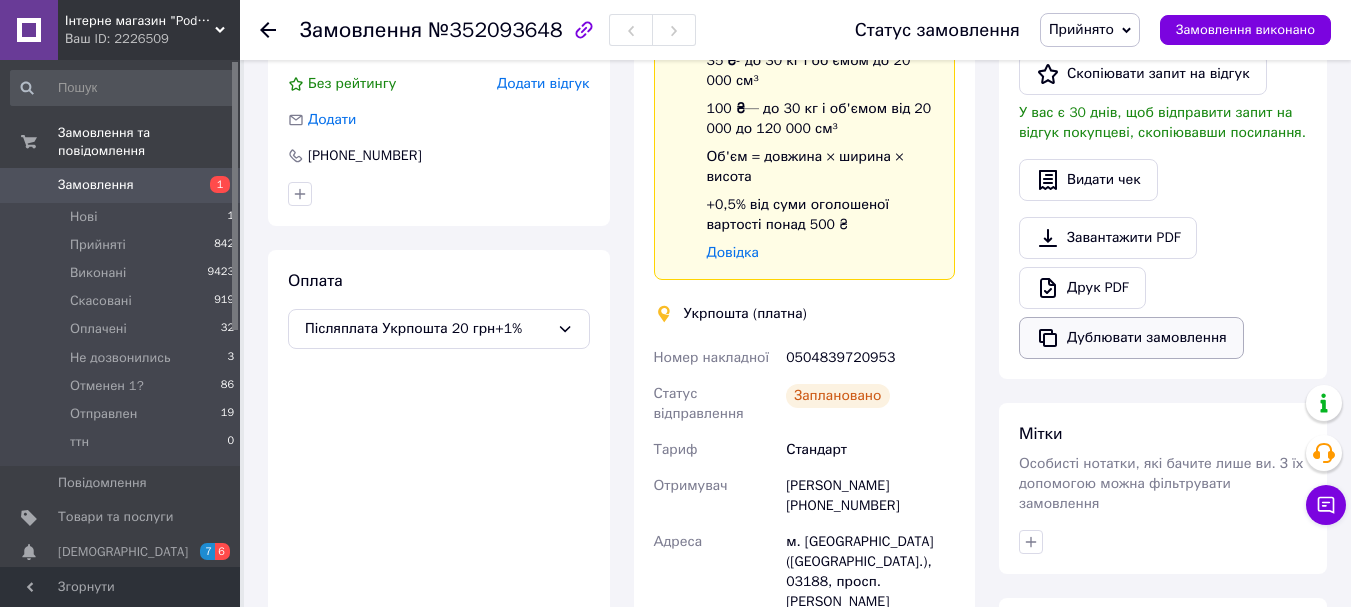 click on "Дублювати замовлення" at bounding box center [1131, 338] 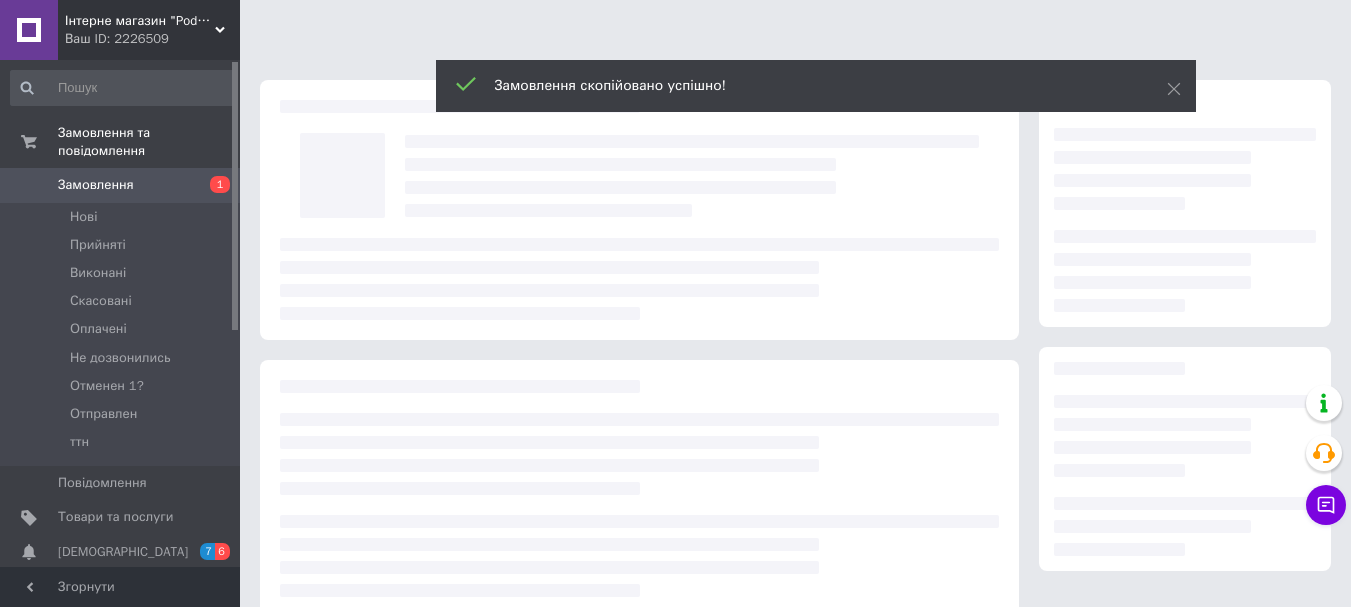 scroll, scrollTop: 0, scrollLeft: 0, axis: both 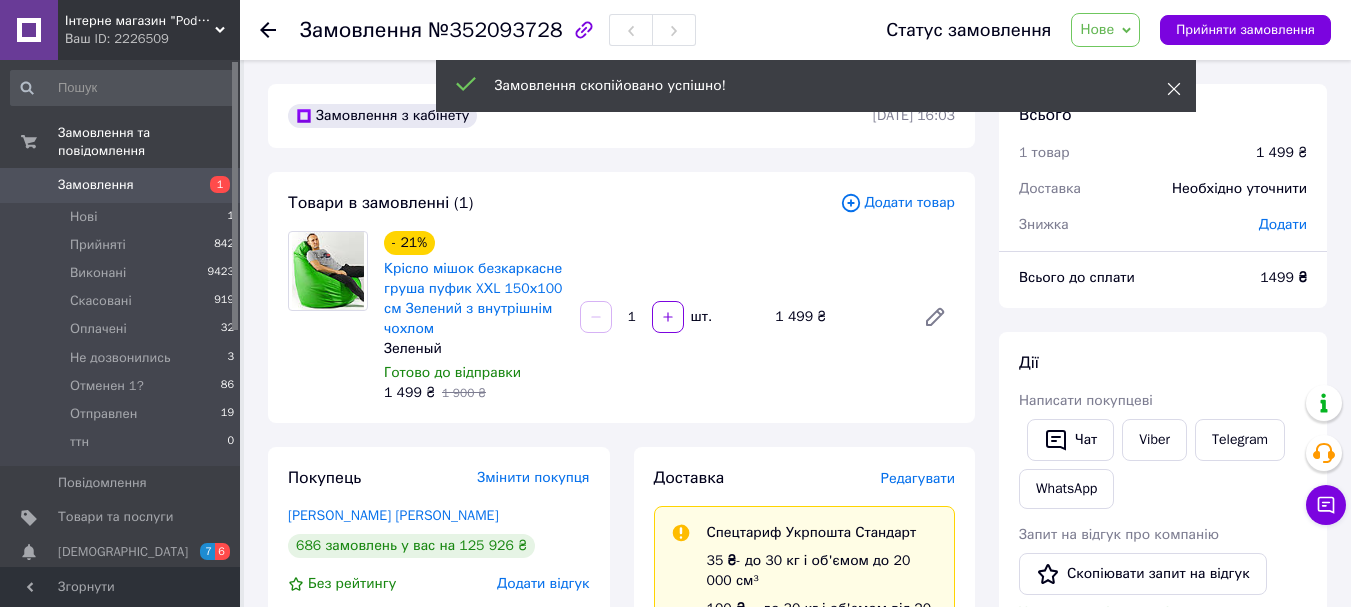 click 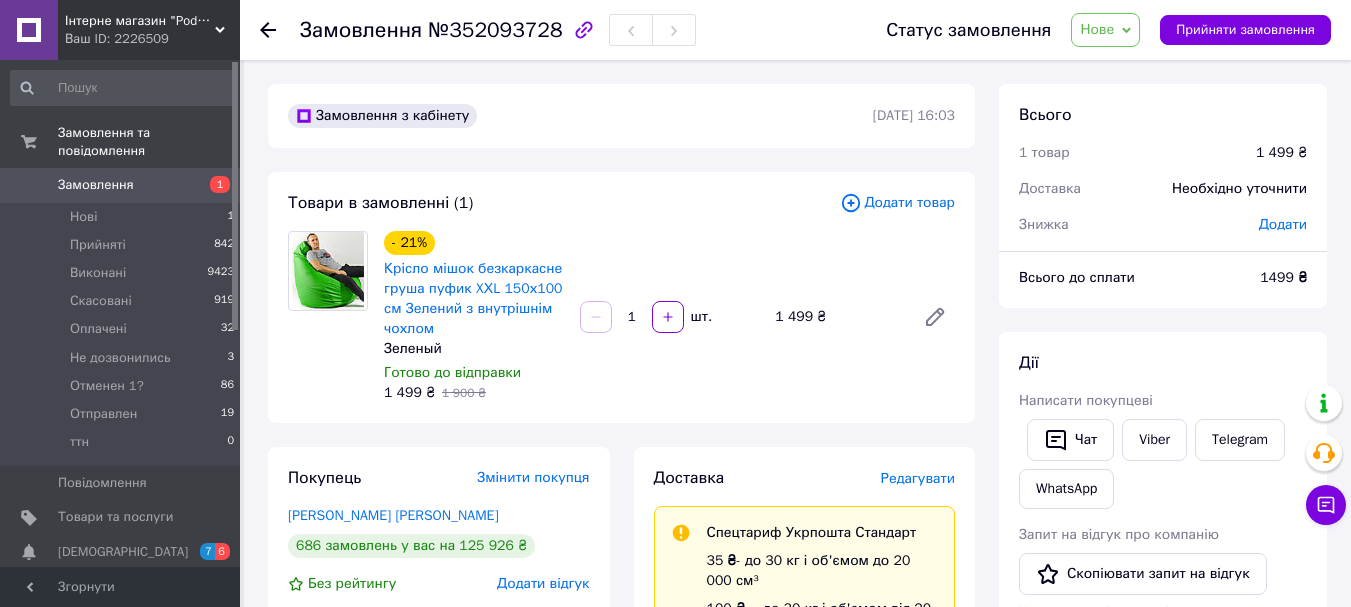 click on "Нове" at bounding box center [1097, 29] 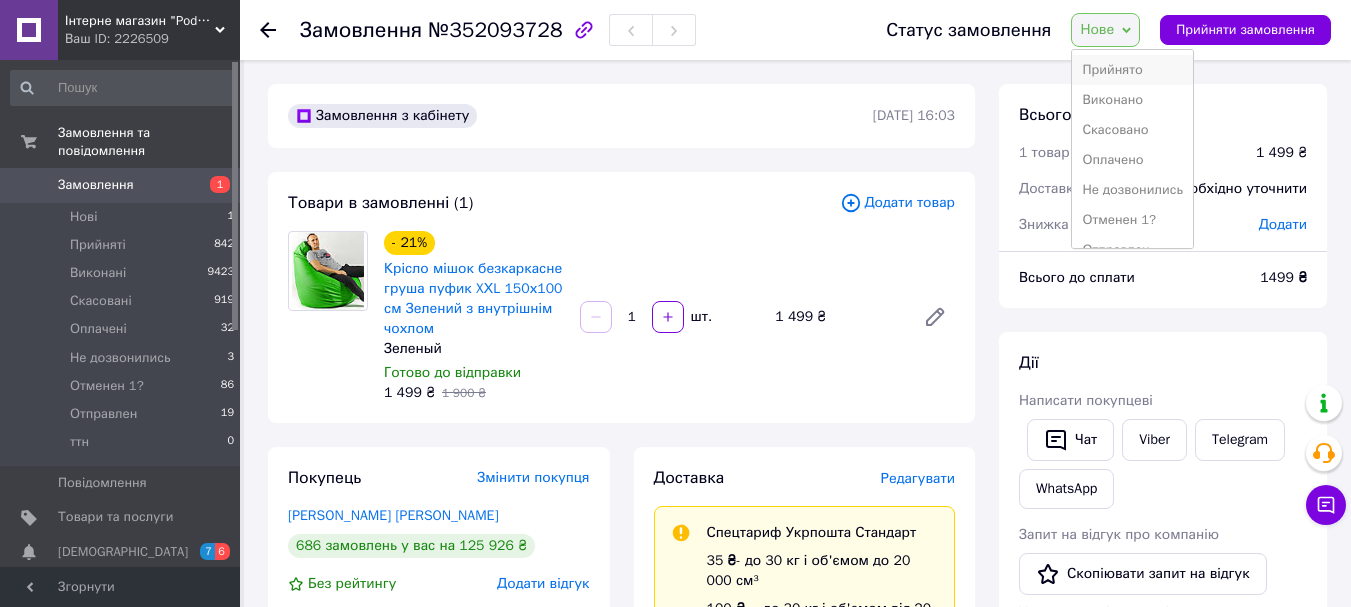 click on "Прийнято" at bounding box center [1132, 70] 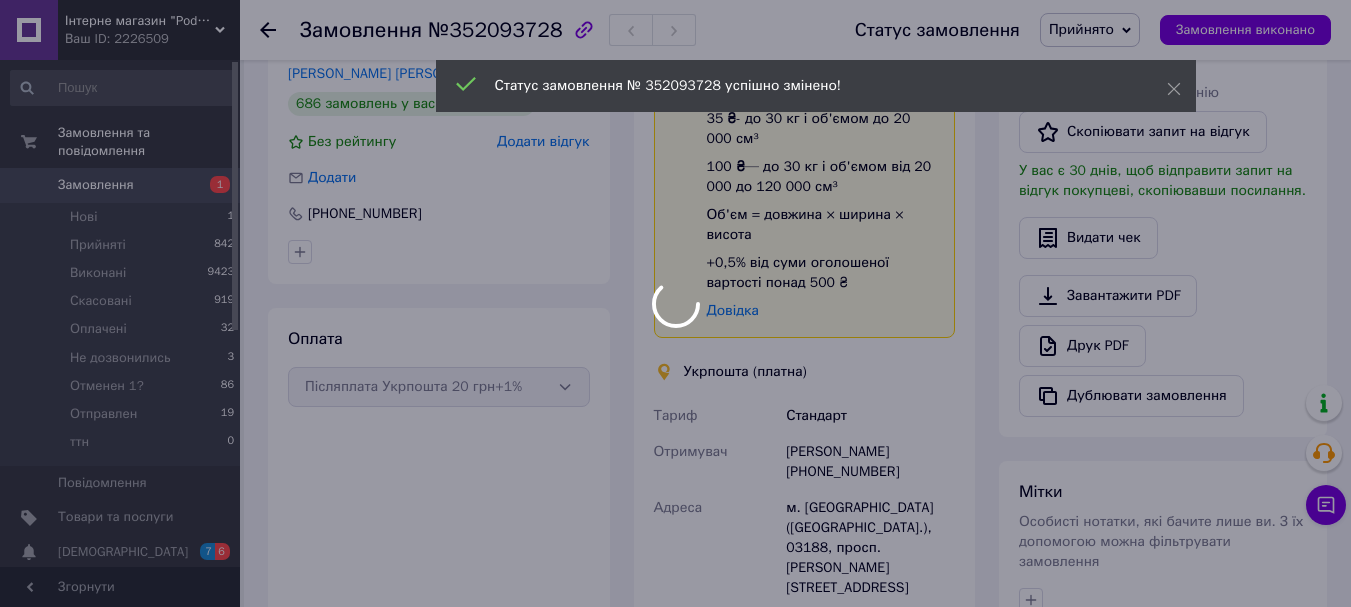 scroll, scrollTop: 700, scrollLeft: 0, axis: vertical 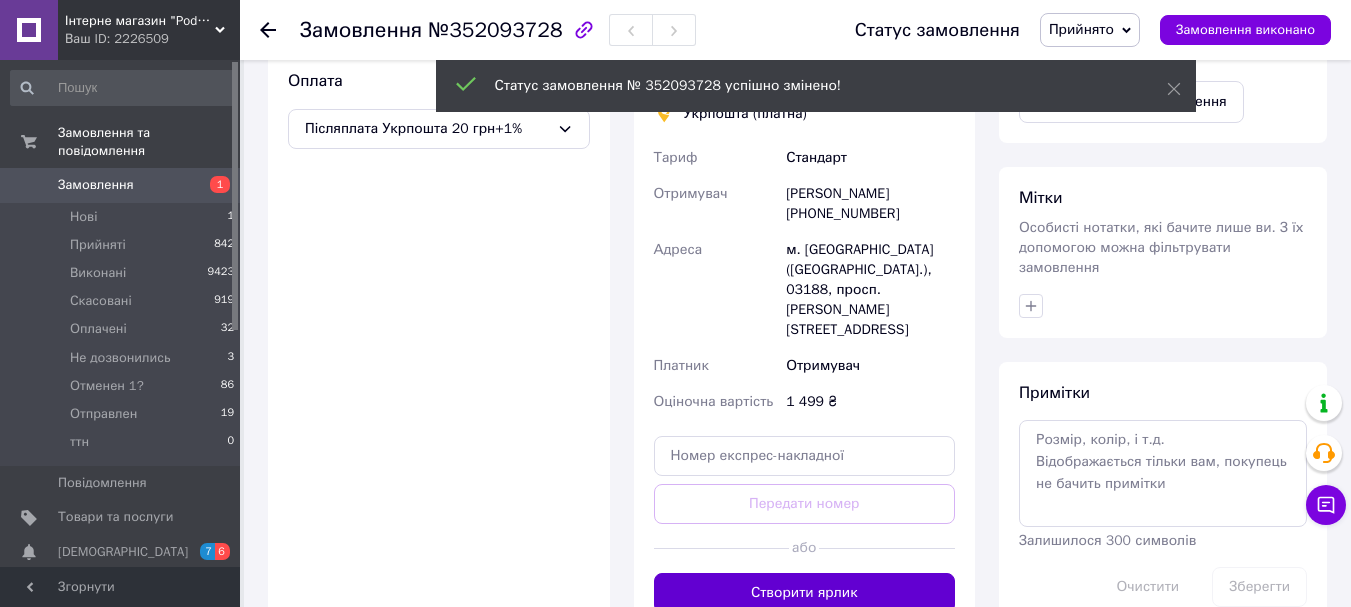 click on "Створити ярлик" at bounding box center (805, 593) 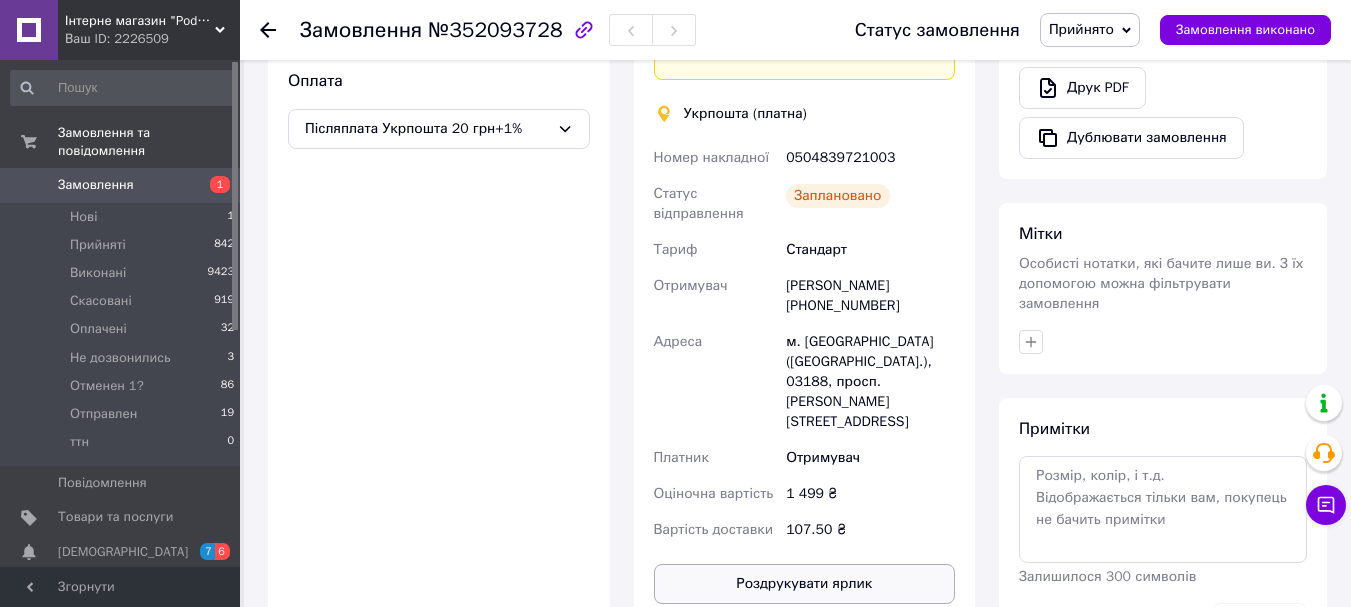 click on "Роздрукувати ярлик" at bounding box center [805, 584] 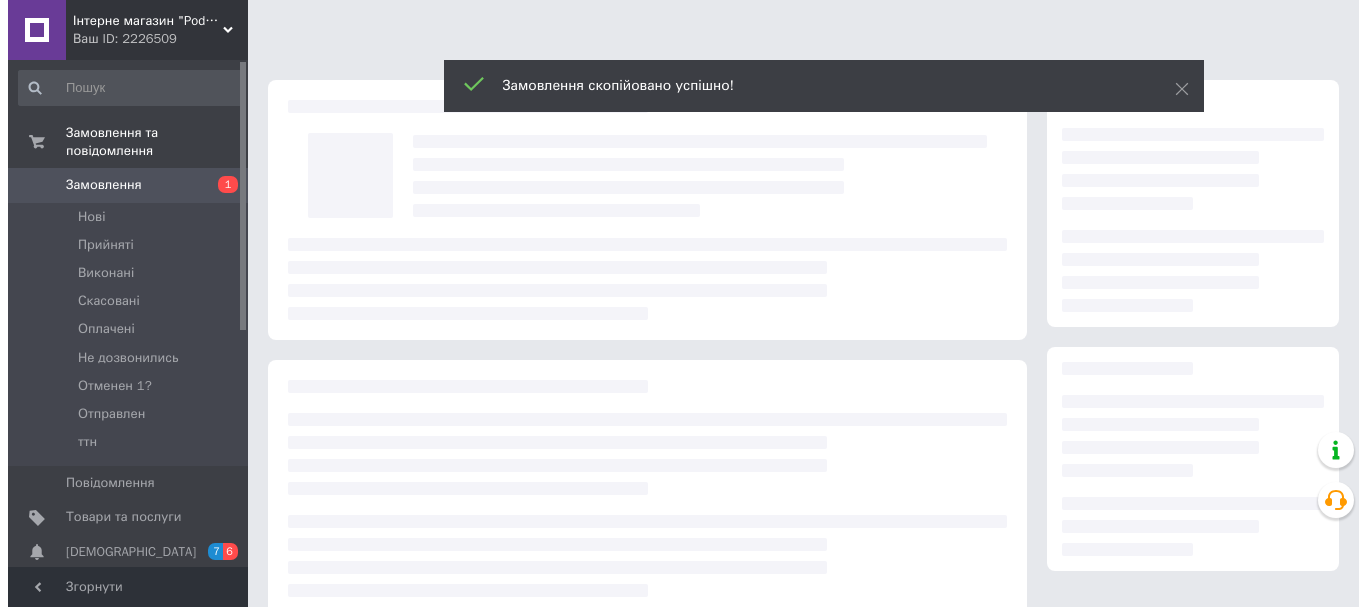 scroll, scrollTop: 0, scrollLeft: 0, axis: both 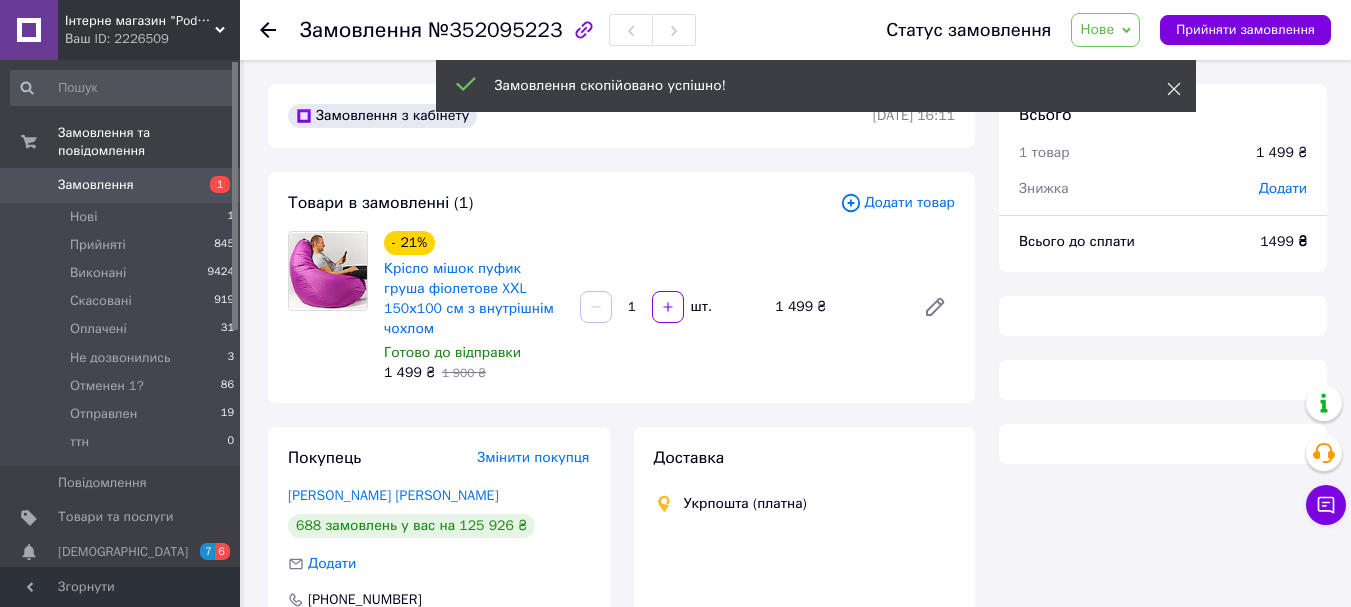 click 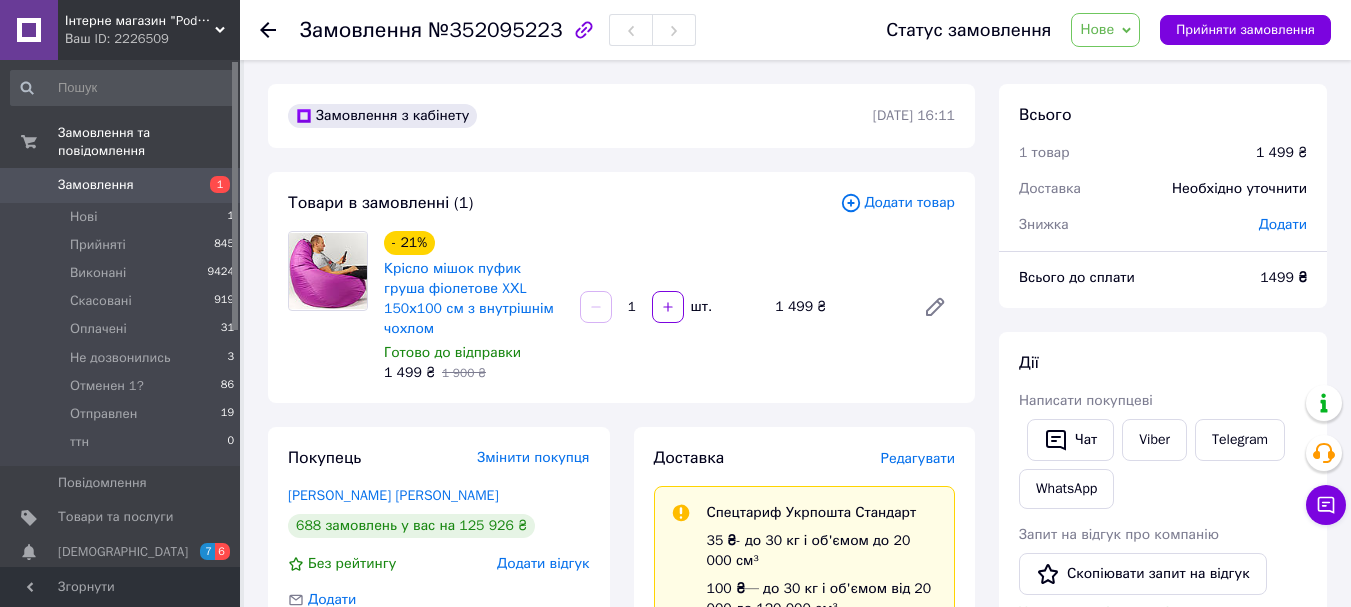 click on "Нове" at bounding box center (1105, 30) 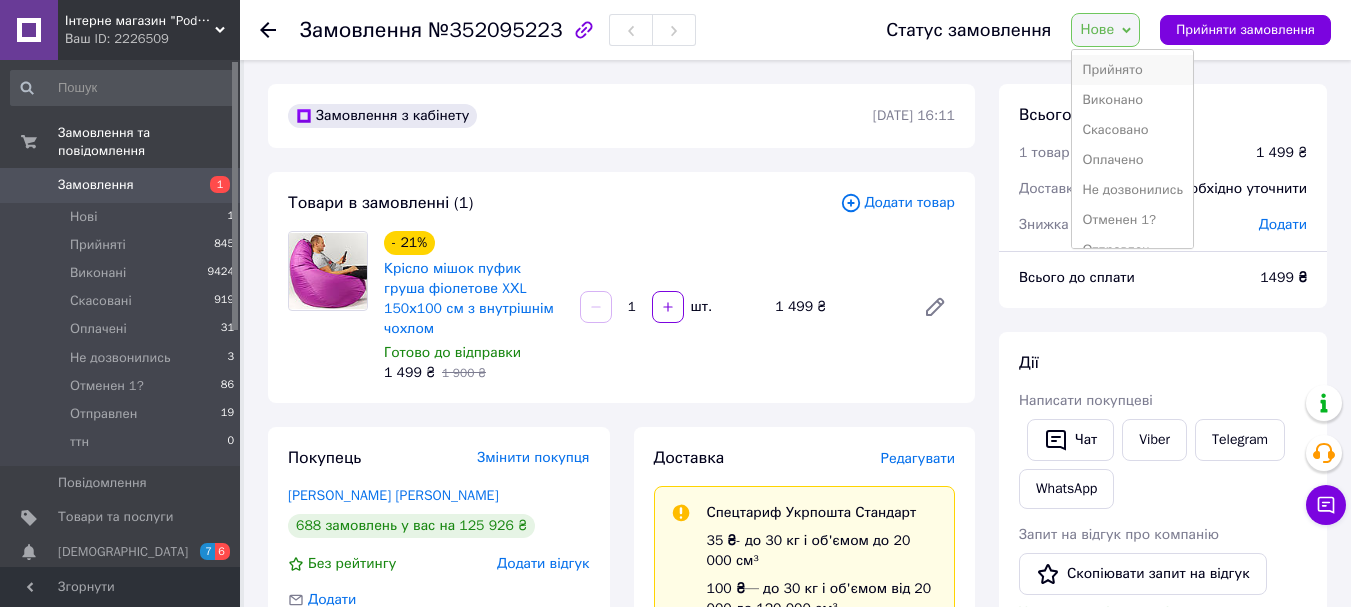 click on "Прийнято" at bounding box center [1132, 70] 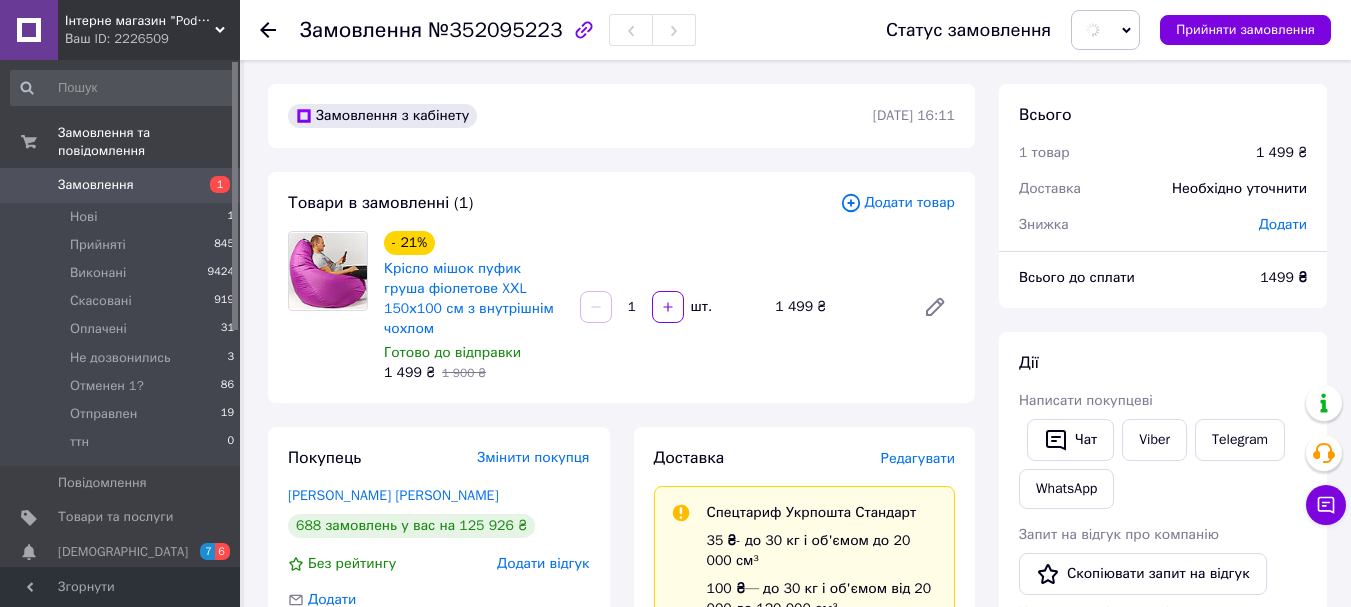 click on "Редагувати" at bounding box center (918, 458) 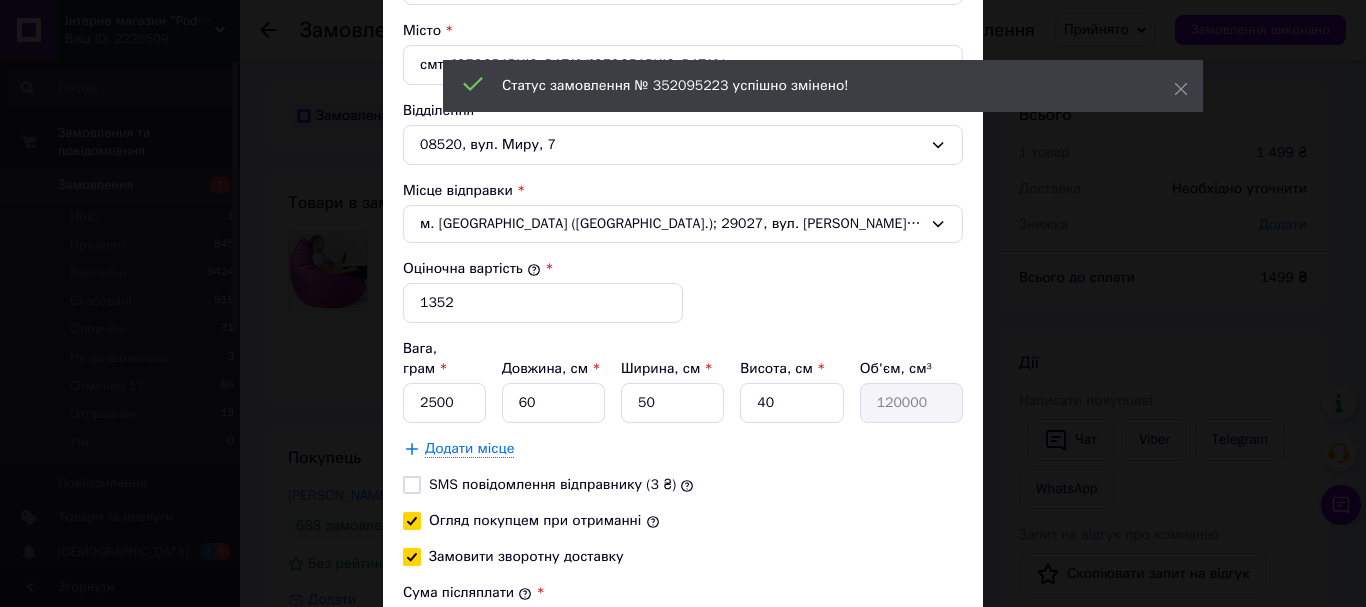 scroll, scrollTop: 800, scrollLeft: 0, axis: vertical 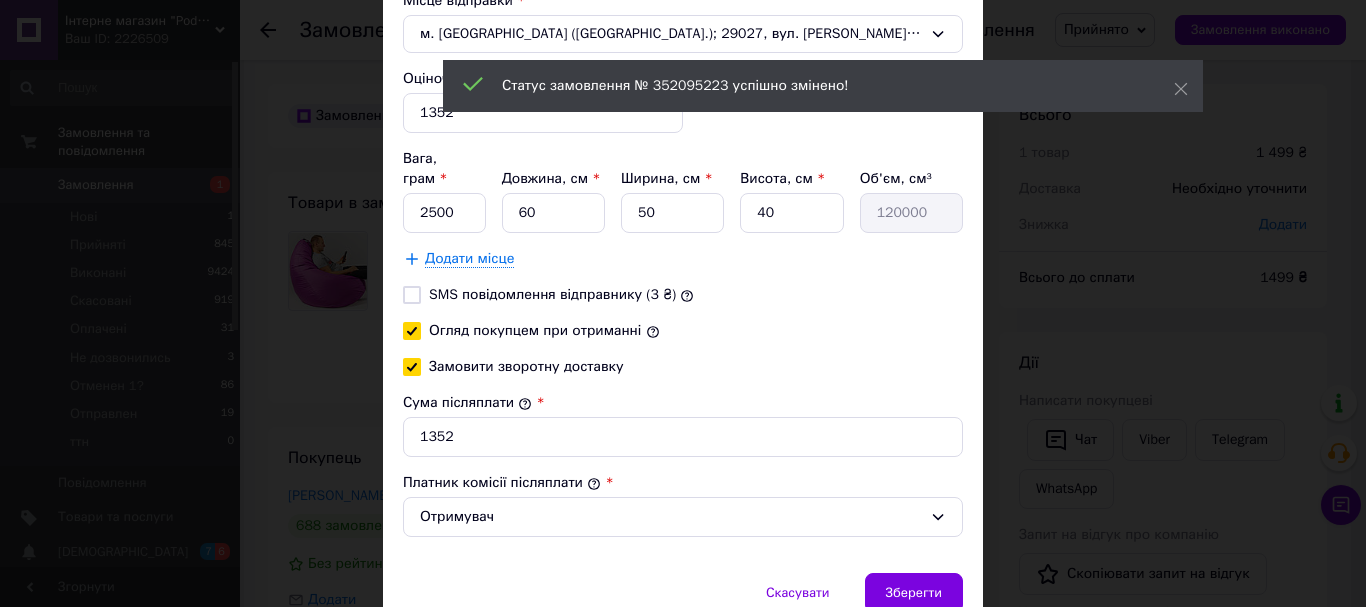 click on "Замовити зворотну доставку" at bounding box center (412, 367) 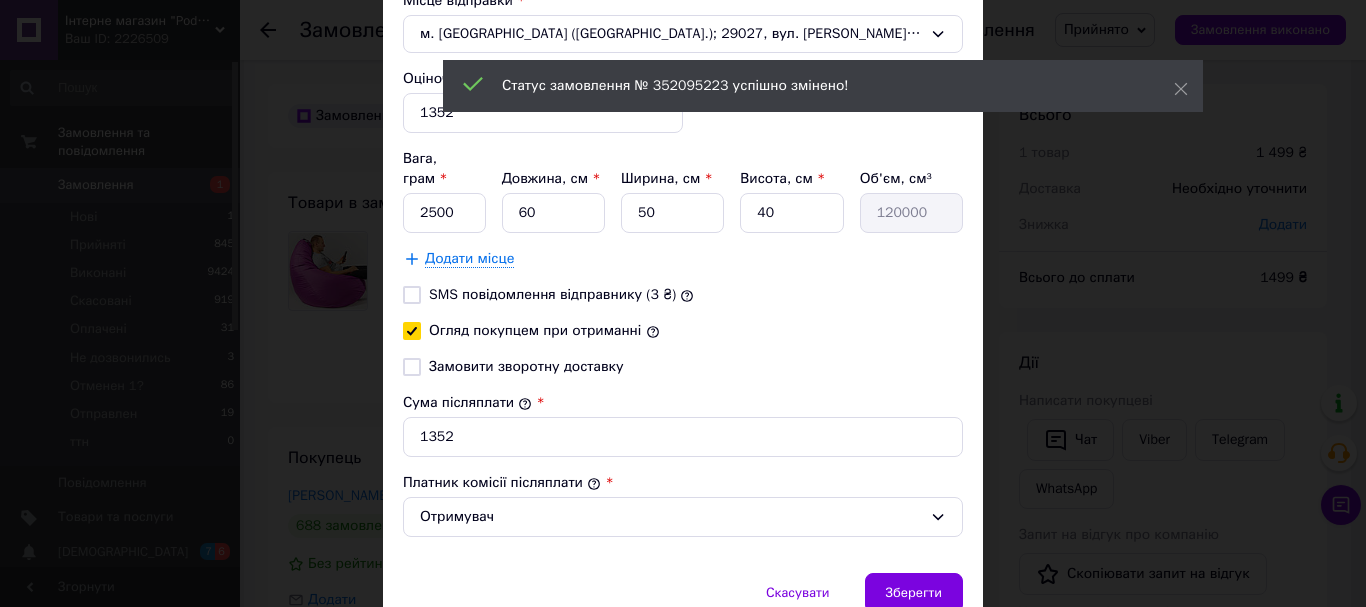 checkbox on "false" 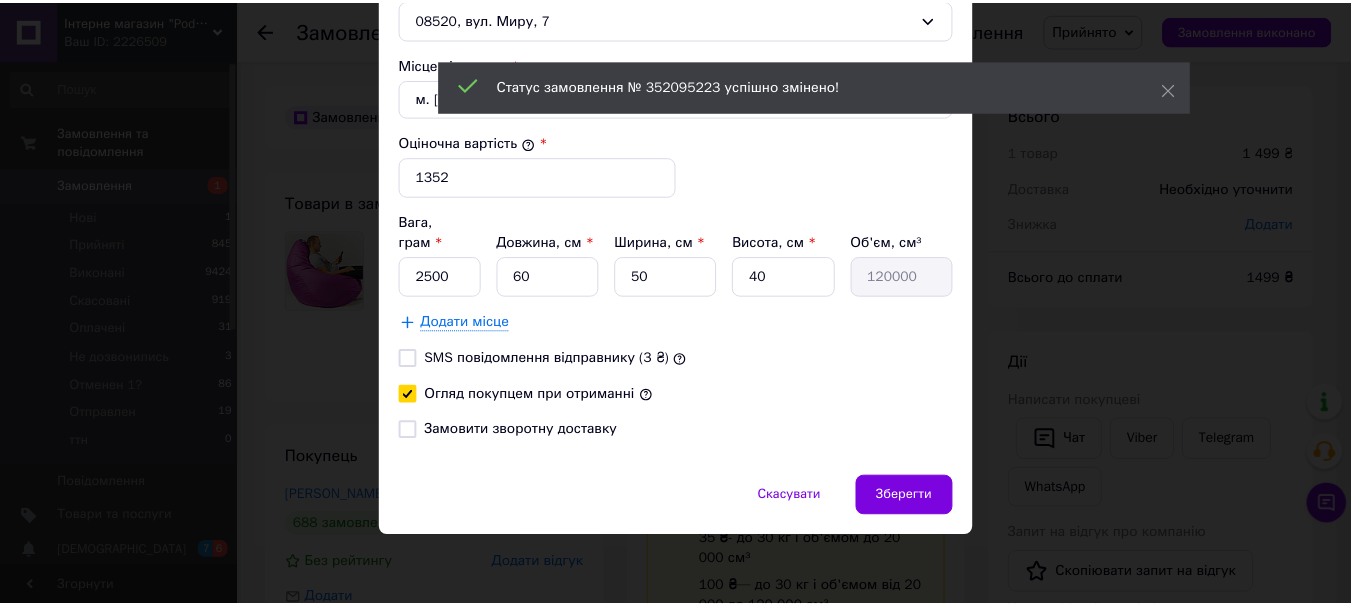 scroll, scrollTop: 716, scrollLeft: 0, axis: vertical 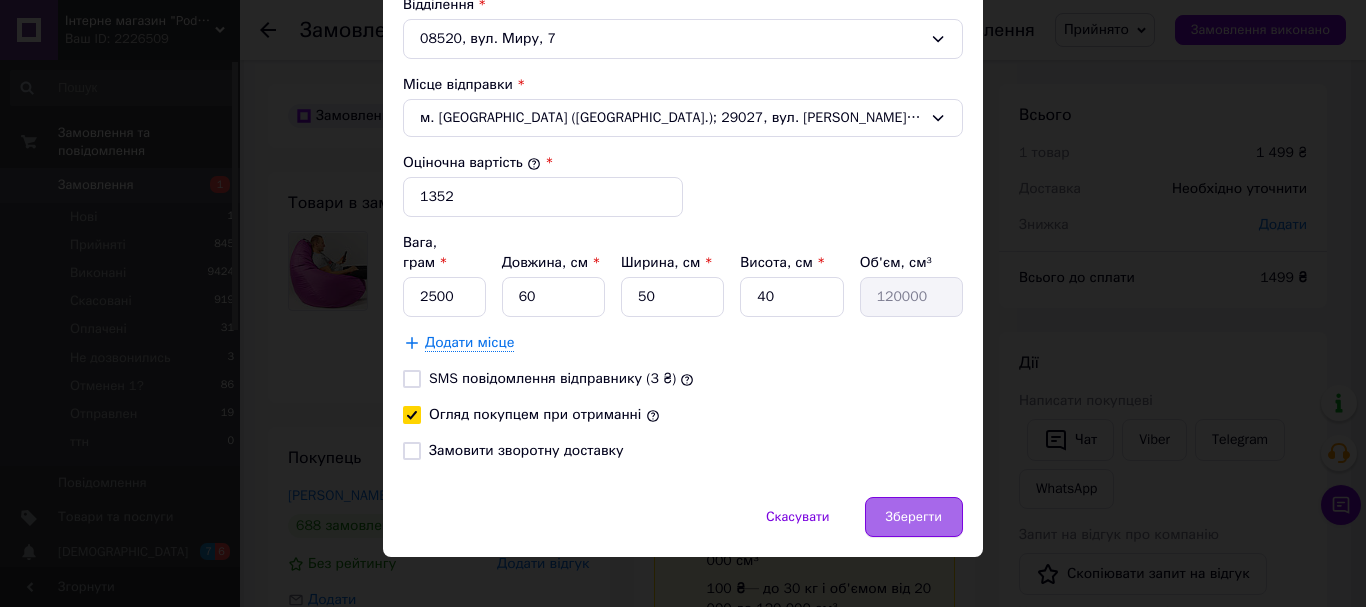 click on "Зберегти" at bounding box center (914, 517) 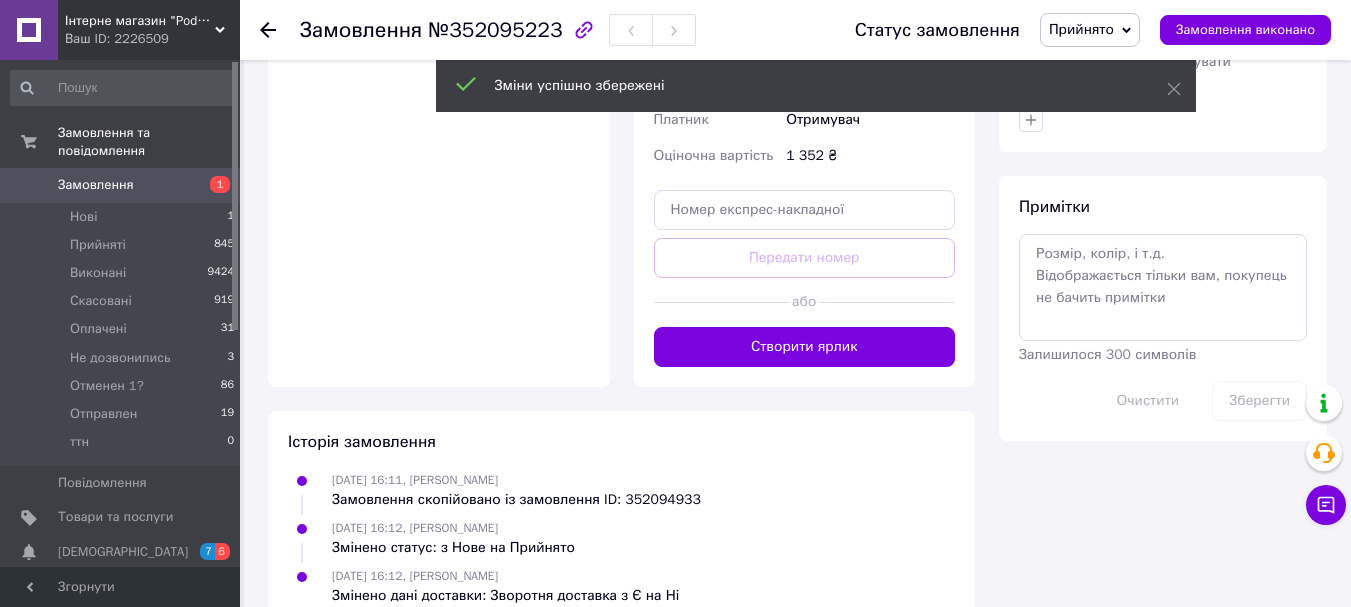 scroll, scrollTop: 889, scrollLeft: 0, axis: vertical 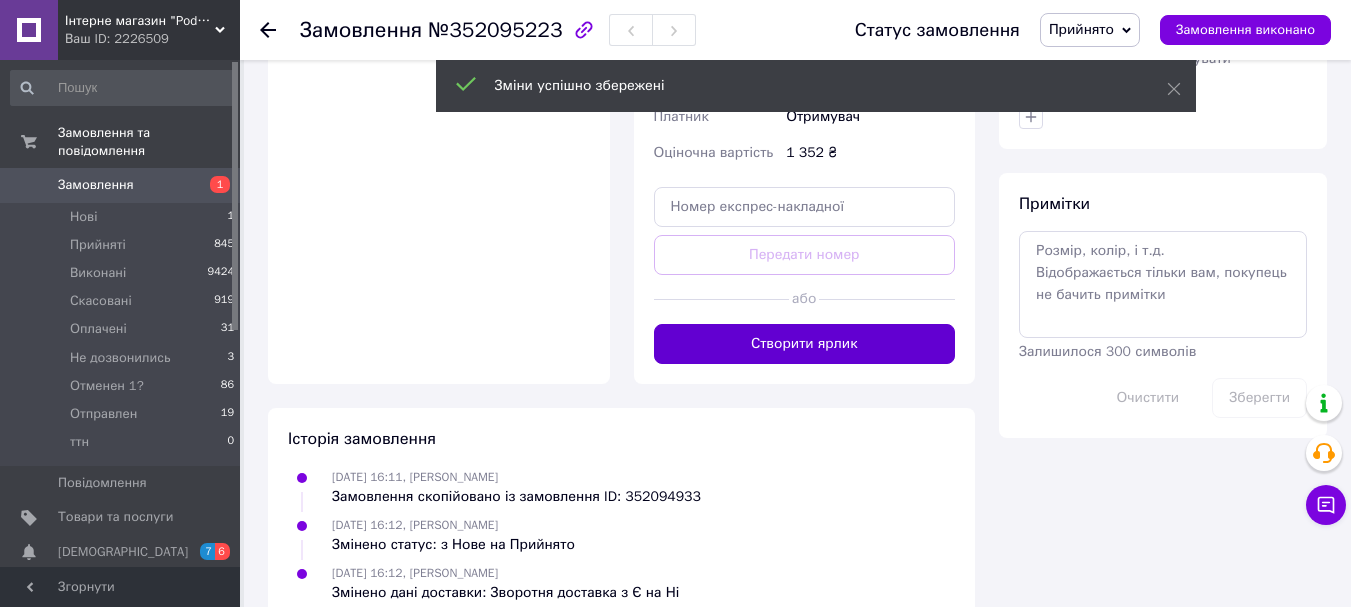 click on "Створити ярлик" at bounding box center (805, 344) 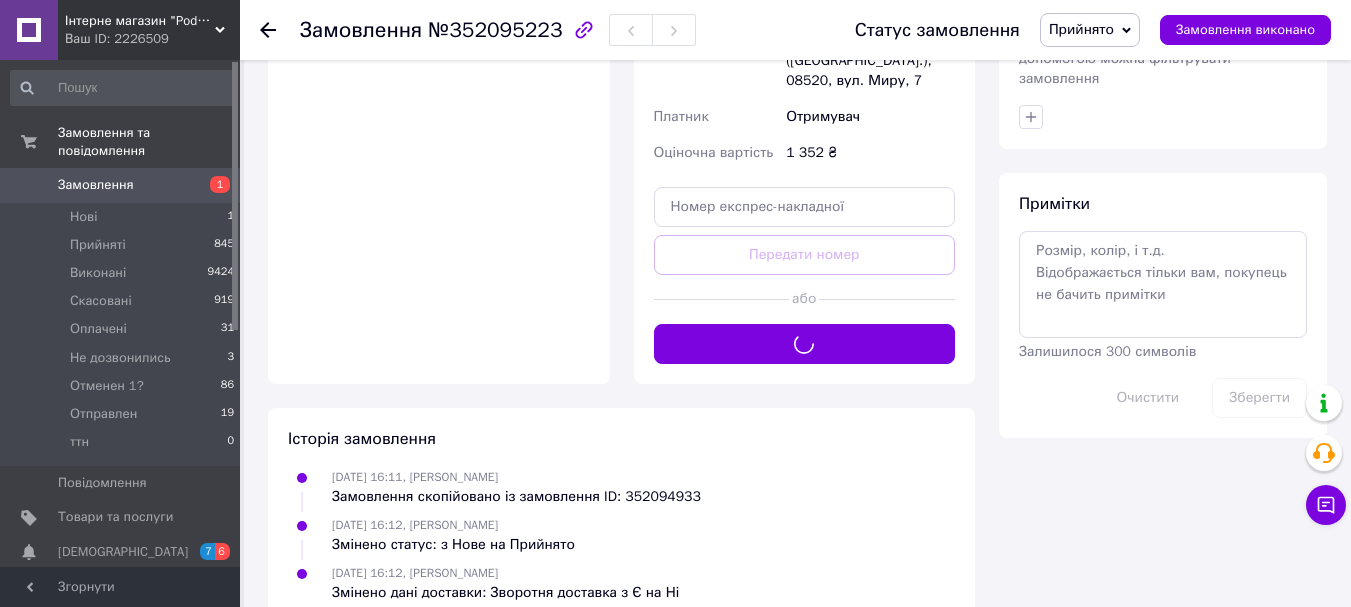 scroll, scrollTop: 880, scrollLeft: 0, axis: vertical 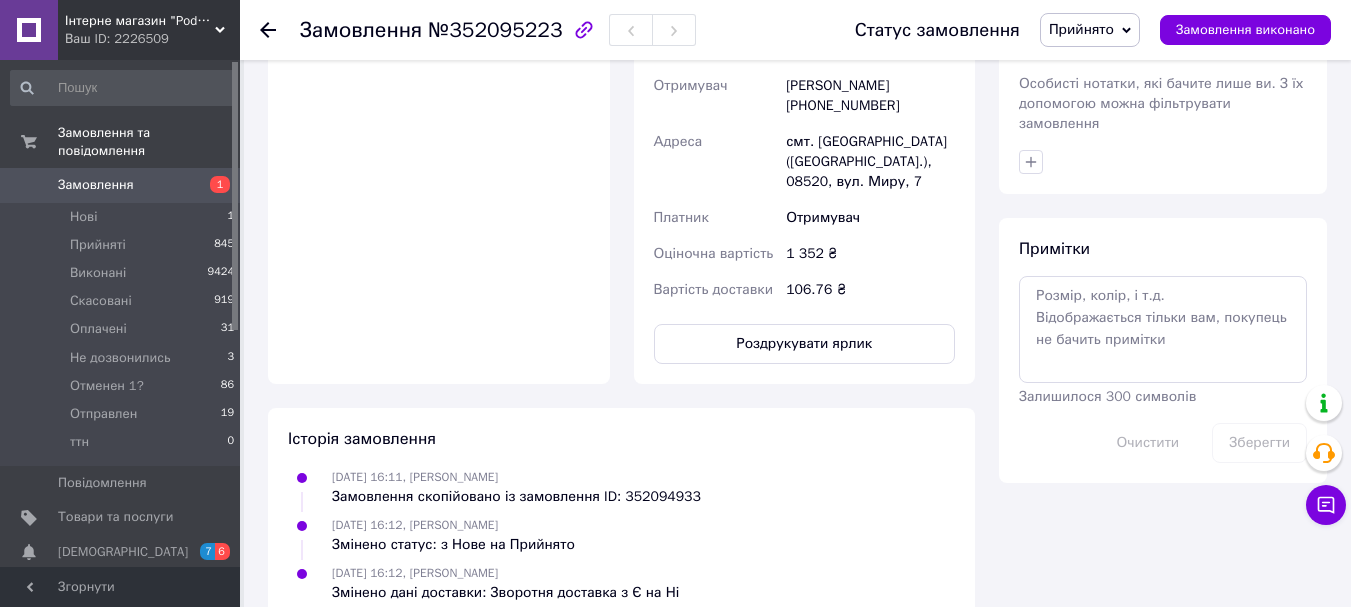 click on "Роздрукувати ярлик" at bounding box center [805, 344] 